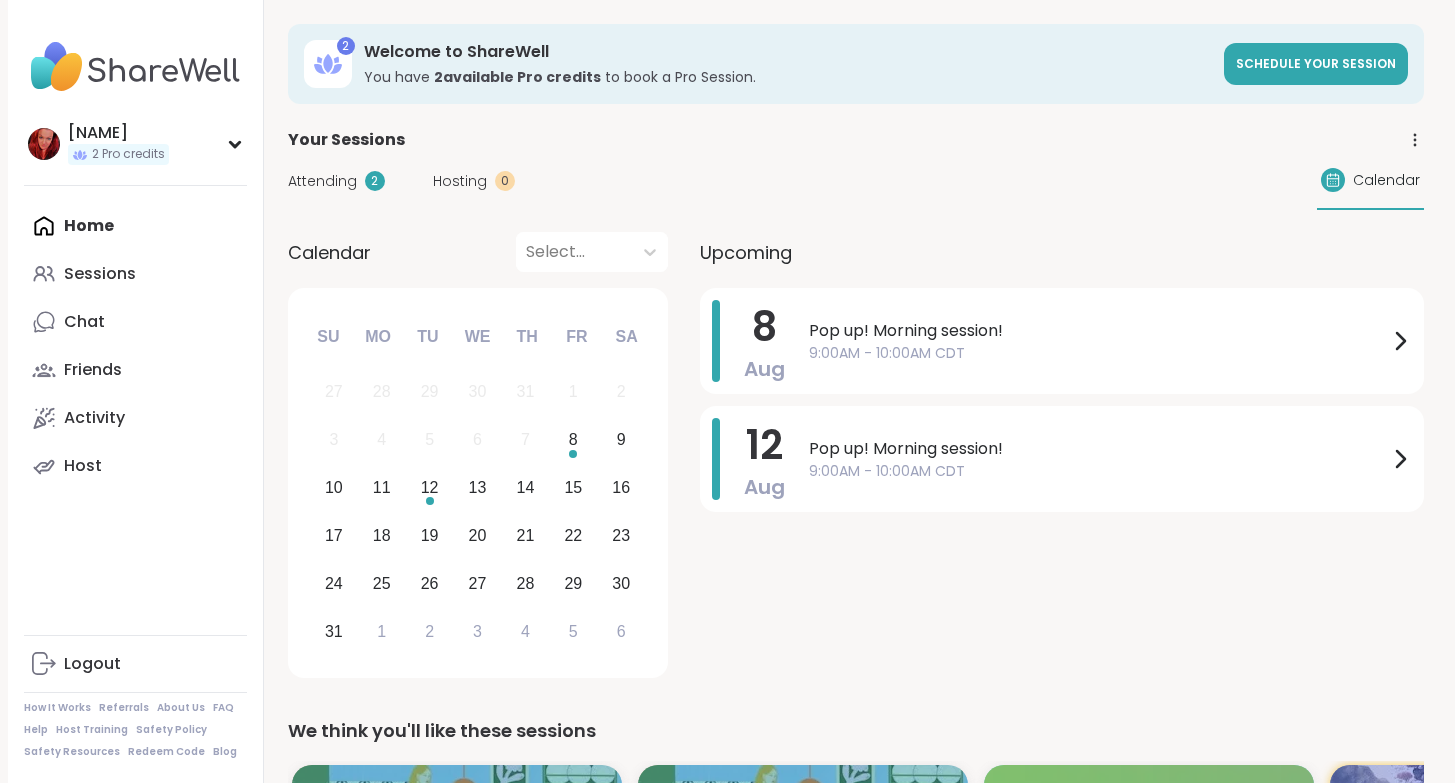 scroll, scrollTop: 321, scrollLeft: 159, axis: both 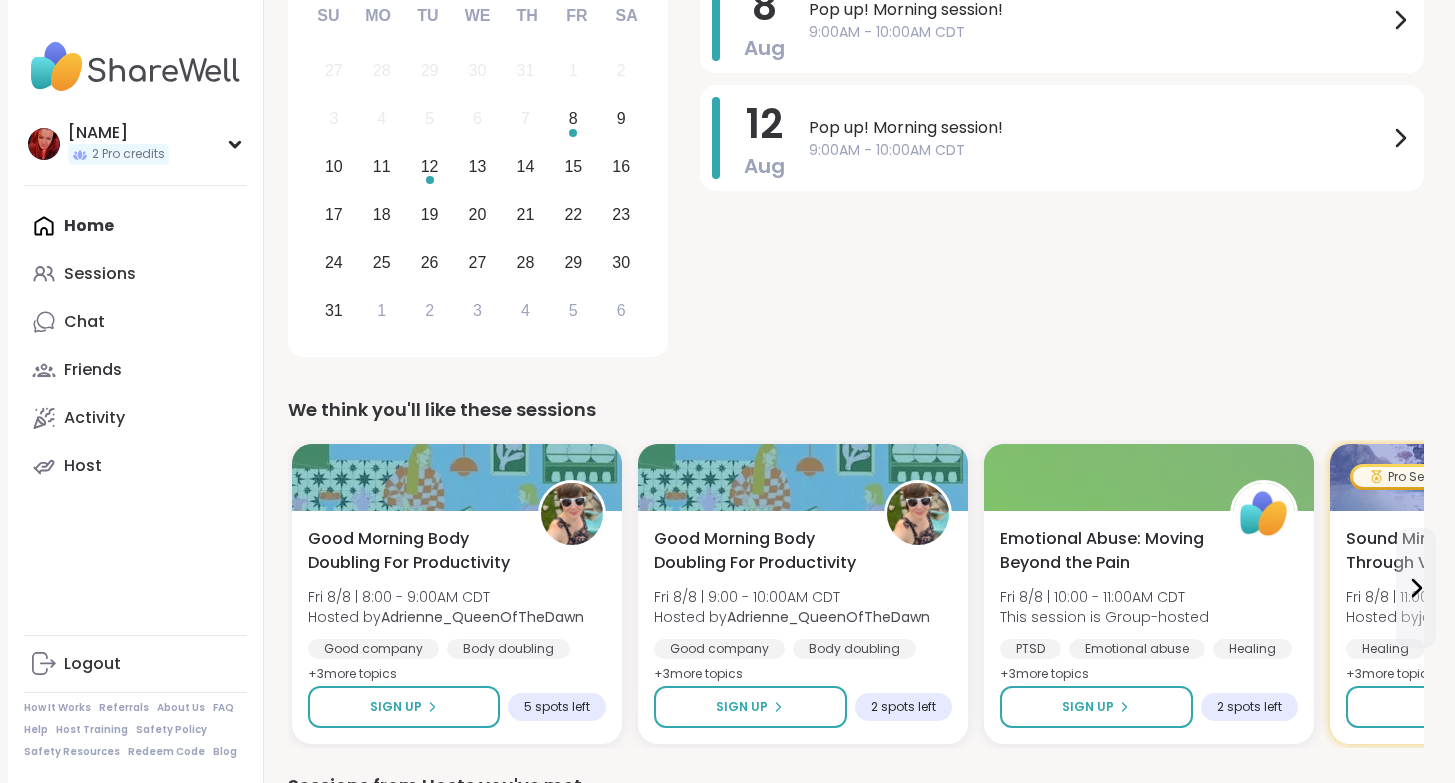 click on "Home Sessions Chat Friends Activity Host" at bounding box center (135, 346) 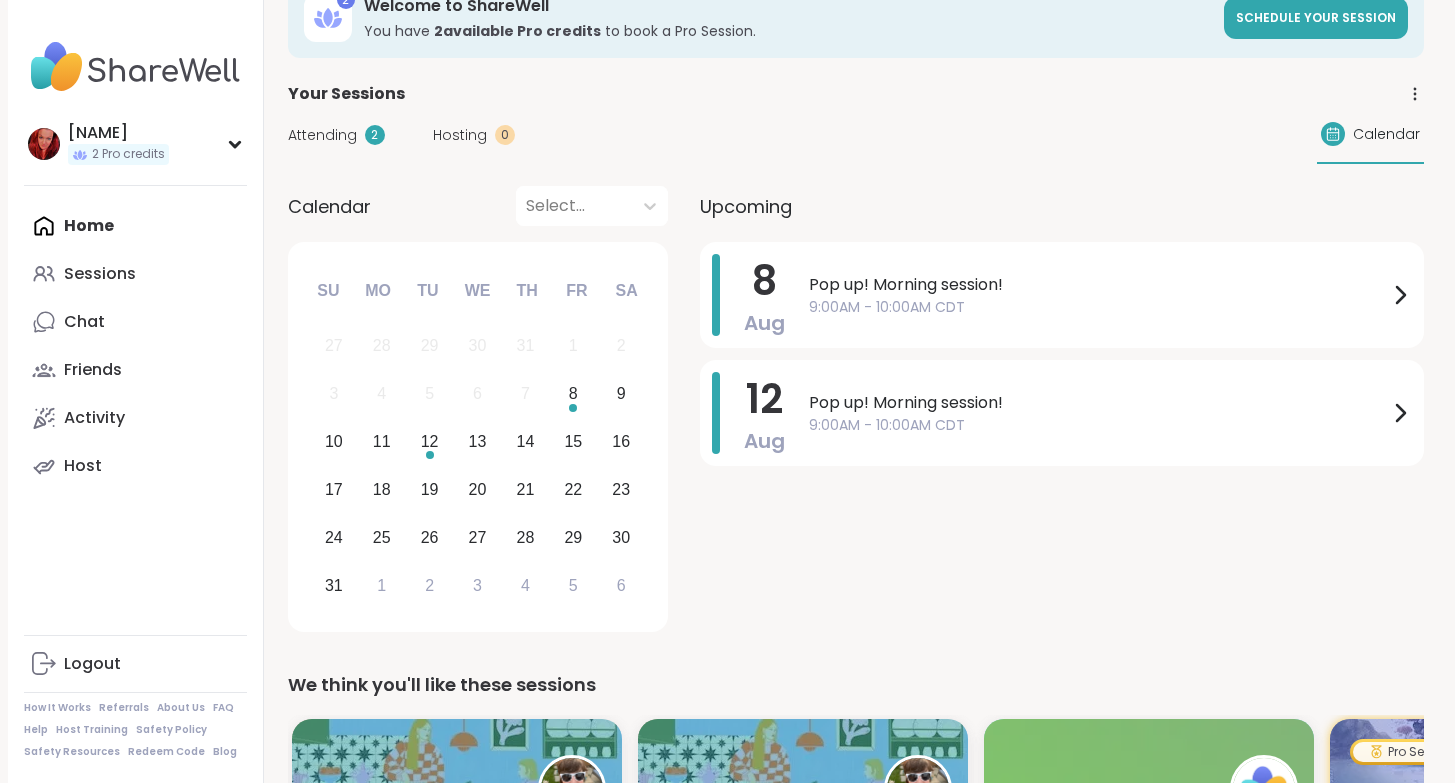 scroll, scrollTop: 42, scrollLeft: 159, axis: both 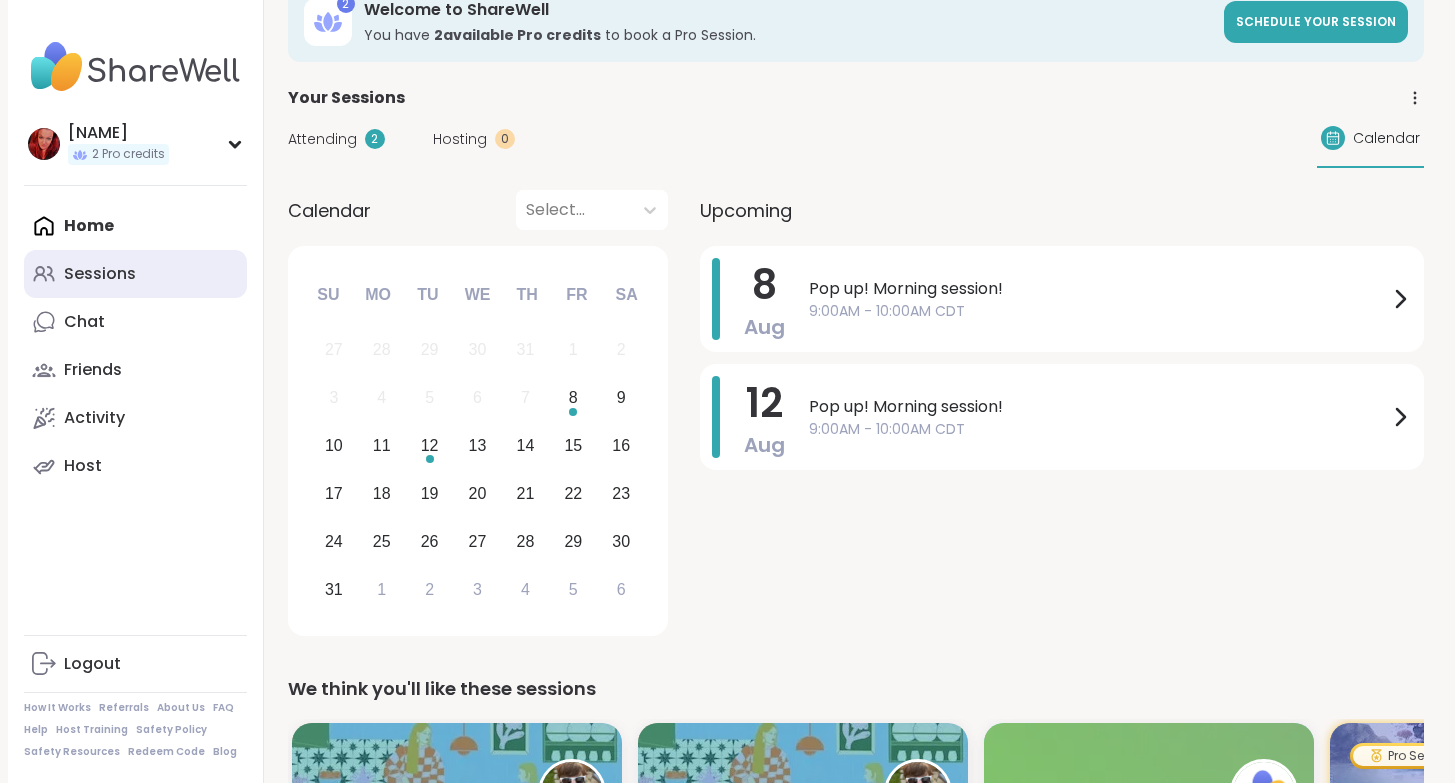 click on "Sessions" at bounding box center [100, 274] 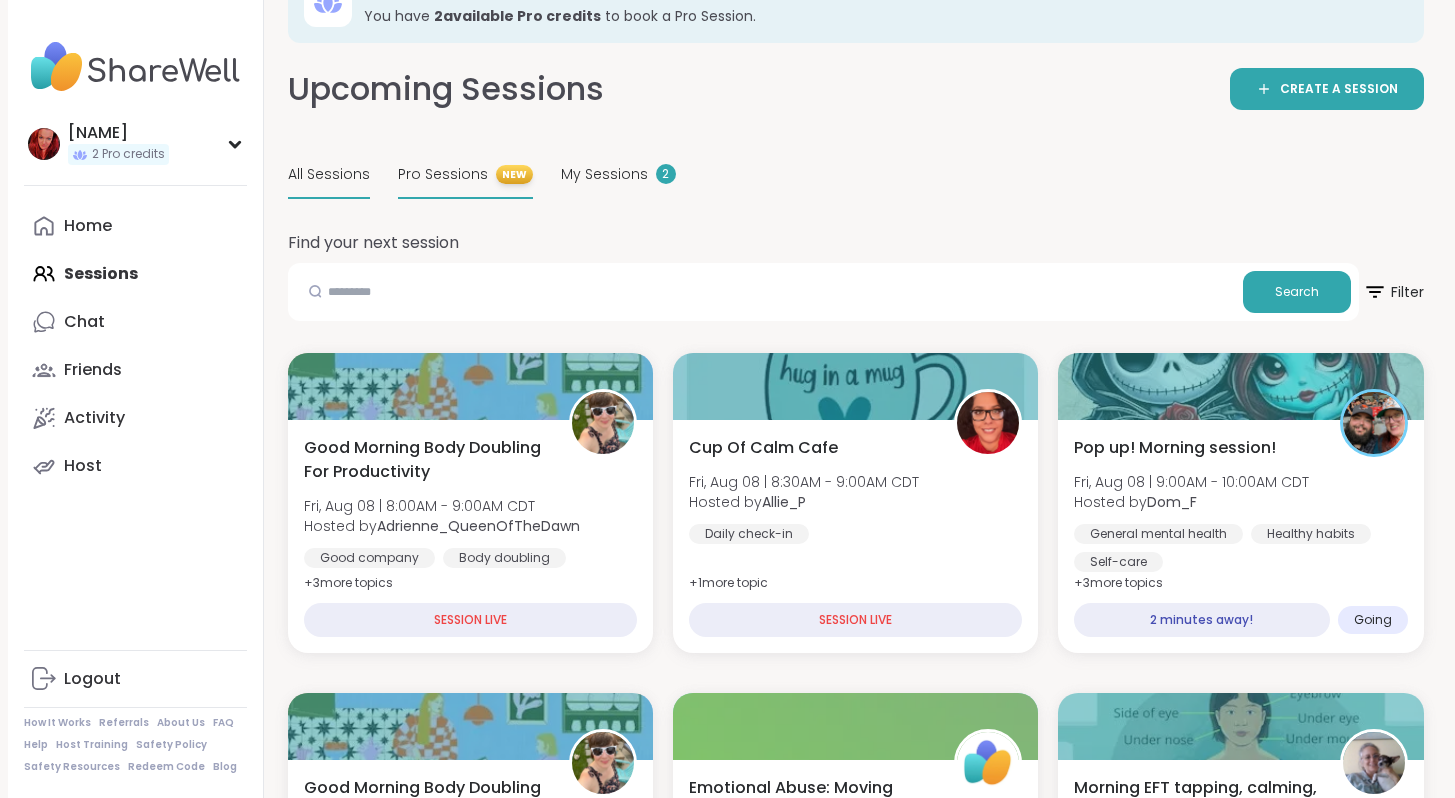 scroll, scrollTop: 70, scrollLeft: 0, axis: vertical 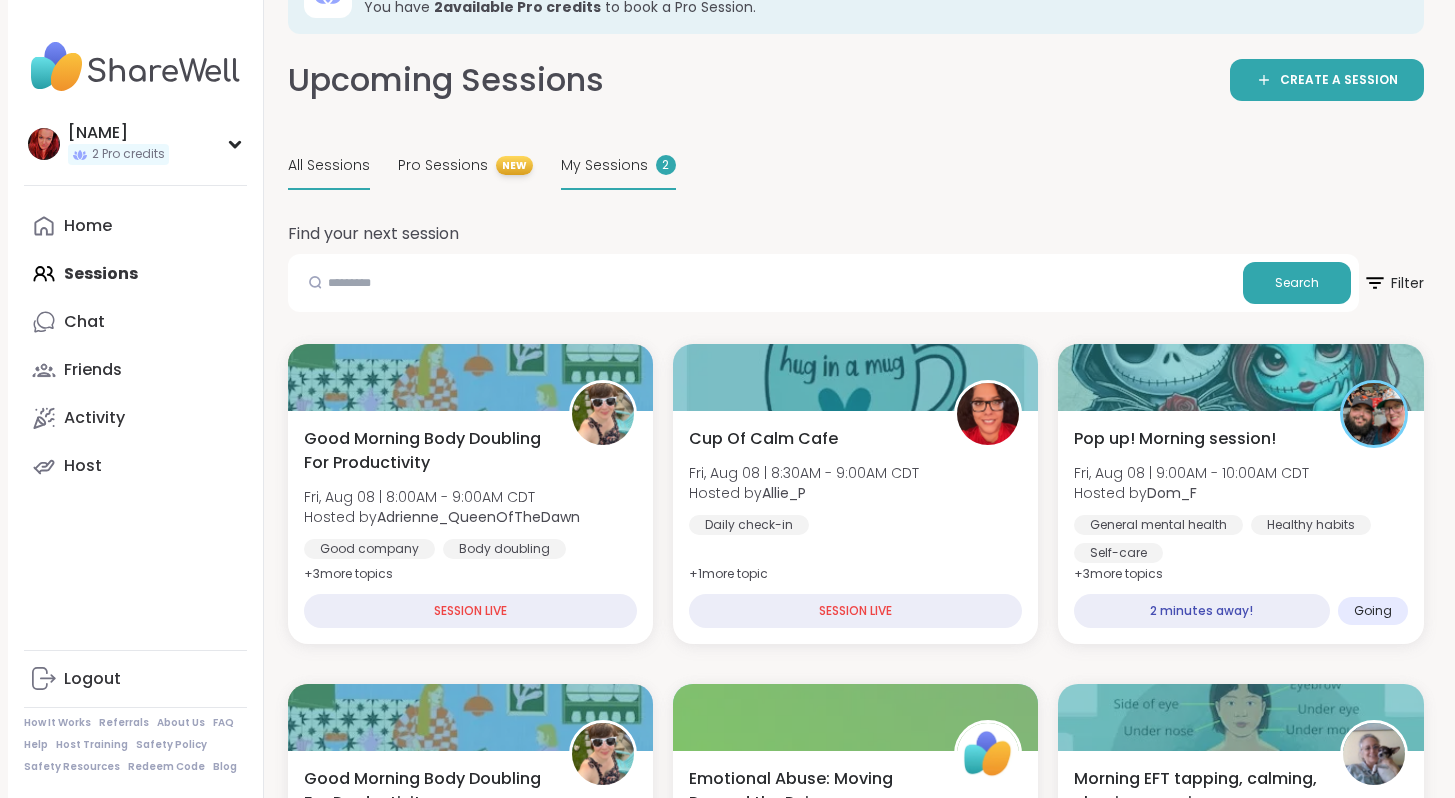click on "My Sessions" at bounding box center [604, 165] 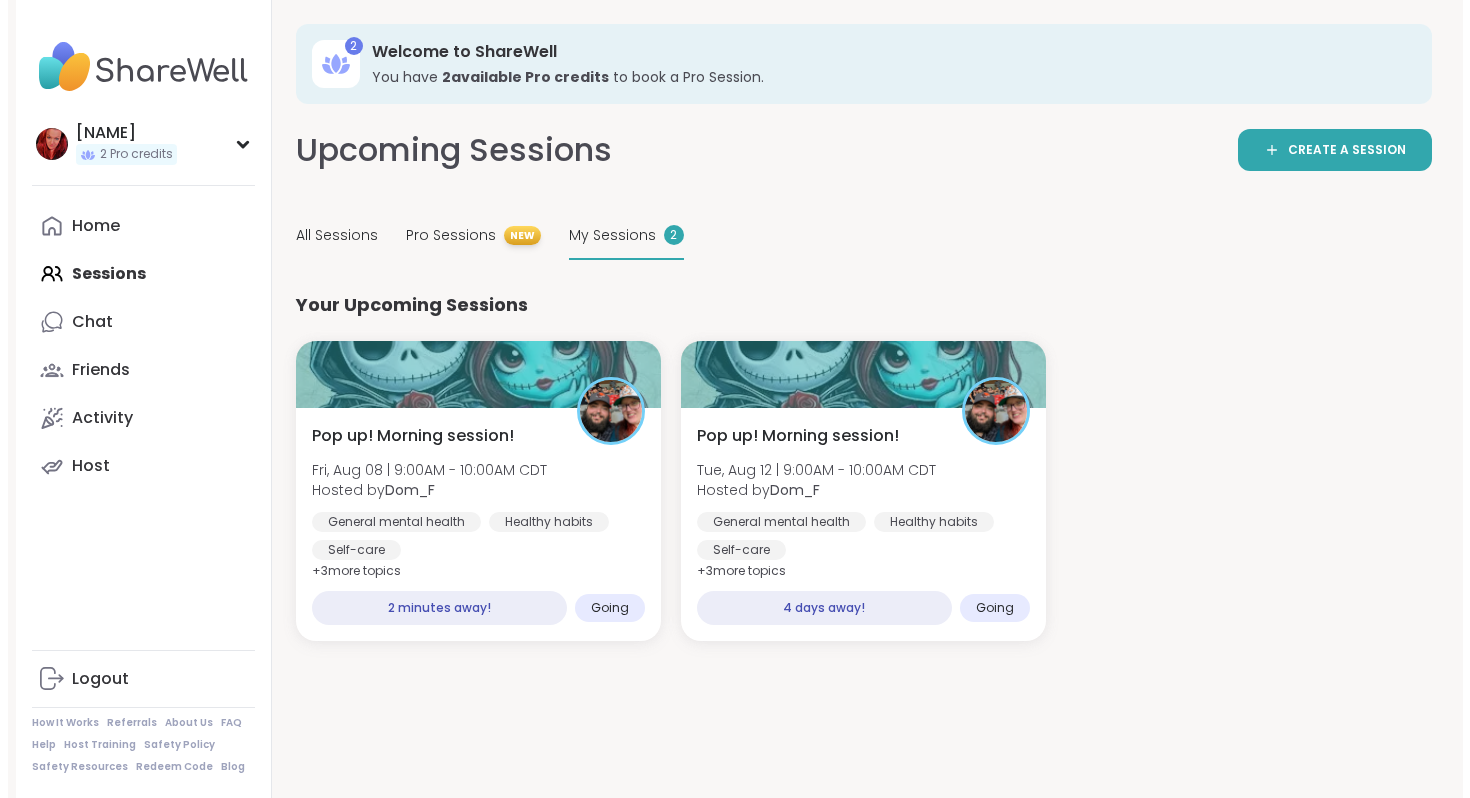 scroll, scrollTop: 57, scrollLeft: 0, axis: vertical 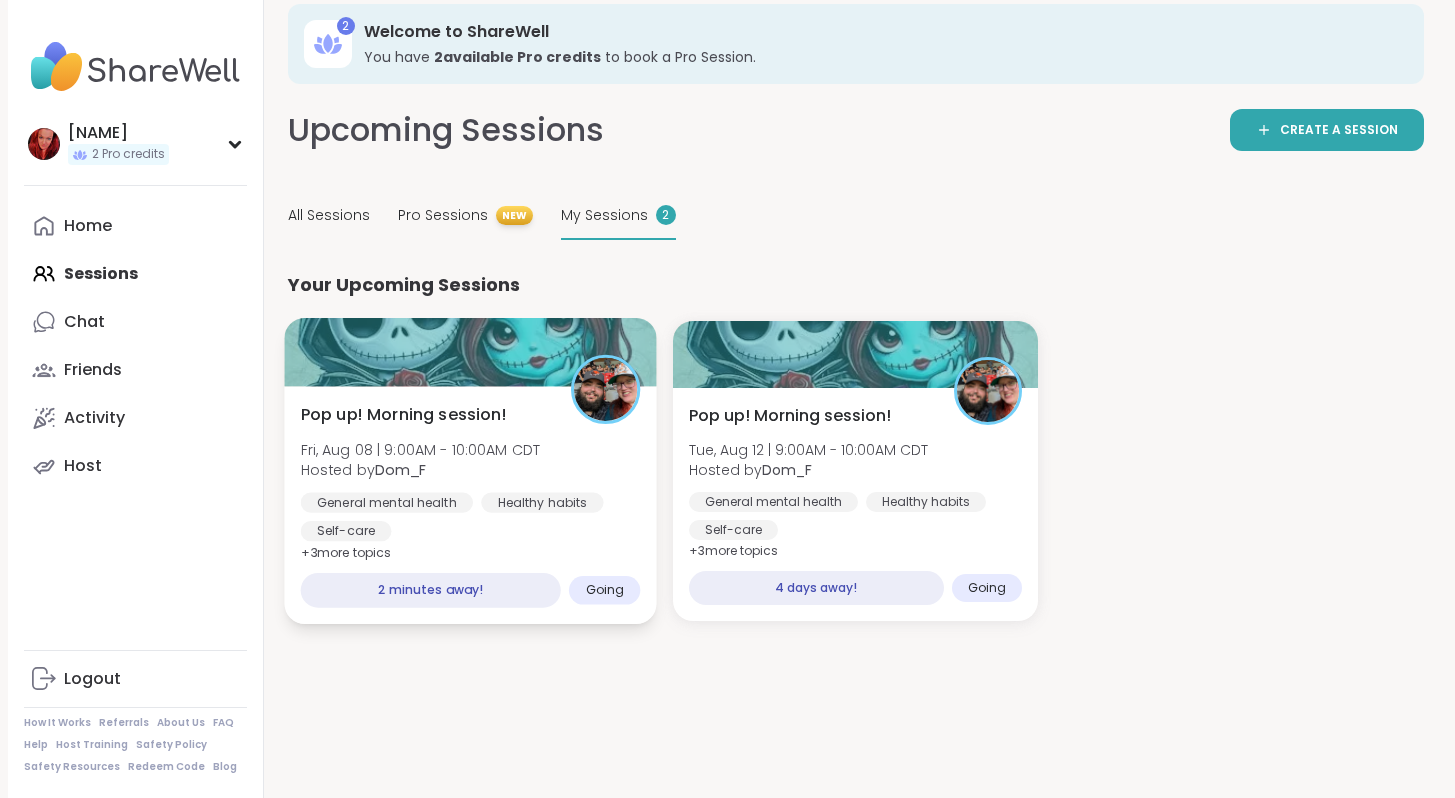 click on "Pop up! Morning session!" at bounding box center [403, 415] 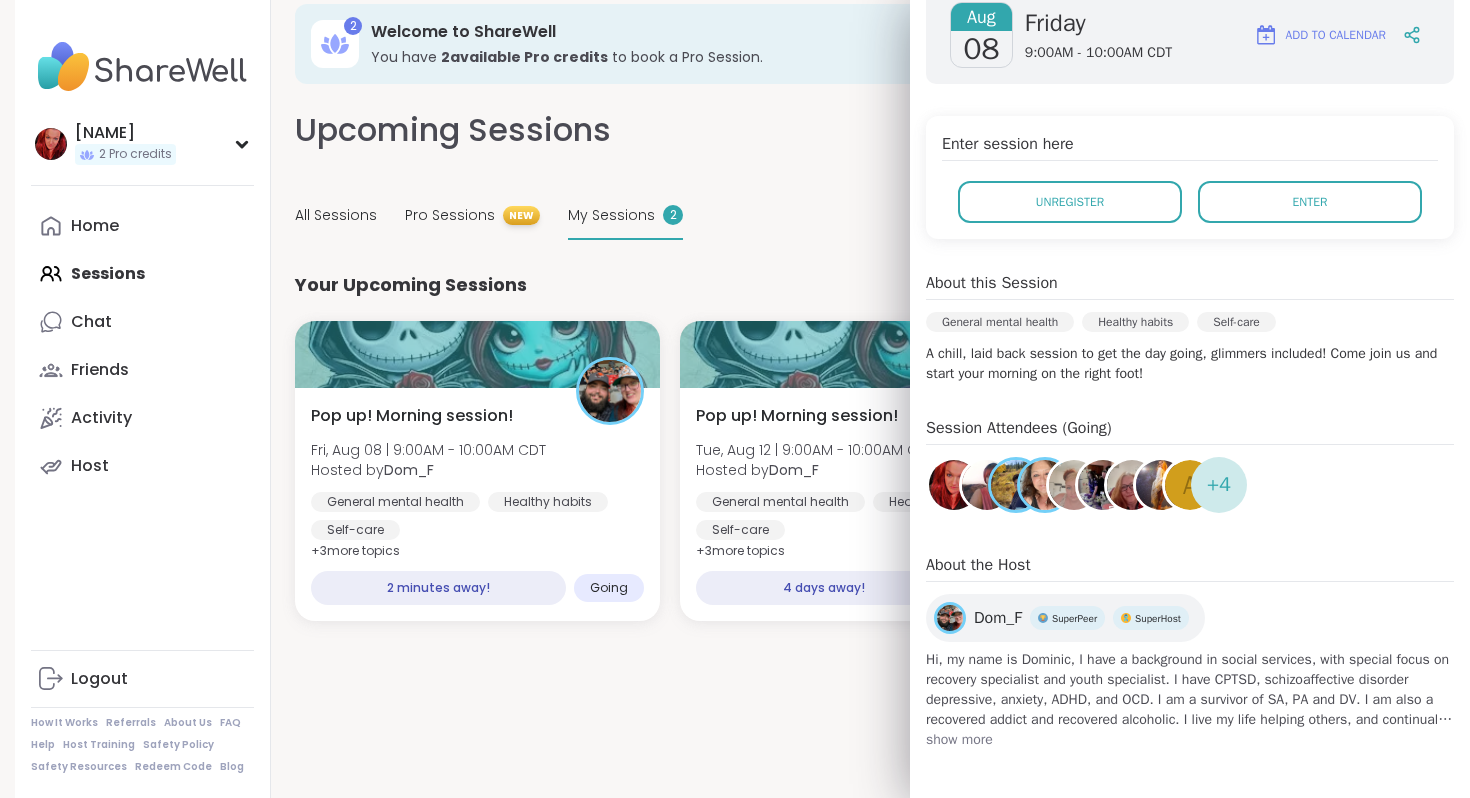 scroll, scrollTop: 628, scrollLeft: 0, axis: vertical 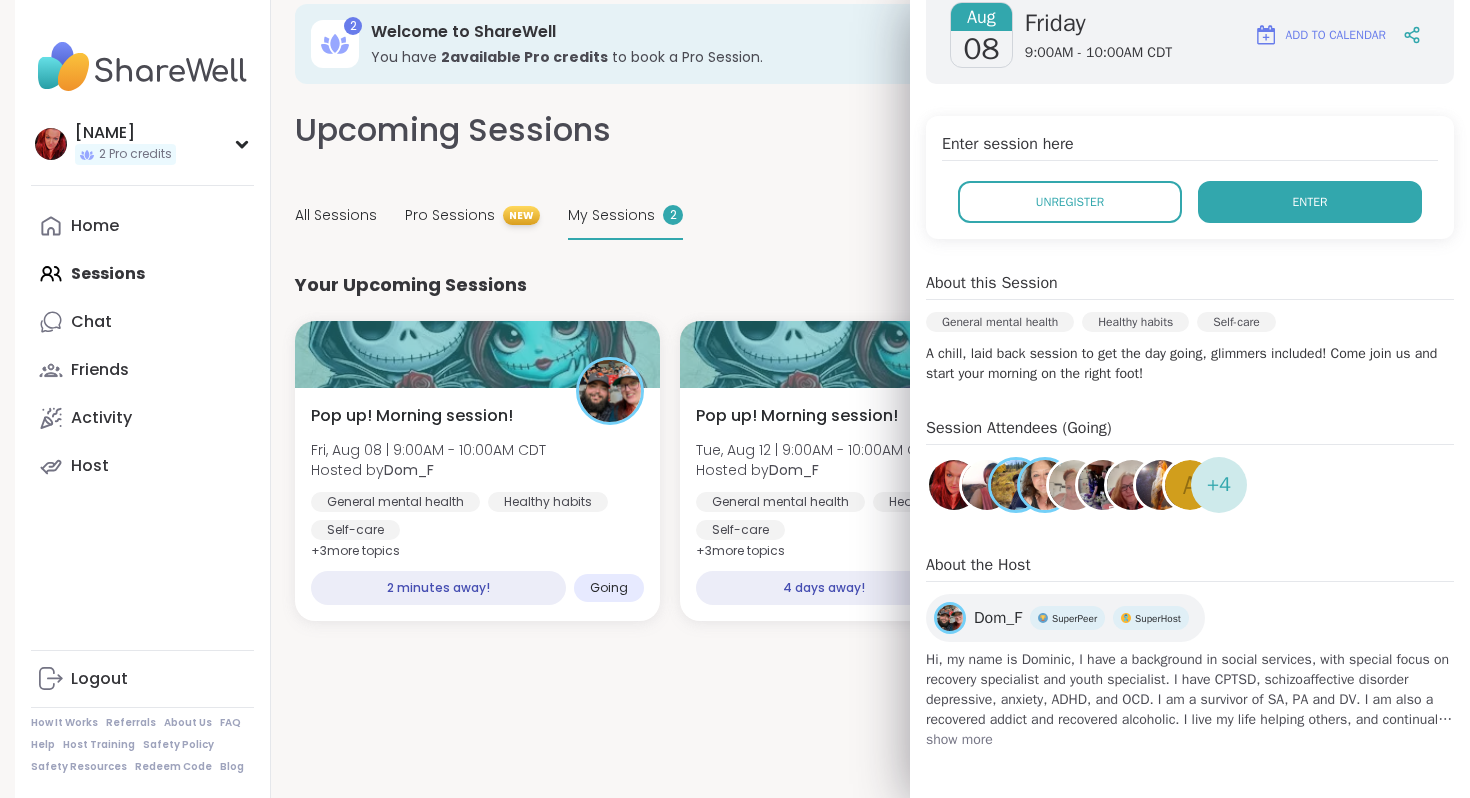 click on "Enter" at bounding box center (1310, 202) 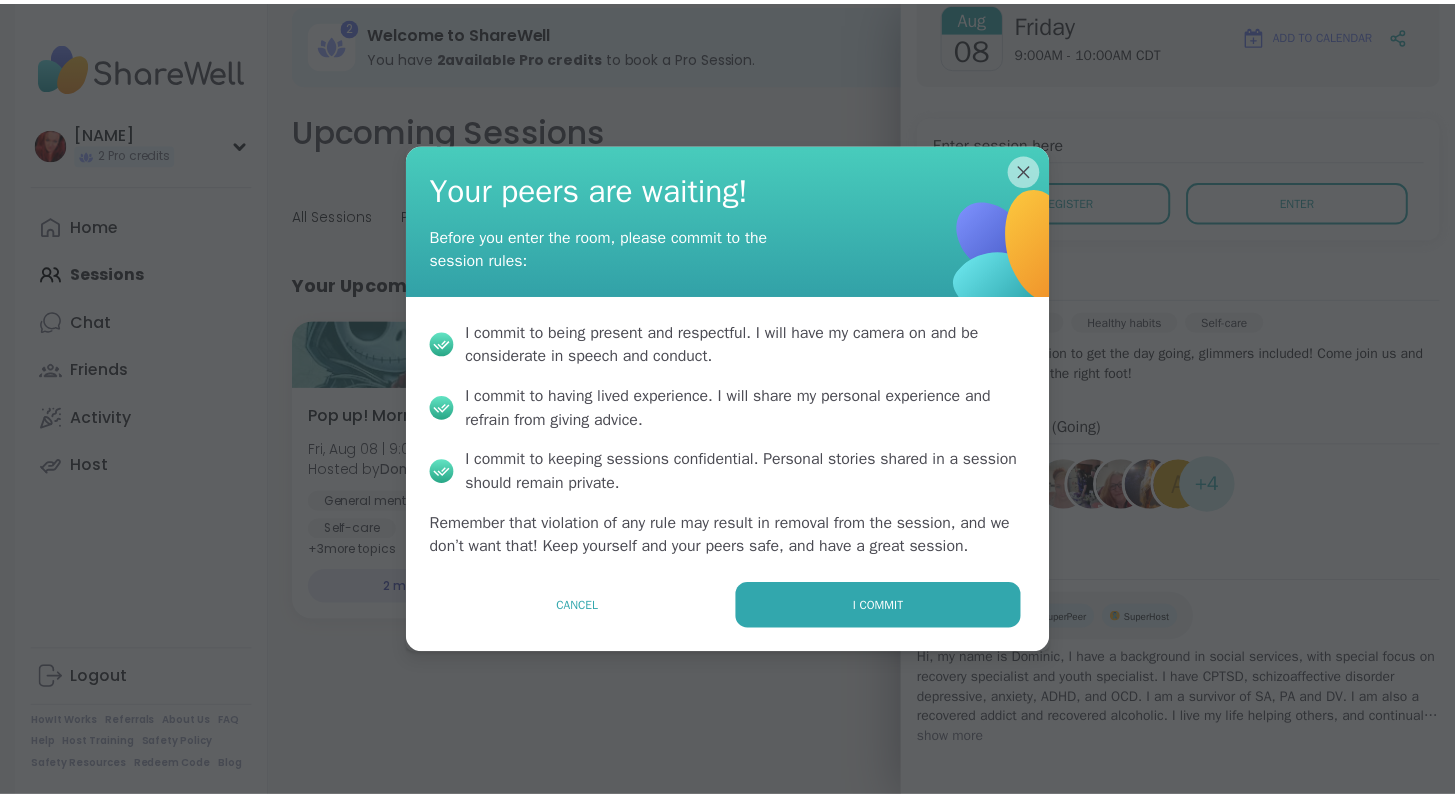 scroll, scrollTop: 296, scrollLeft: 0, axis: vertical 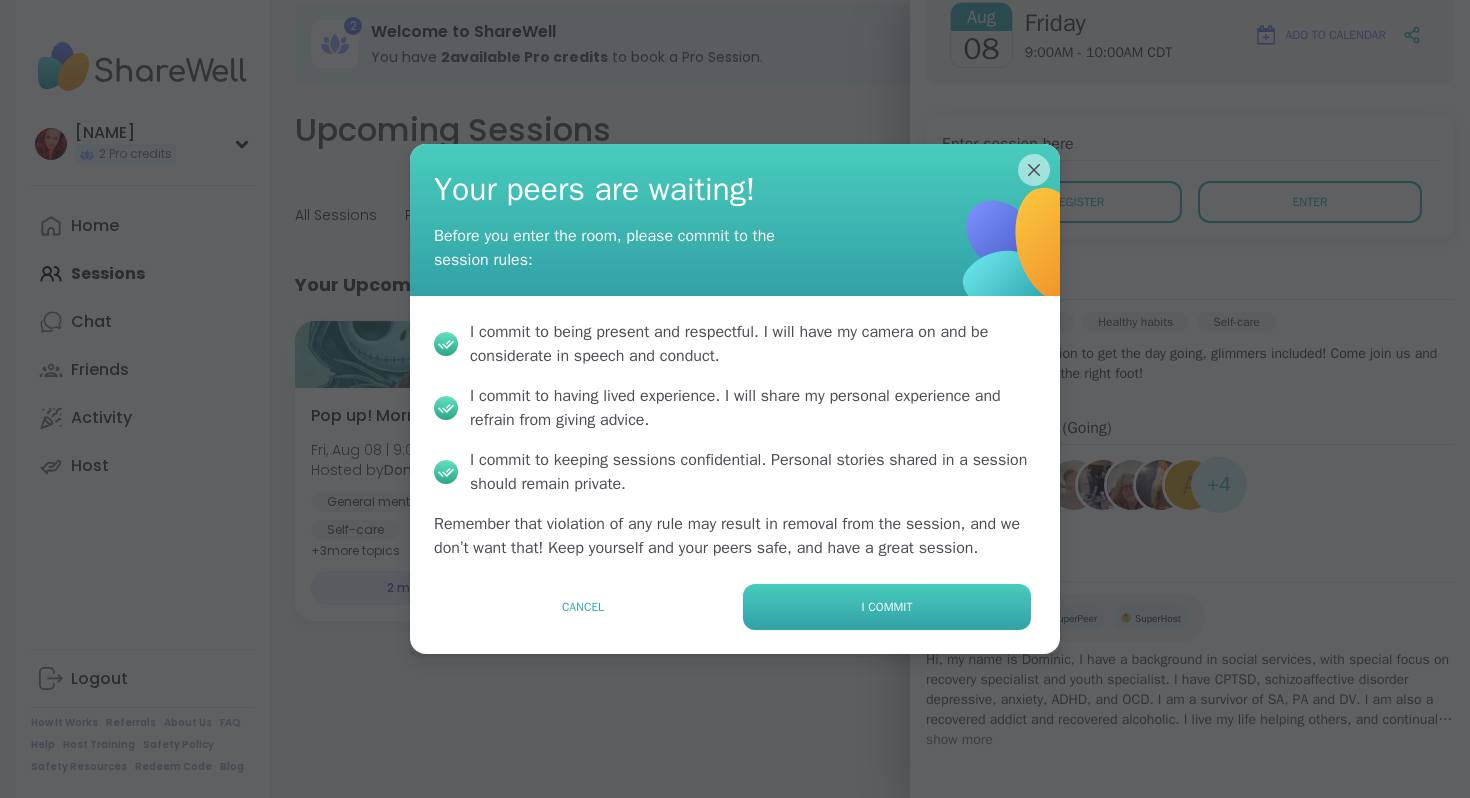 click on "I commit" at bounding box center [887, 607] 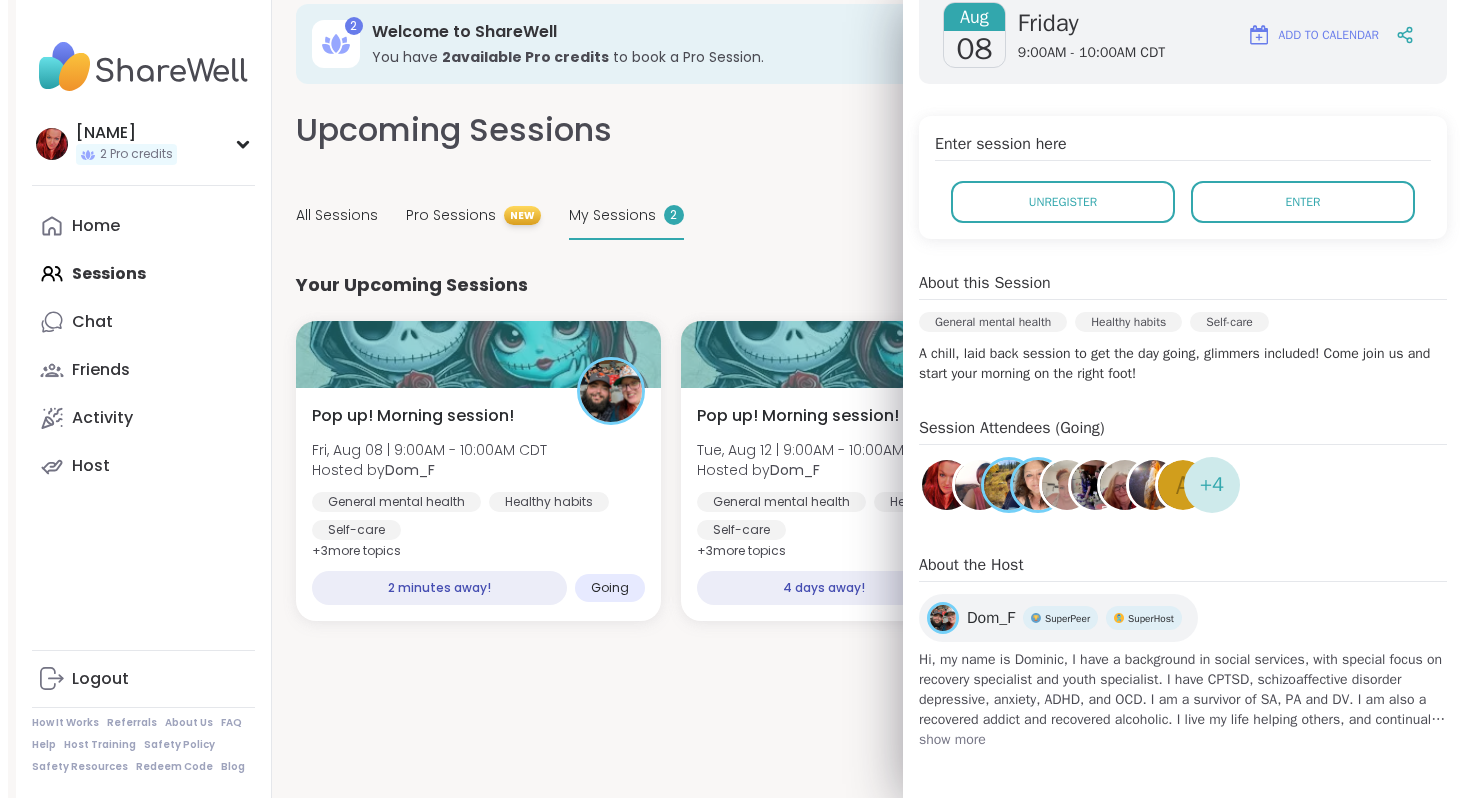 scroll, scrollTop: 0, scrollLeft: 0, axis: both 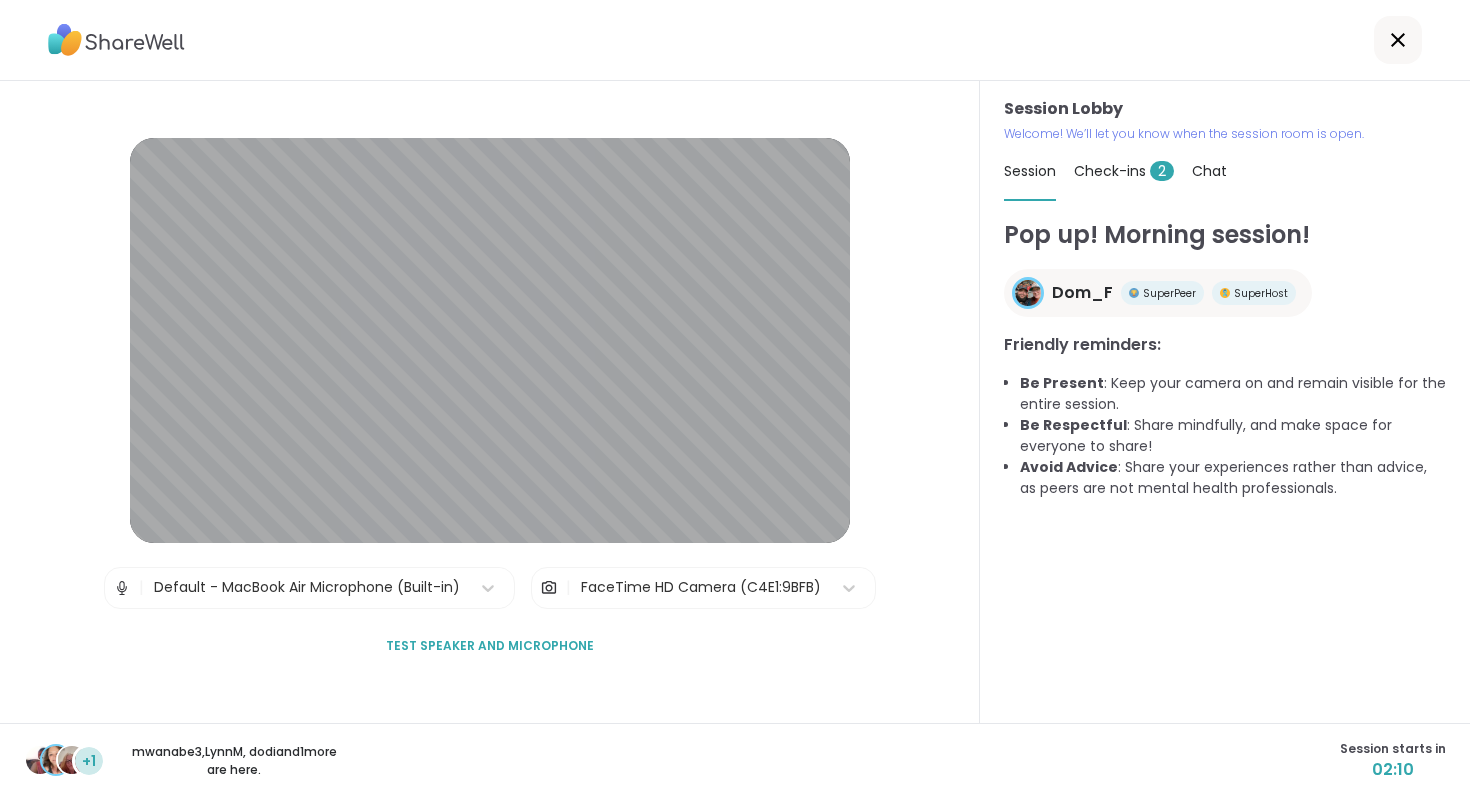click on "Test speaker and microphone" at bounding box center [490, 646] 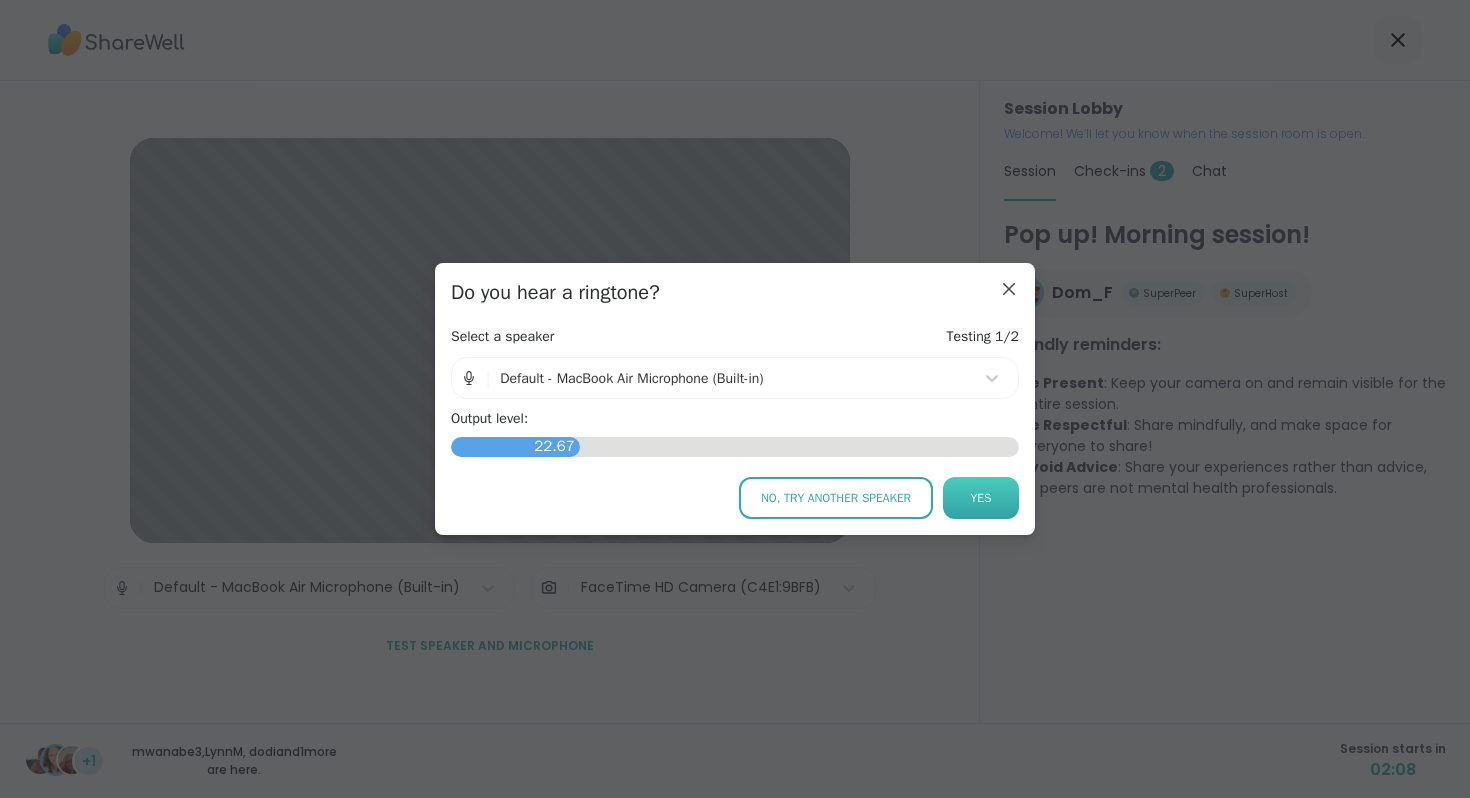 click on "Yes" at bounding box center [981, 498] 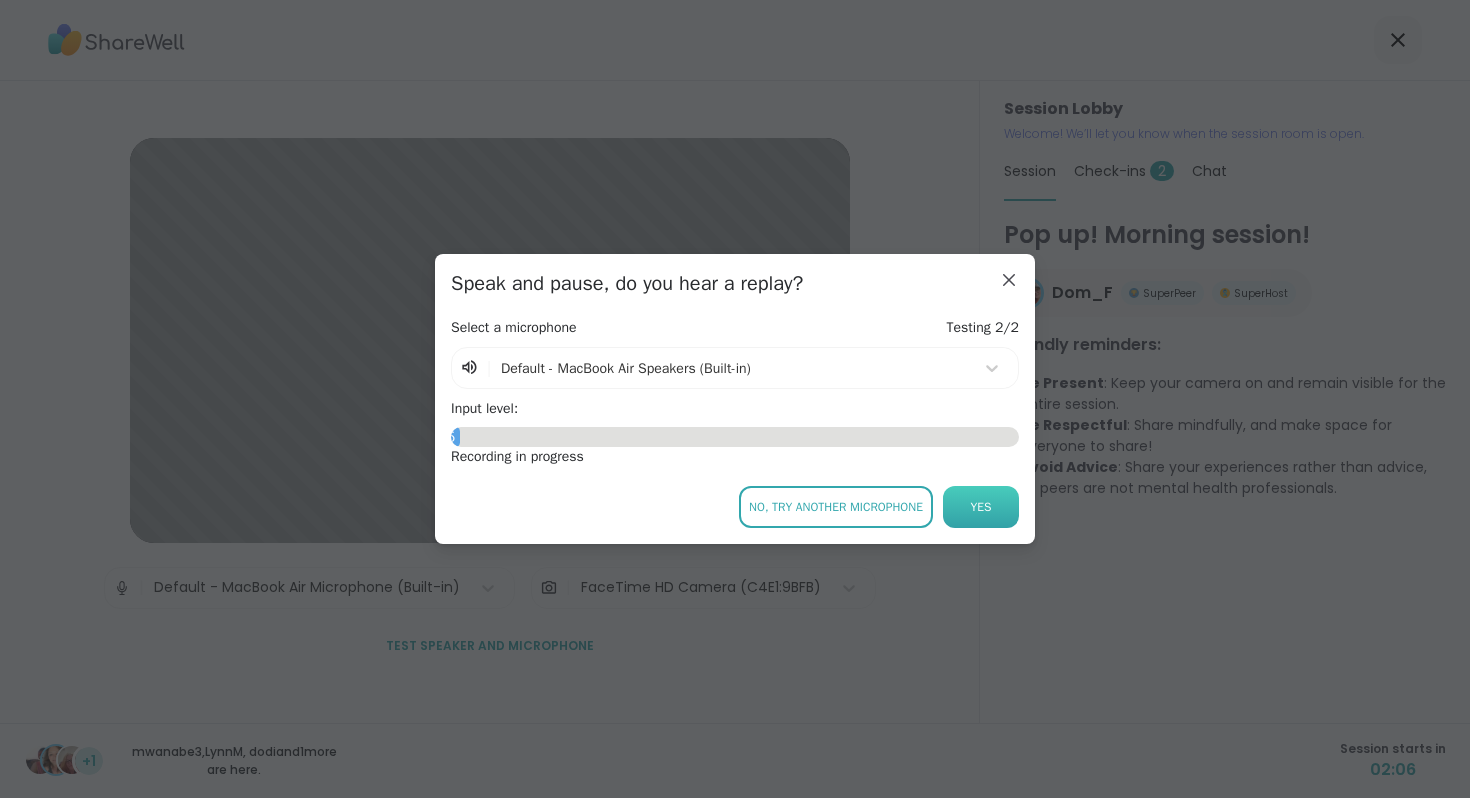 click on "Yes" at bounding box center (981, 507) 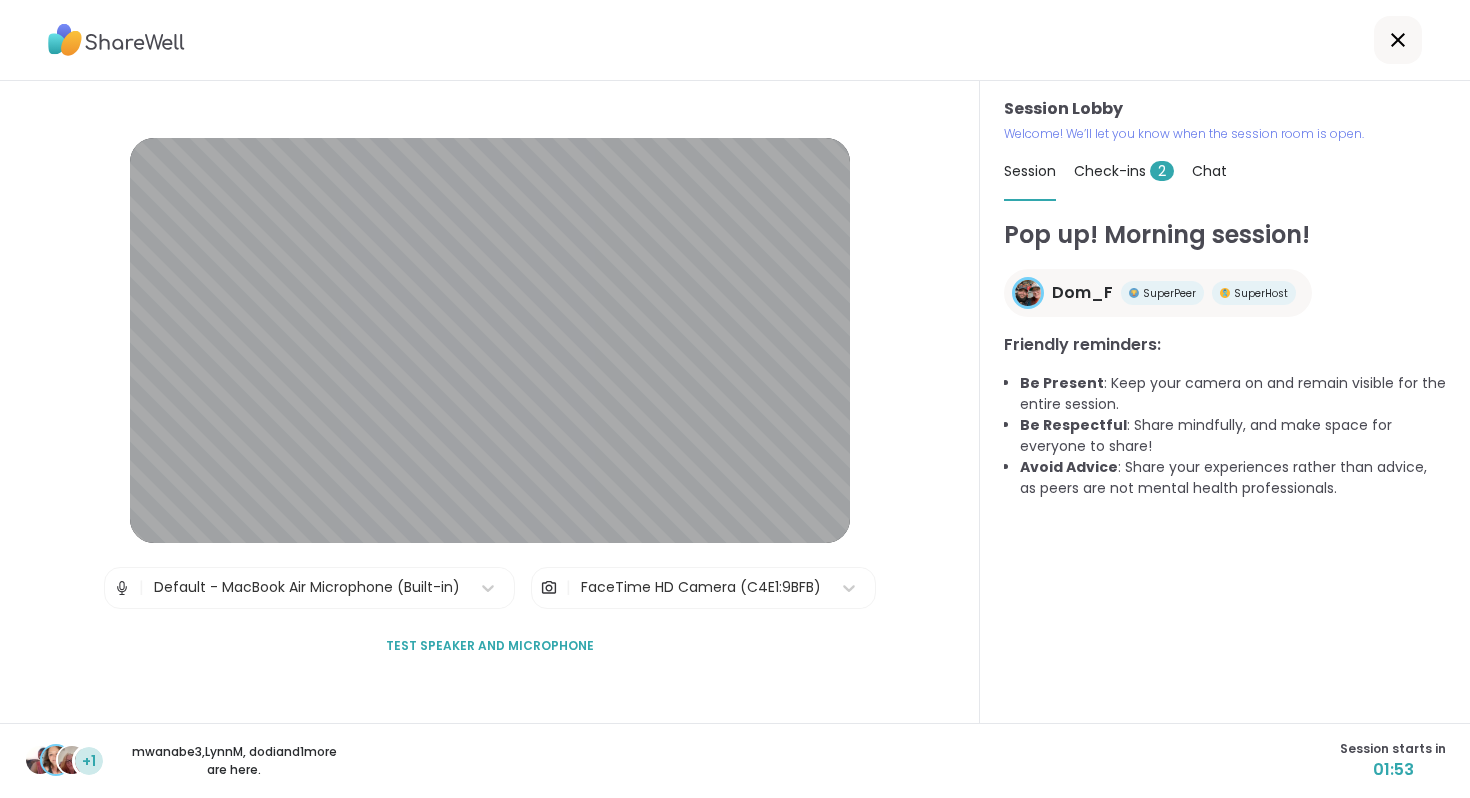 click on "Session Lobby | Default - MacBook Air Microphone (Built-in) | FaceTime HD Camera (C4E1:9BFB) Test speaker and microphone" at bounding box center [490, 402] 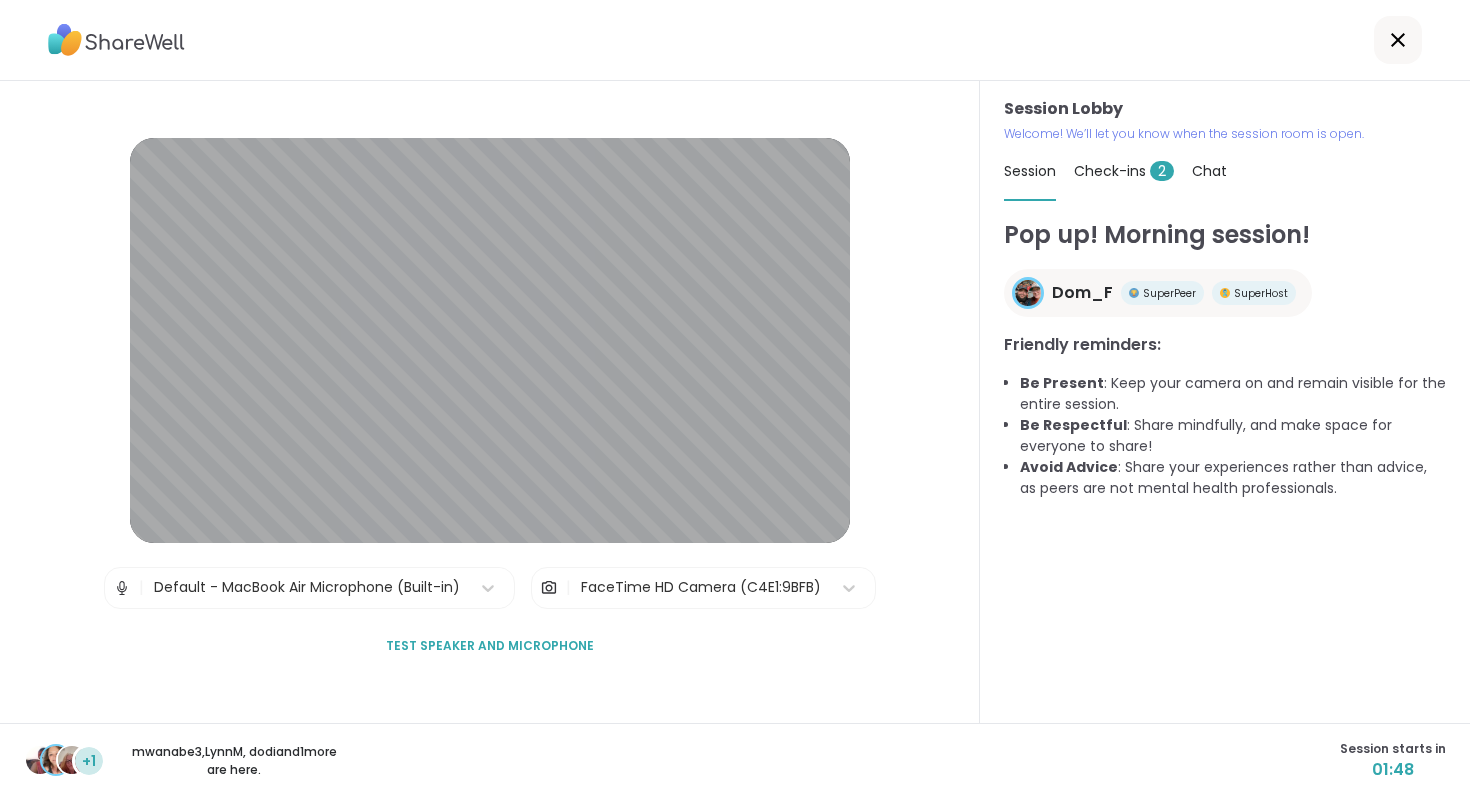 scroll, scrollTop: 0, scrollLeft: 0, axis: both 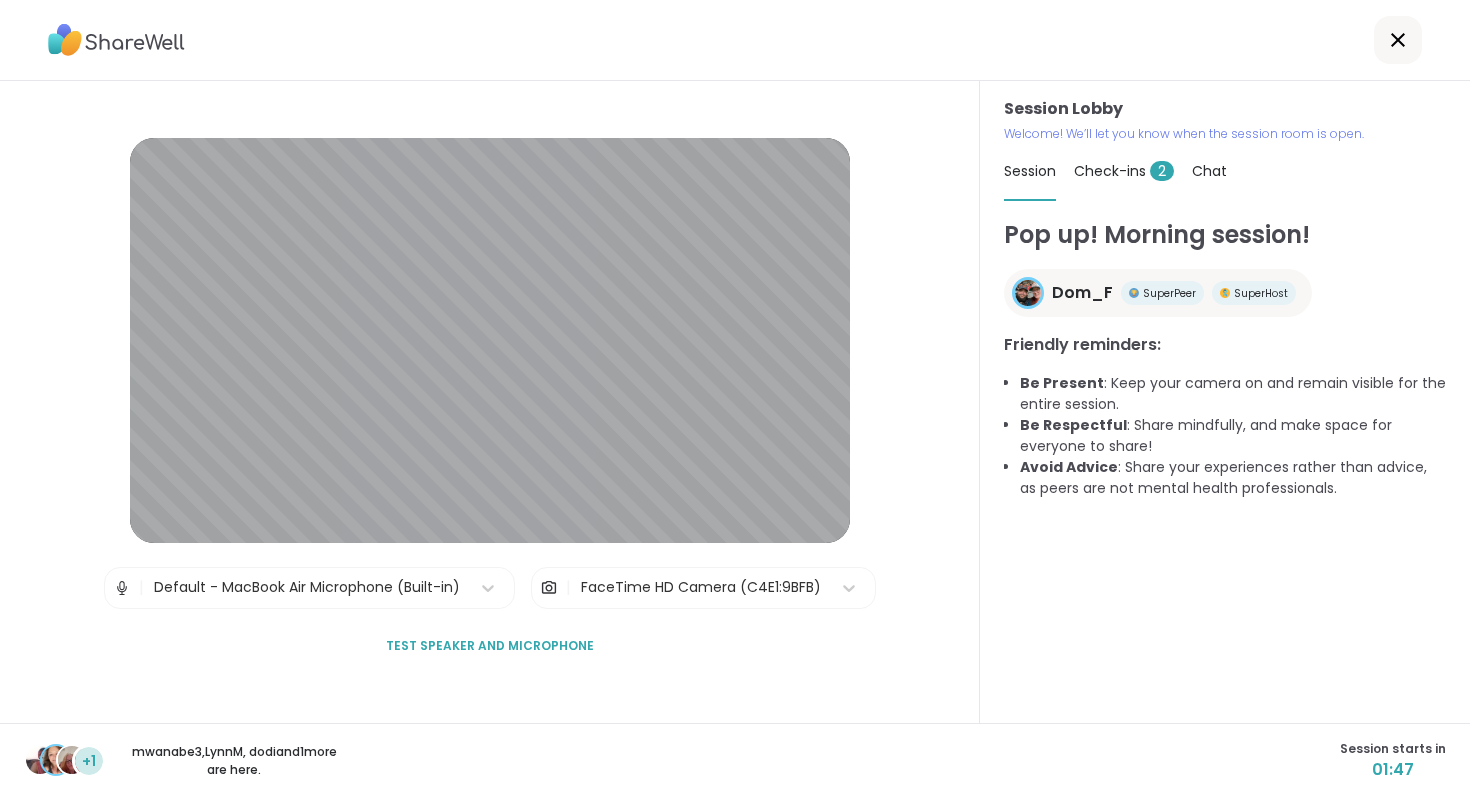 click 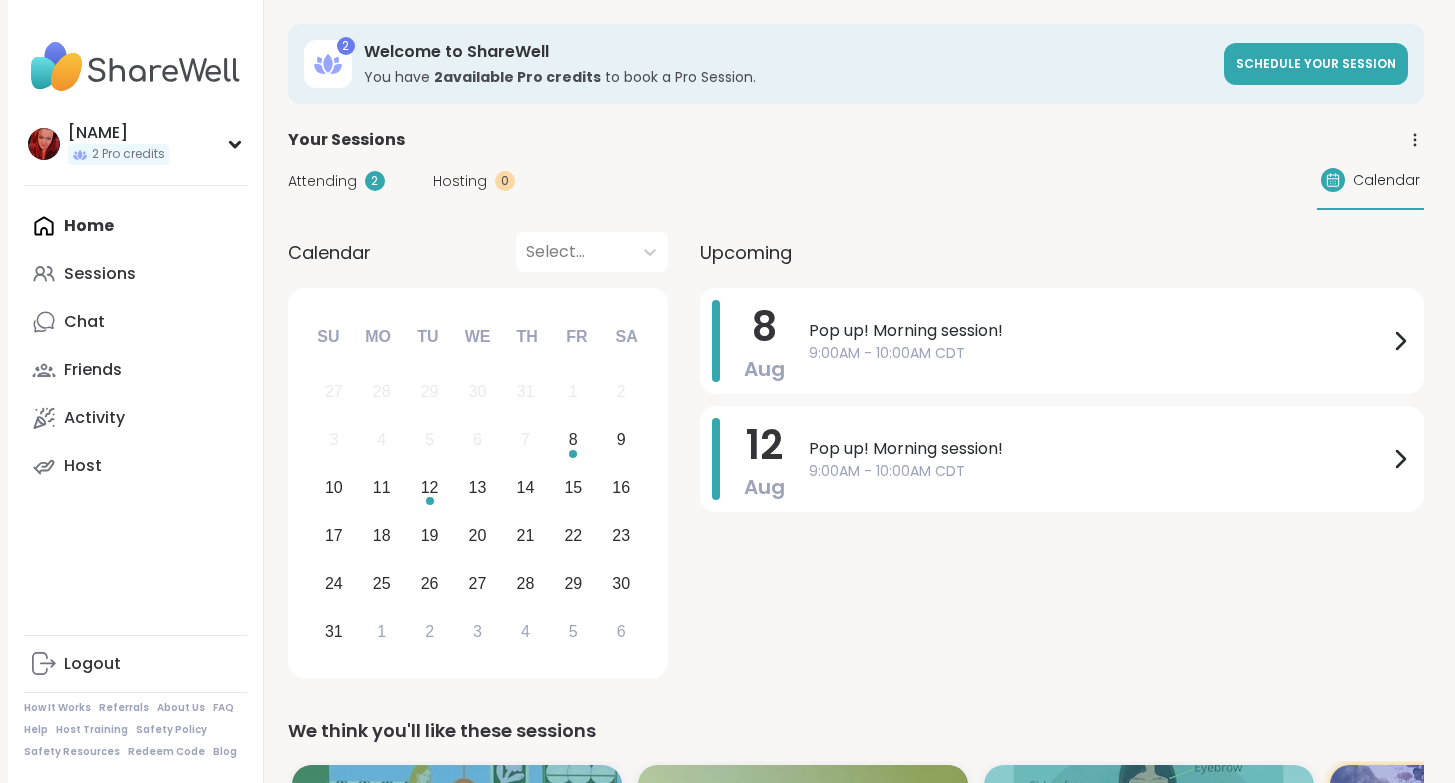 click on "Attending" at bounding box center [322, 181] 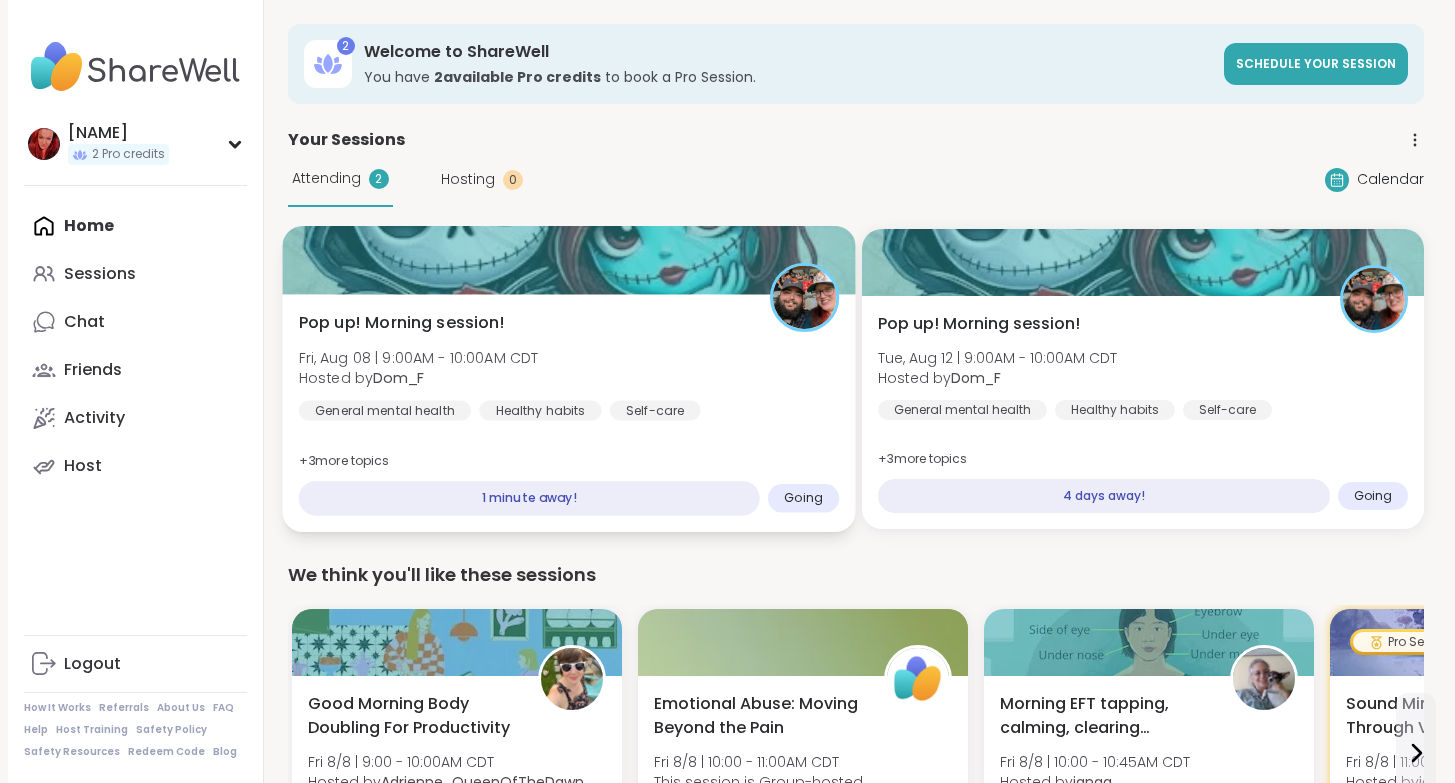 click on "1 minute away!" at bounding box center [528, 498] 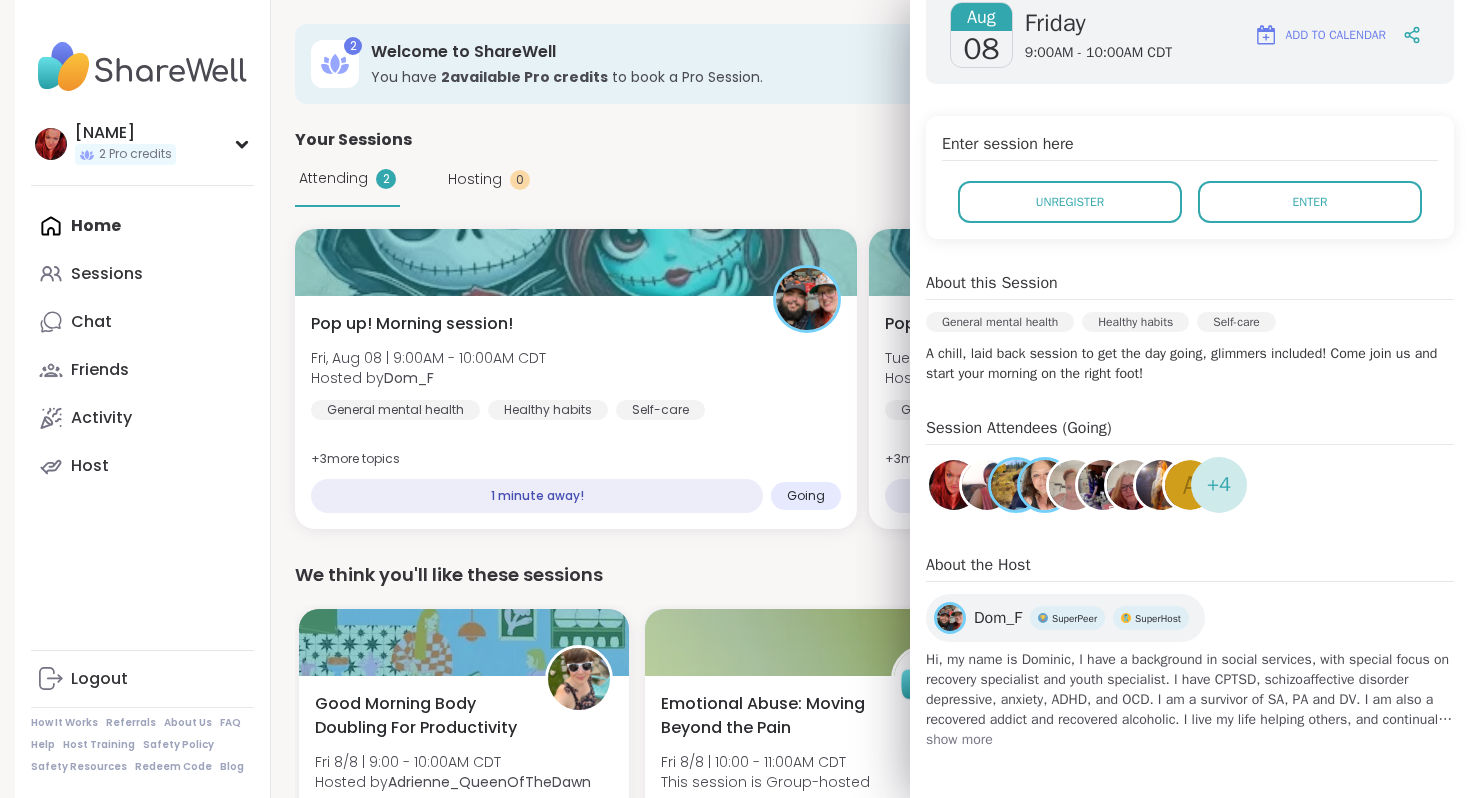 scroll, scrollTop: 505, scrollLeft: 0, axis: vertical 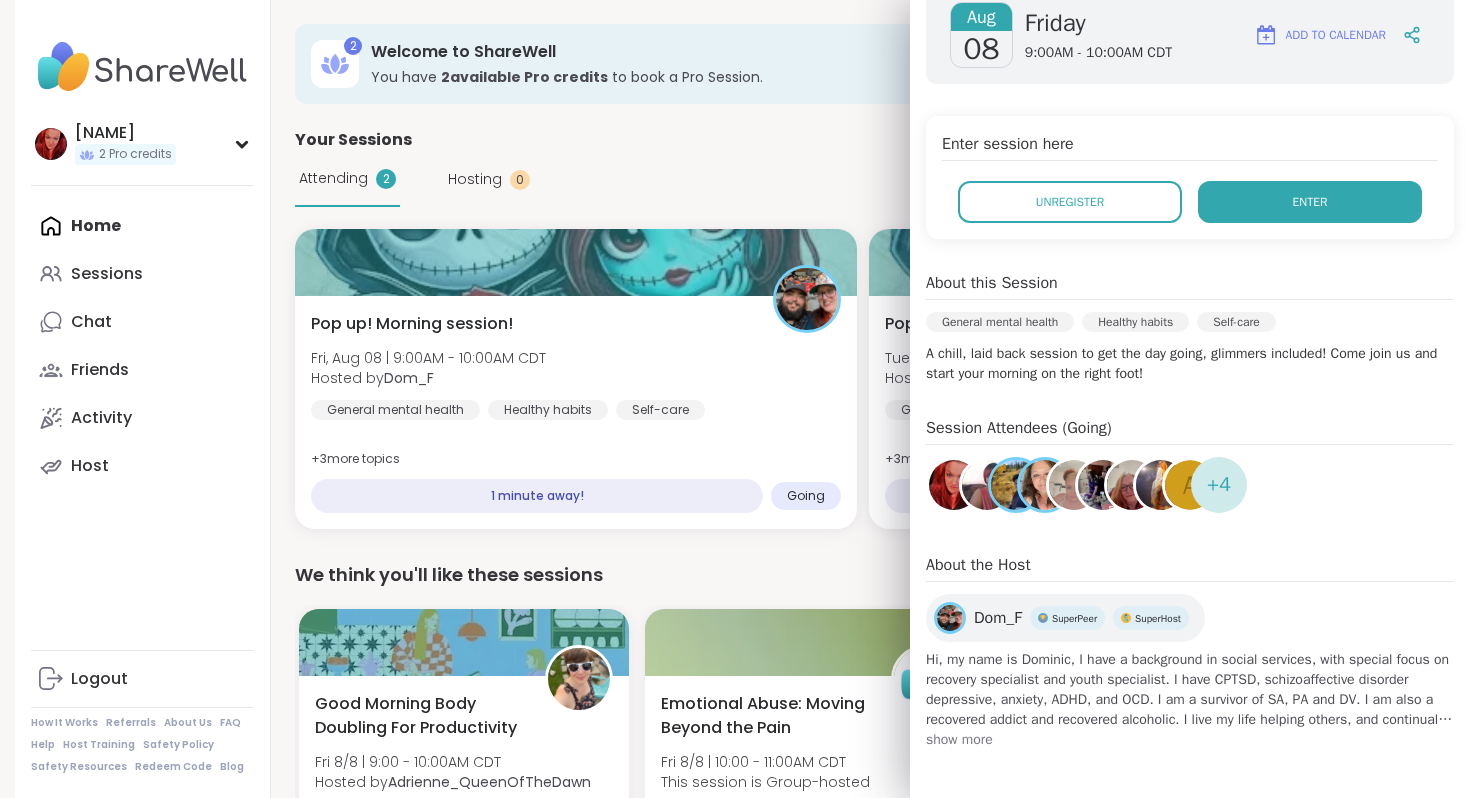 click on "Enter" at bounding box center [1310, 202] 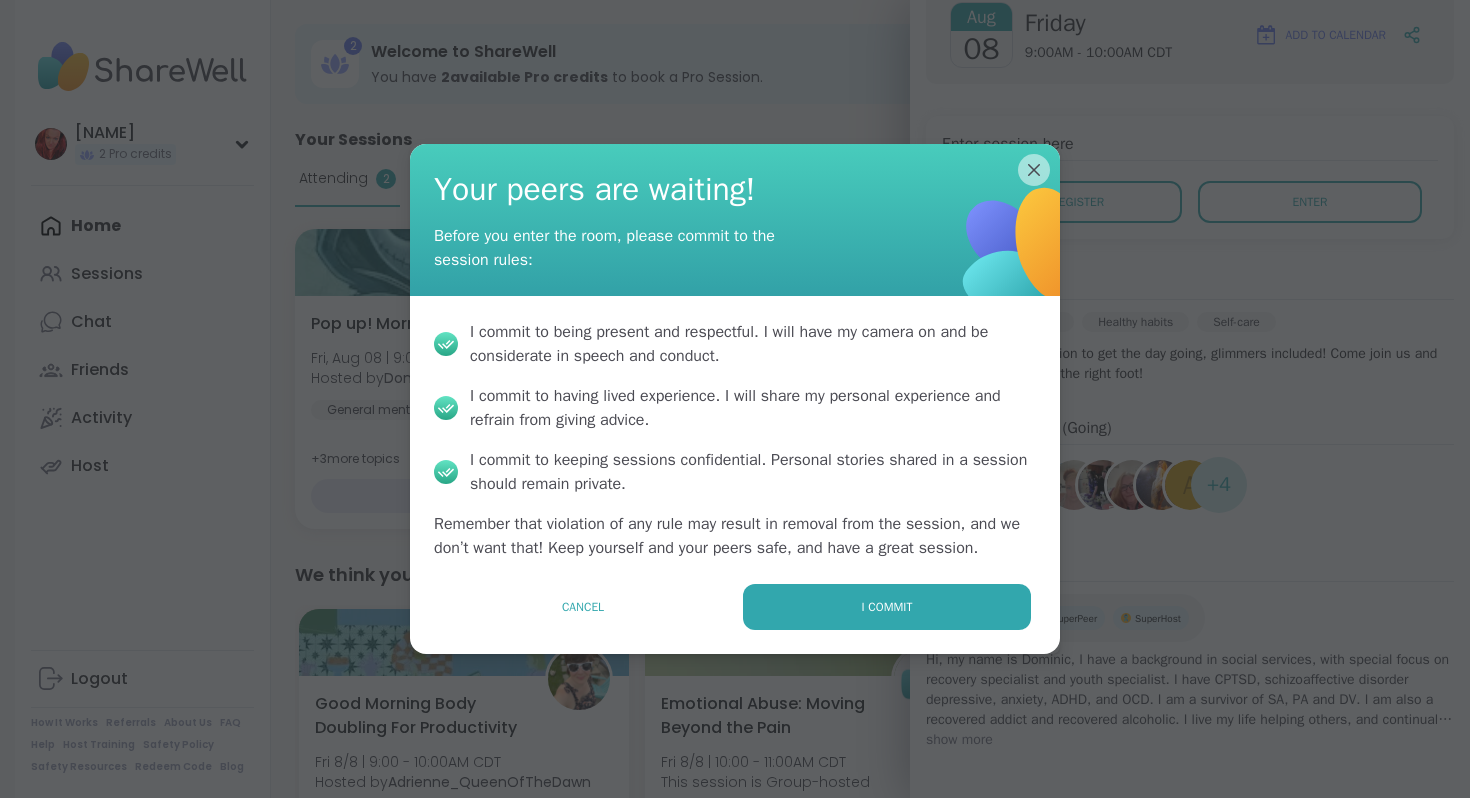 scroll, scrollTop: 296, scrollLeft: 0, axis: vertical 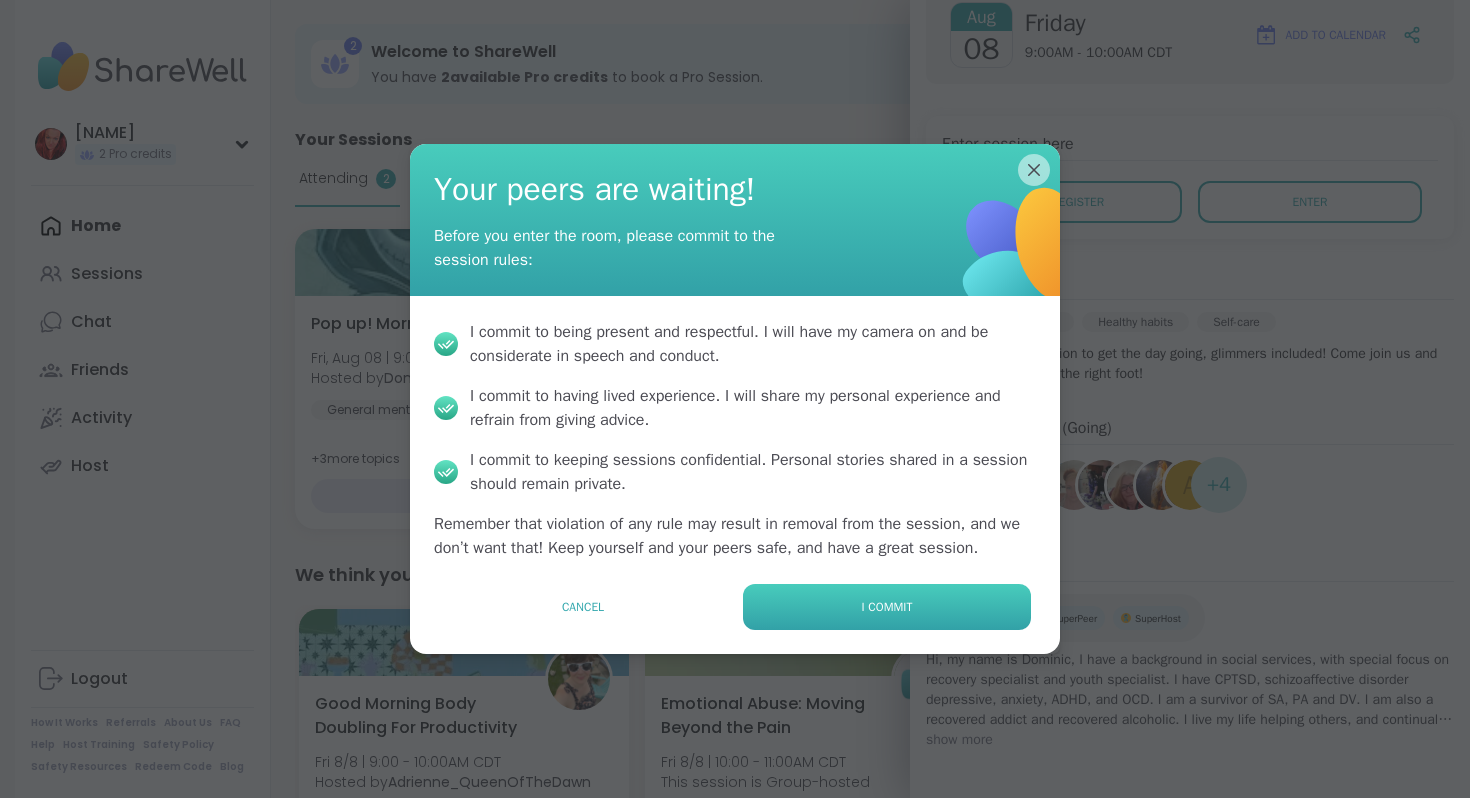 click on "I commit" at bounding box center [887, 607] 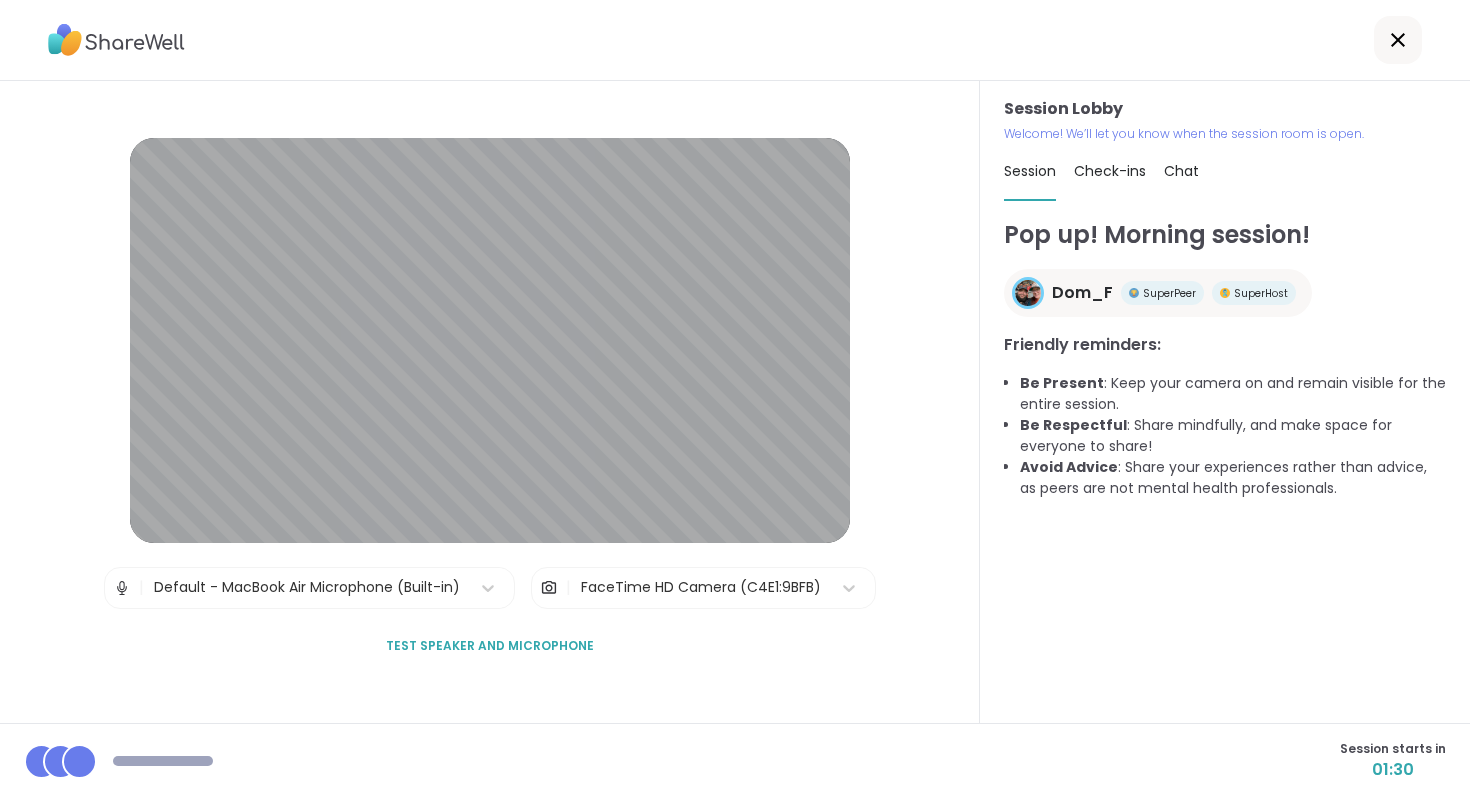 scroll, scrollTop: 253, scrollLeft: 0, axis: vertical 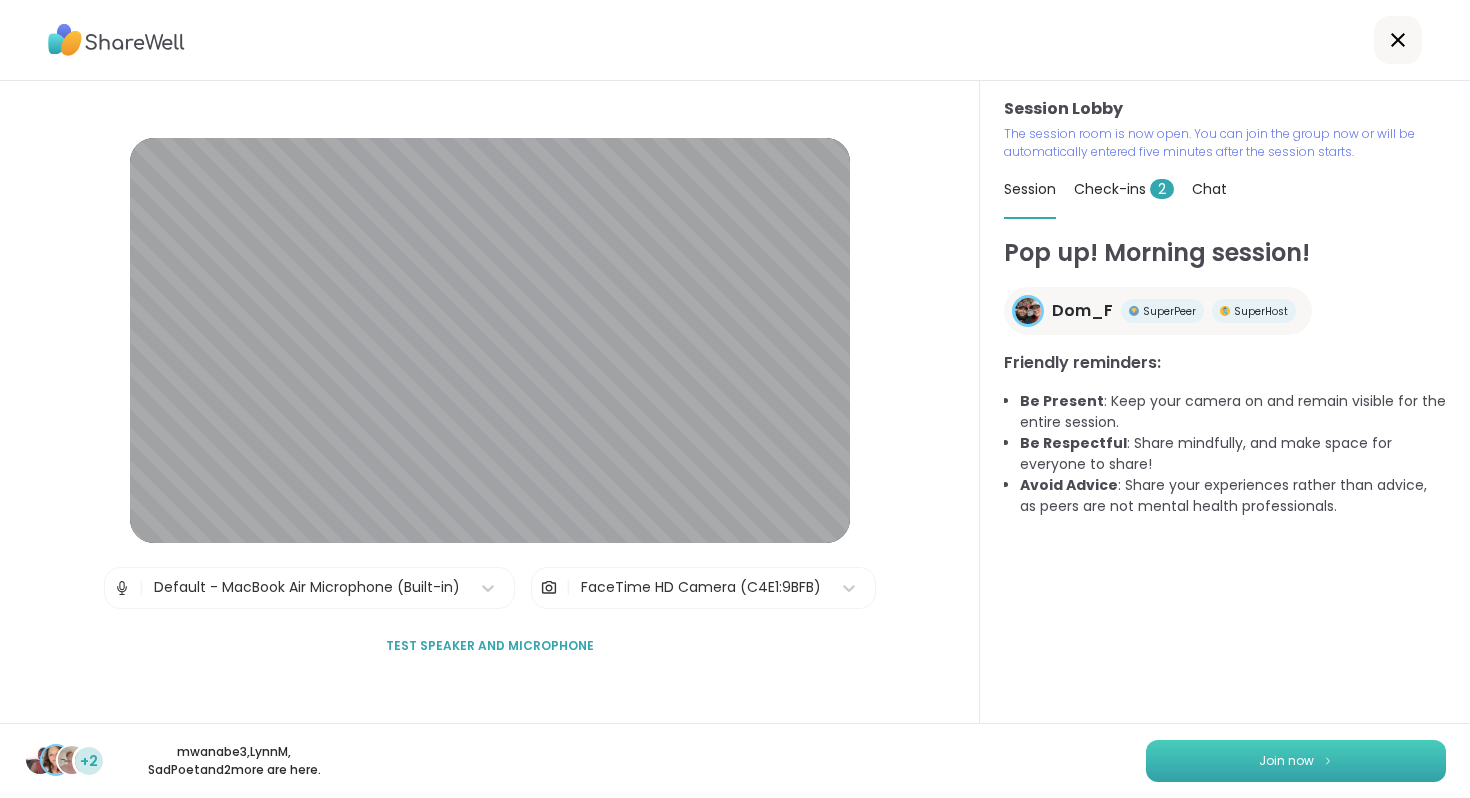 click on "Join now" at bounding box center [1286, 761] 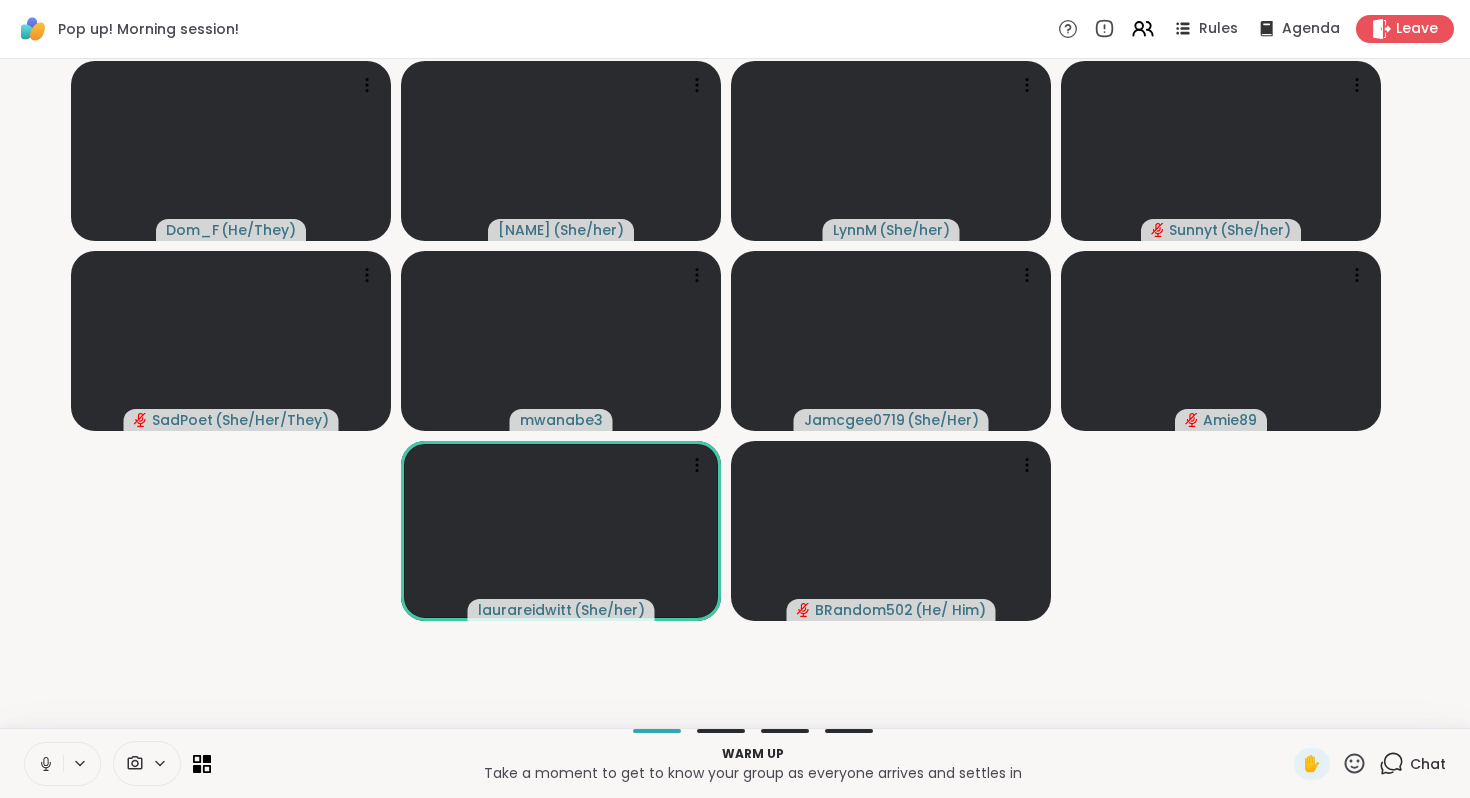 click 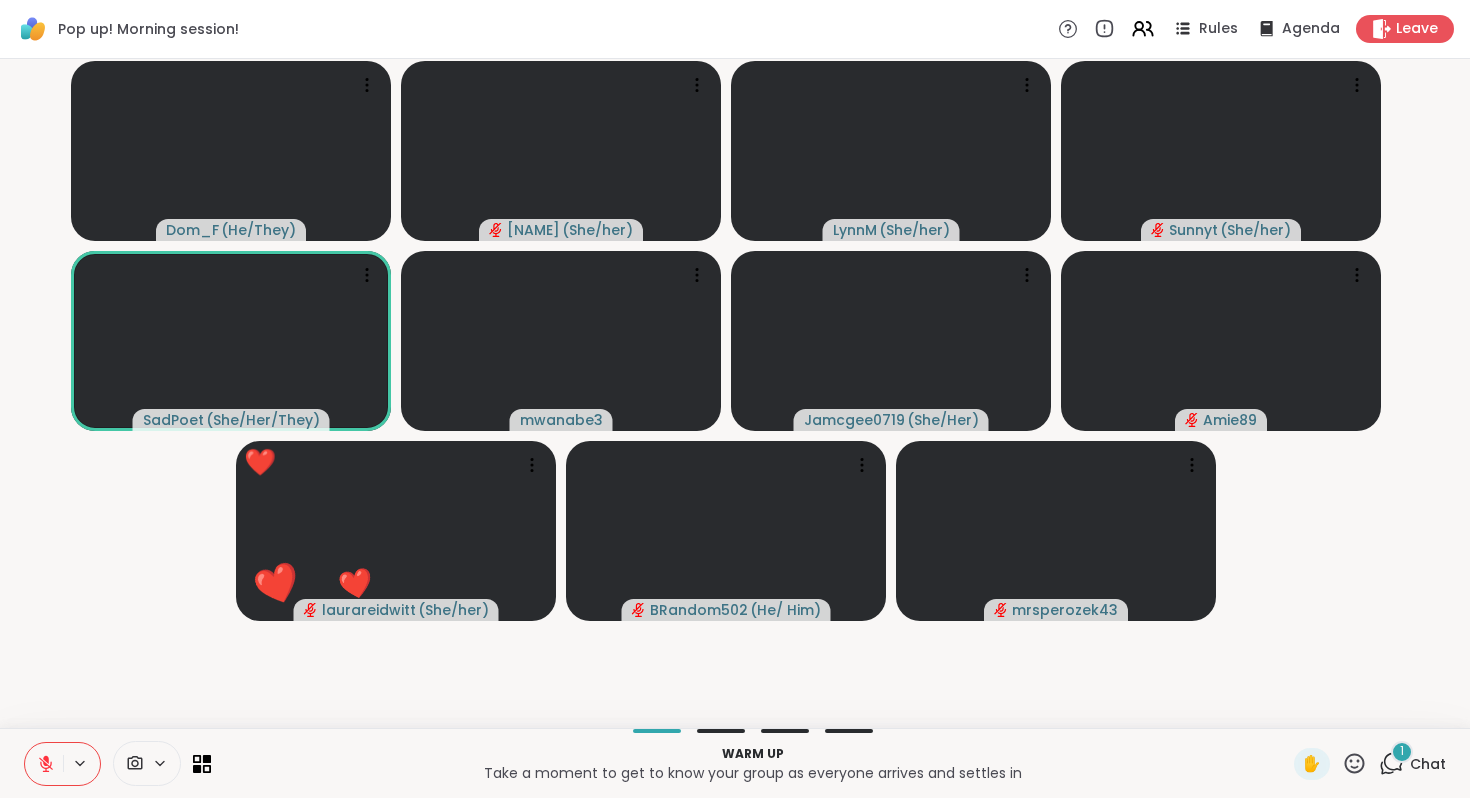 click 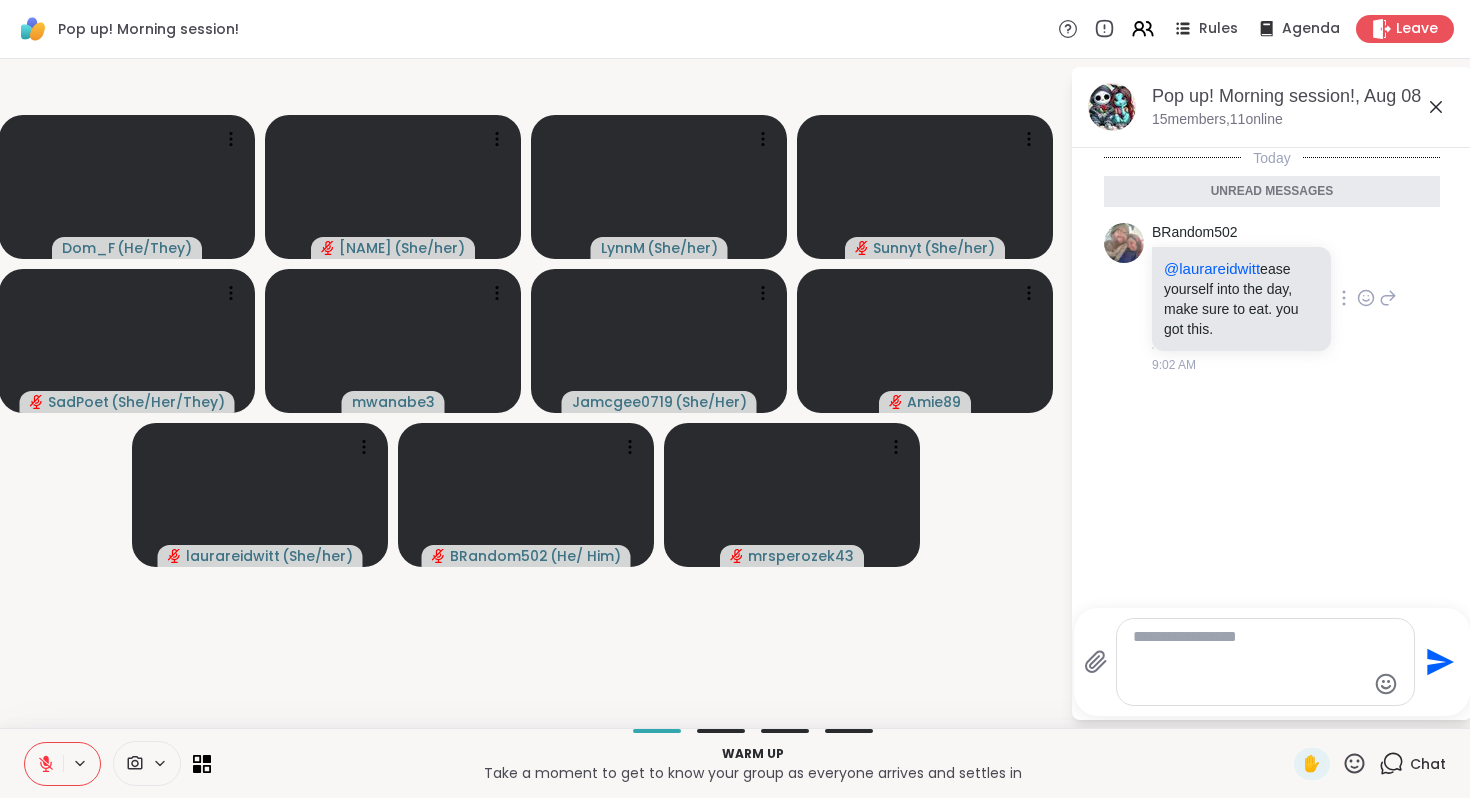 scroll, scrollTop: 331, scrollLeft: 0, axis: vertical 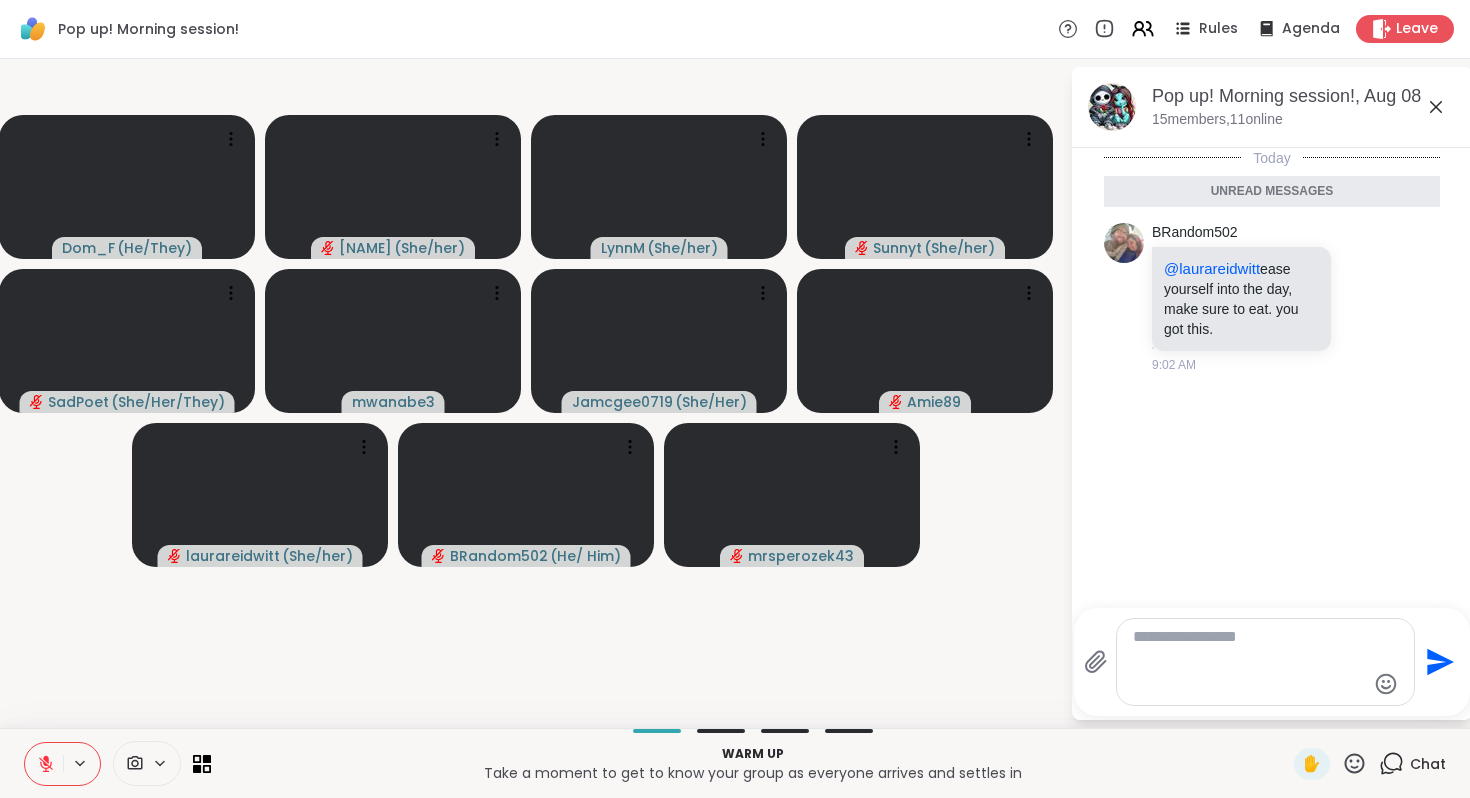click 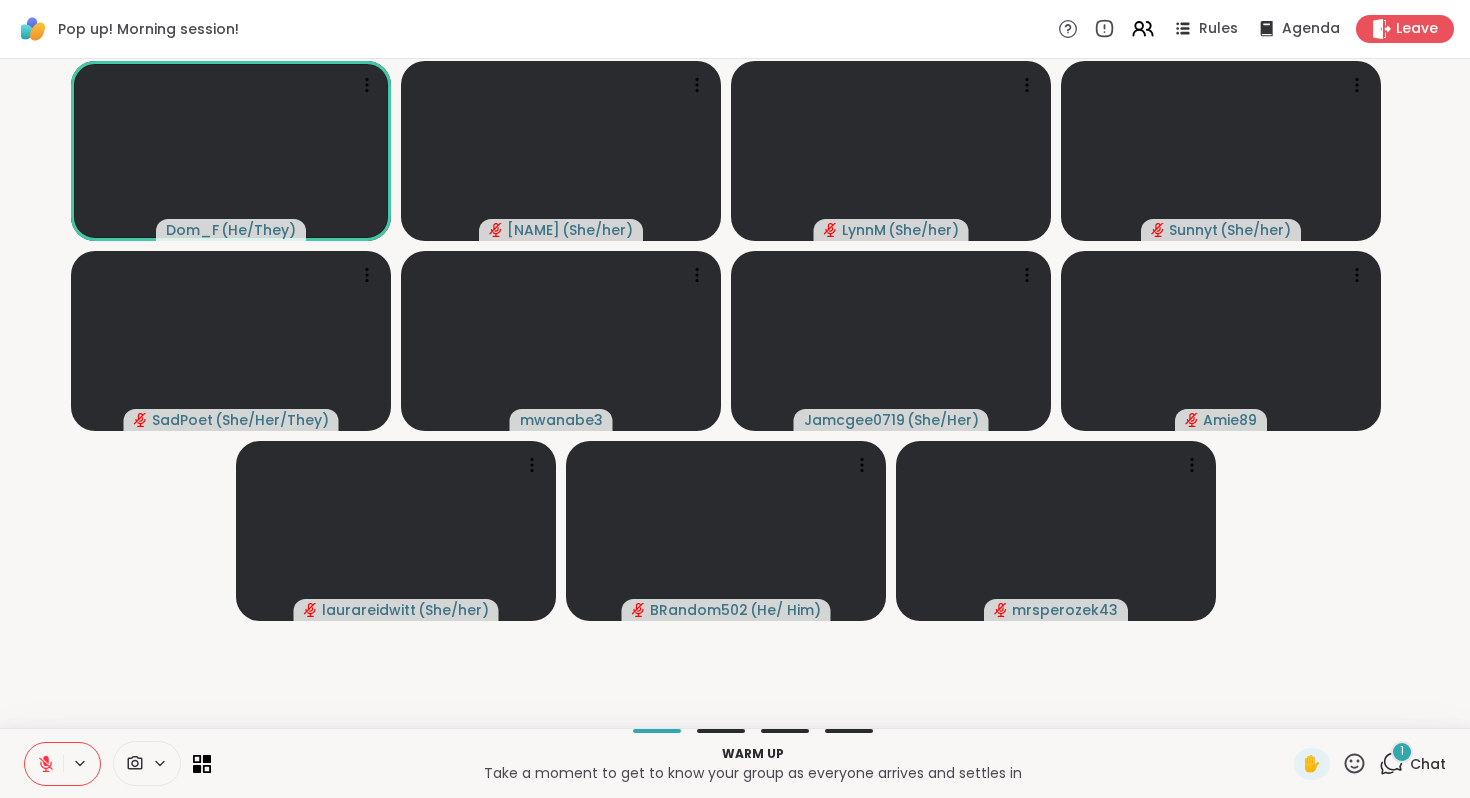 click 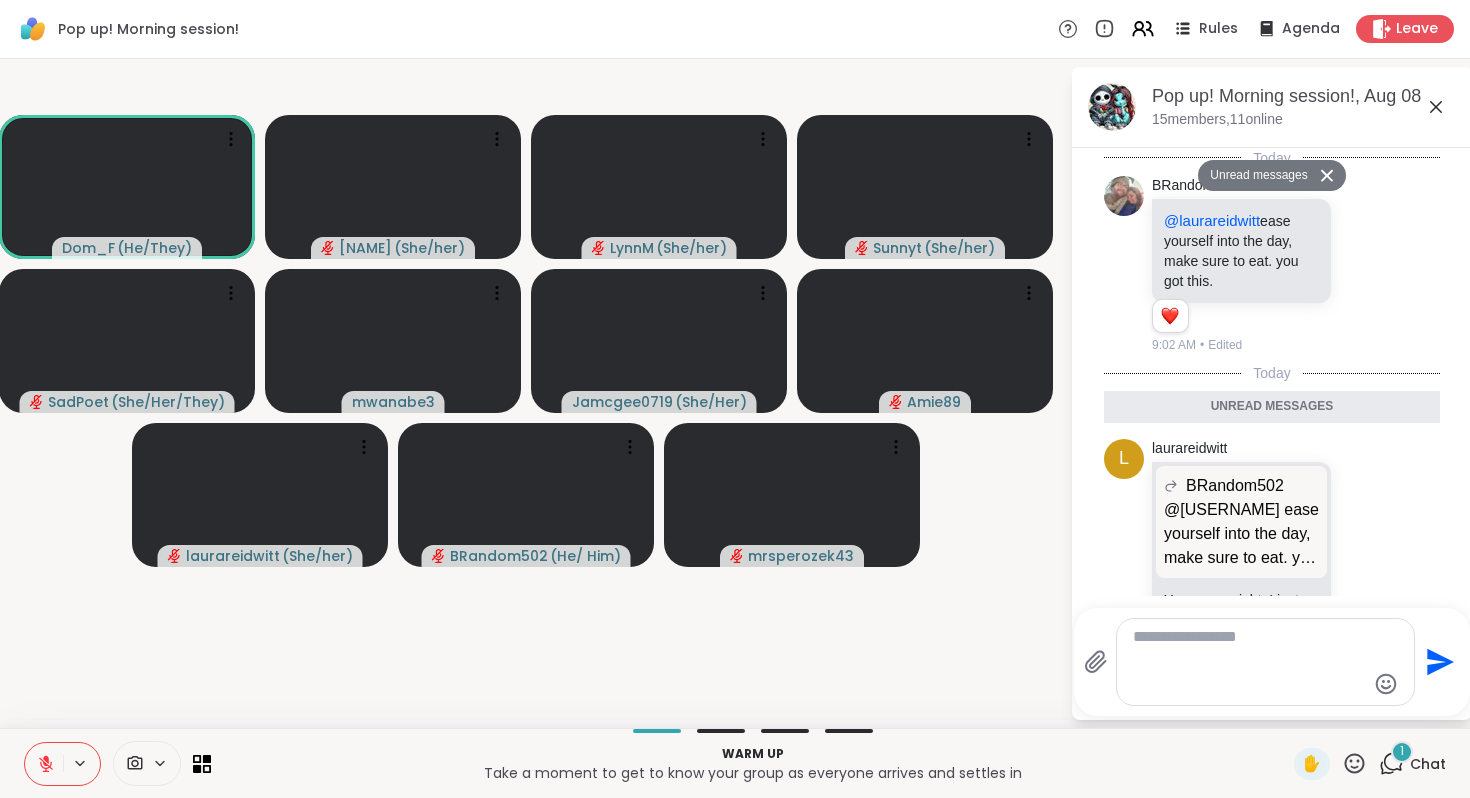 scroll, scrollTop: 909, scrollLeft: 0, axis: vertical 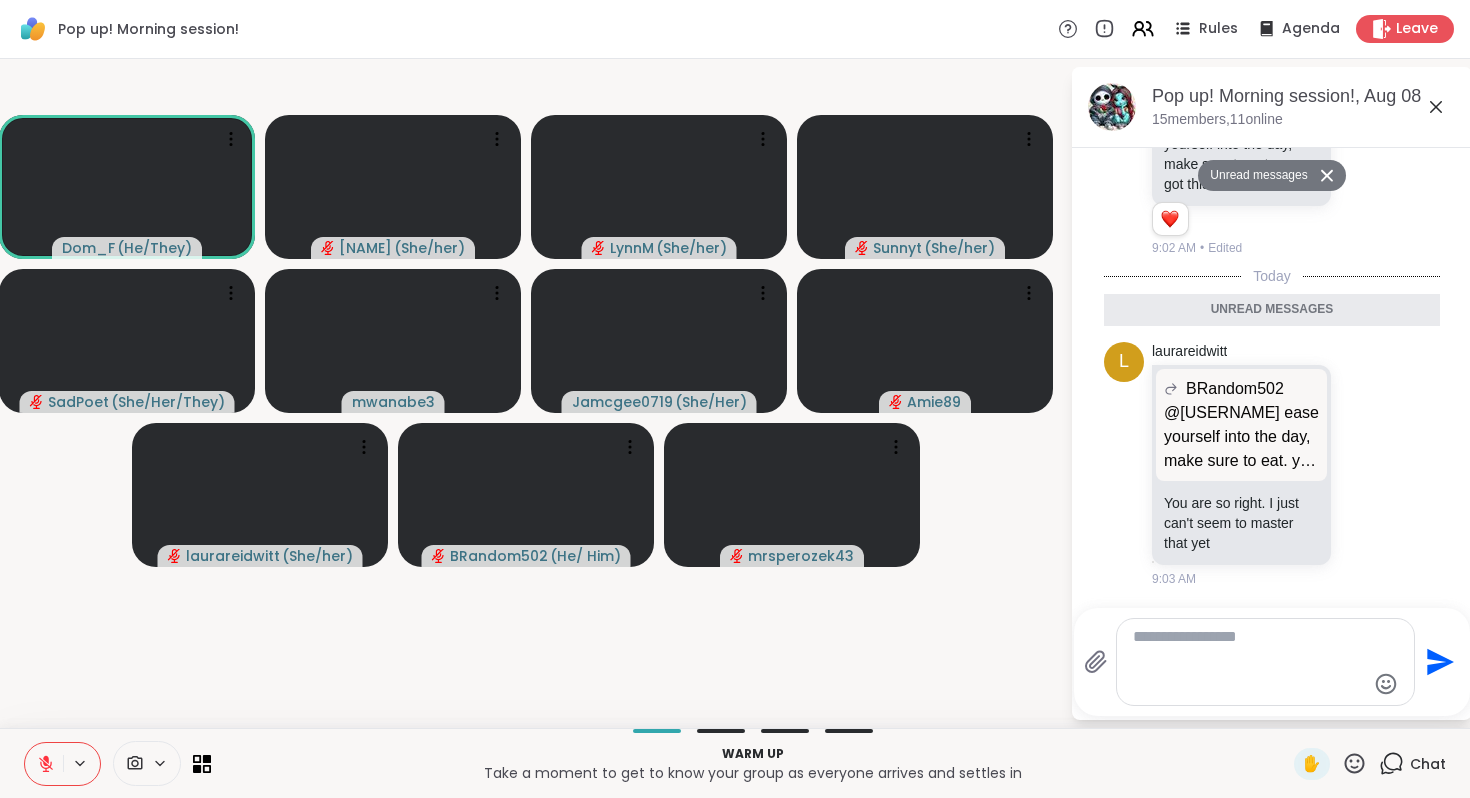 click 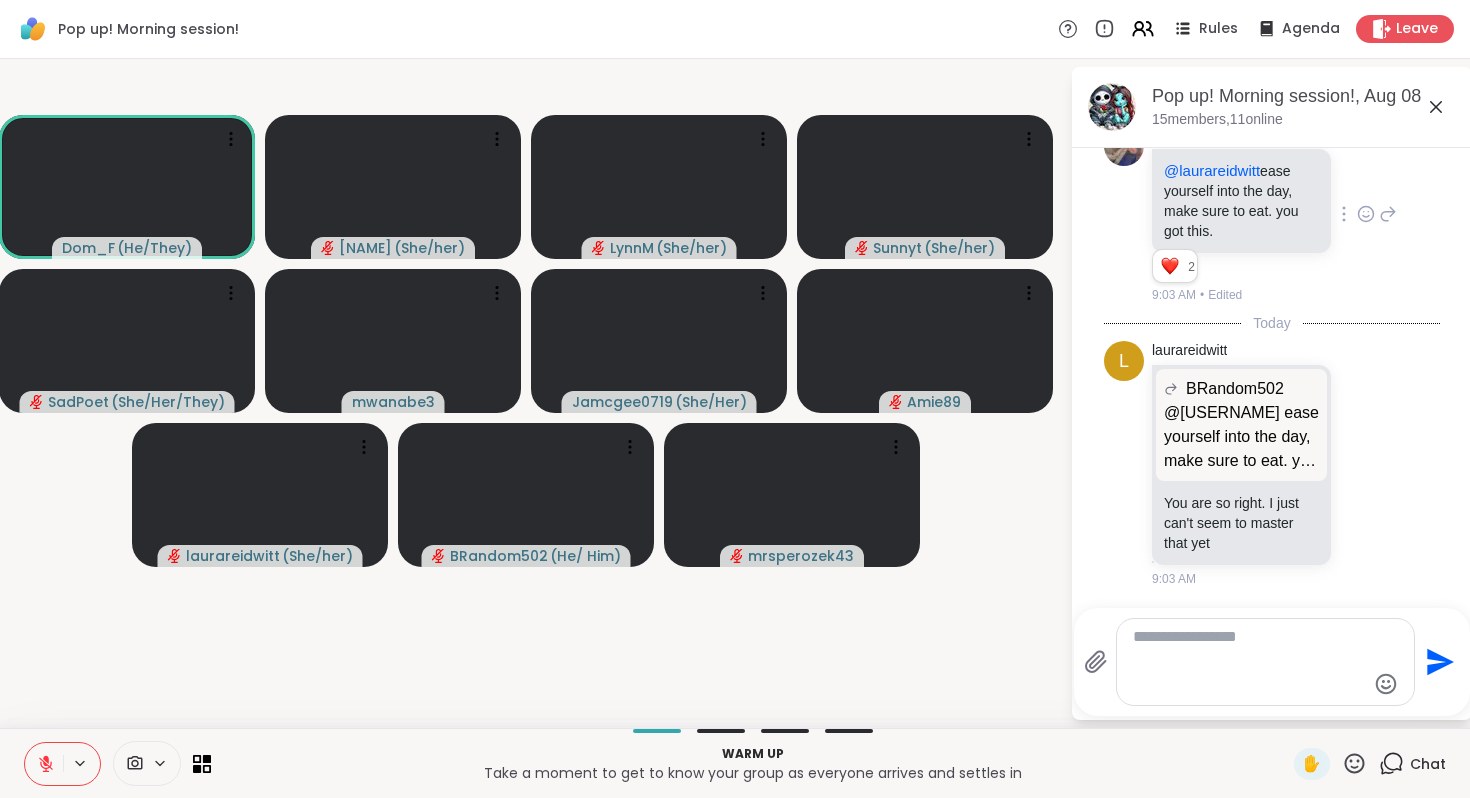 scroll, scrollTop: 118, scrollLeft: 0, axis: vertical 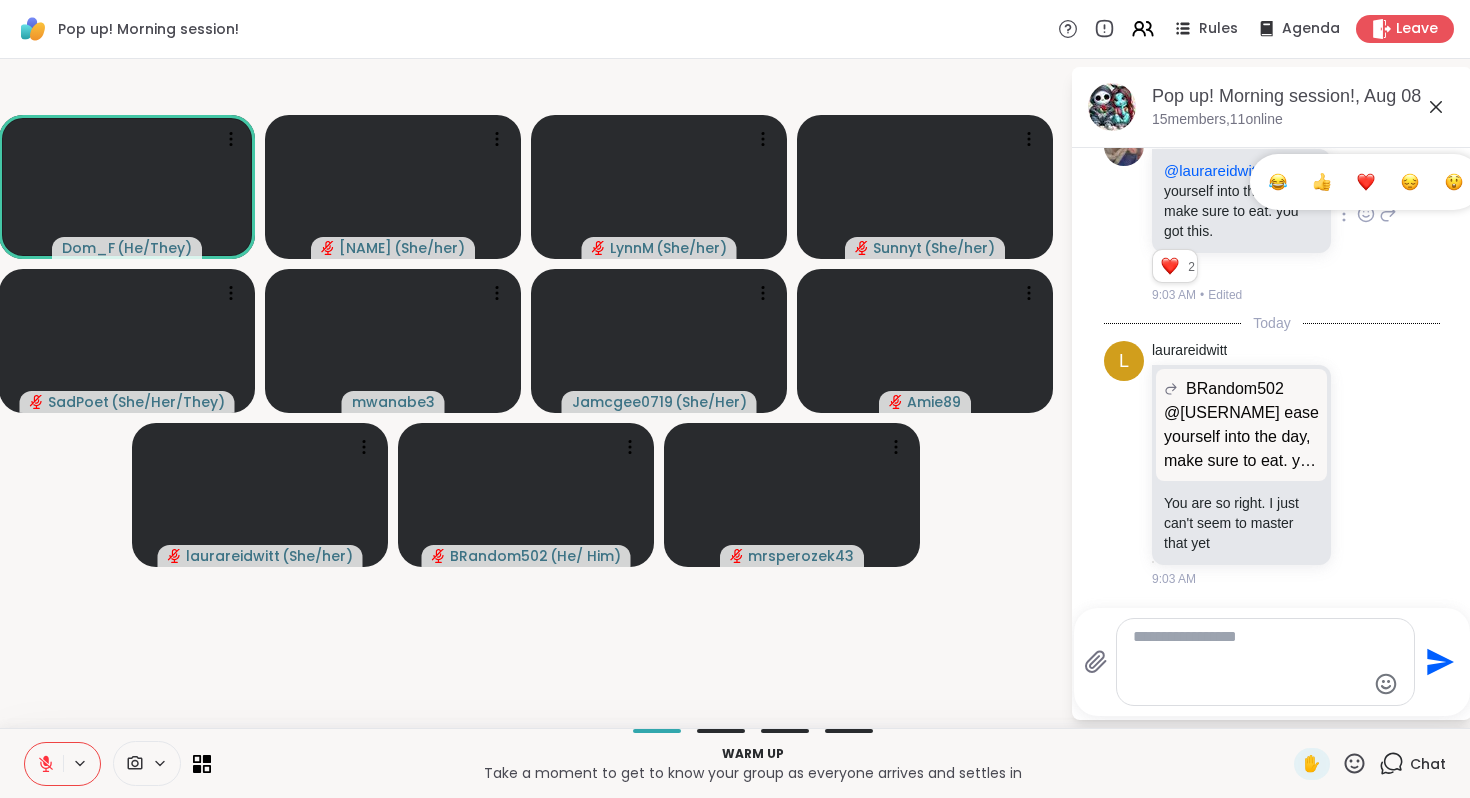 click at bounding box center (1366, 182) 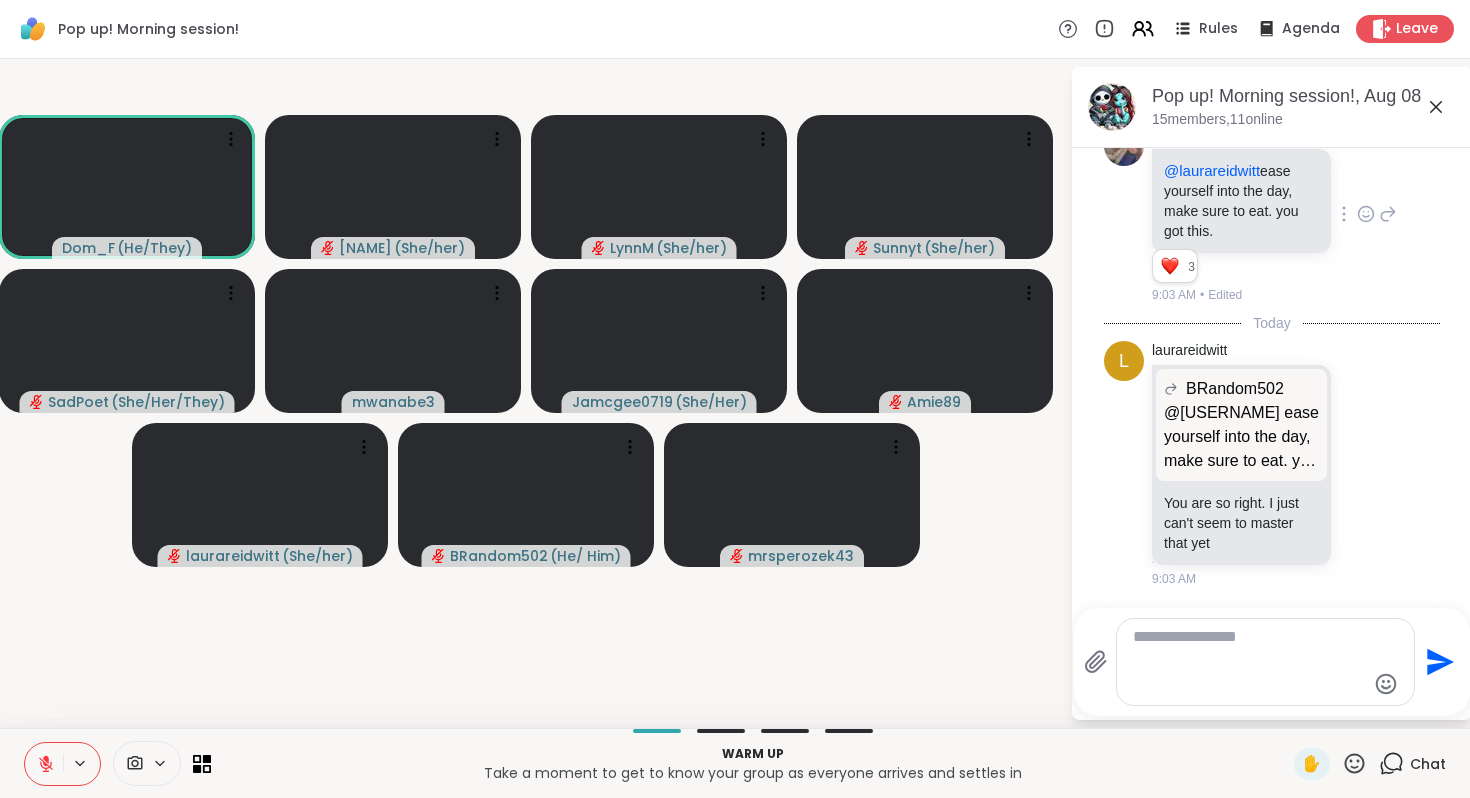 click 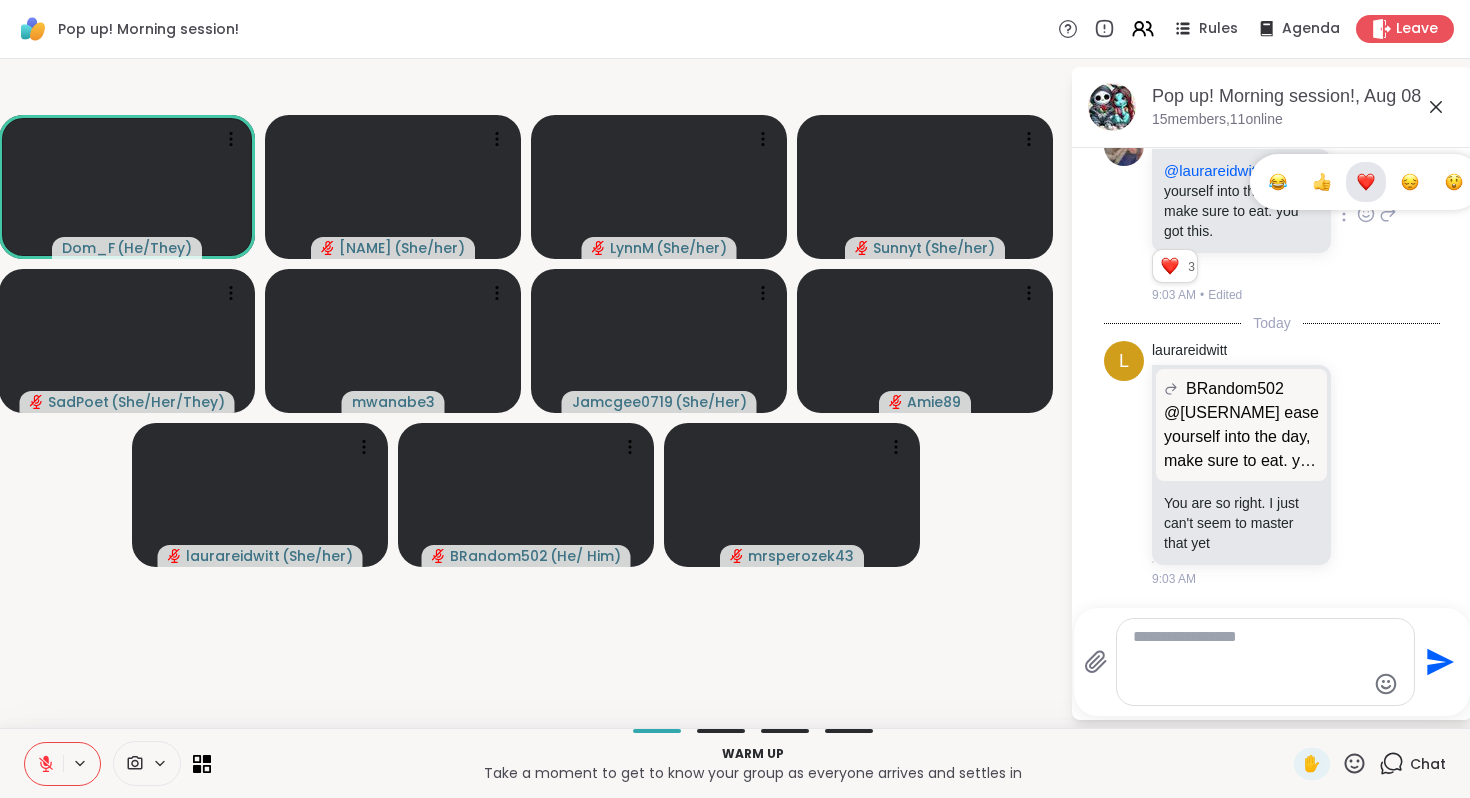 click at bounding box center [1366, 182] 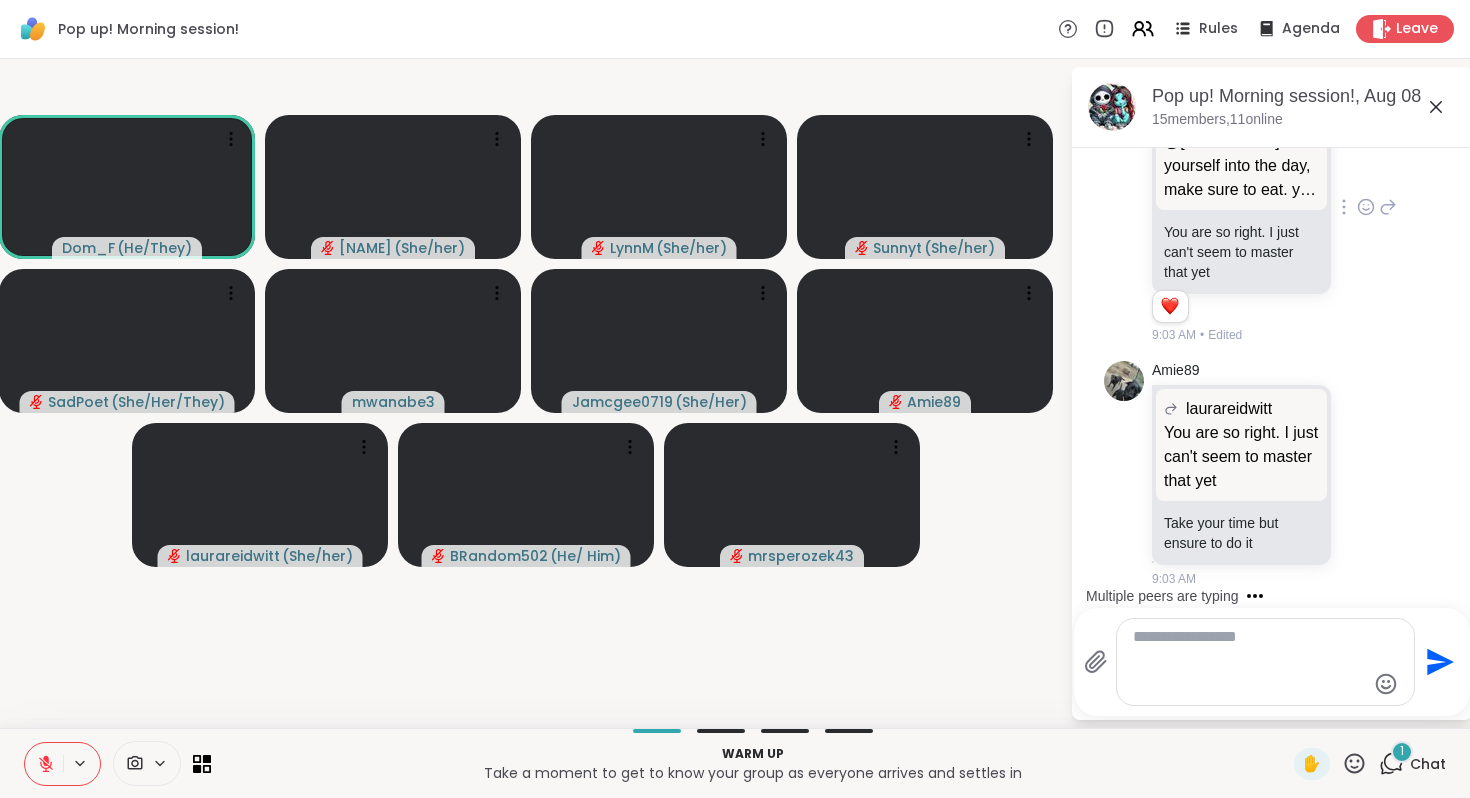 scroll, scrollTop: 1334, scrollLeft: 0, axis: vertical 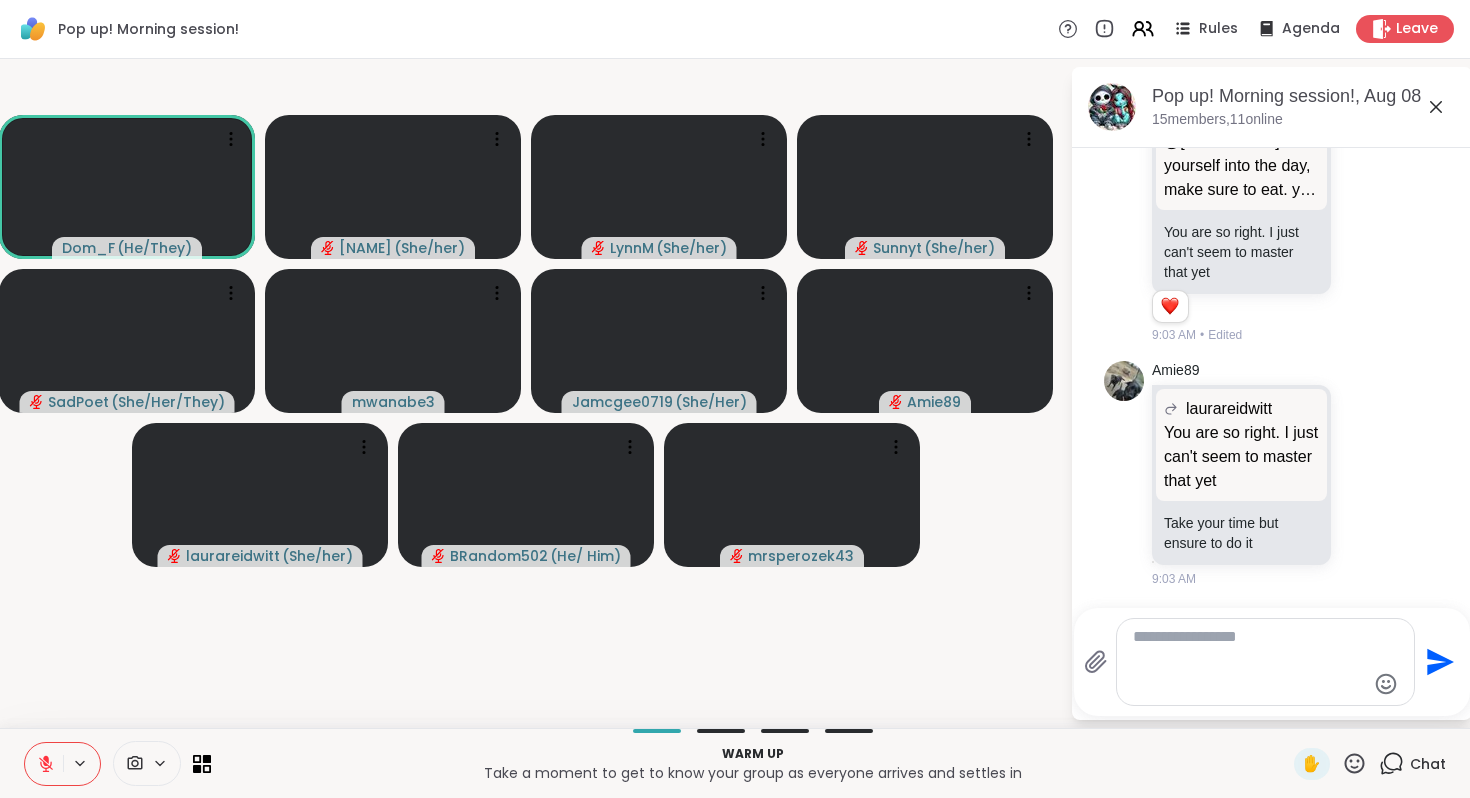 click 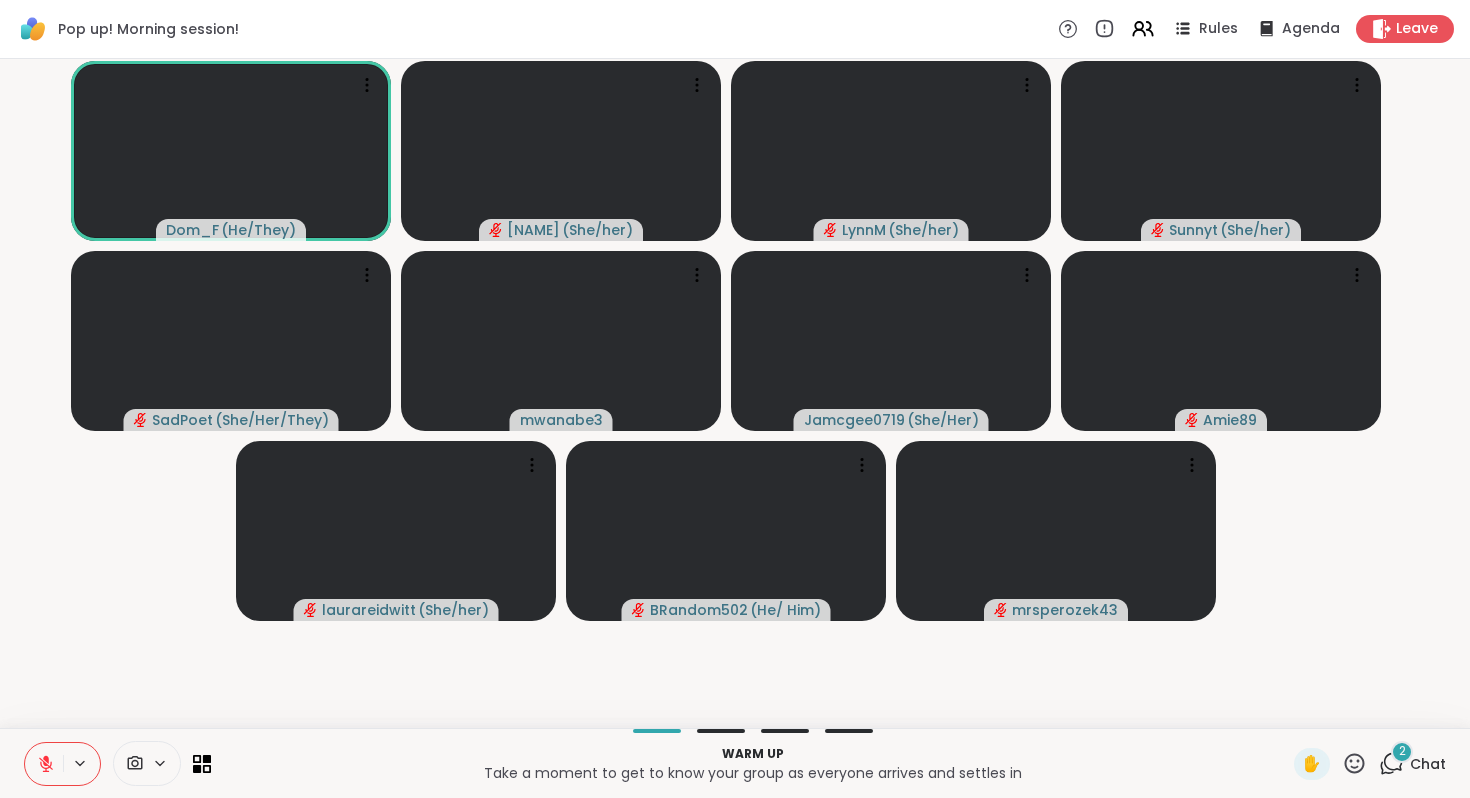 click 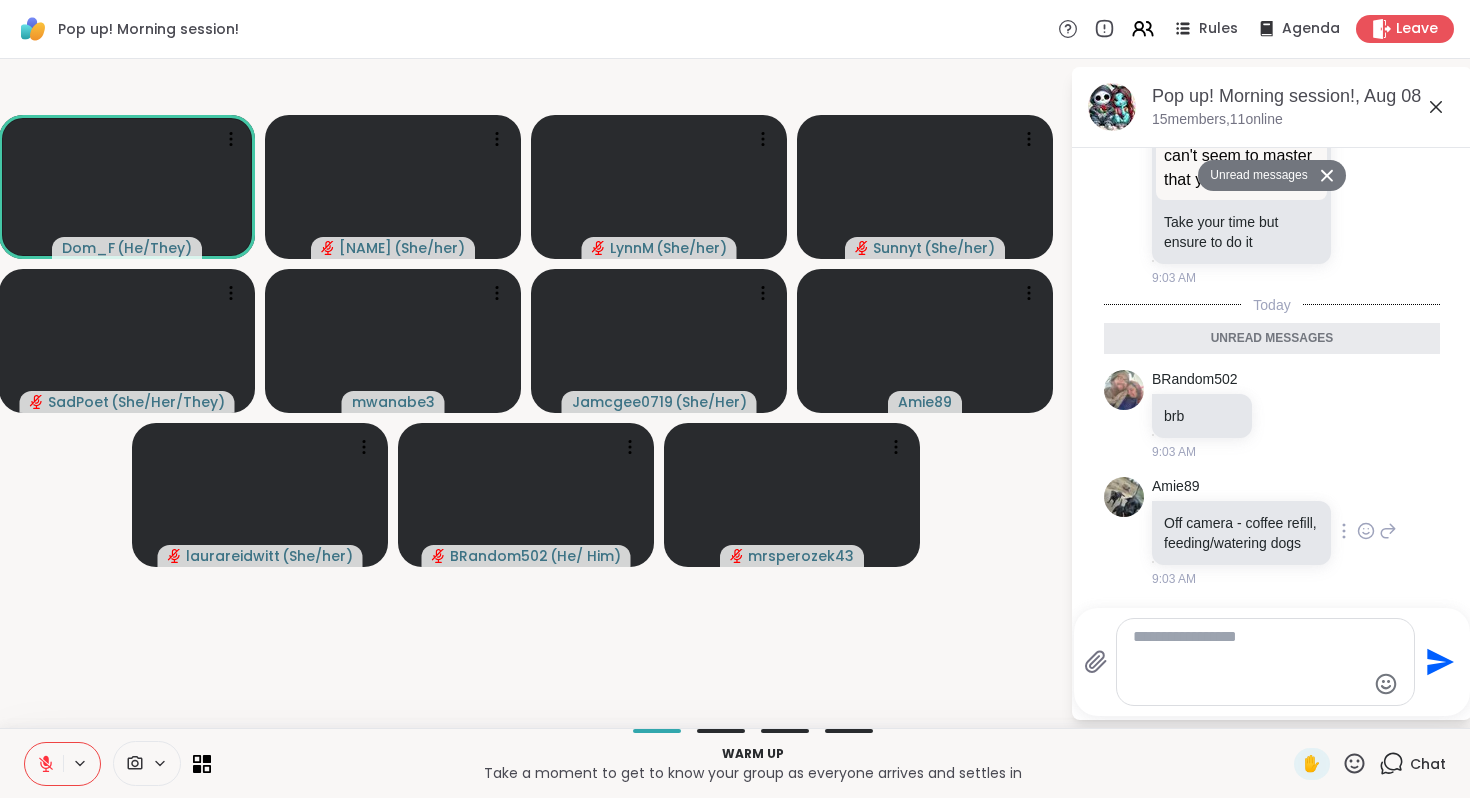 scroll, scrollTop: 1899, scrollLeft: 0, axis: vertical 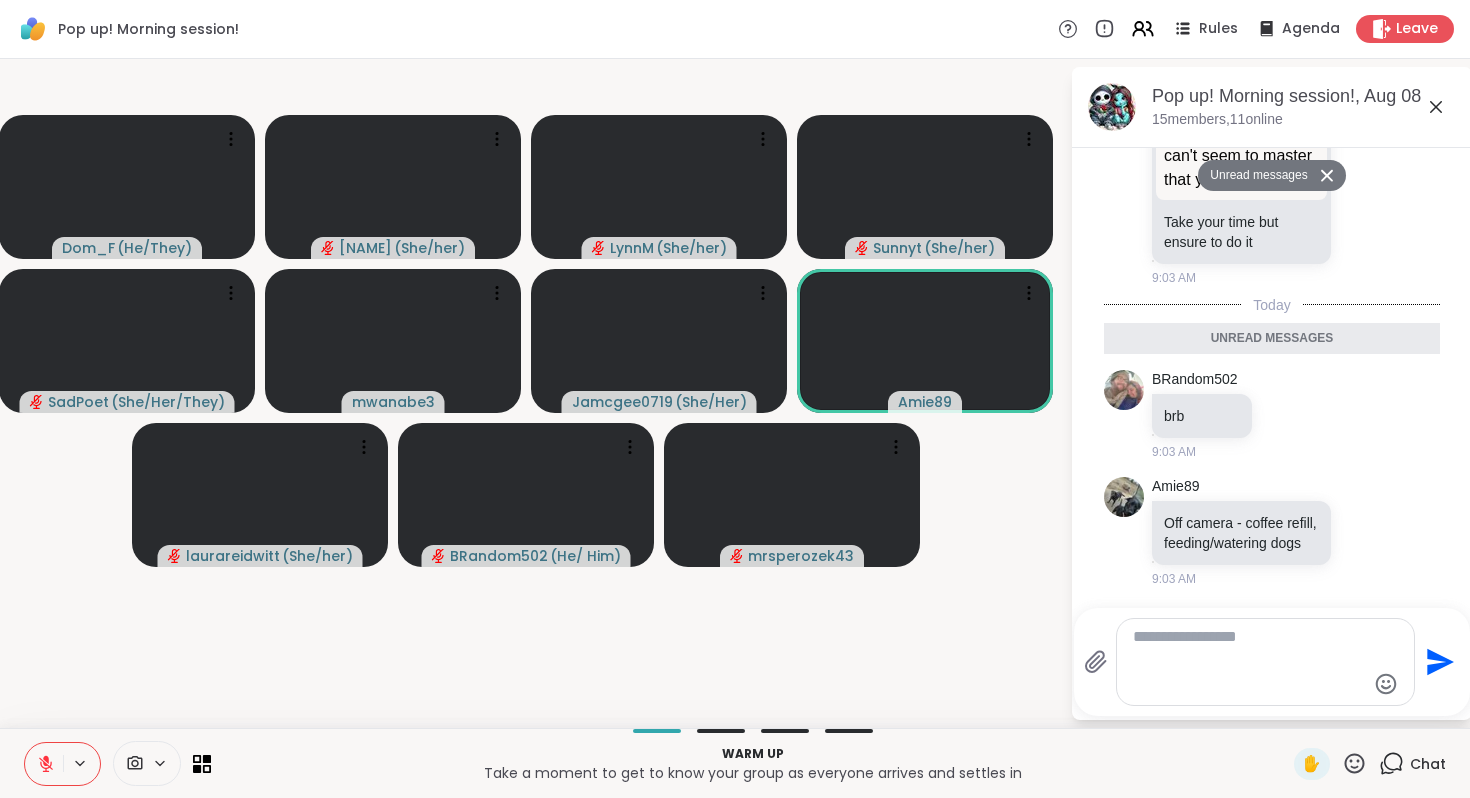click 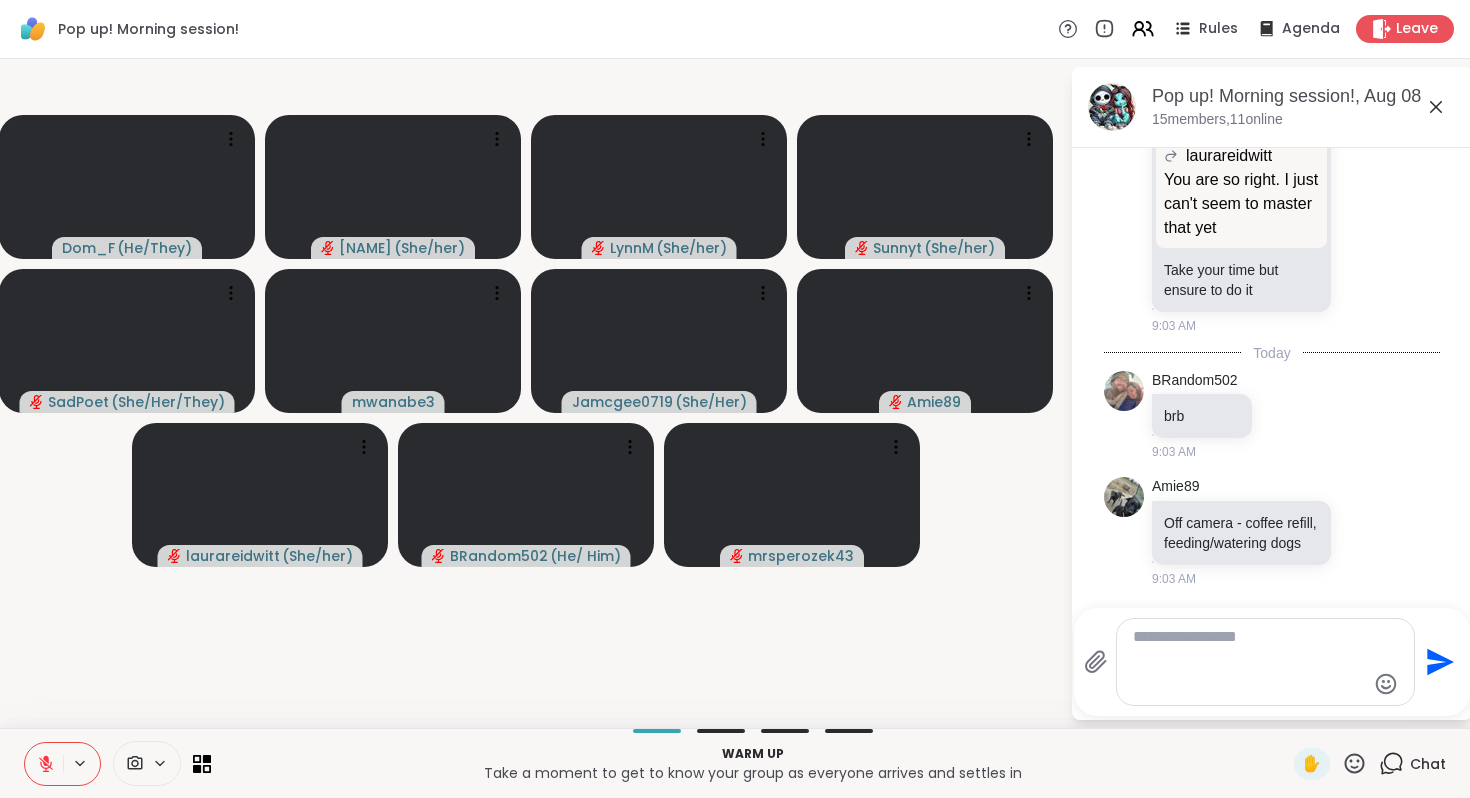 scroll, scrollTop: 1909, scrollLeft: 0, axis: vertical 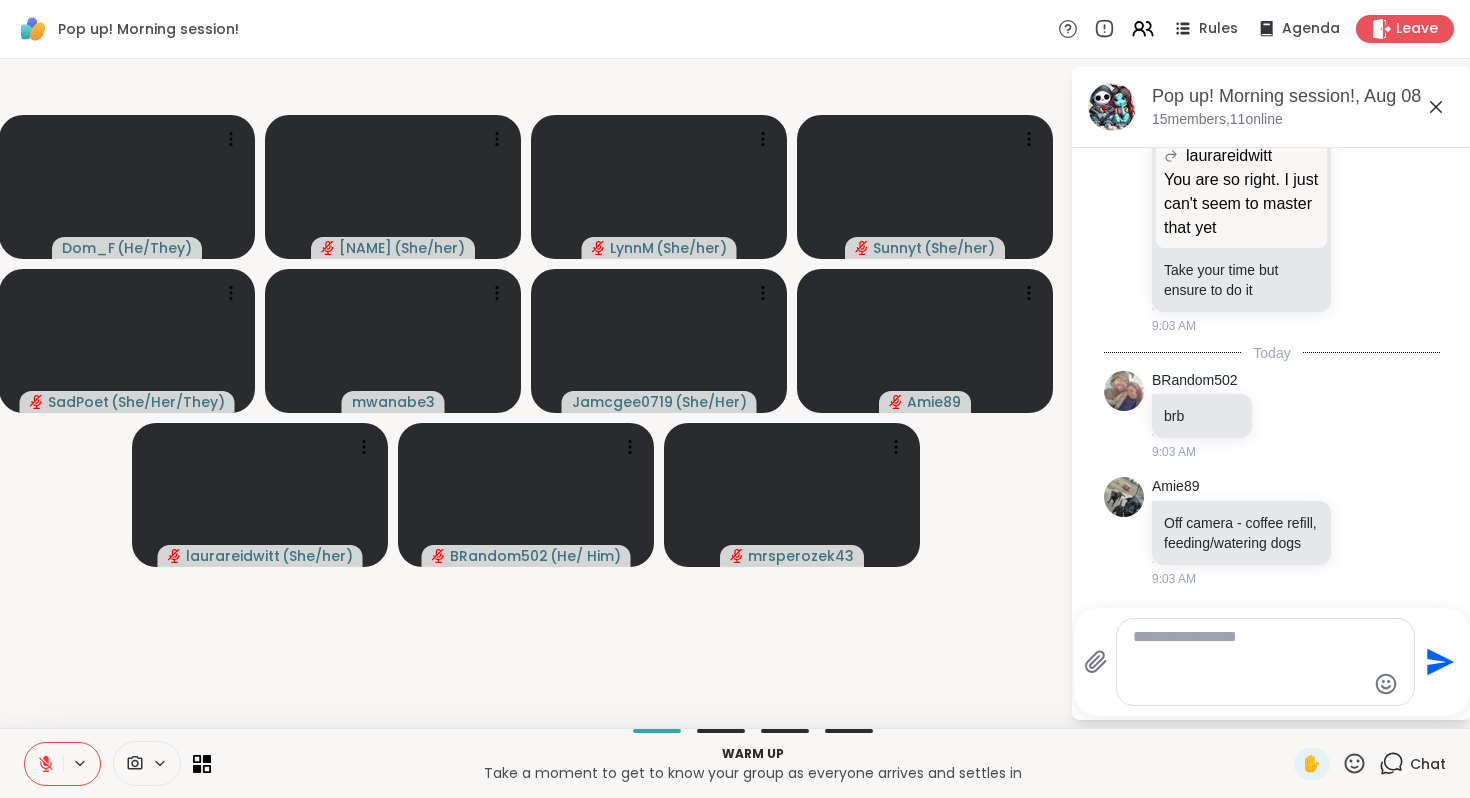 click 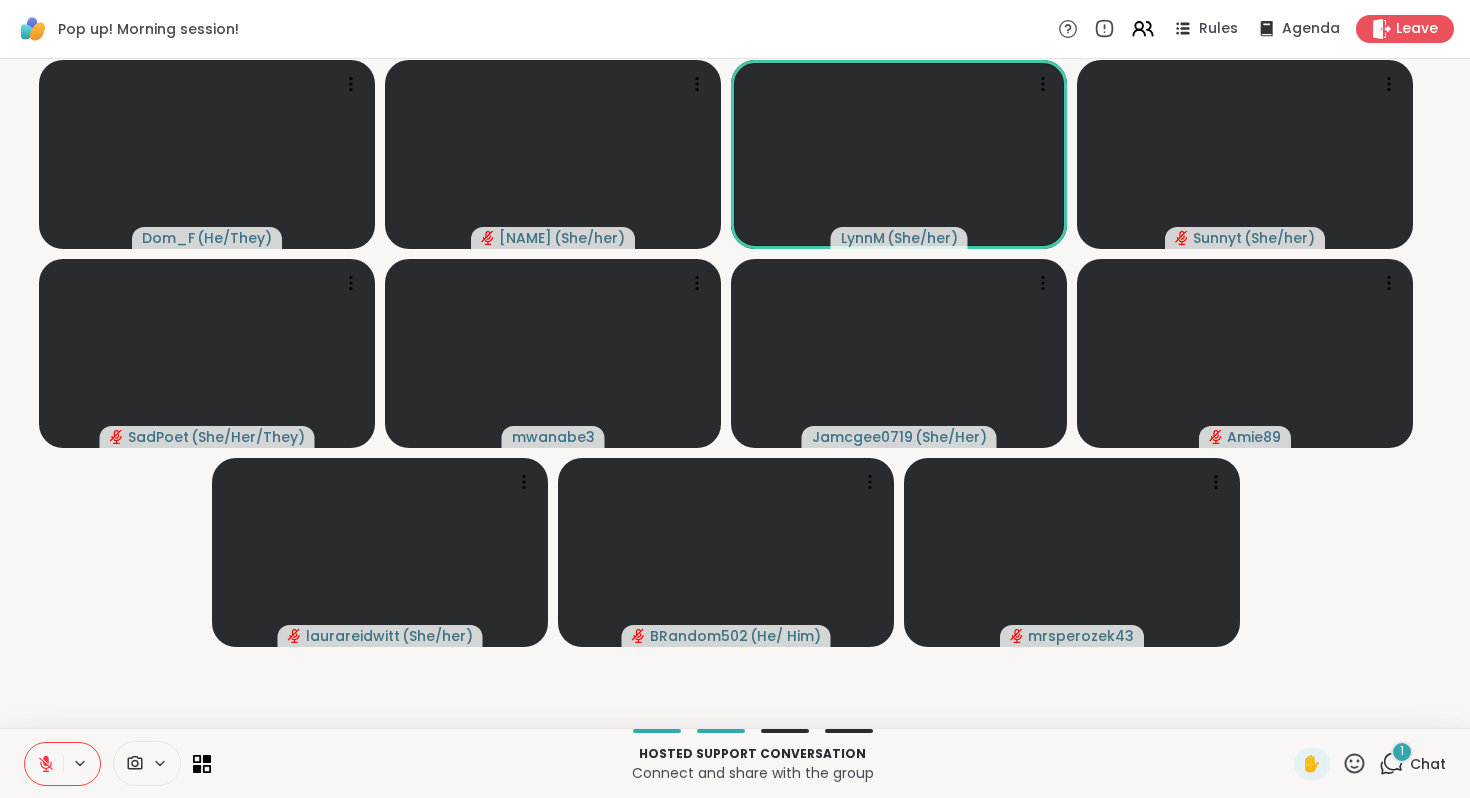 click 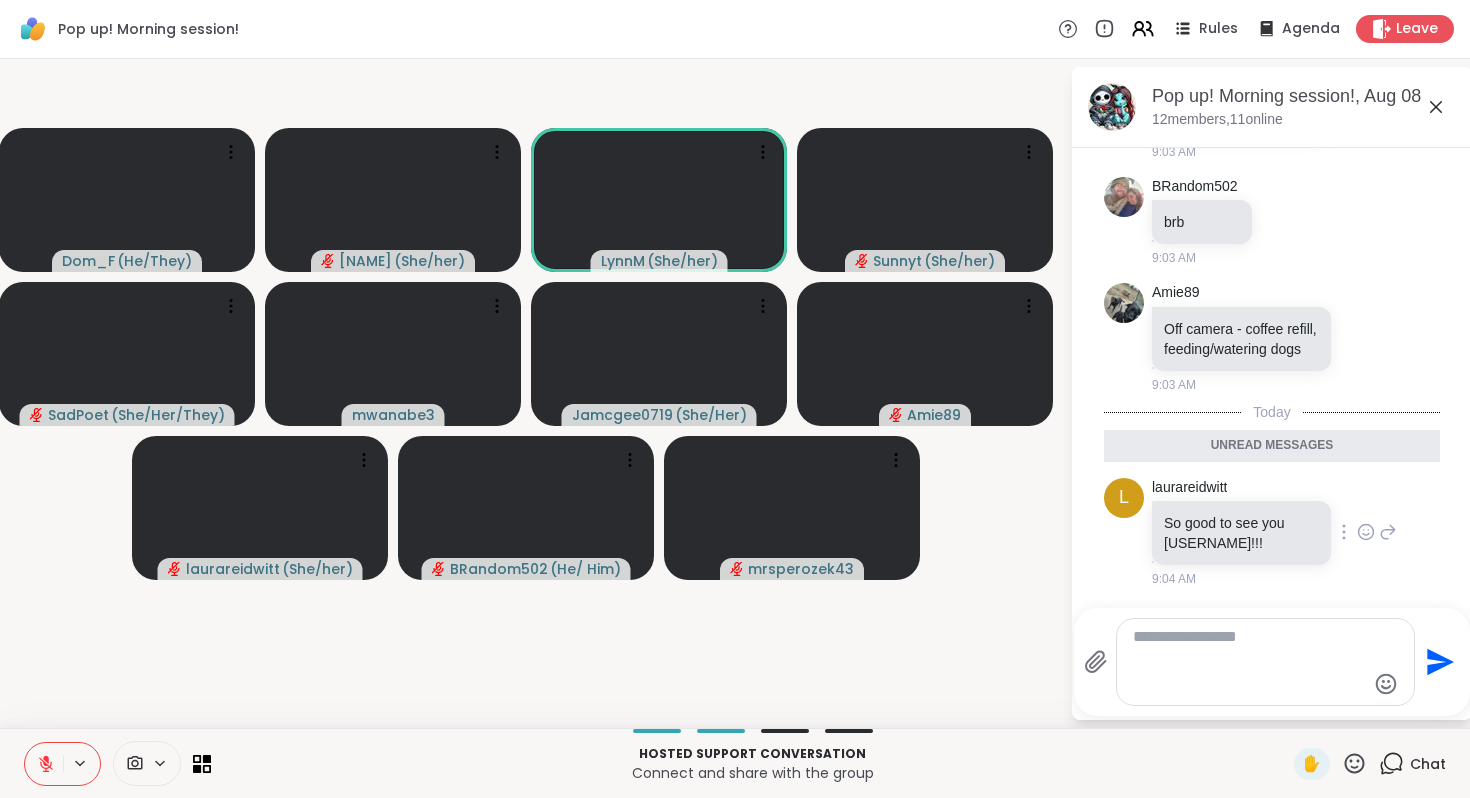scroll, scrollTop: 2220, scrollLeft: 0, axis: vertical 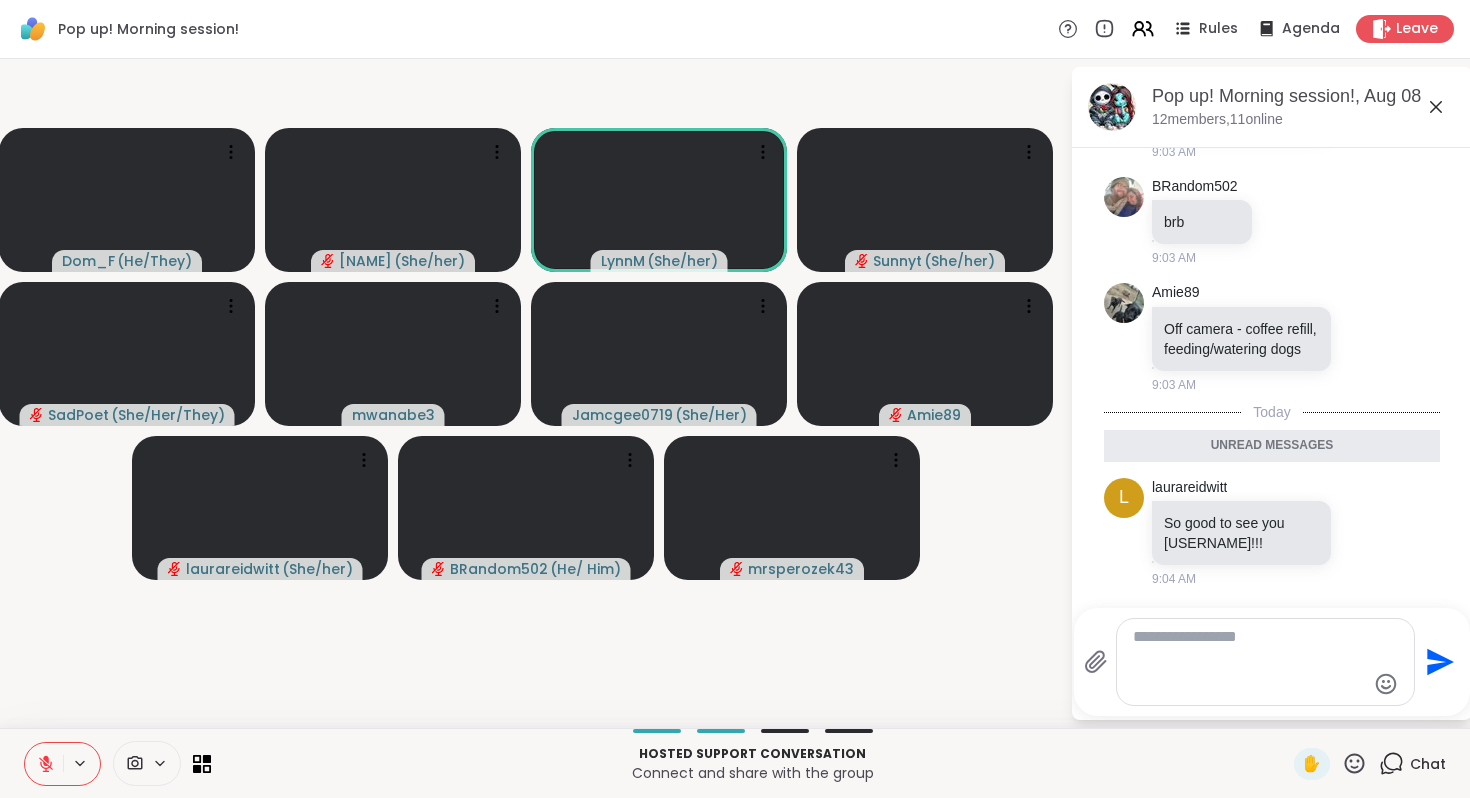 click 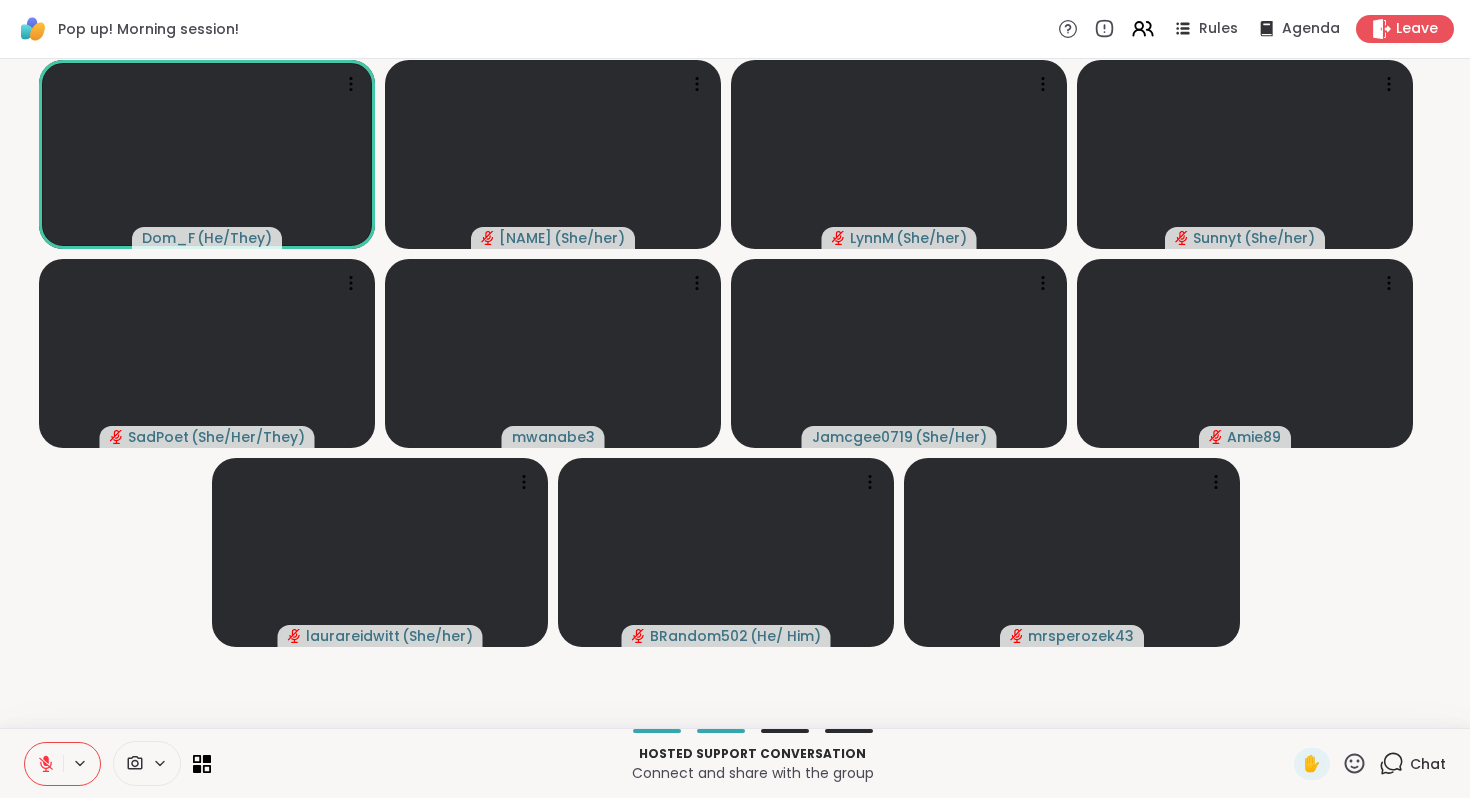 click 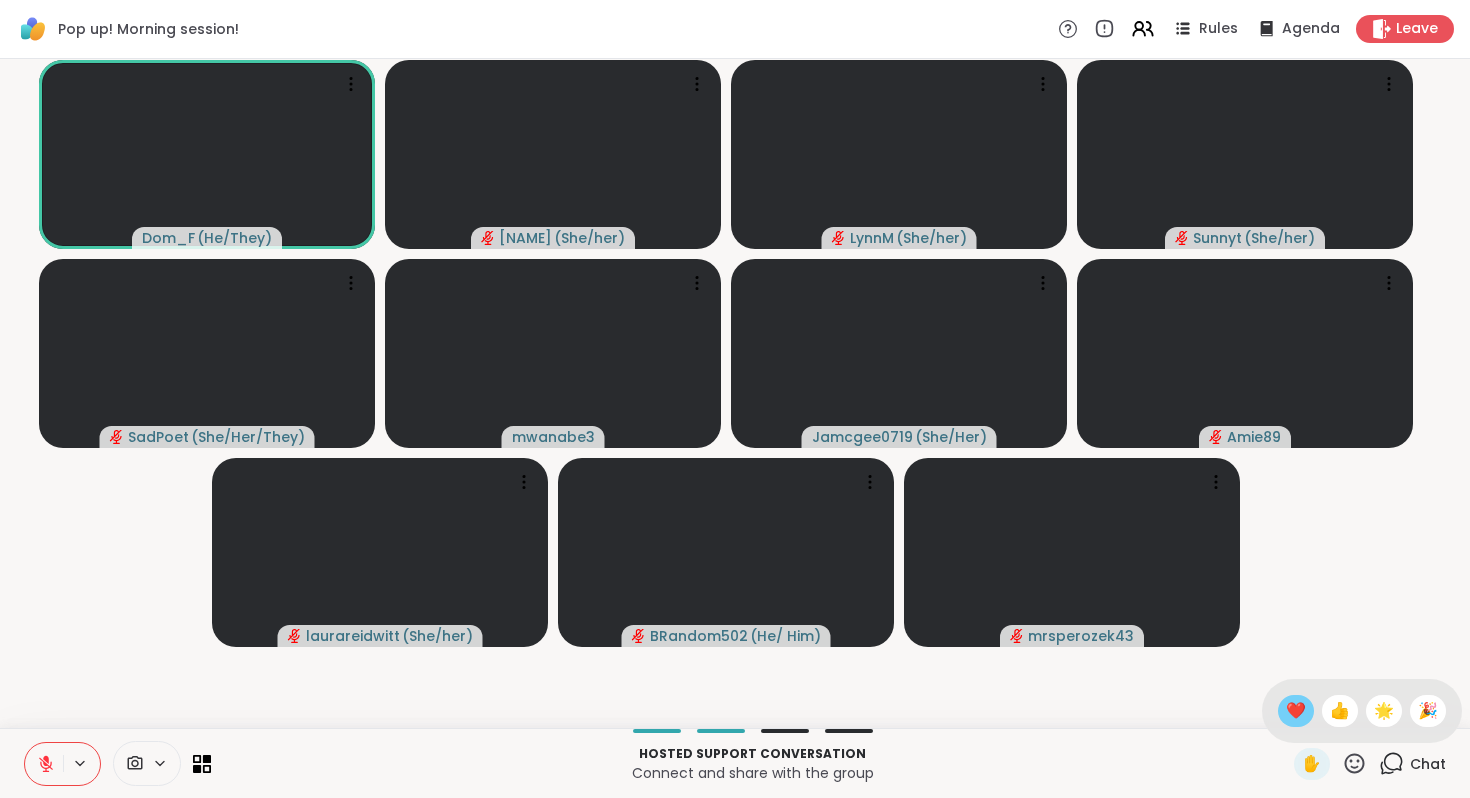 click on "❤️" at bounding box center [1296, 711] 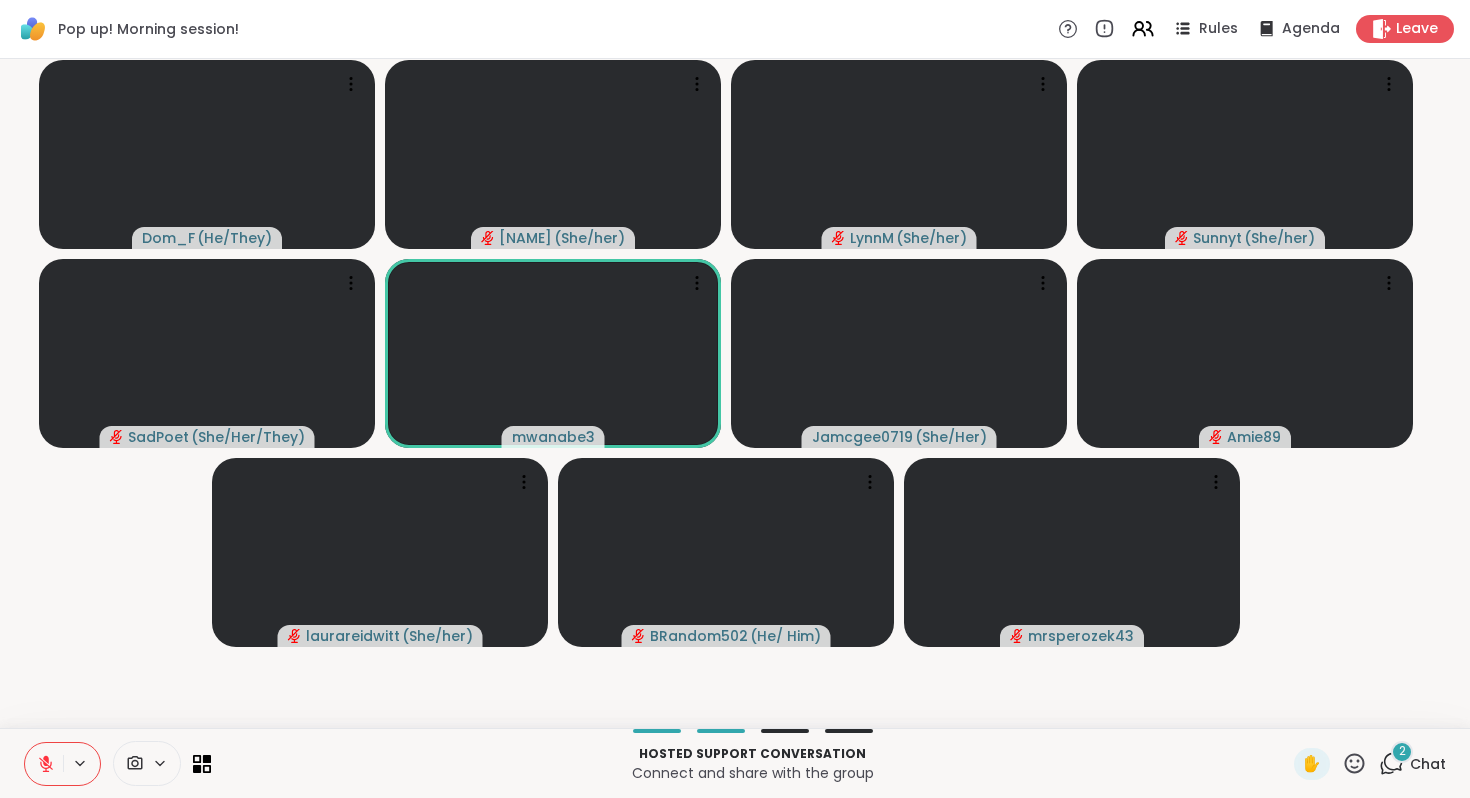 click 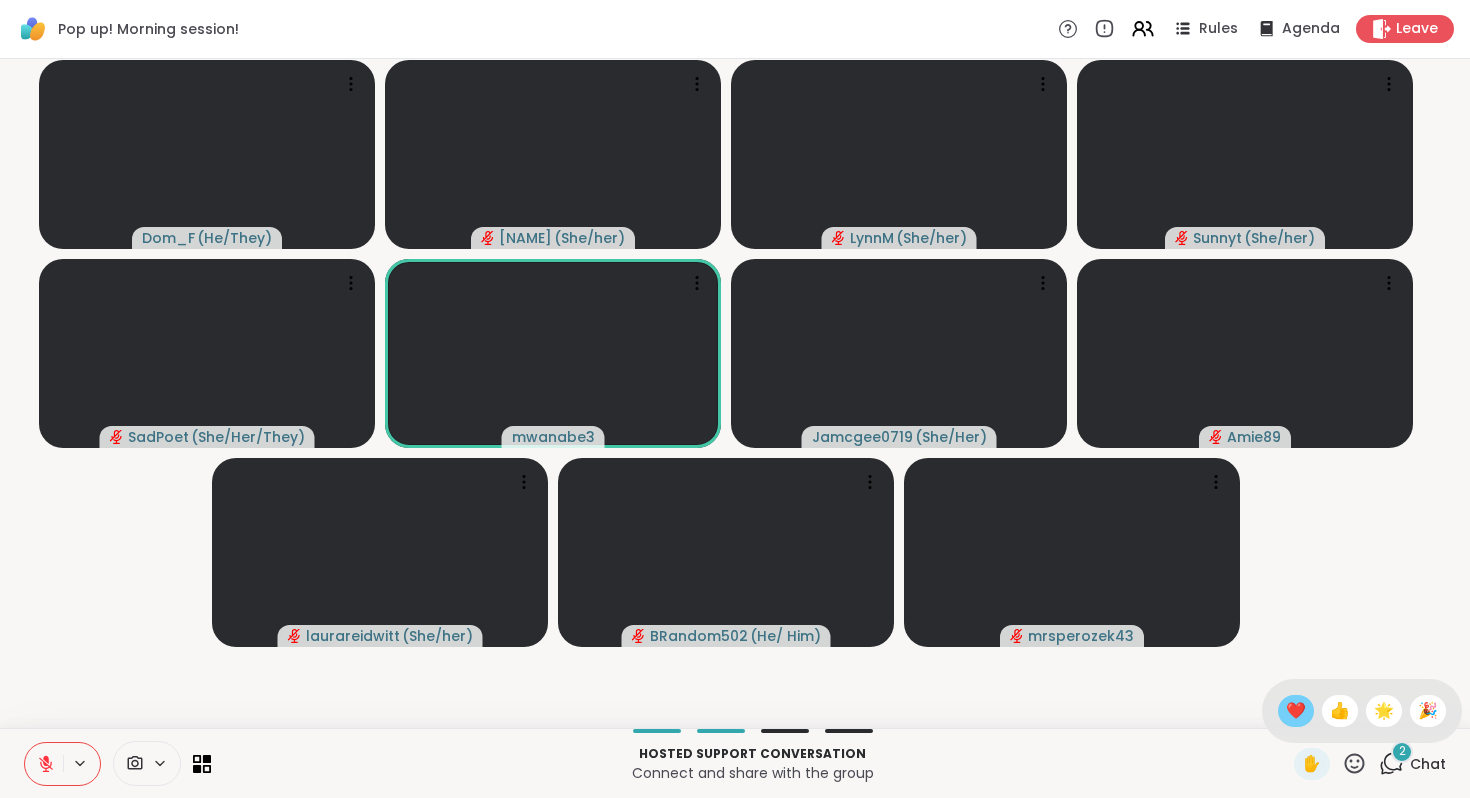 click on "❤️" at bounding box center [1296, 711] 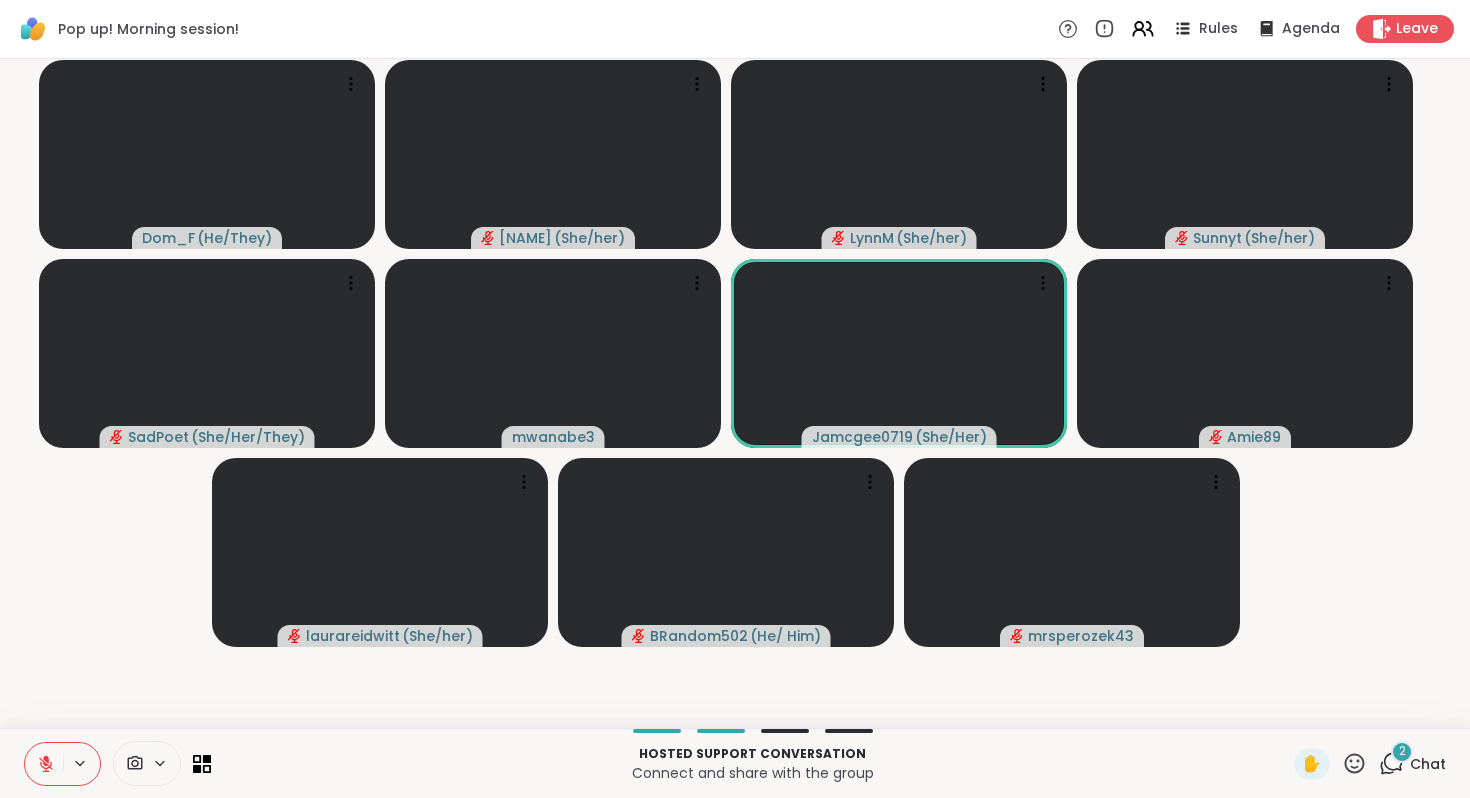 click 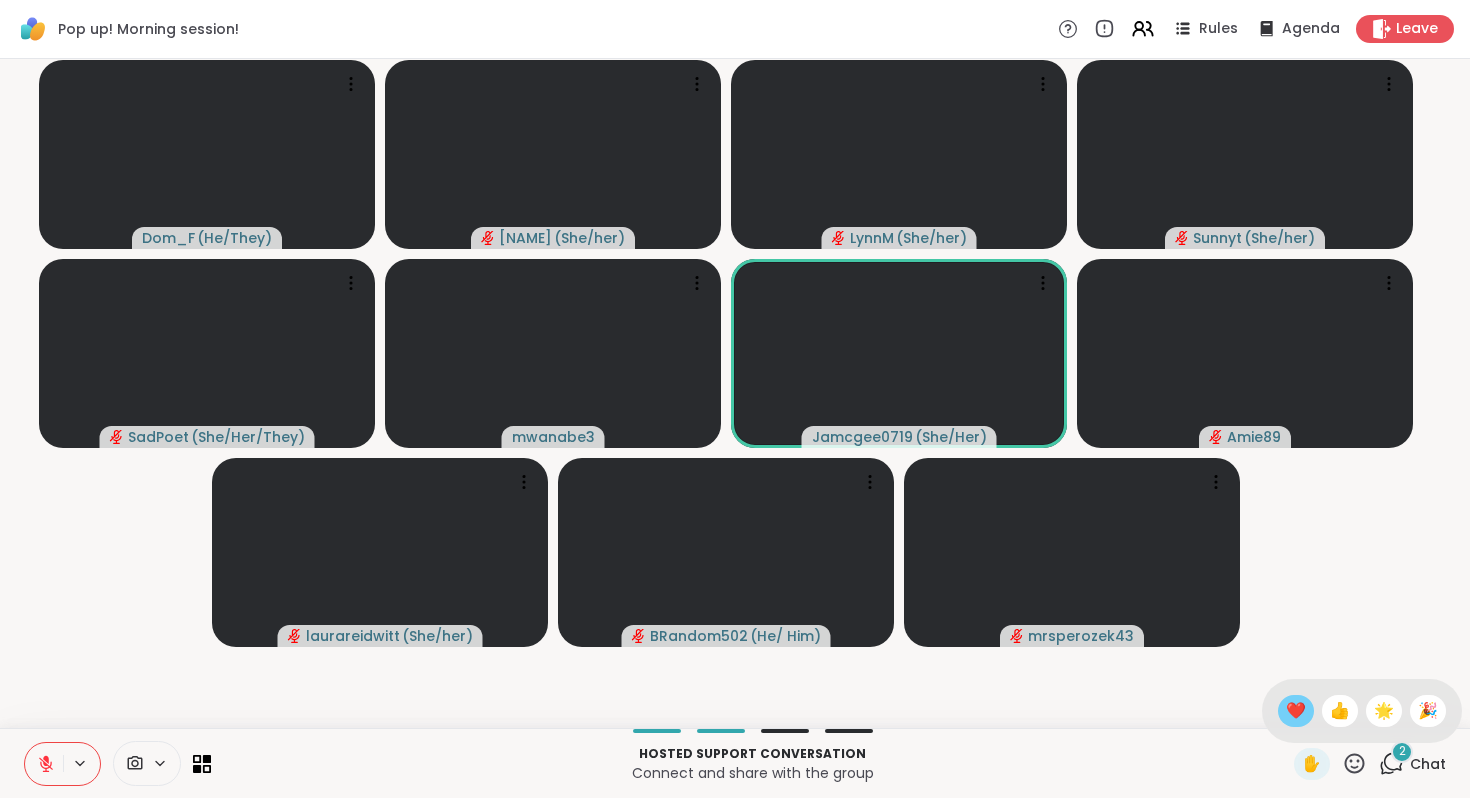 click on "❤️" at bounding box center [1296, 711] 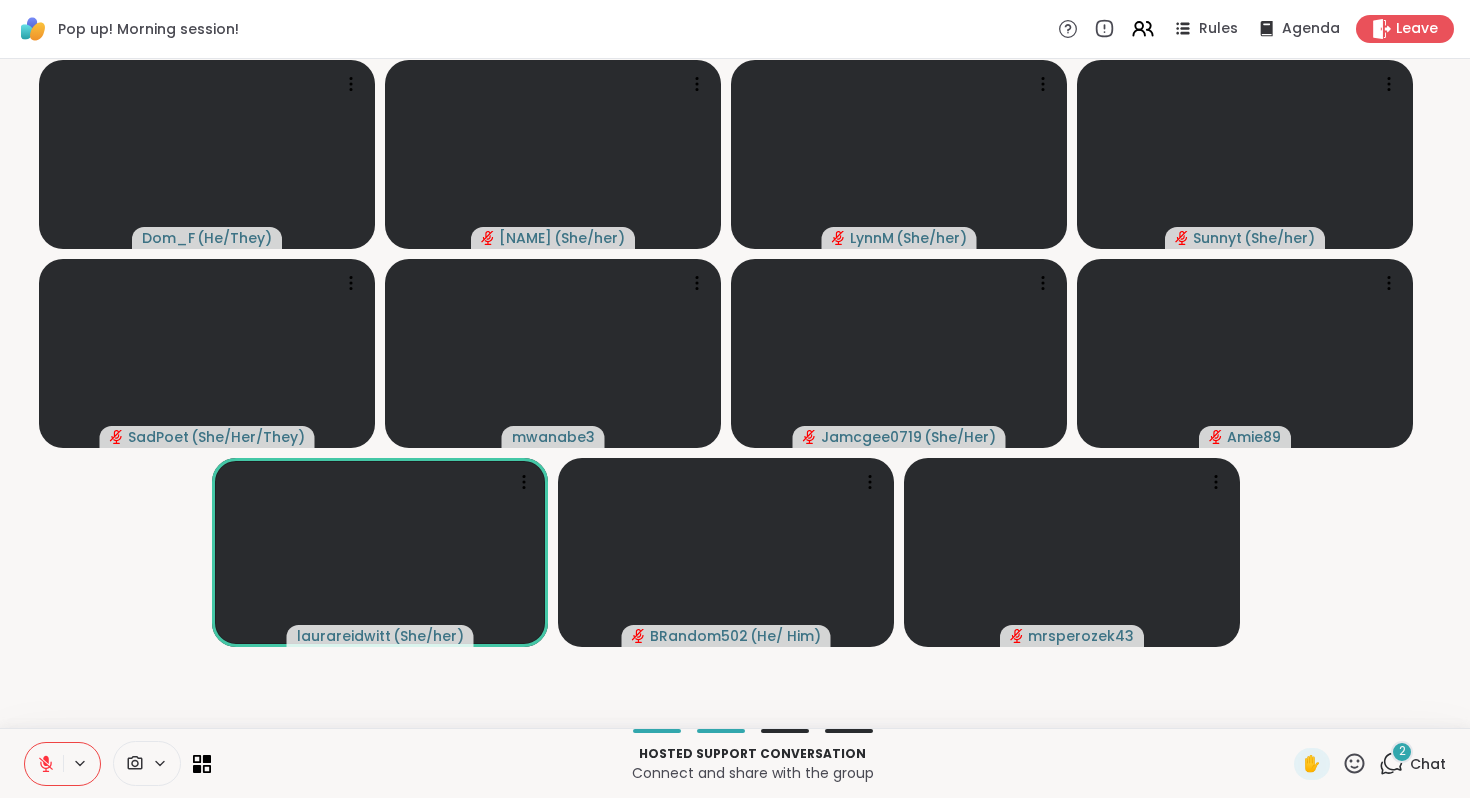 click 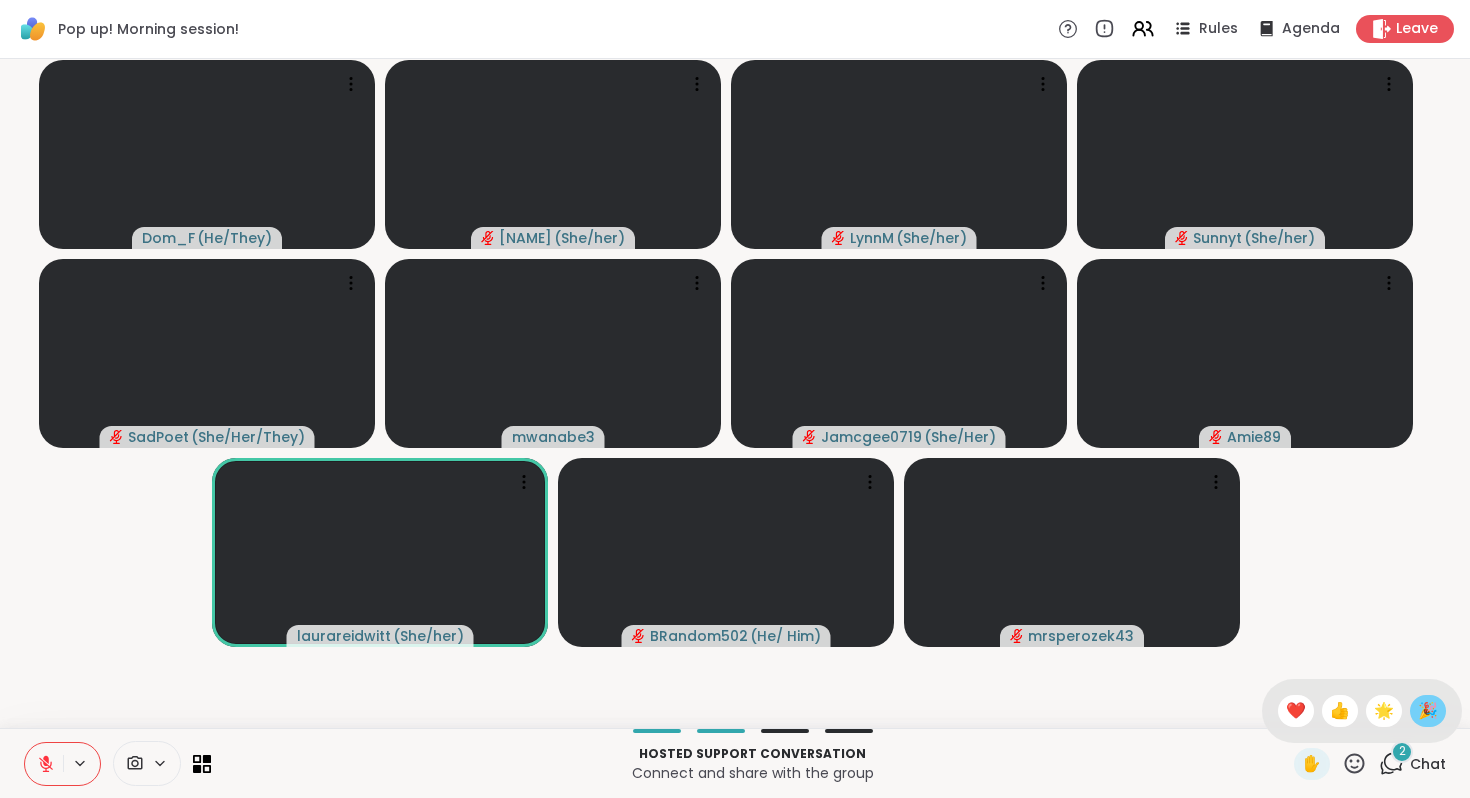 click on "🎉" at bounding box center [1428, 711] 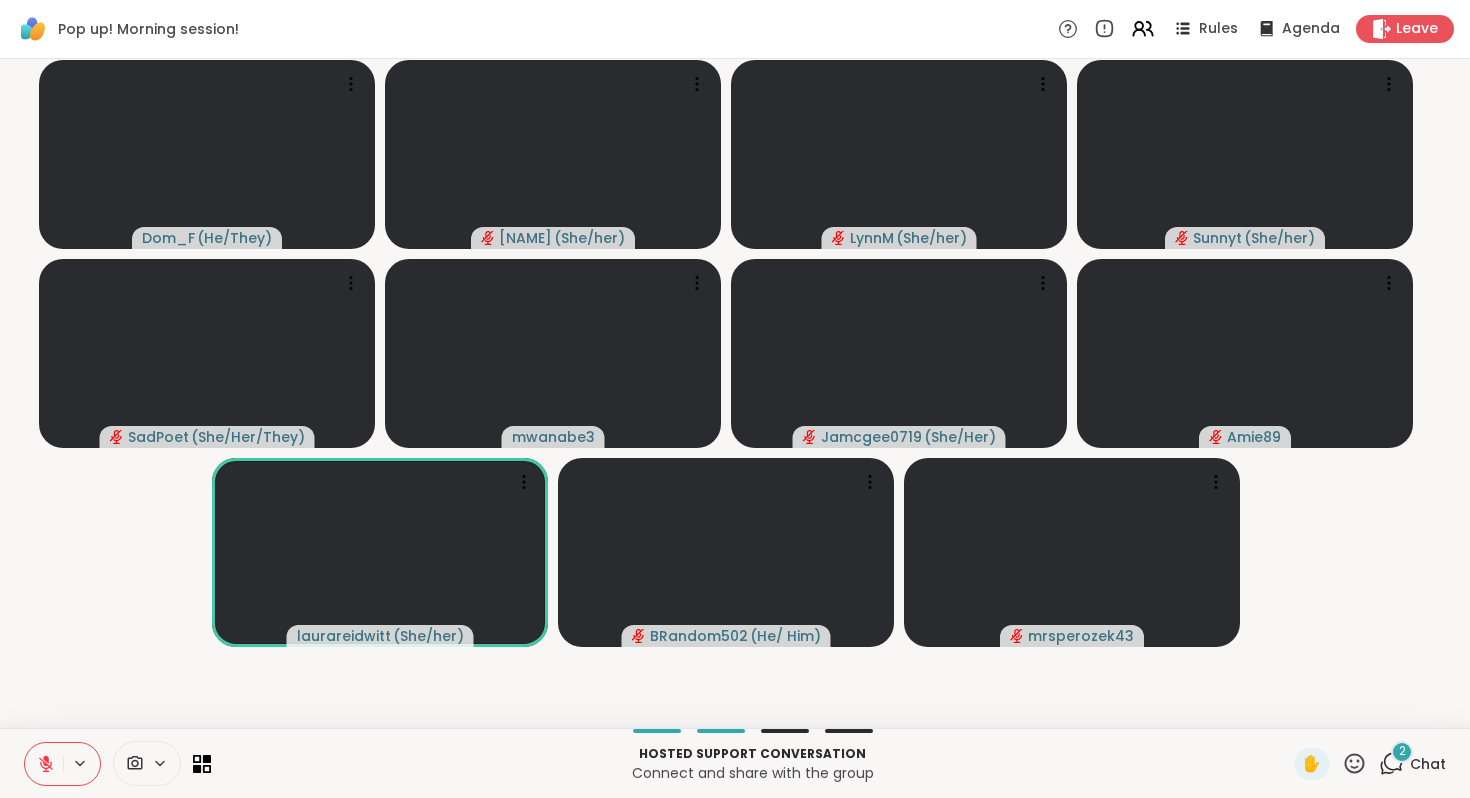 click on "2 Chat" at bounding box center [1412, 764] 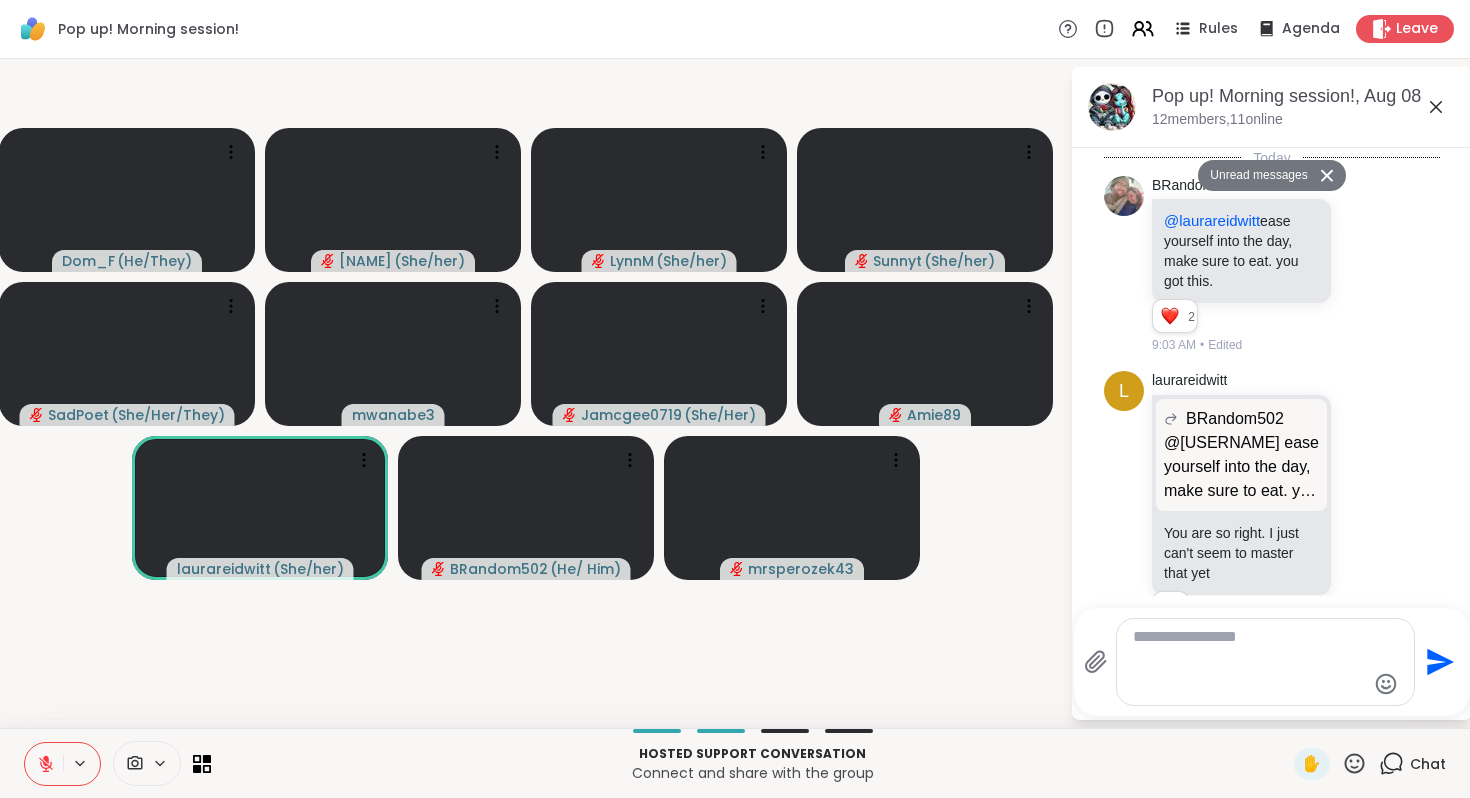 scroll, scrollTop: 3583, scrollLeft: 0, axis: vertical 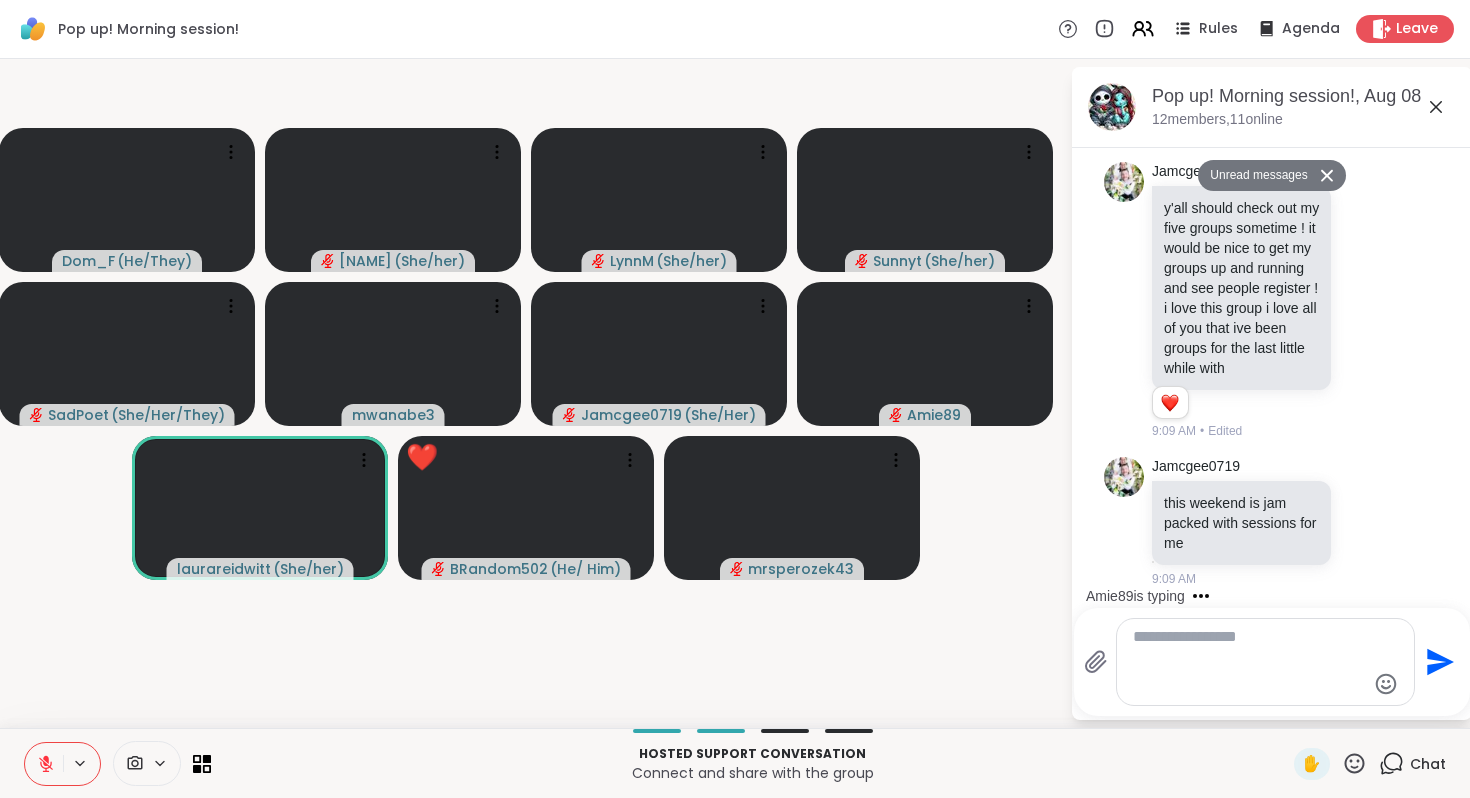 click 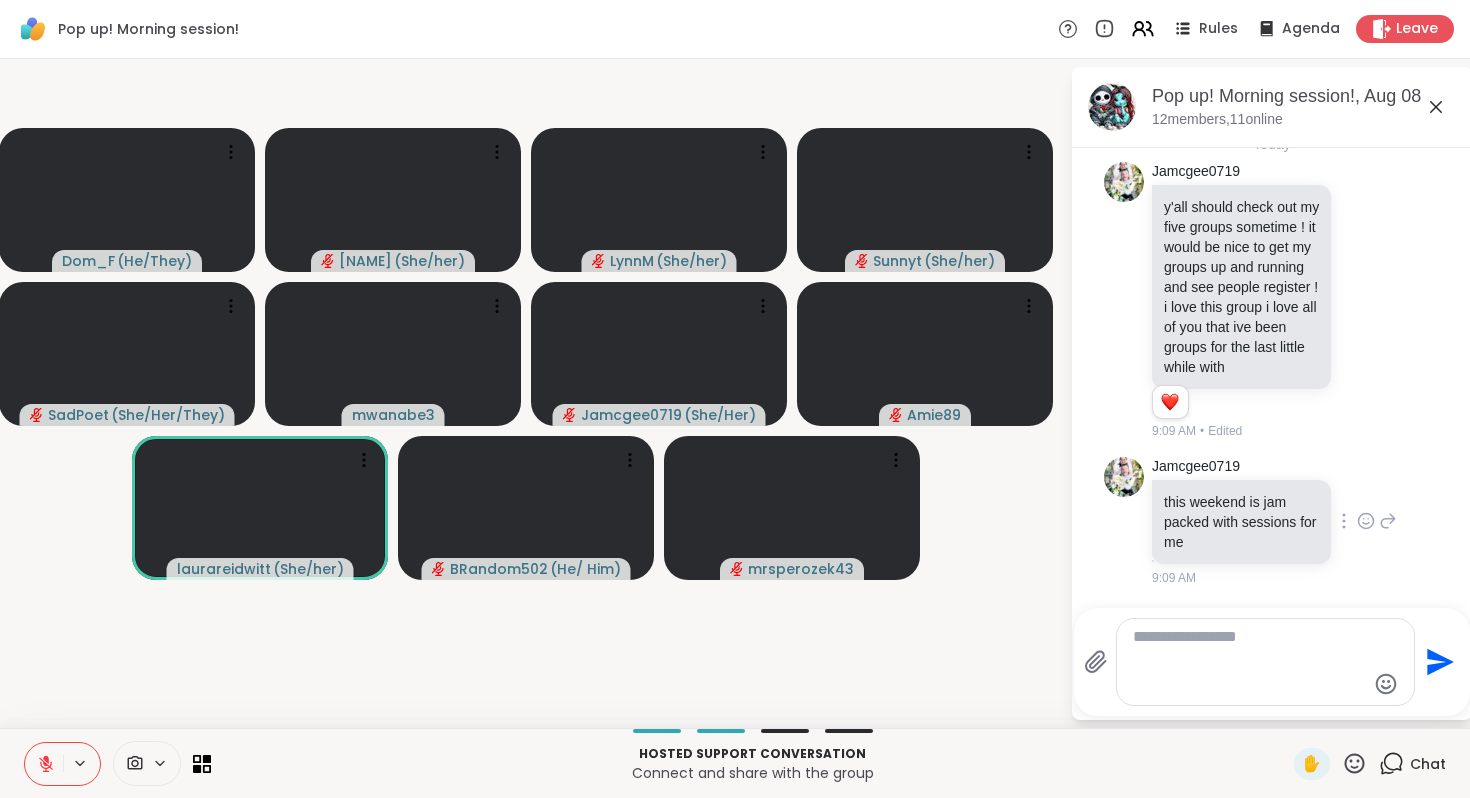 scroll, scrollTop: 3245, scrollLeft: 0, axis: vertical 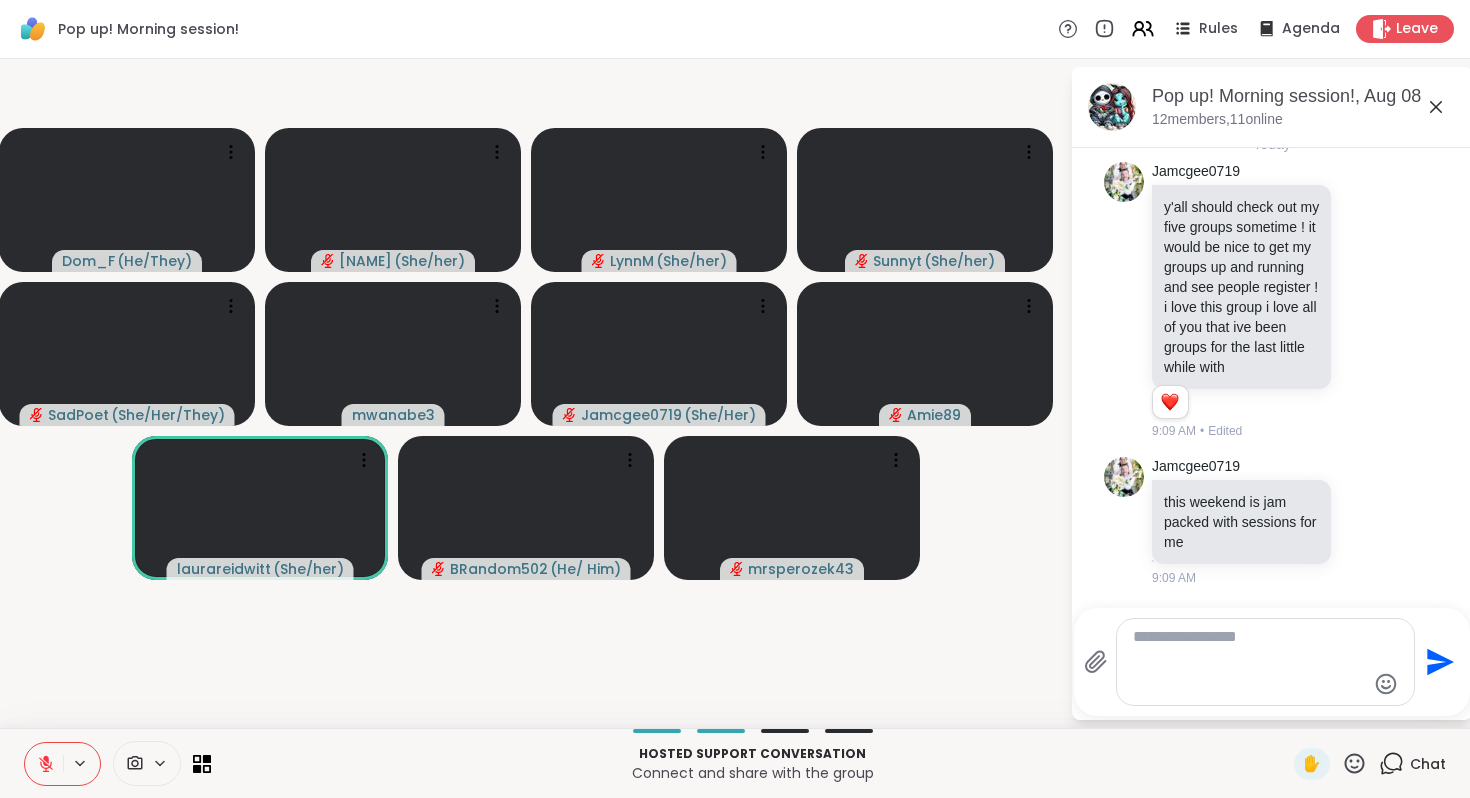 click 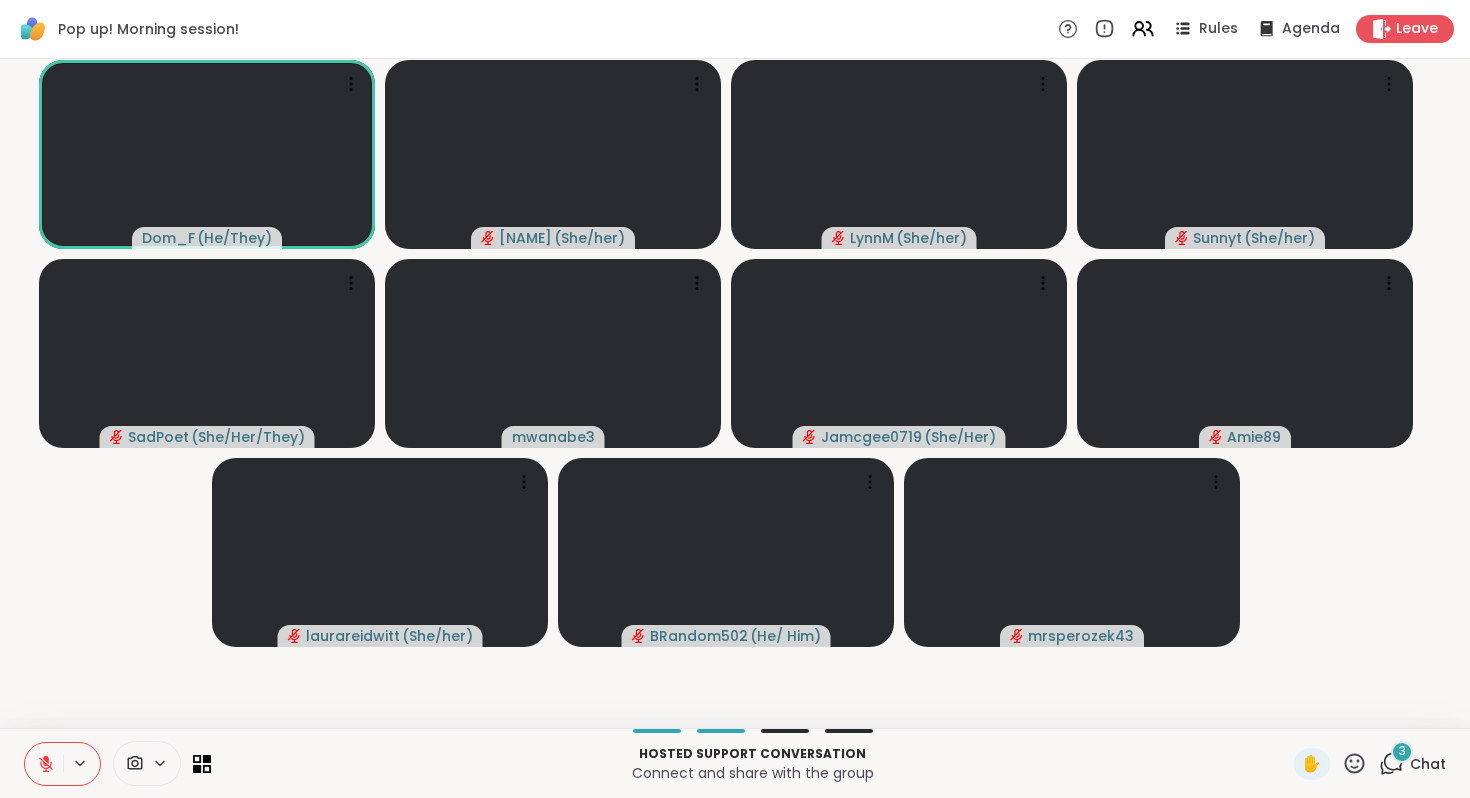 click at bounding box center (81, 763) 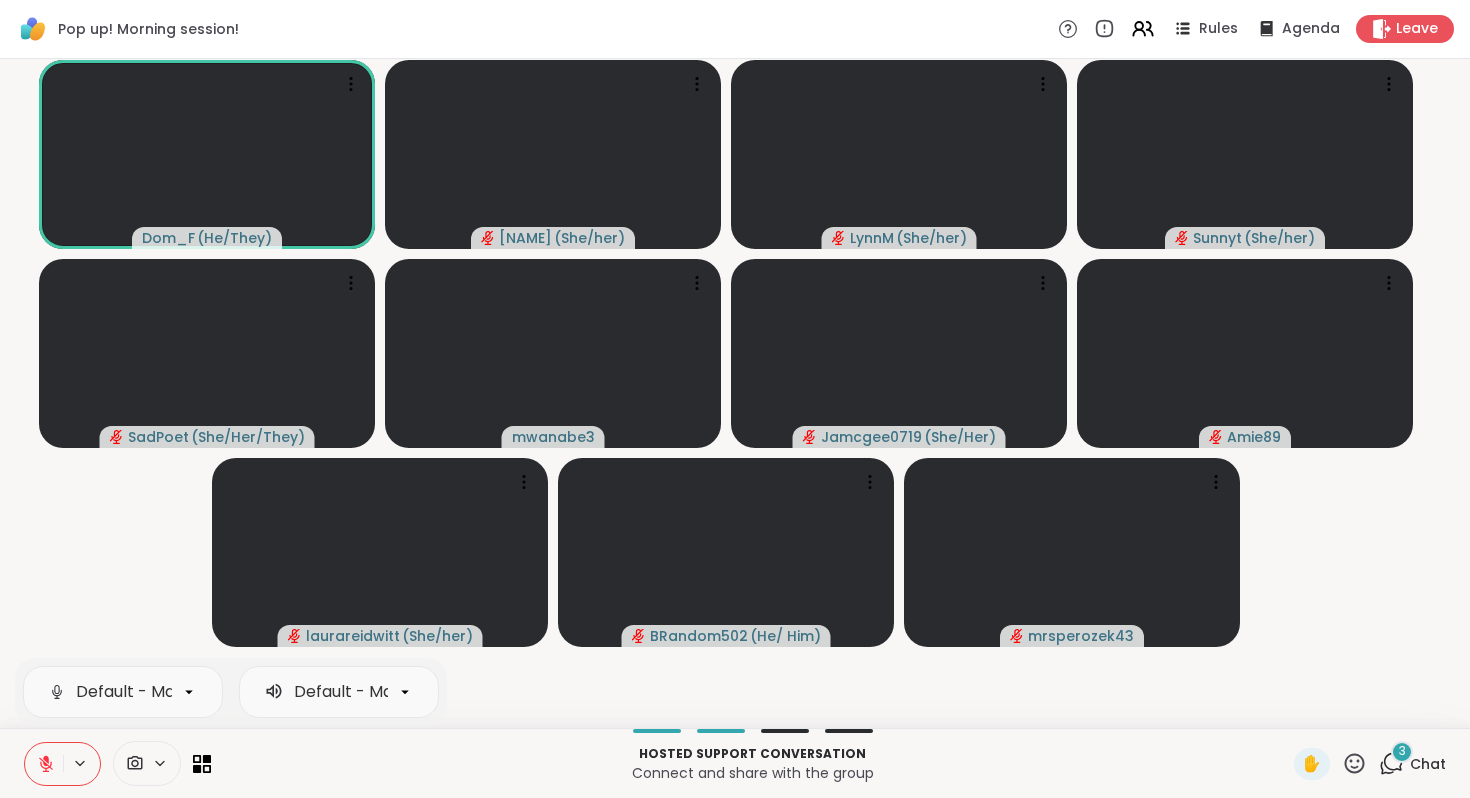 click 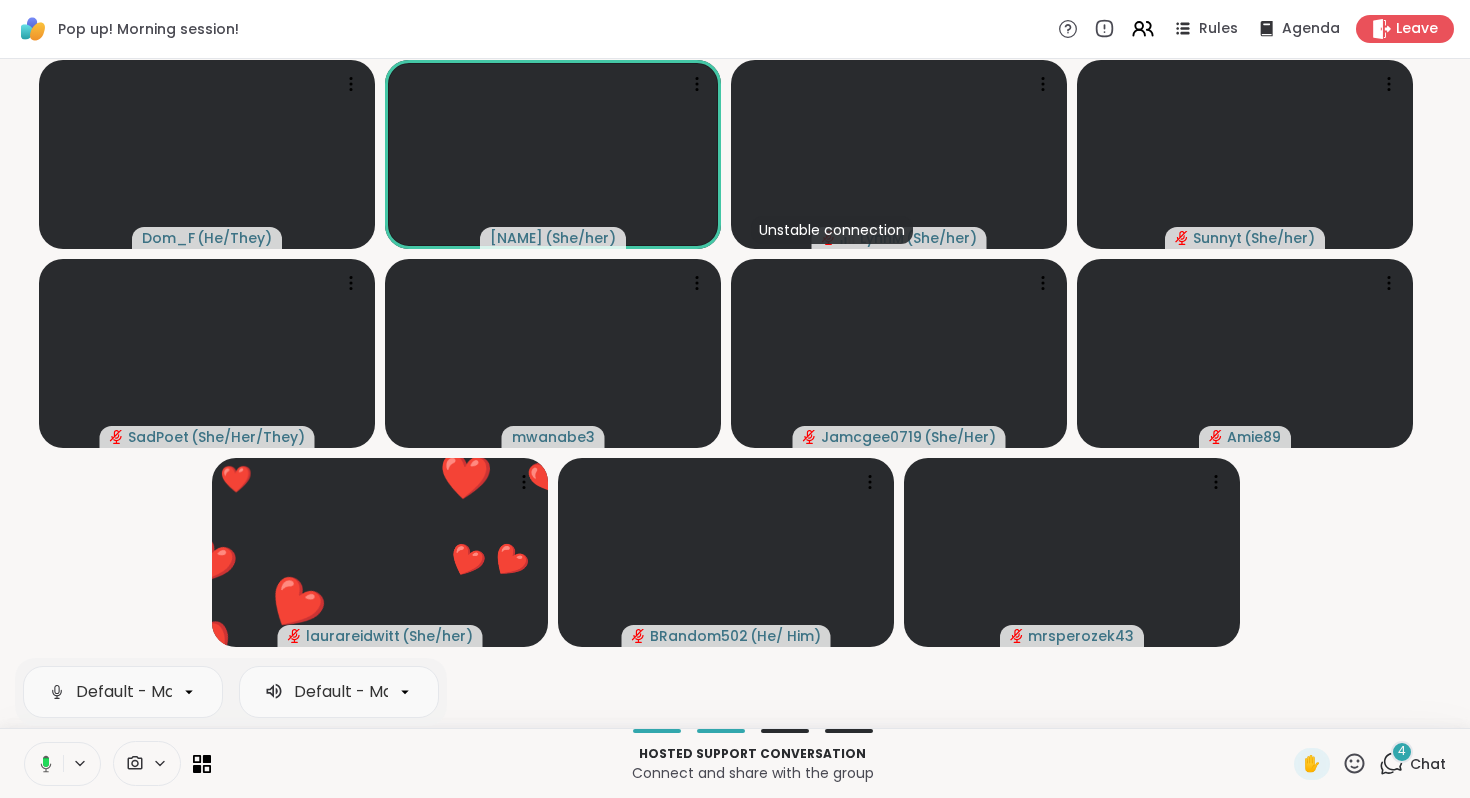 click 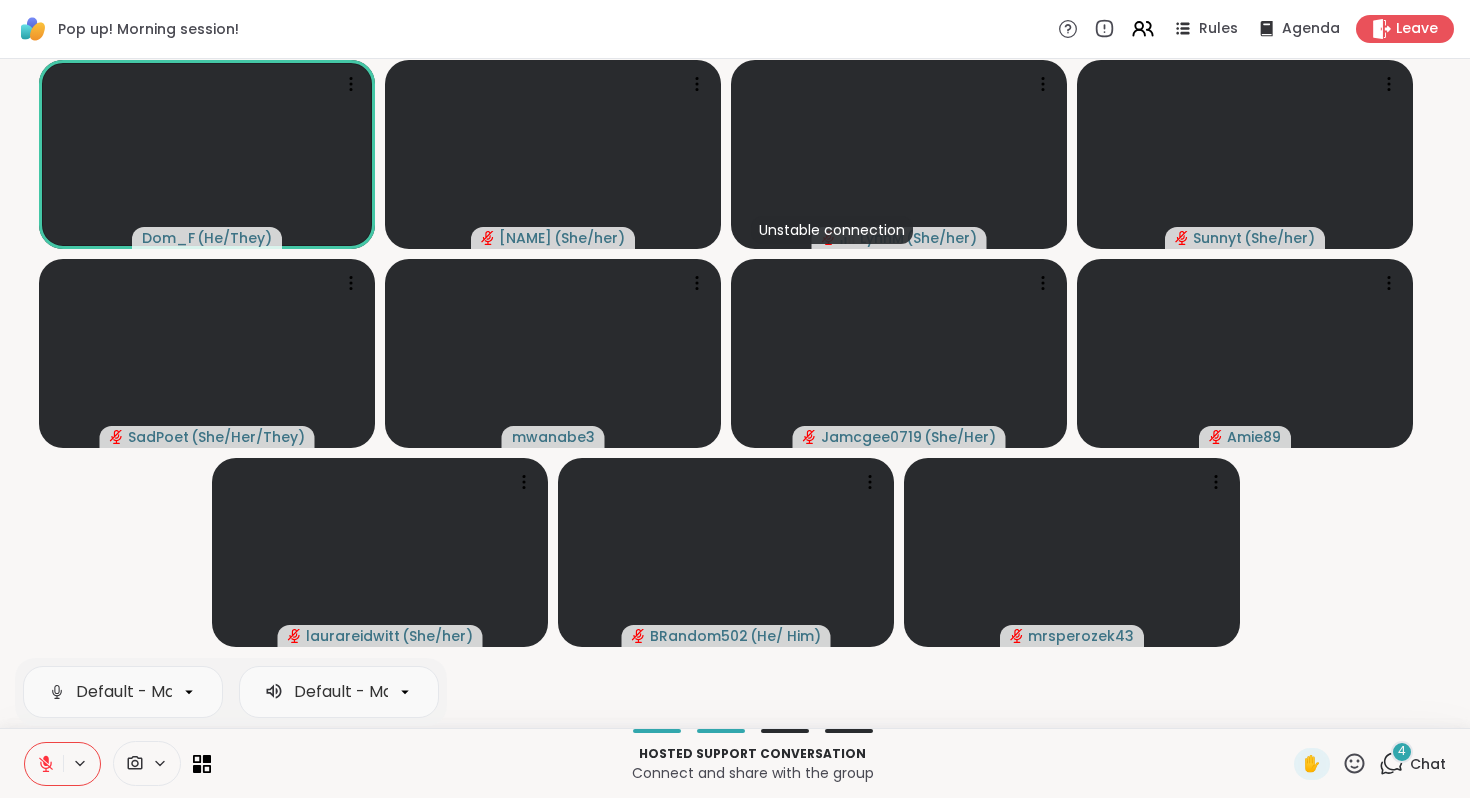 click 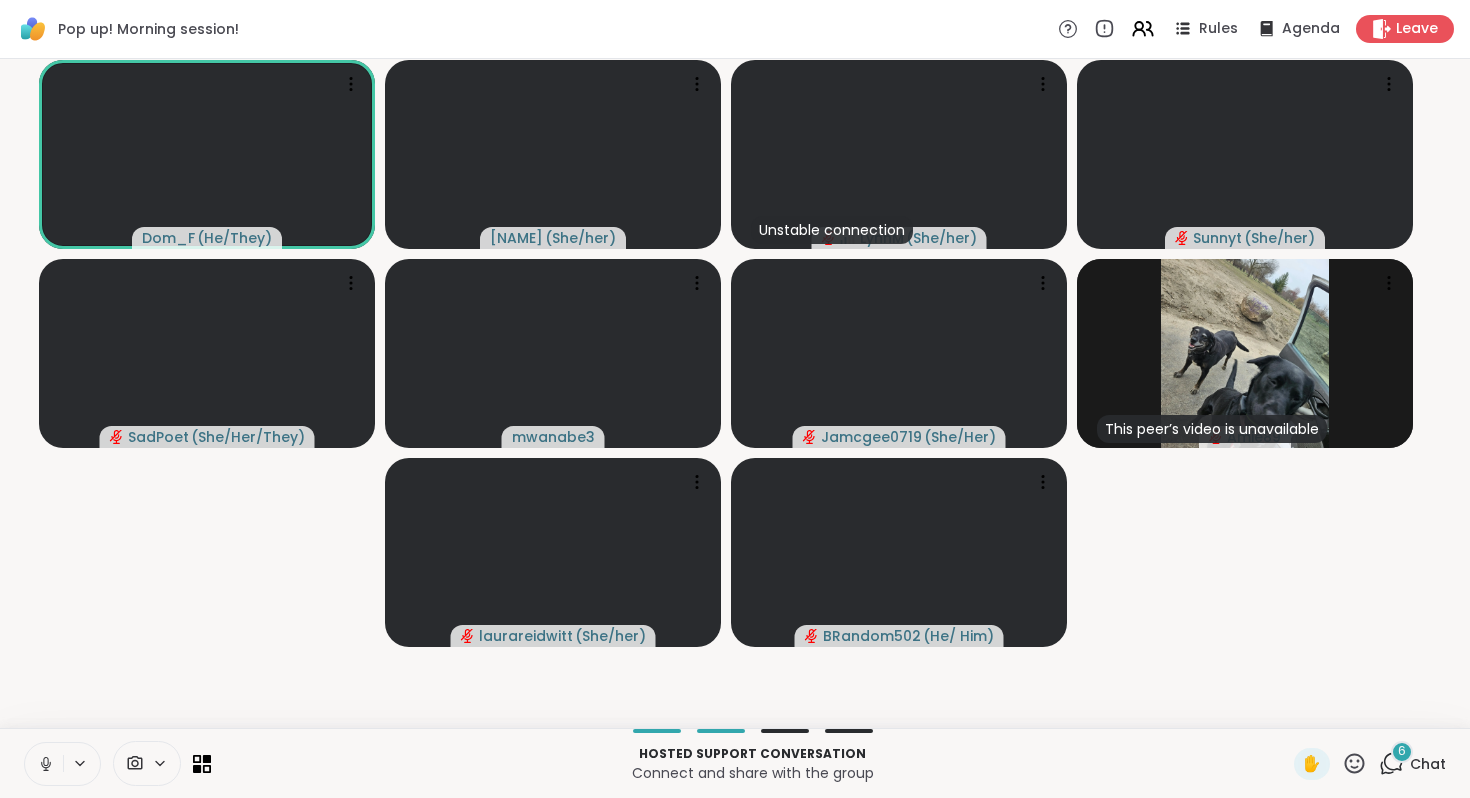 click 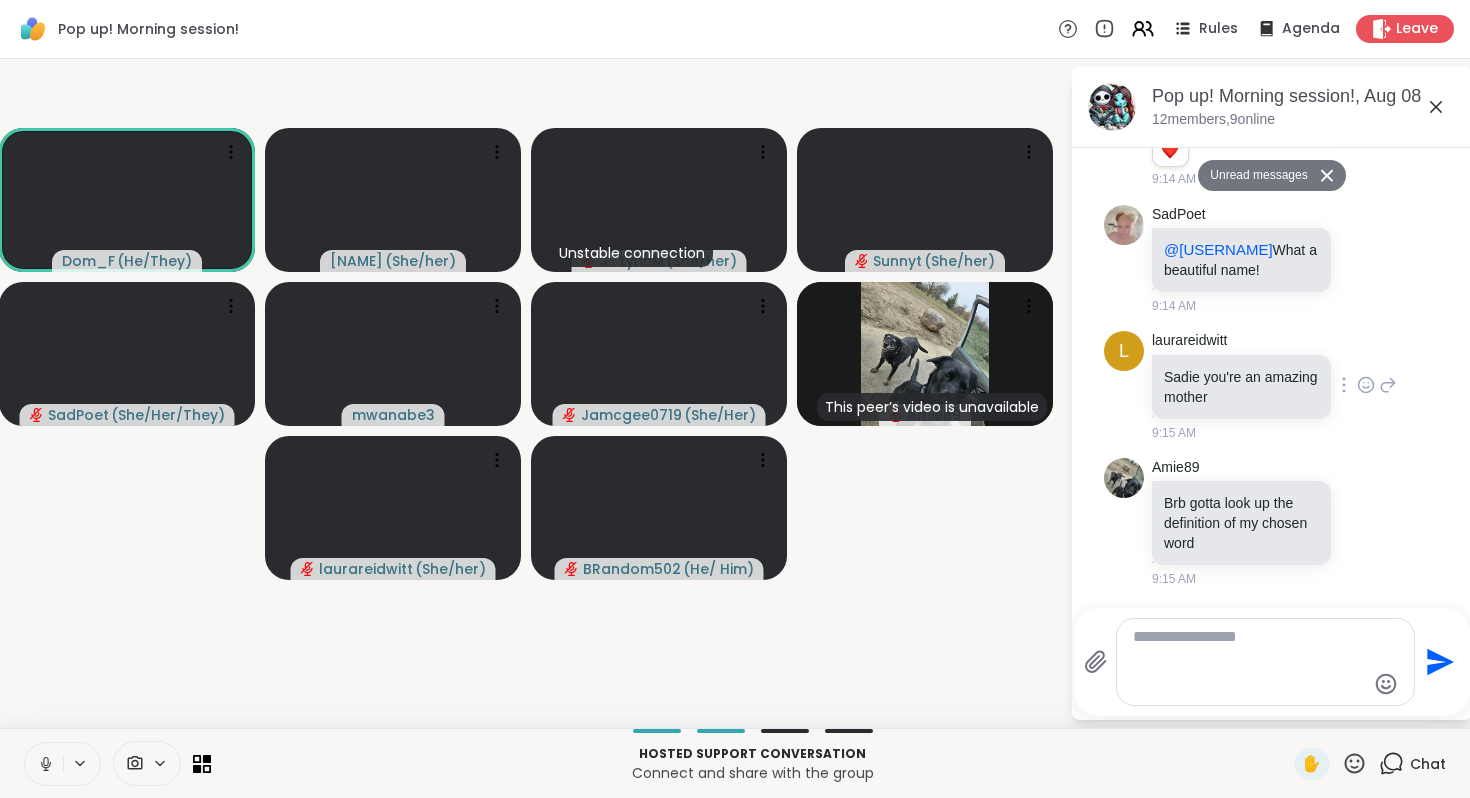scroll, scrollTop: 5357, scrollLeft: 0, axis: vertical 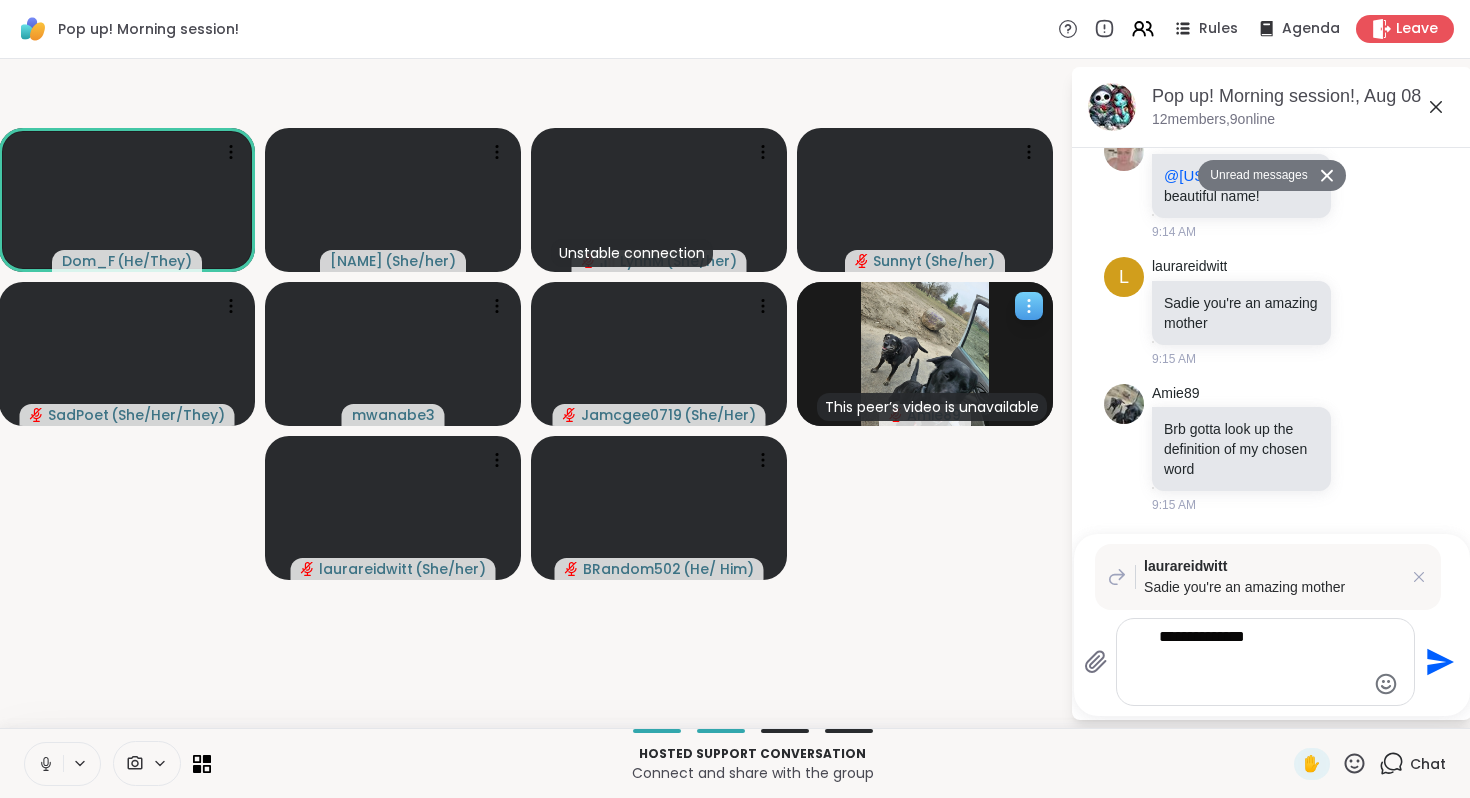 type on "**********" 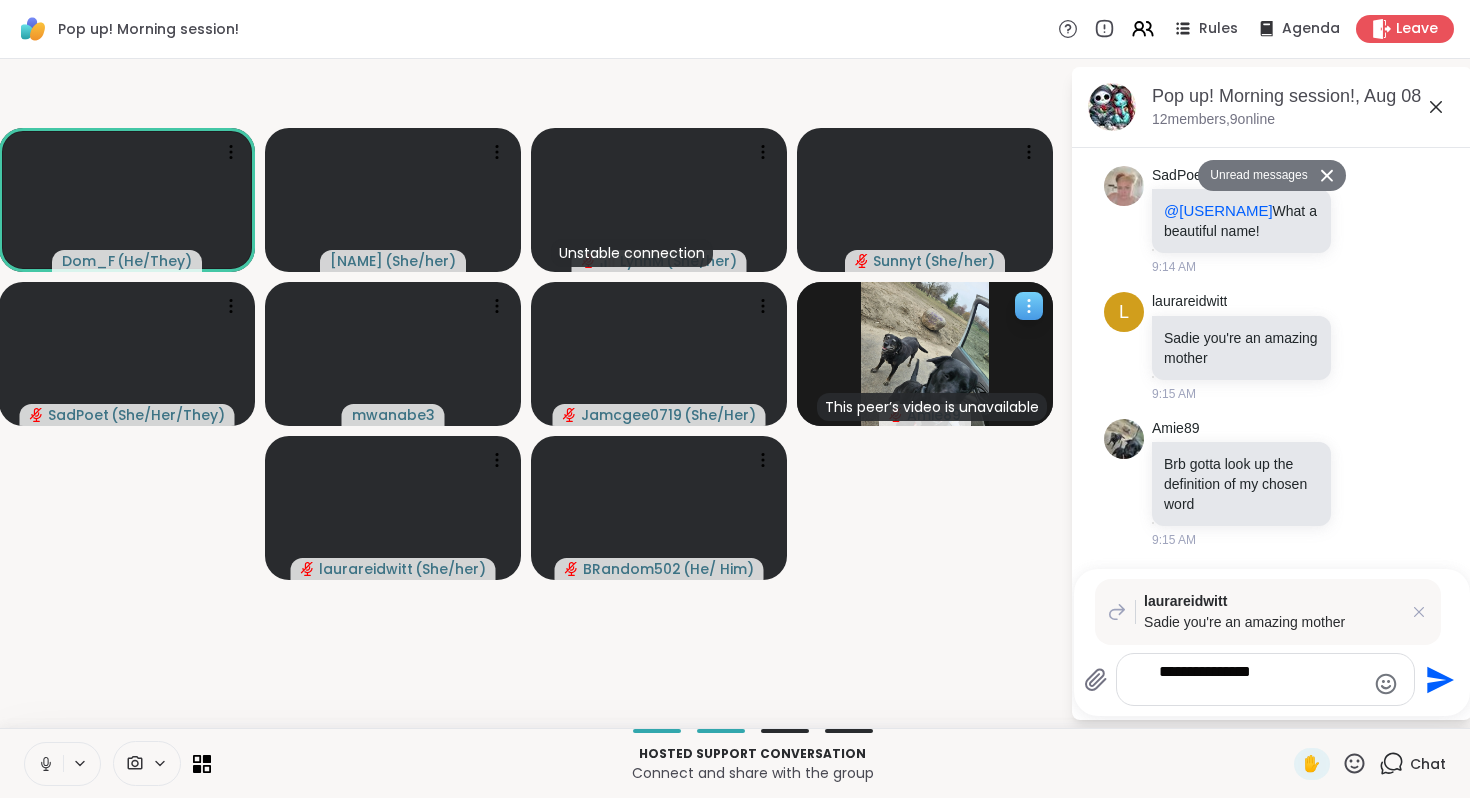 type 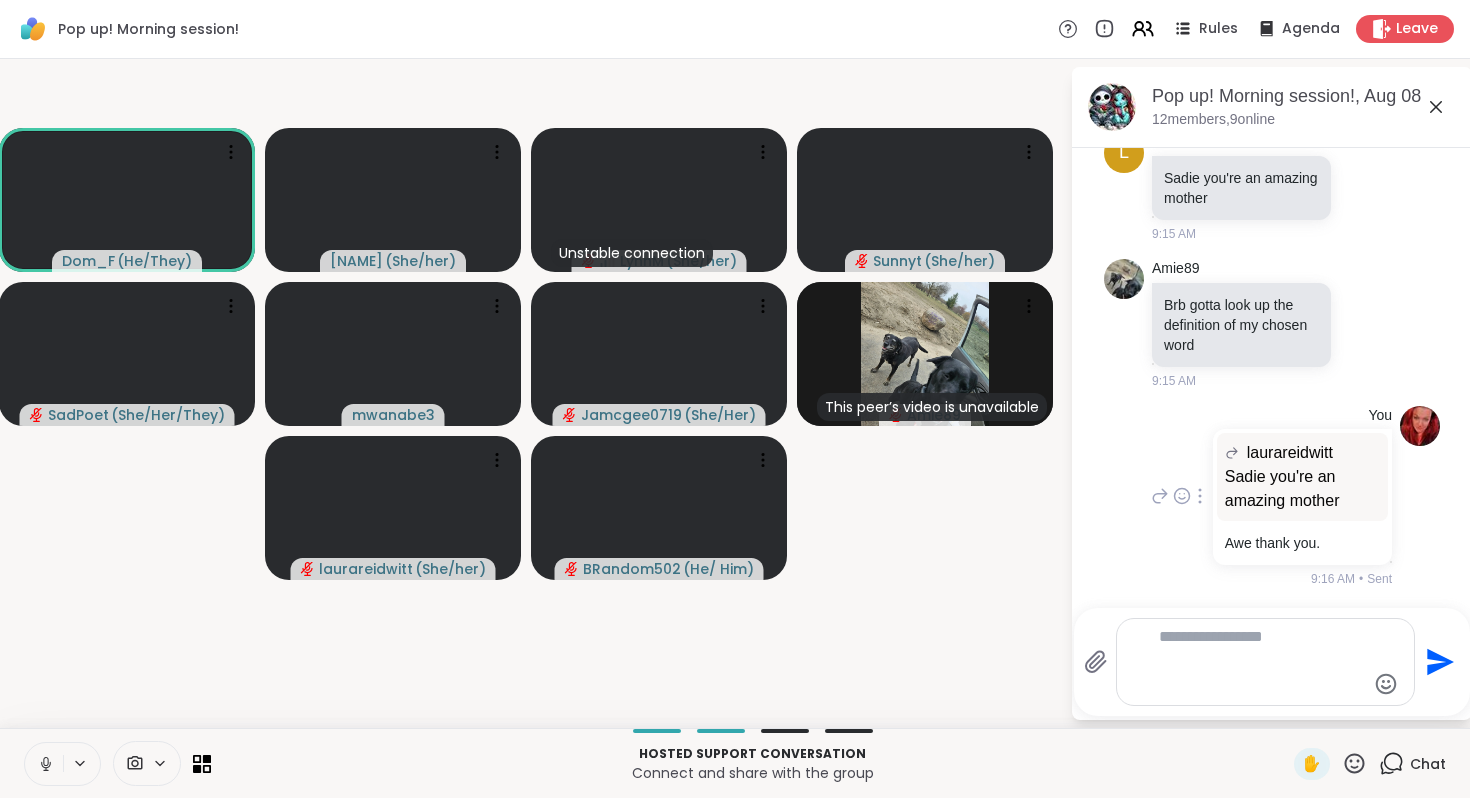 scroll, scrollTop: 5046, scrollLeft: 0, axis: vertical 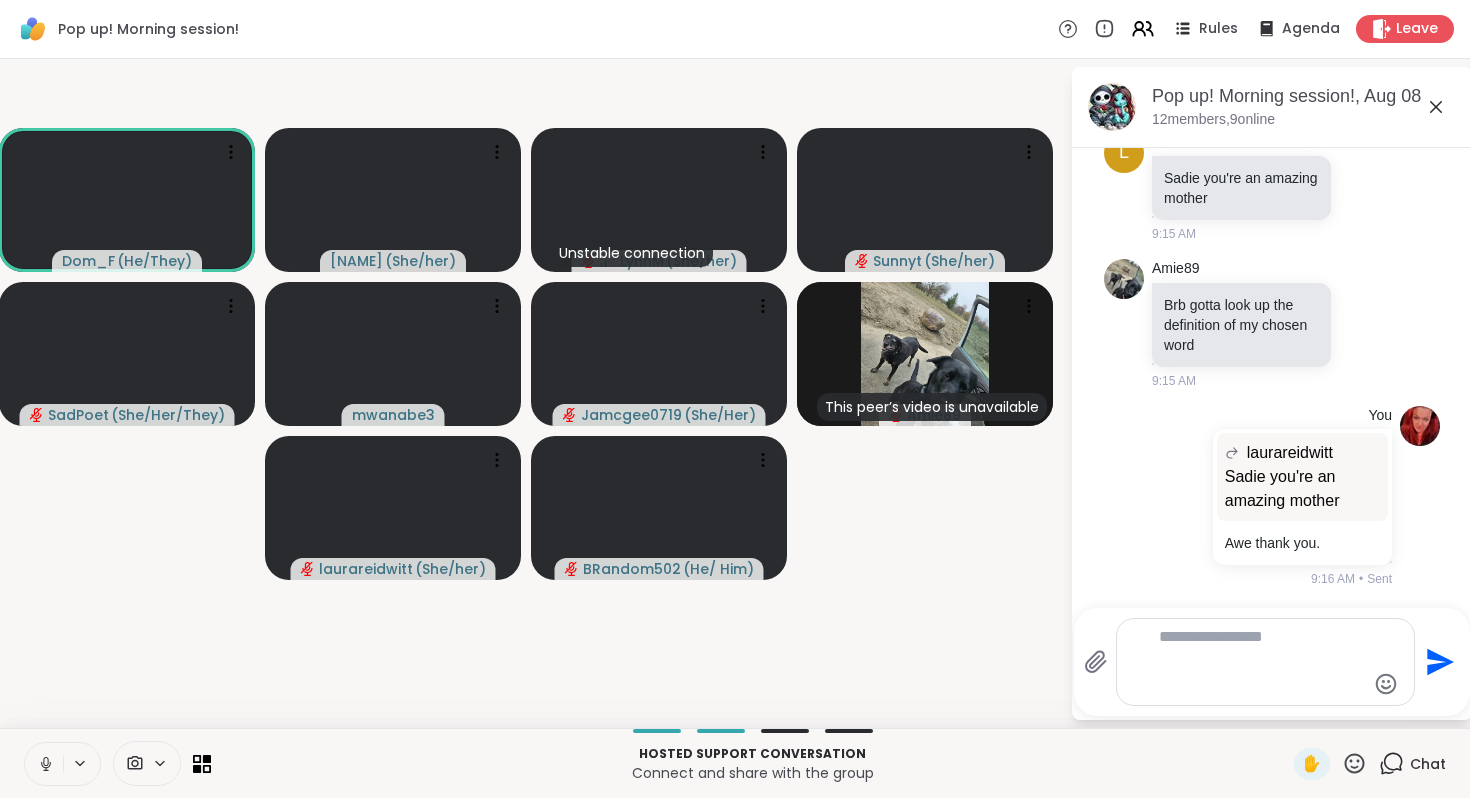 click 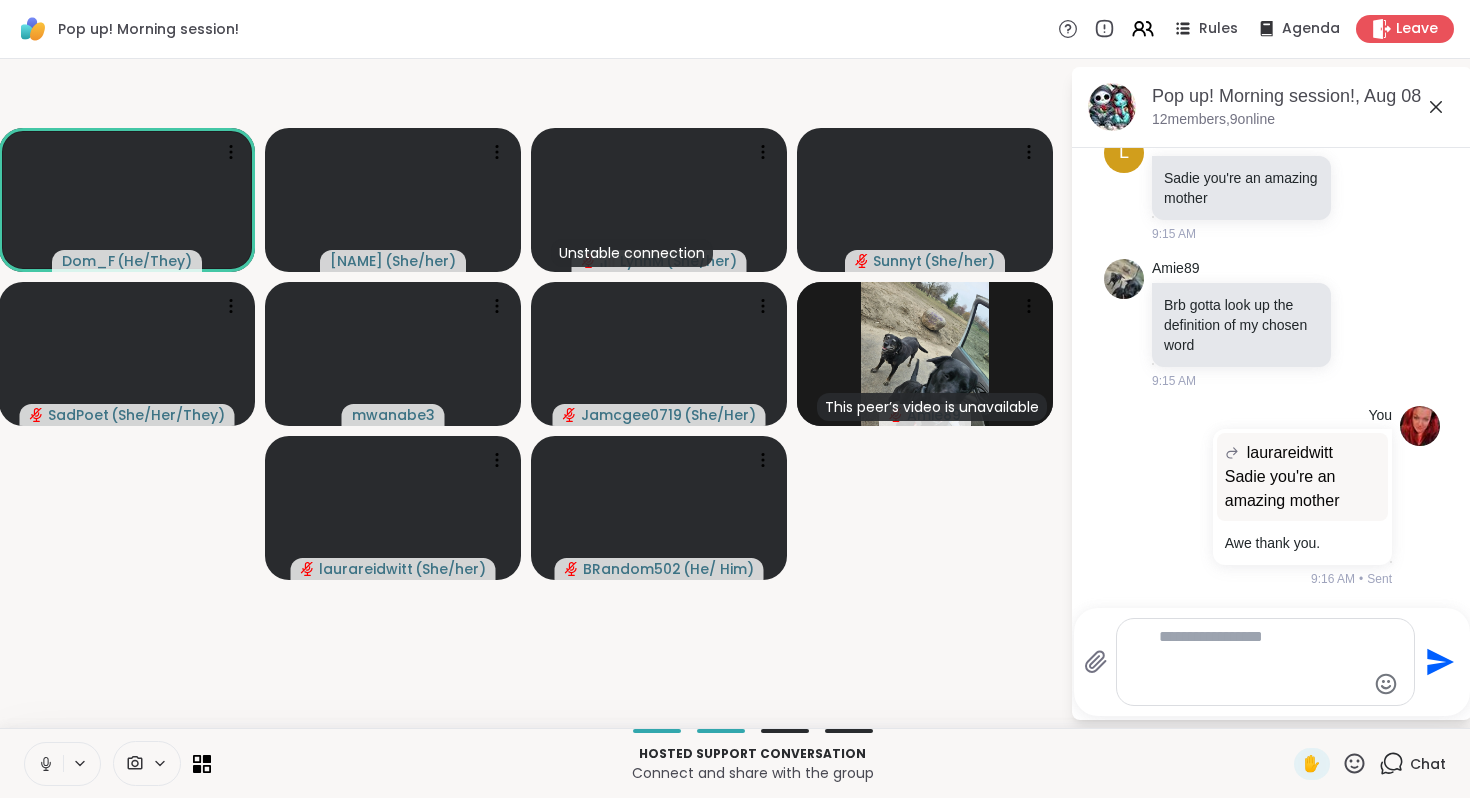click at bounding box center [1366, 28] 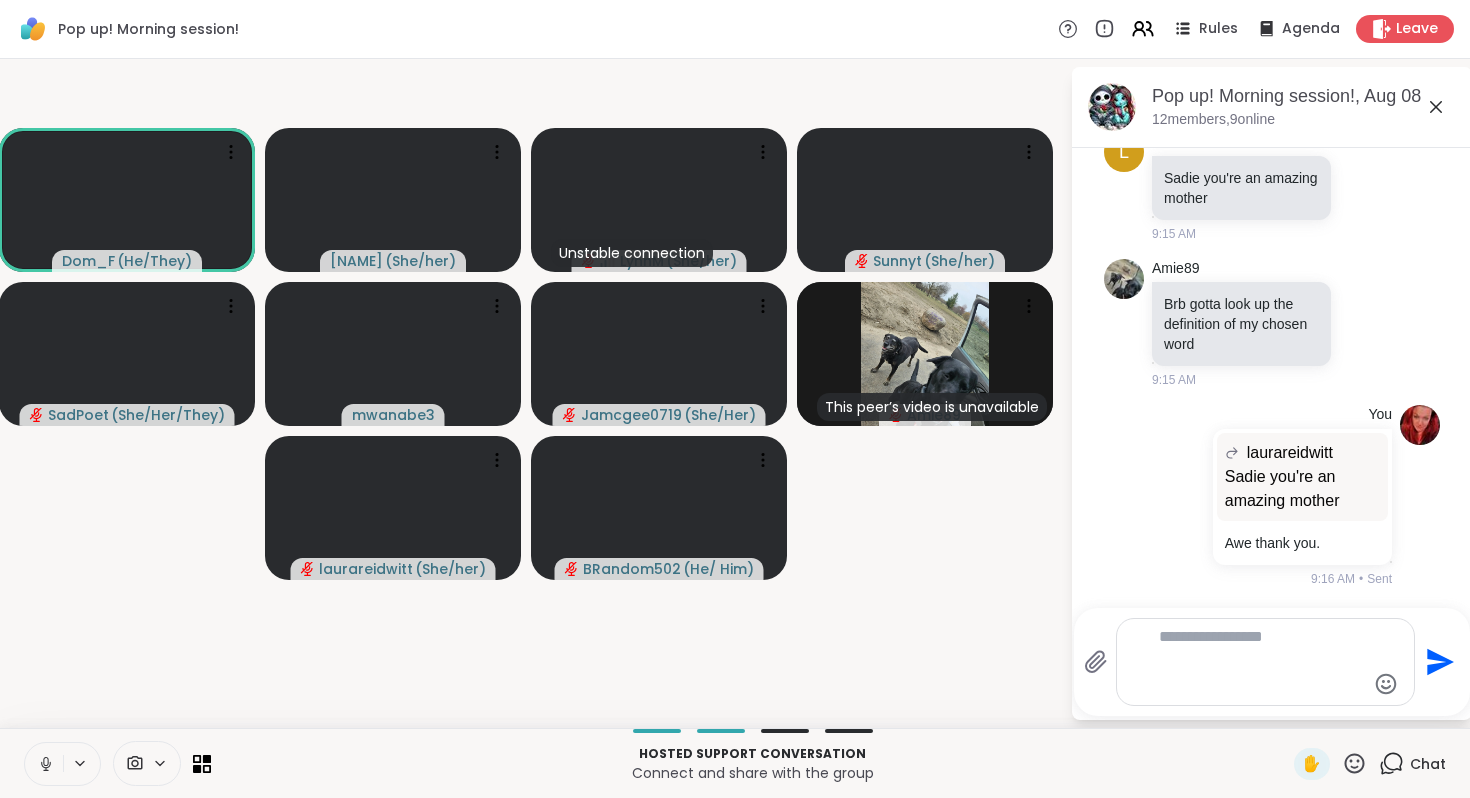 scroll, scrollTop: 3365, scrollLeft: 0, axis: vertical 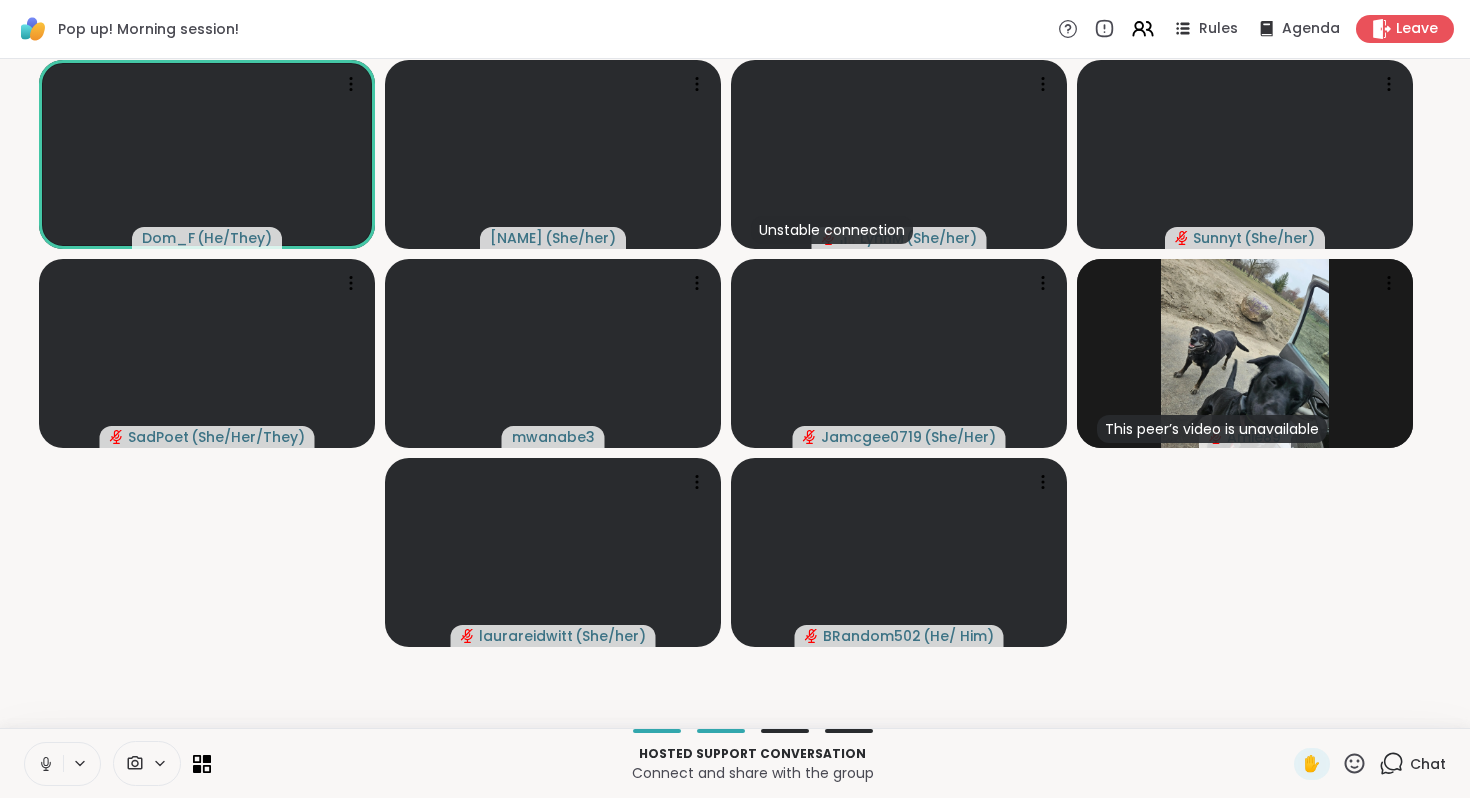 click 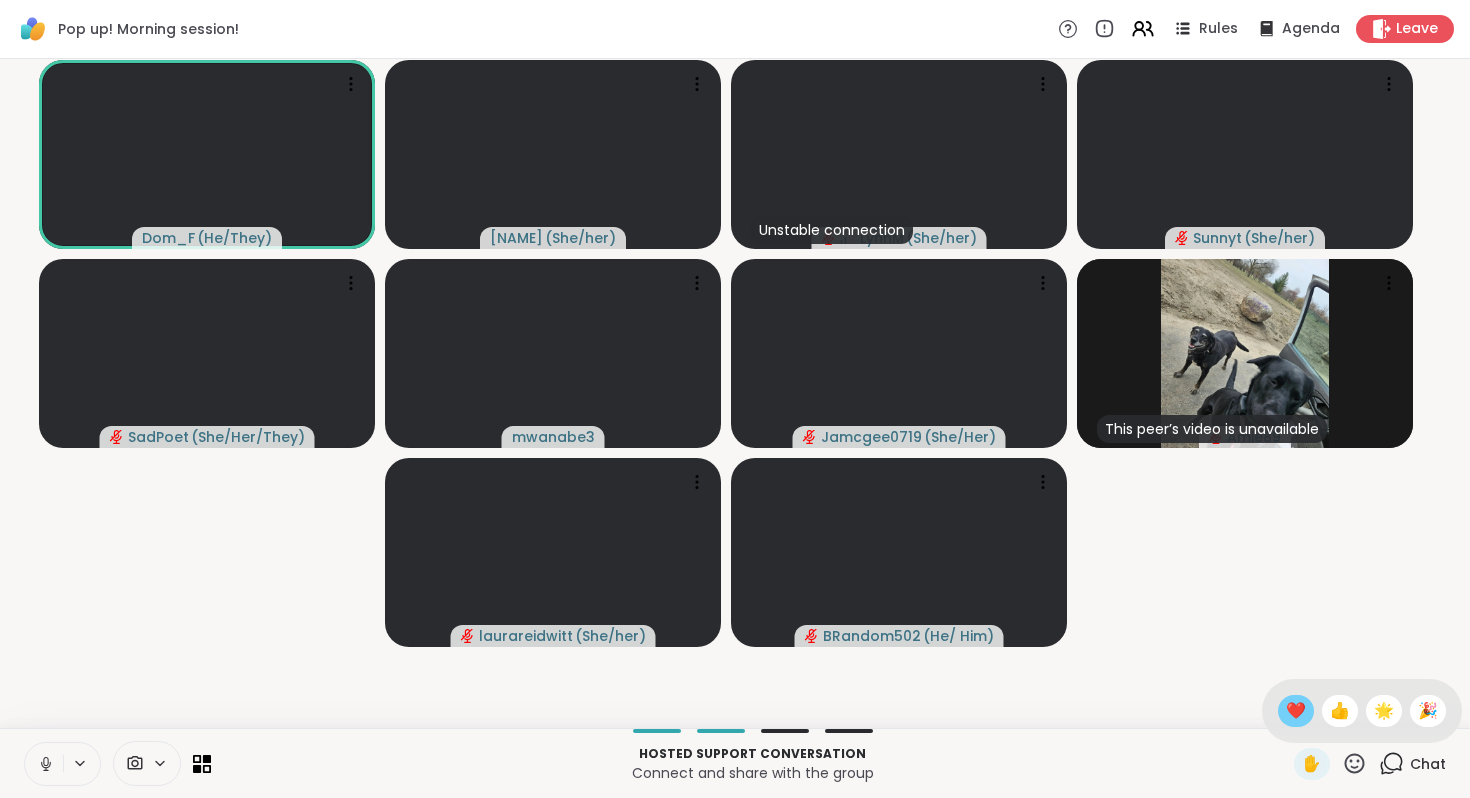 click on "❤️" at bounding box center (1296, 711) 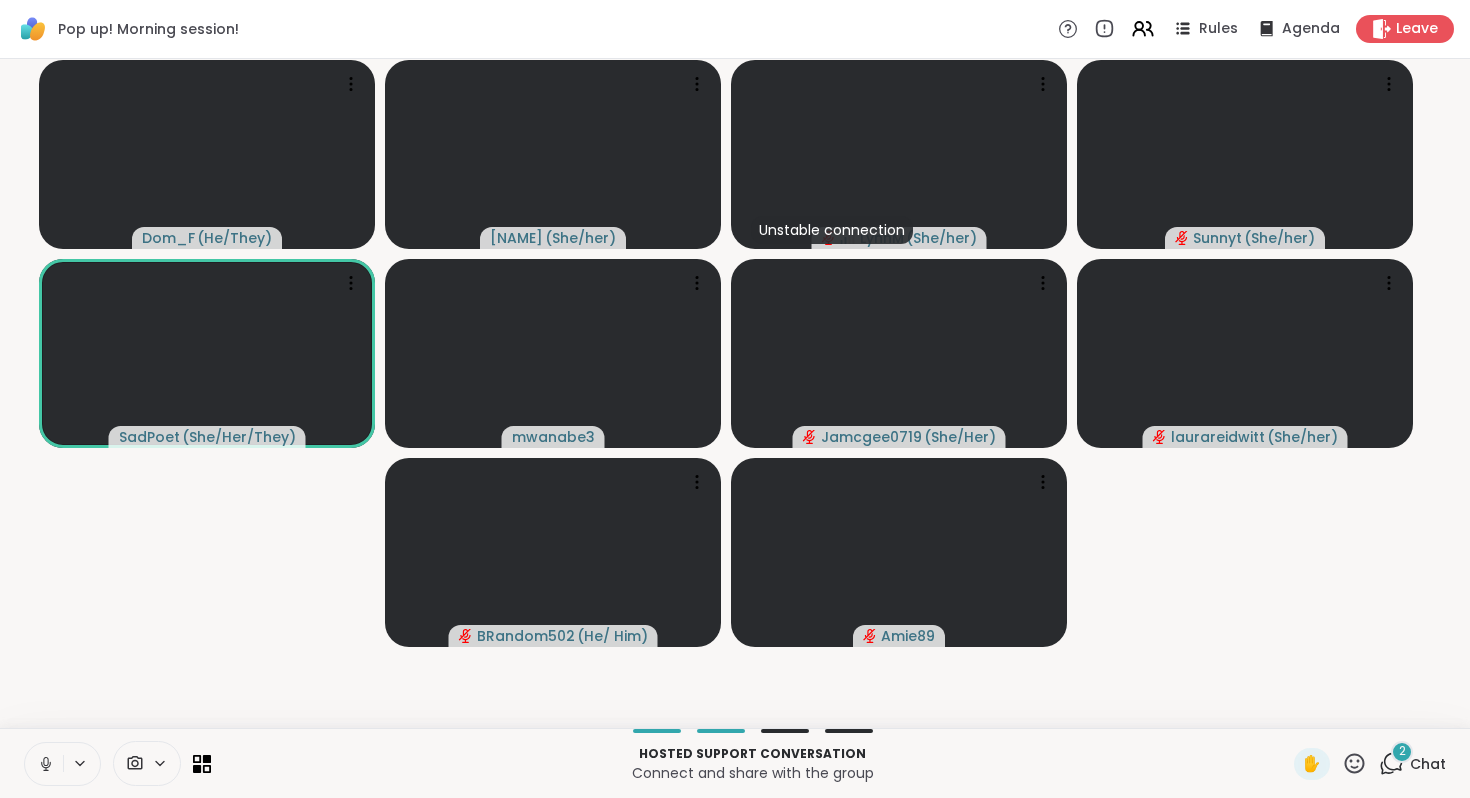 click 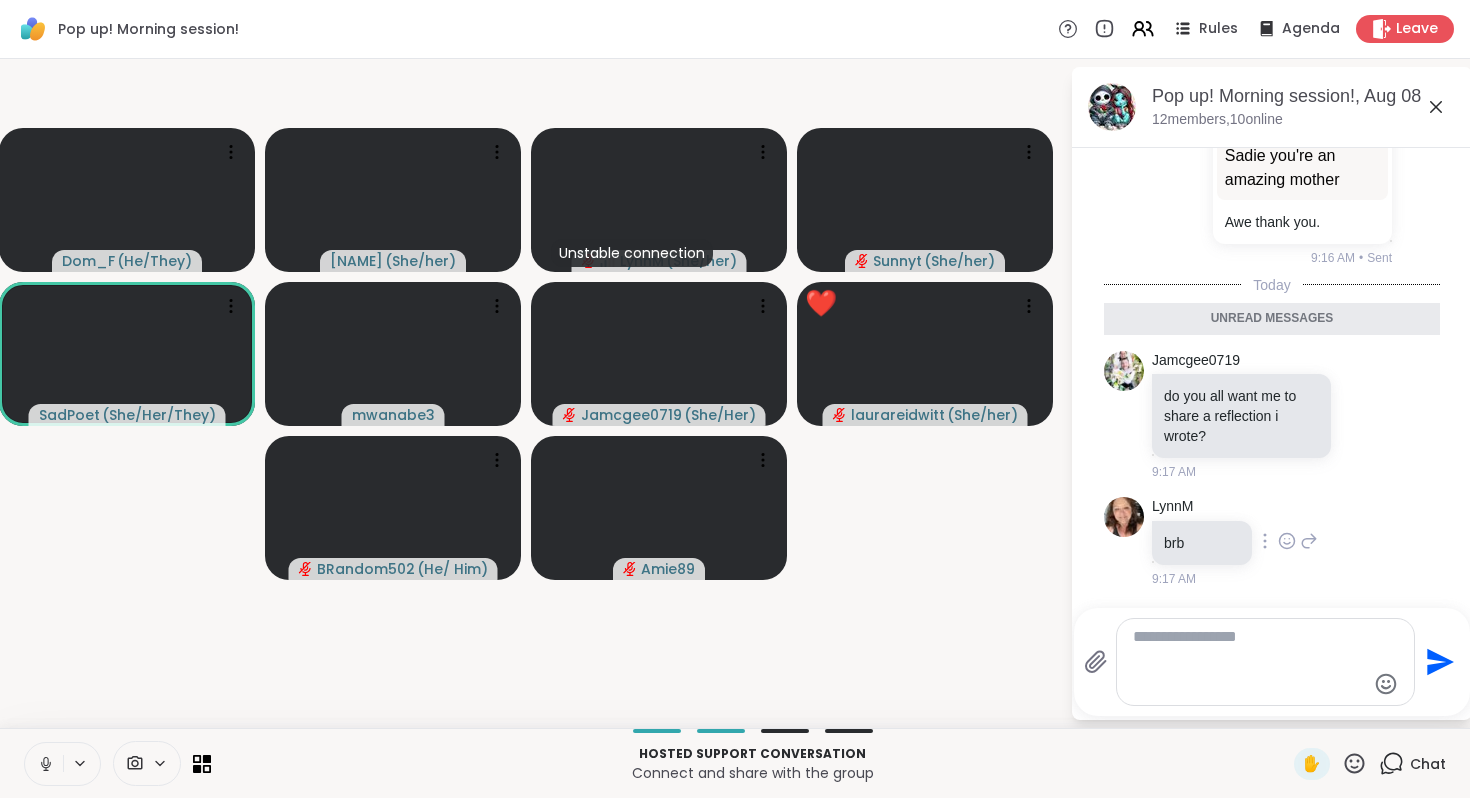 scroll, scrollTop: 6587, scrollLeft: 0, axis: vertical 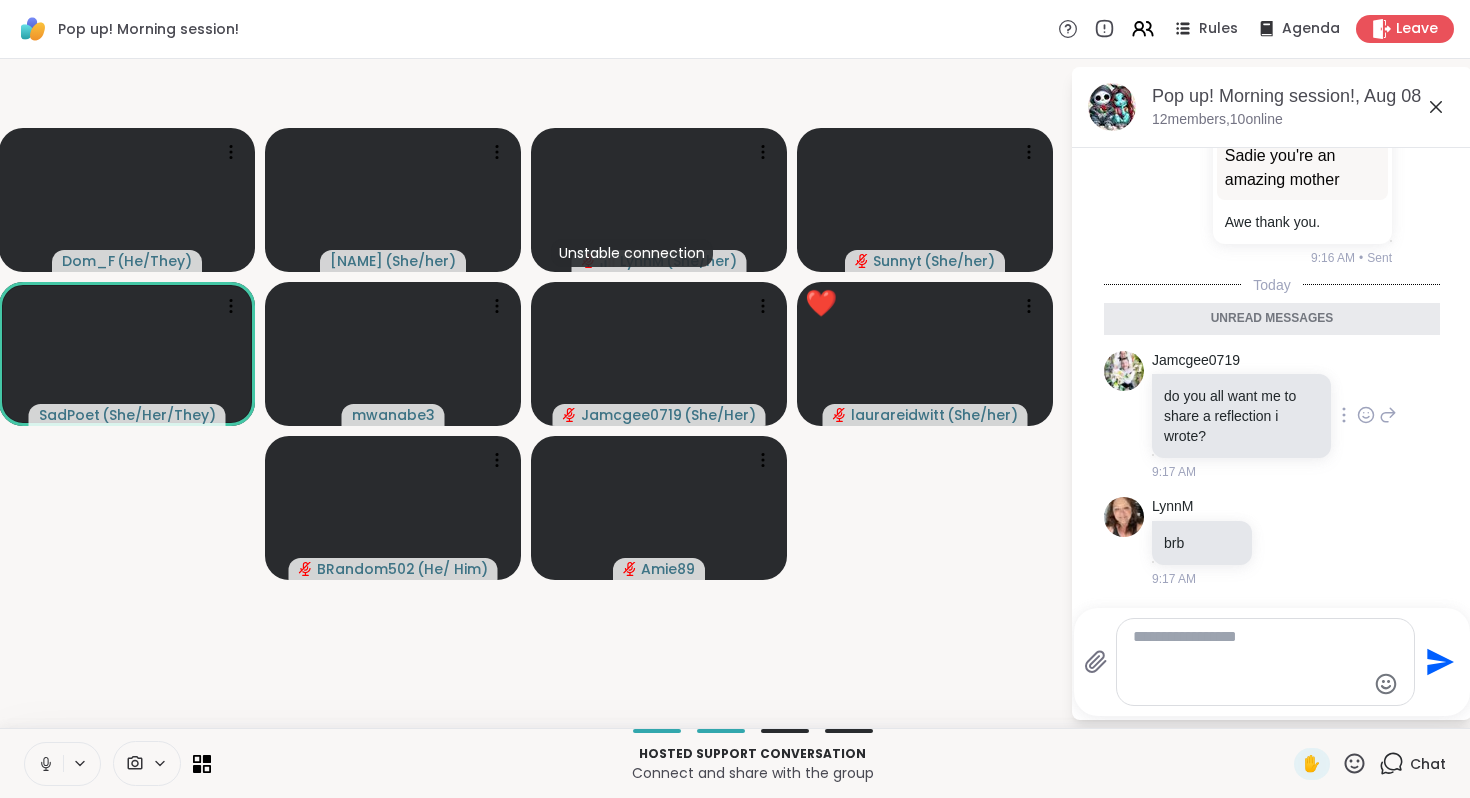 click 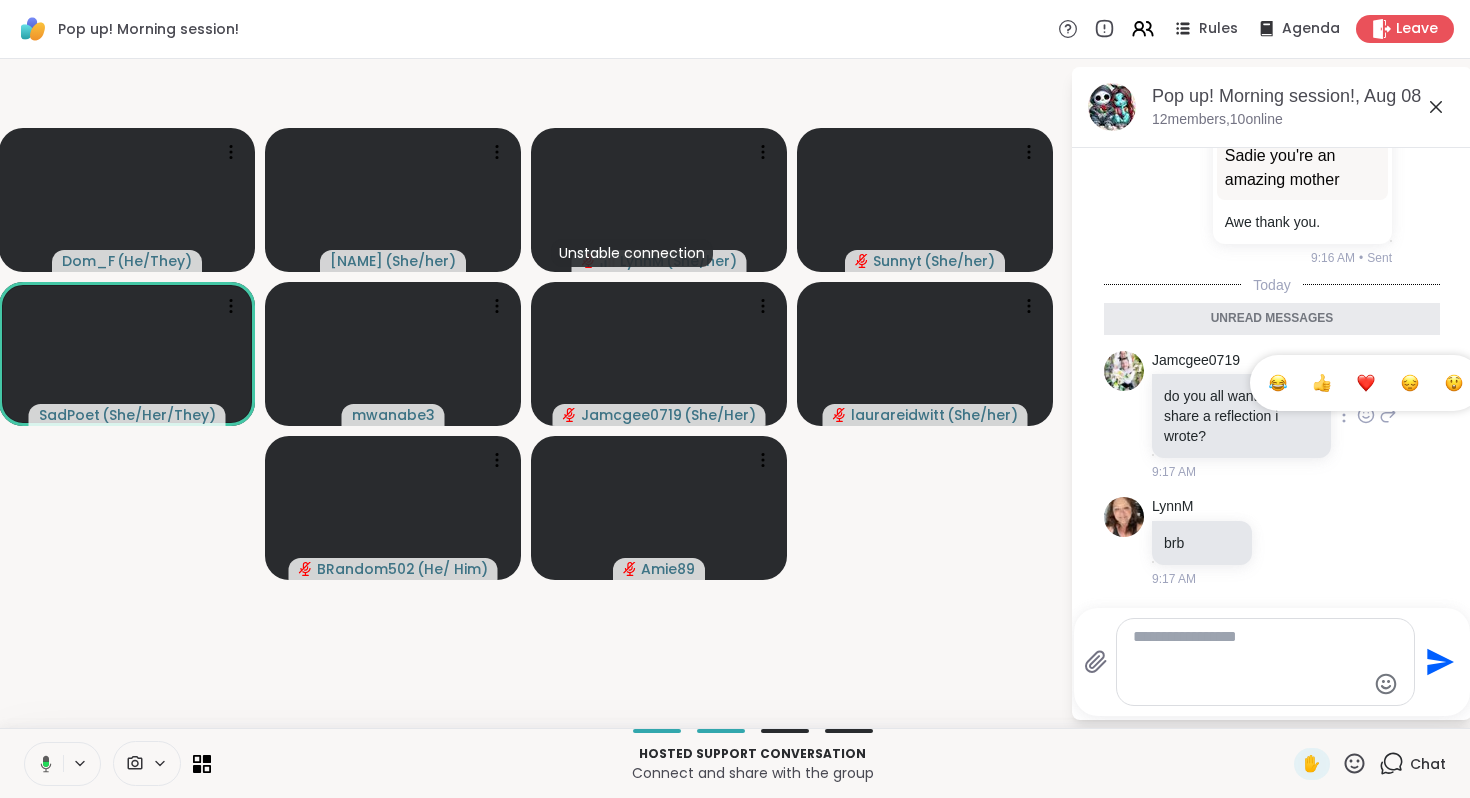 click at bounding box center (1322, 383) 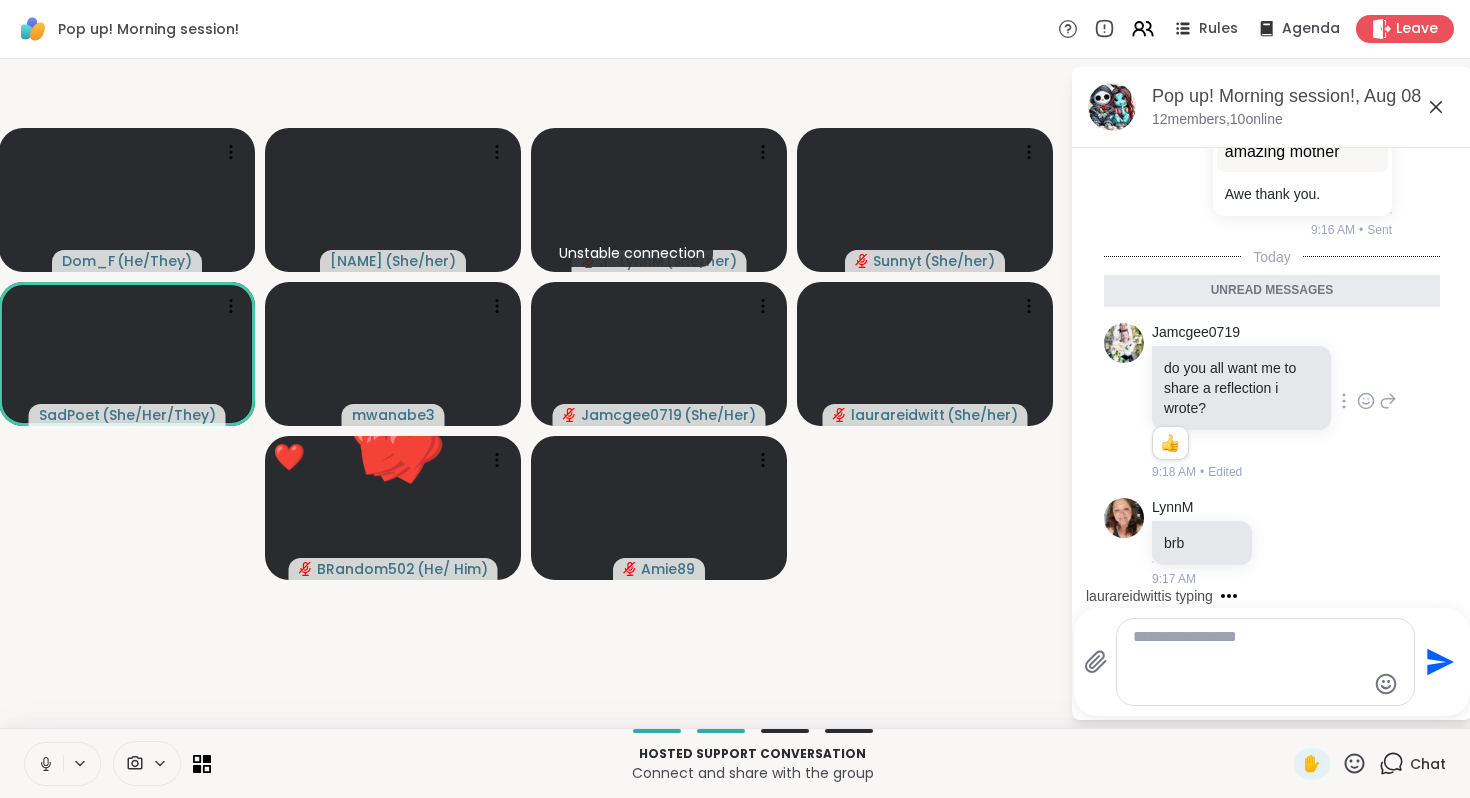 scroll, scrollTop: 6645, scrollLeft: 0, axis: vertical 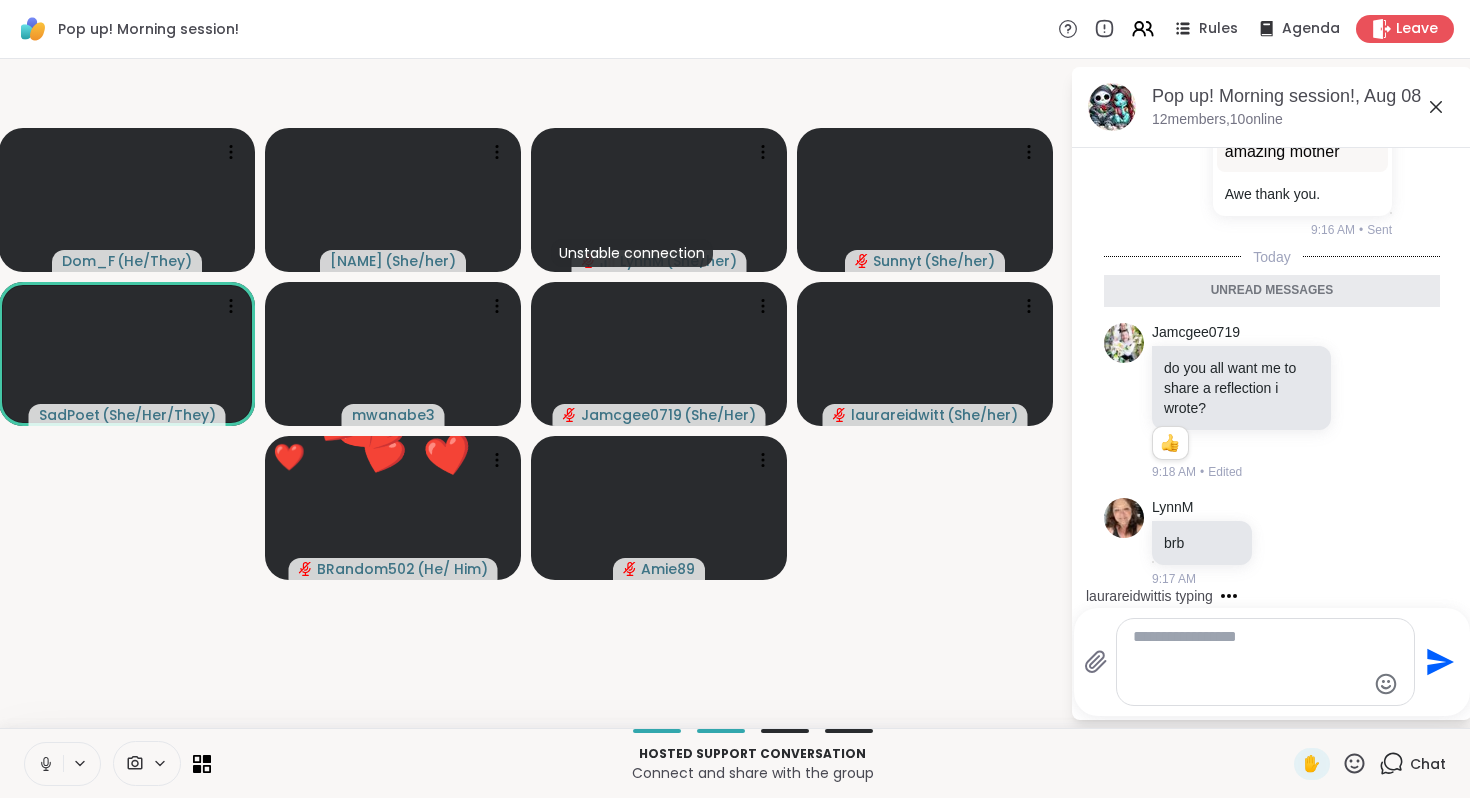 click 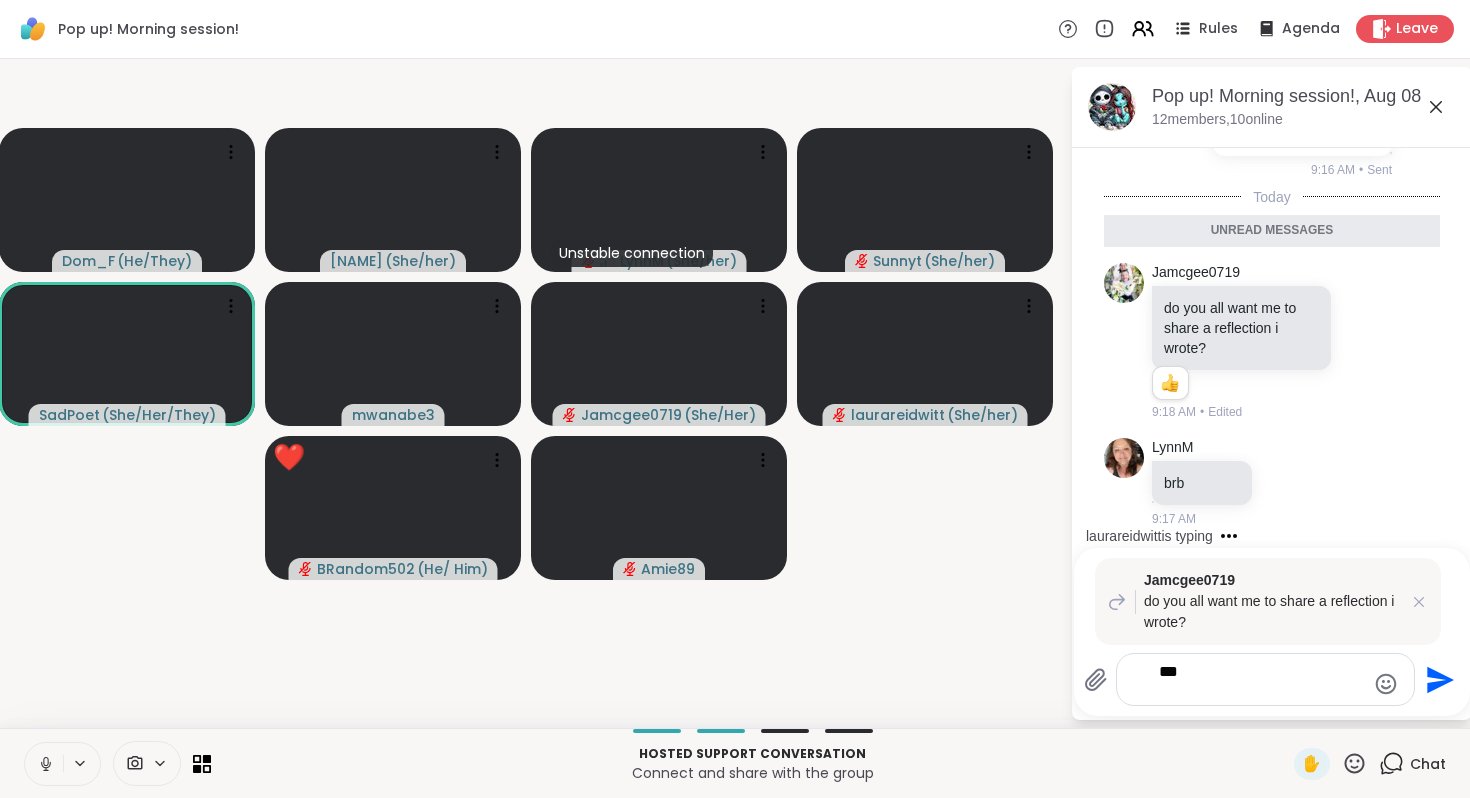 scroll, scrollTop: 7143, scrollLeft: 0, axis: vertical 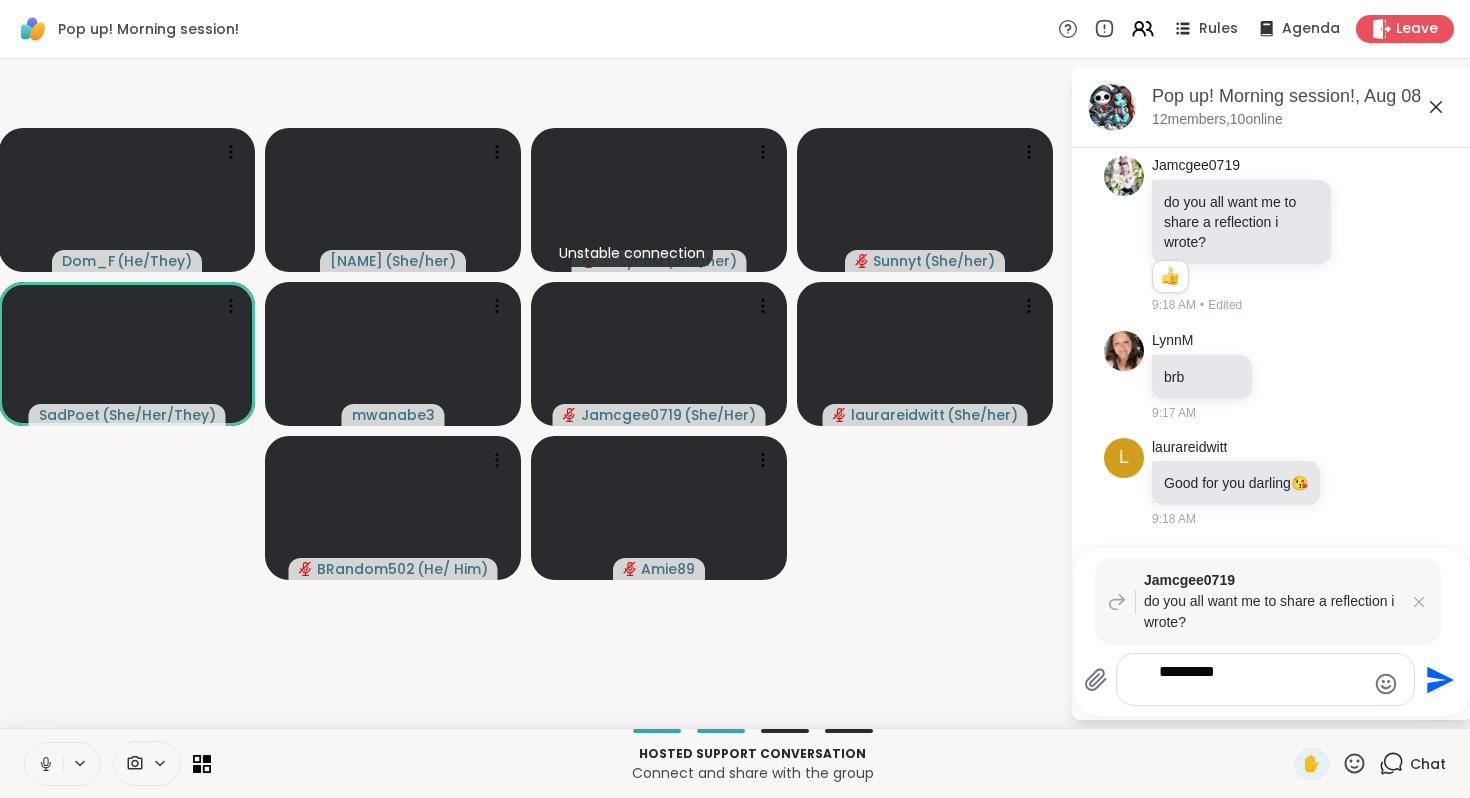 type on "**********" 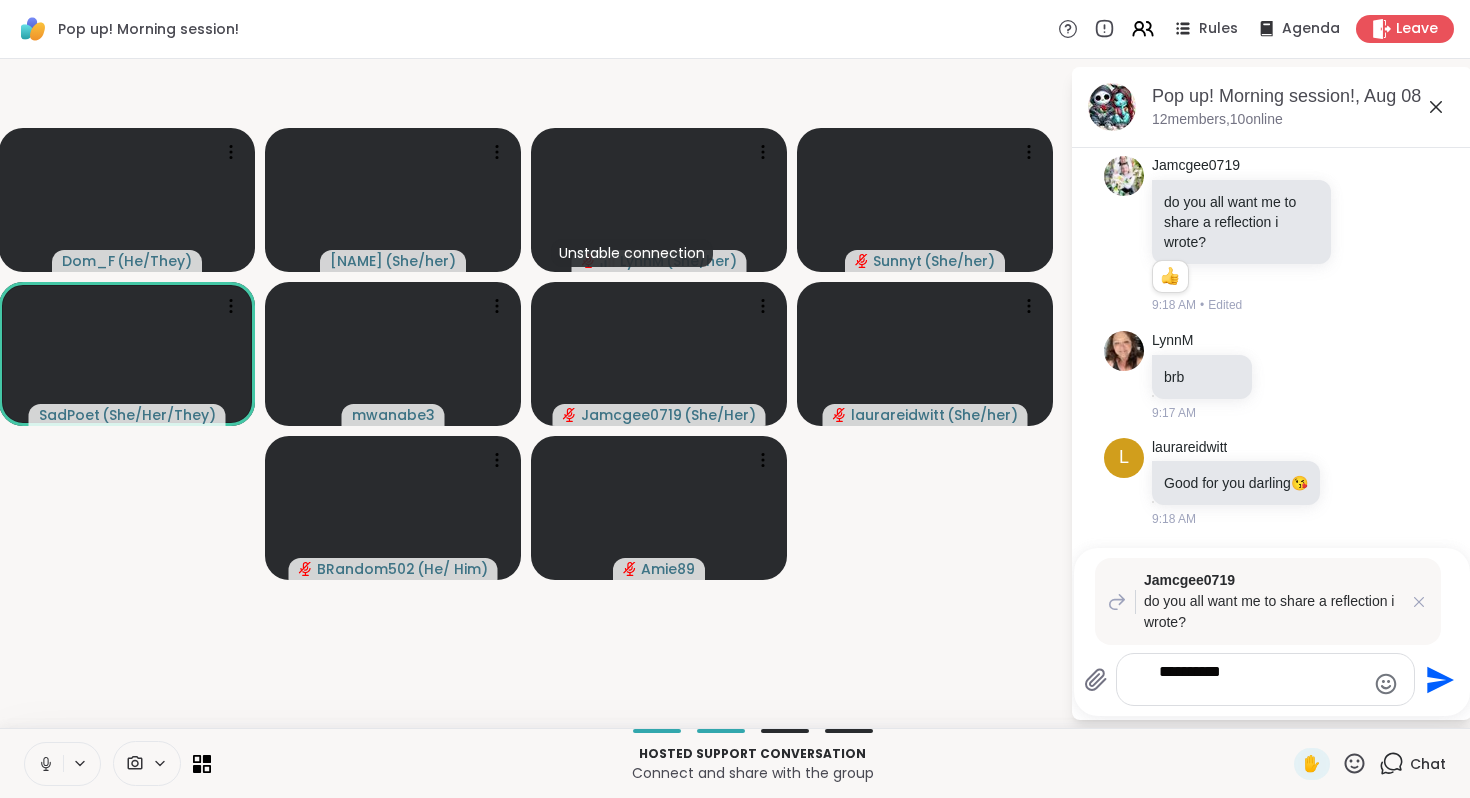 type 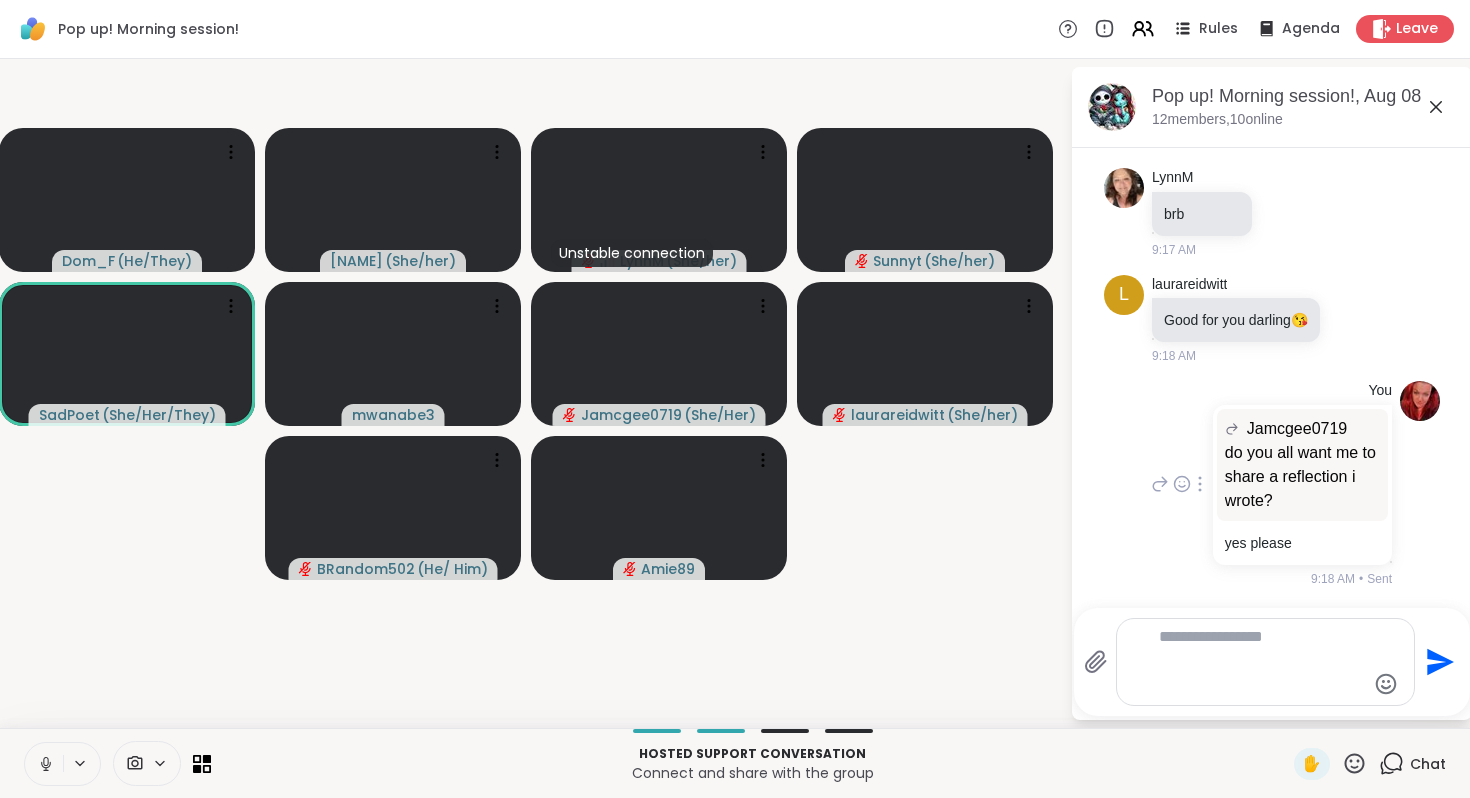 scroll, scrollTop: 7361, scrollLeft: 0, axis: vertical 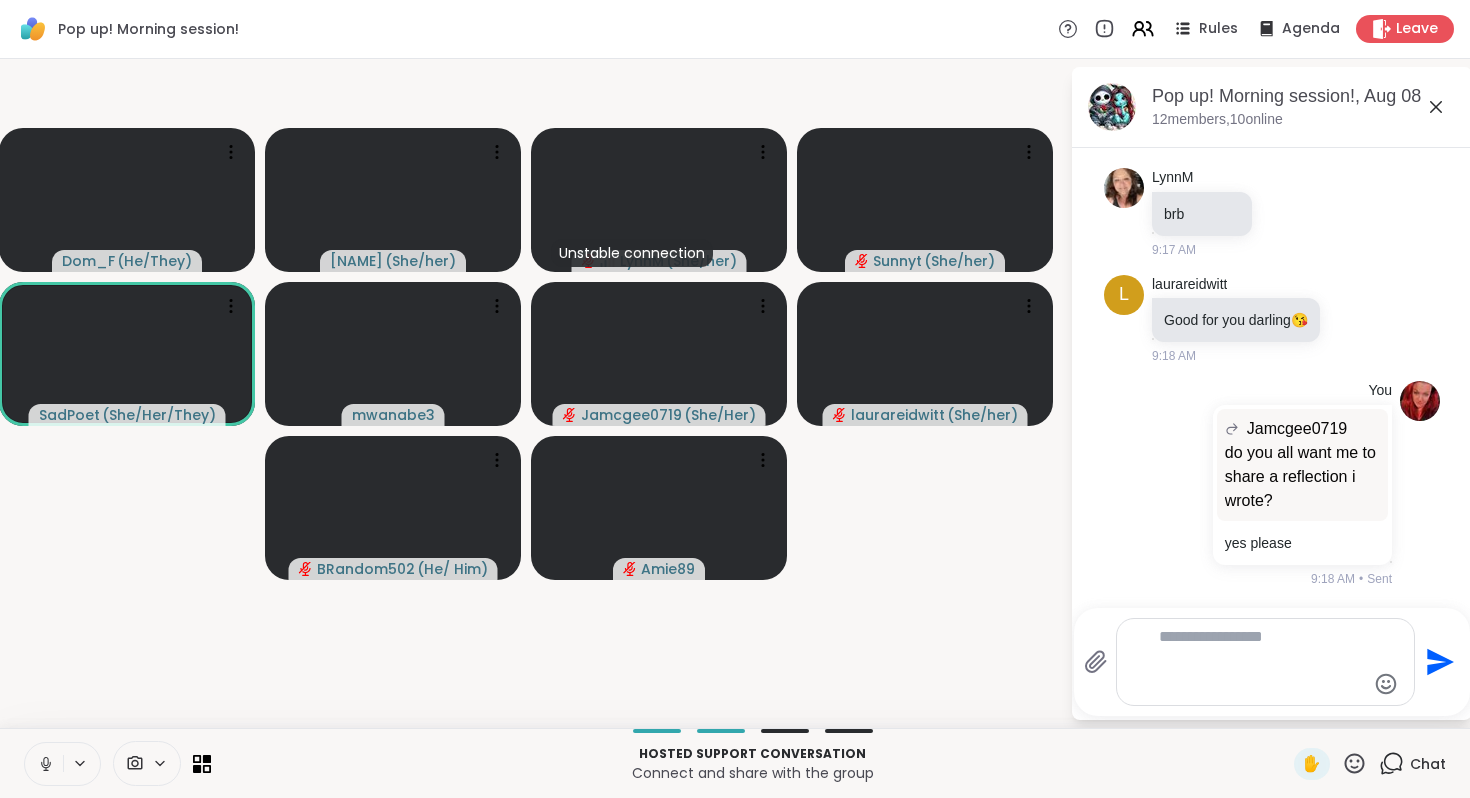 click 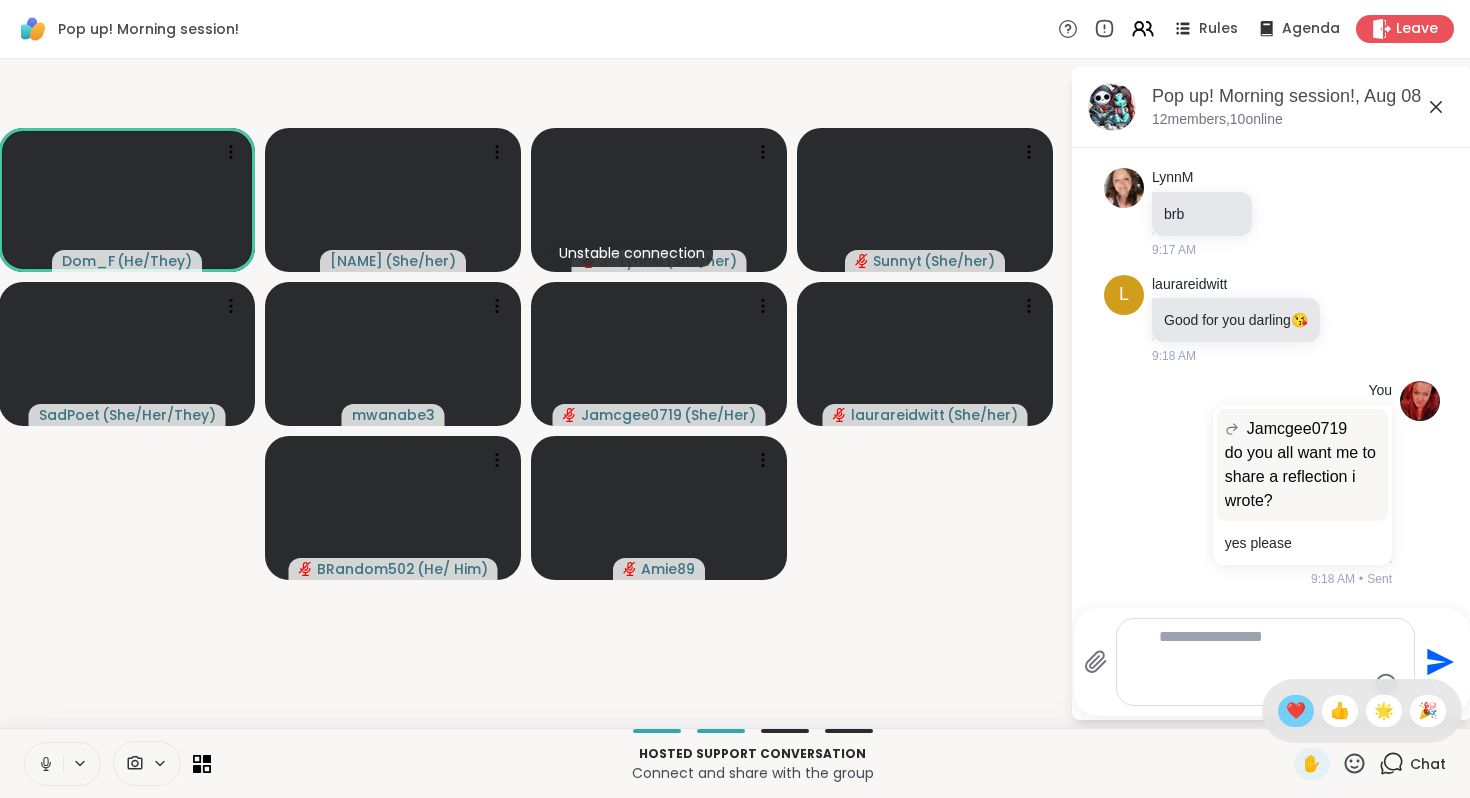 click on "❤️" at bounding box center (1296, 711) 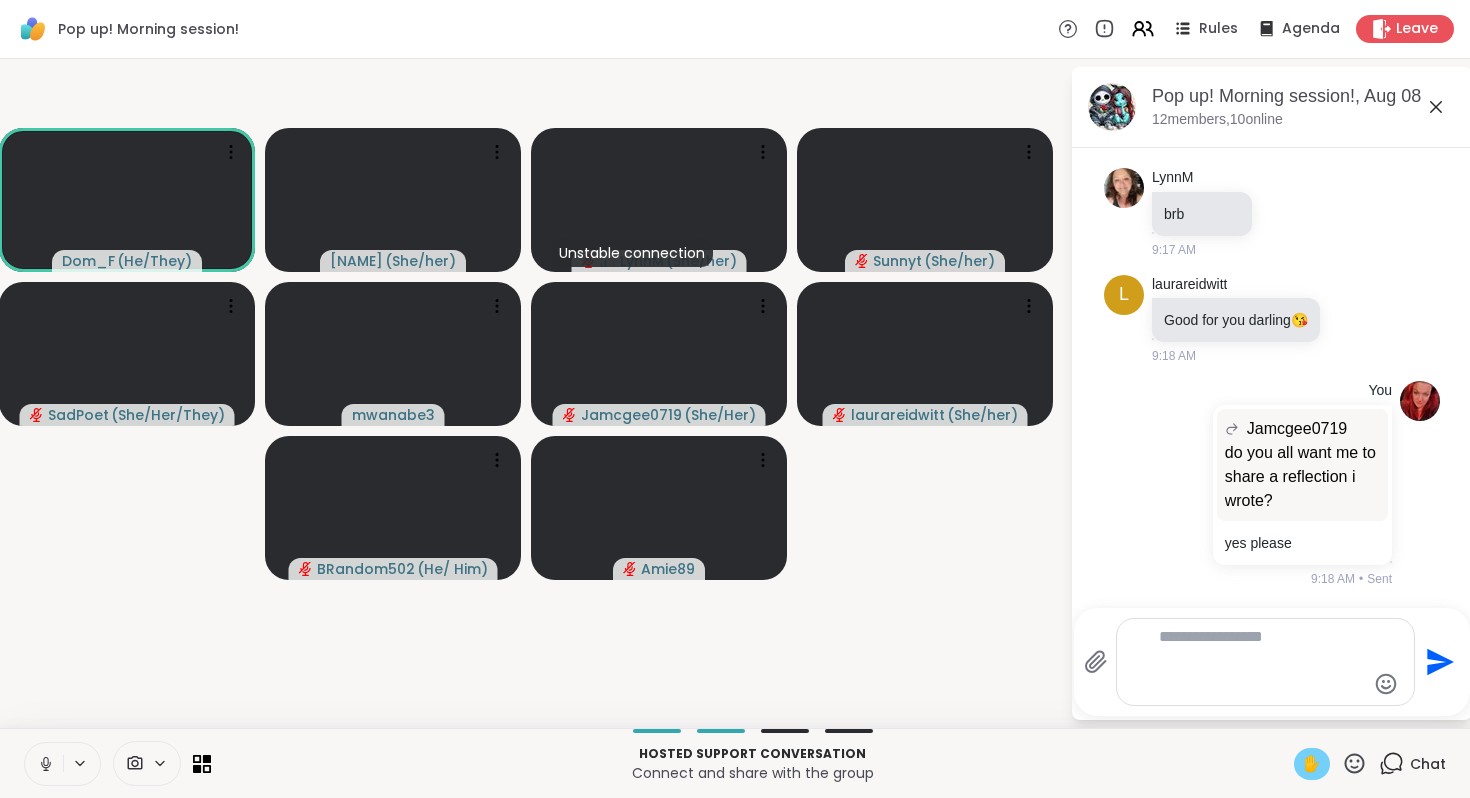 click on "✋" at bounding box center (1312, 764) 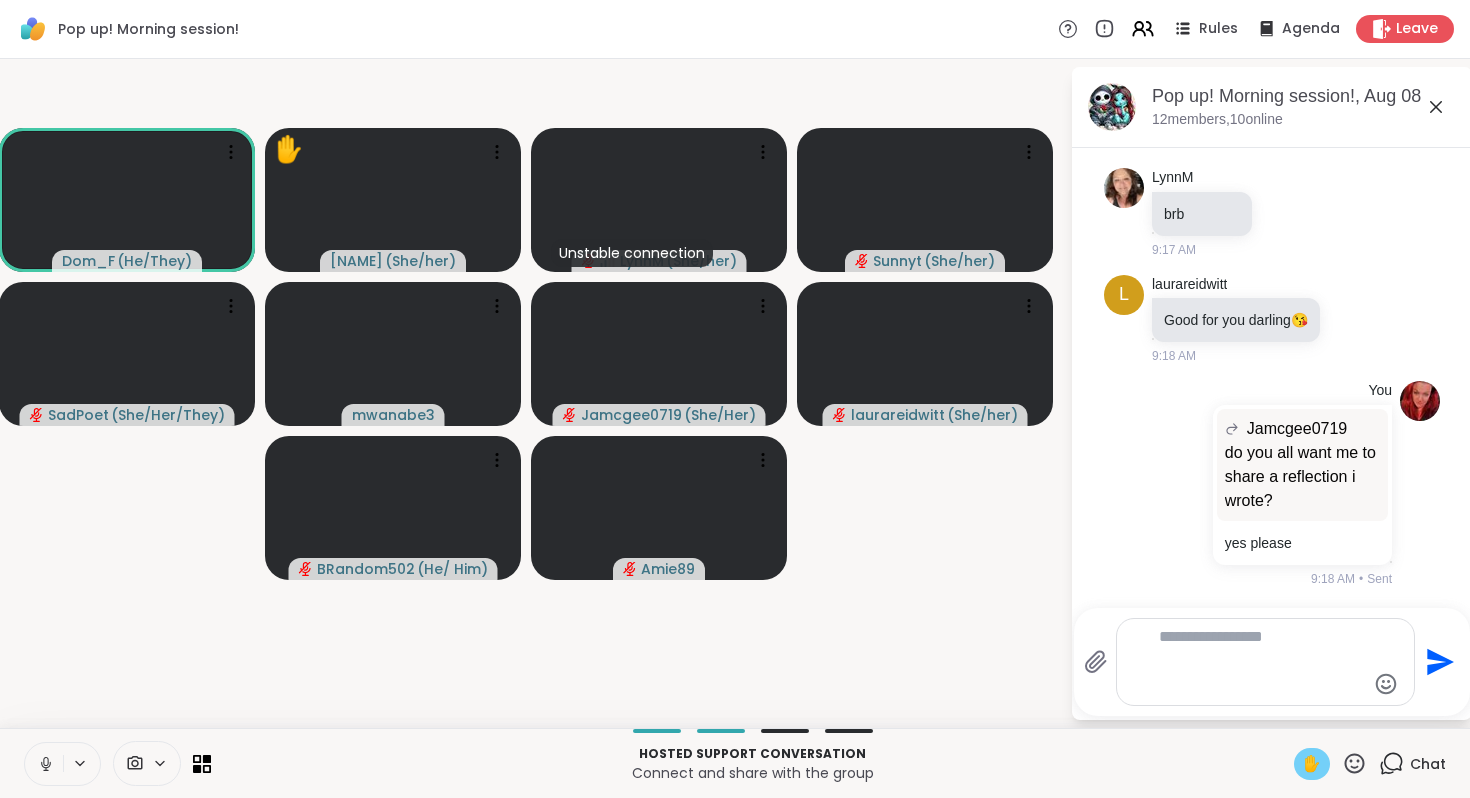 click on "✋" at bounding box center (1312, 764) 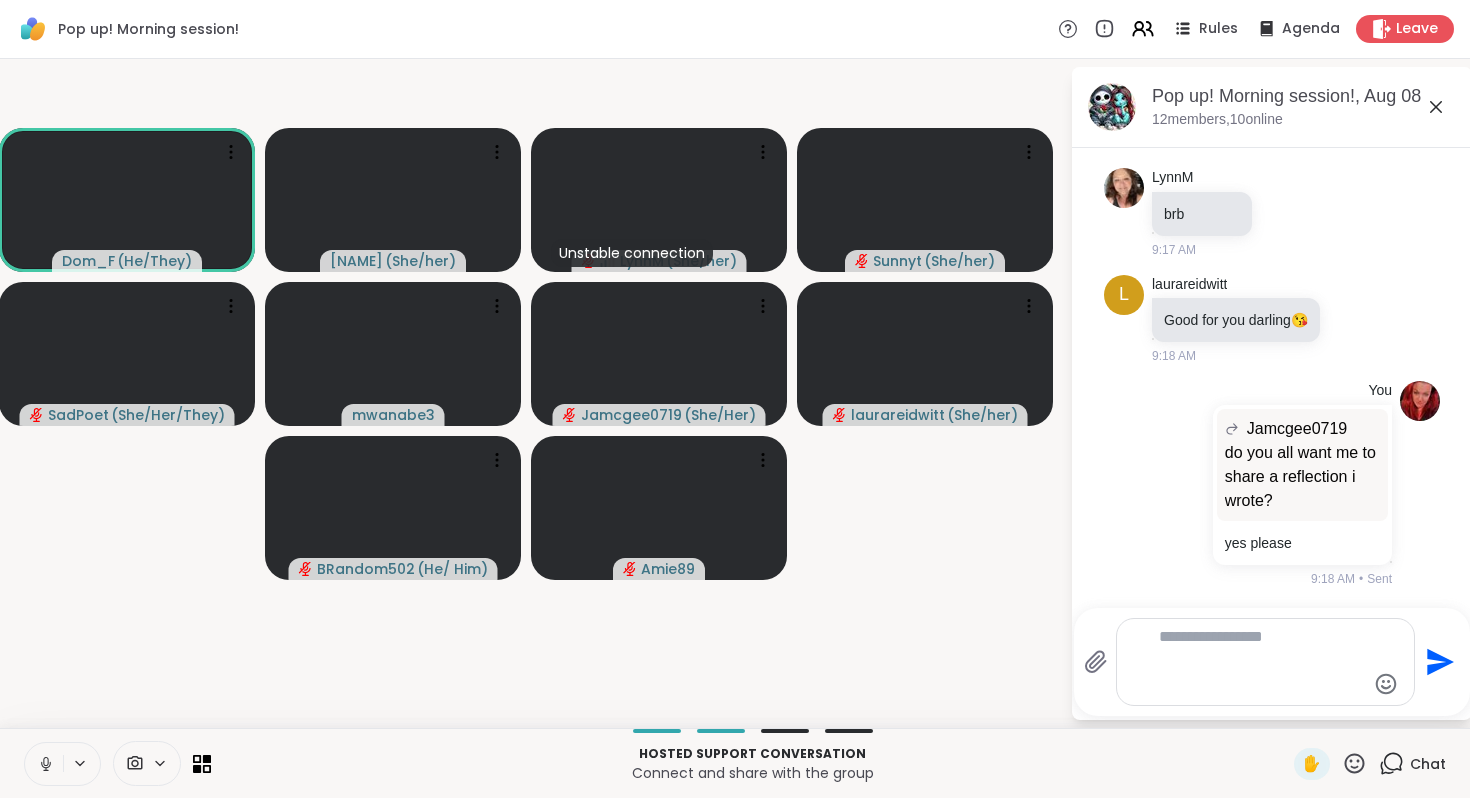 click 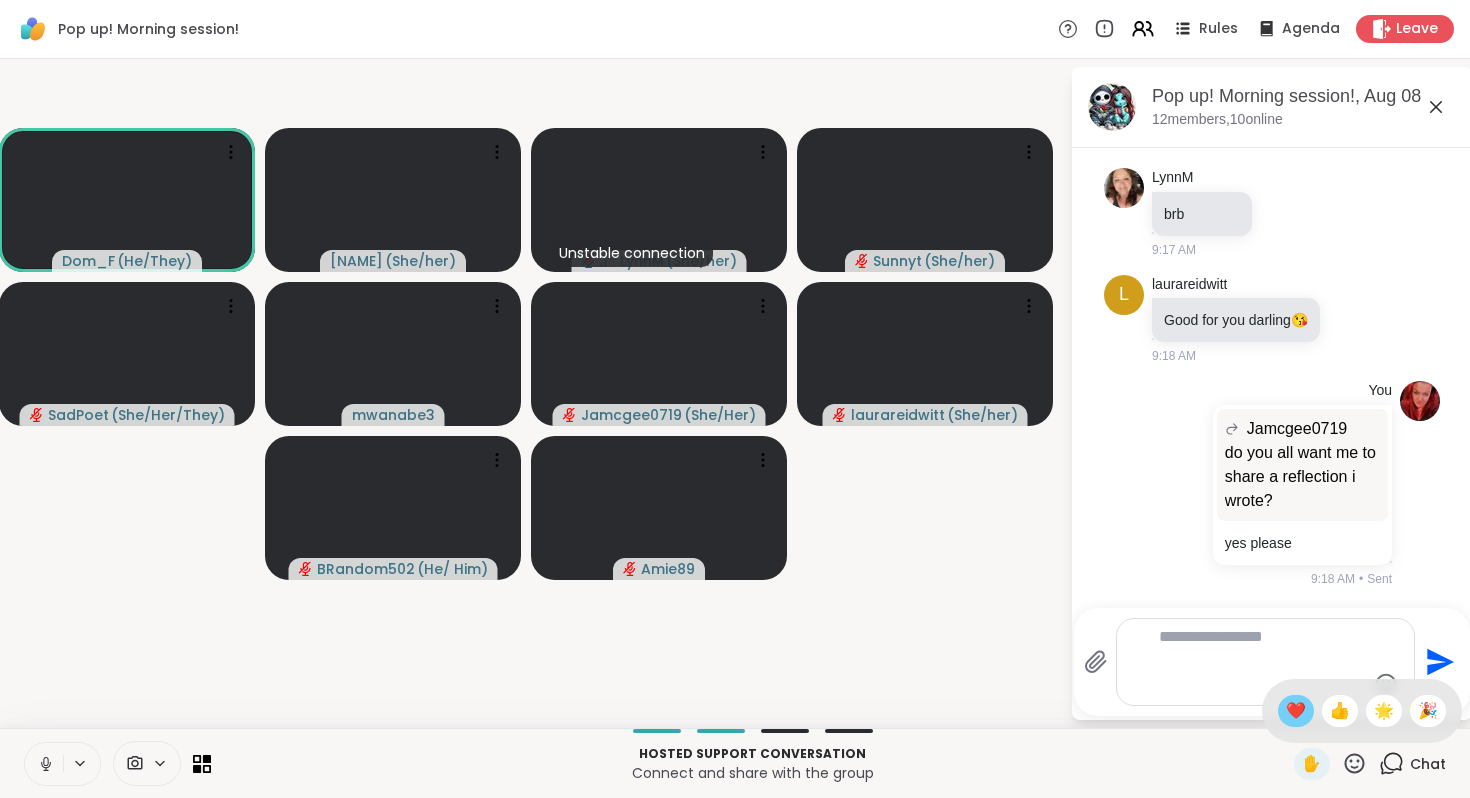 click on "❤️" at bounding box center [1296, 711] 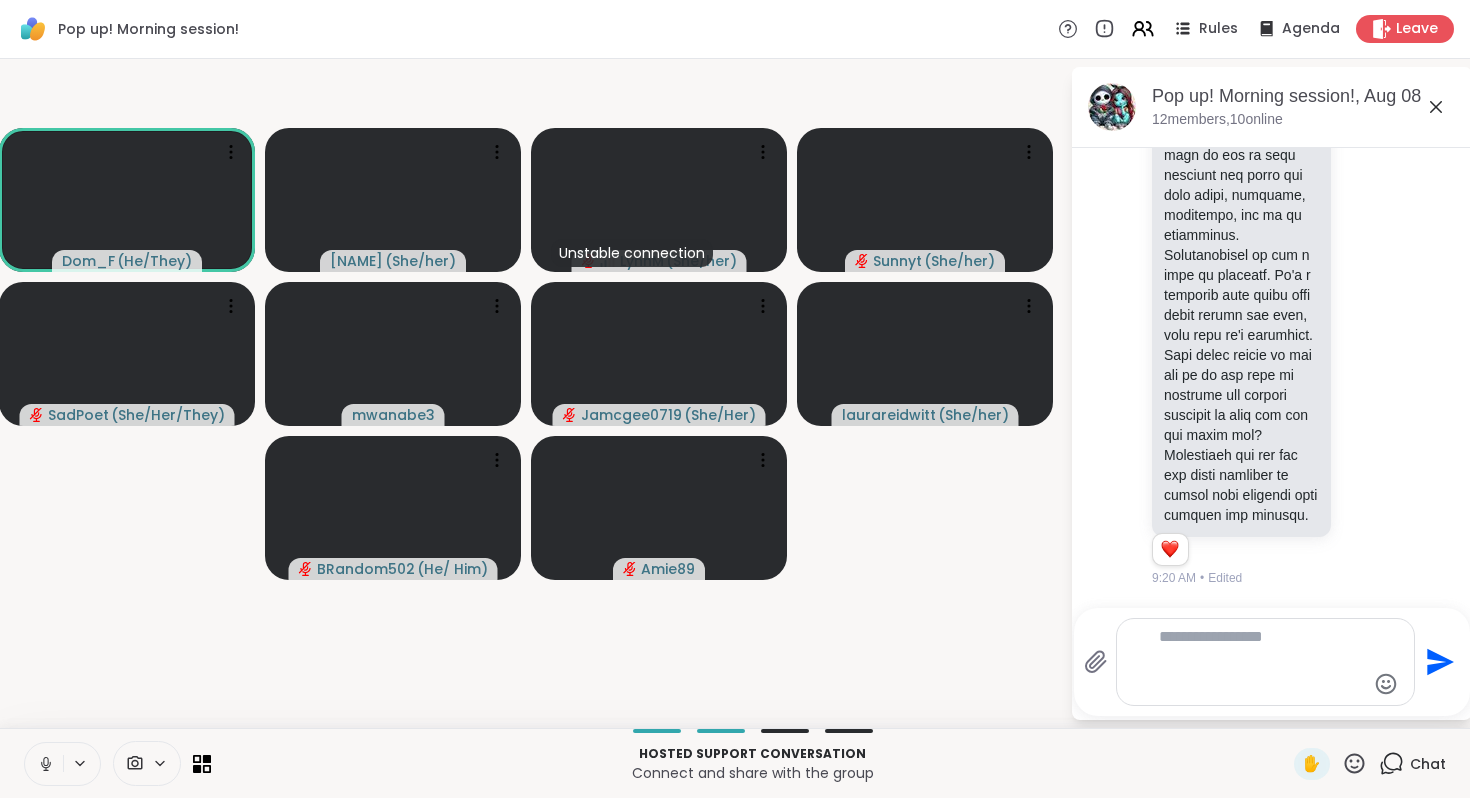 scroll, scrollTop: 8135, scrollLeft: 0, axis: vertical 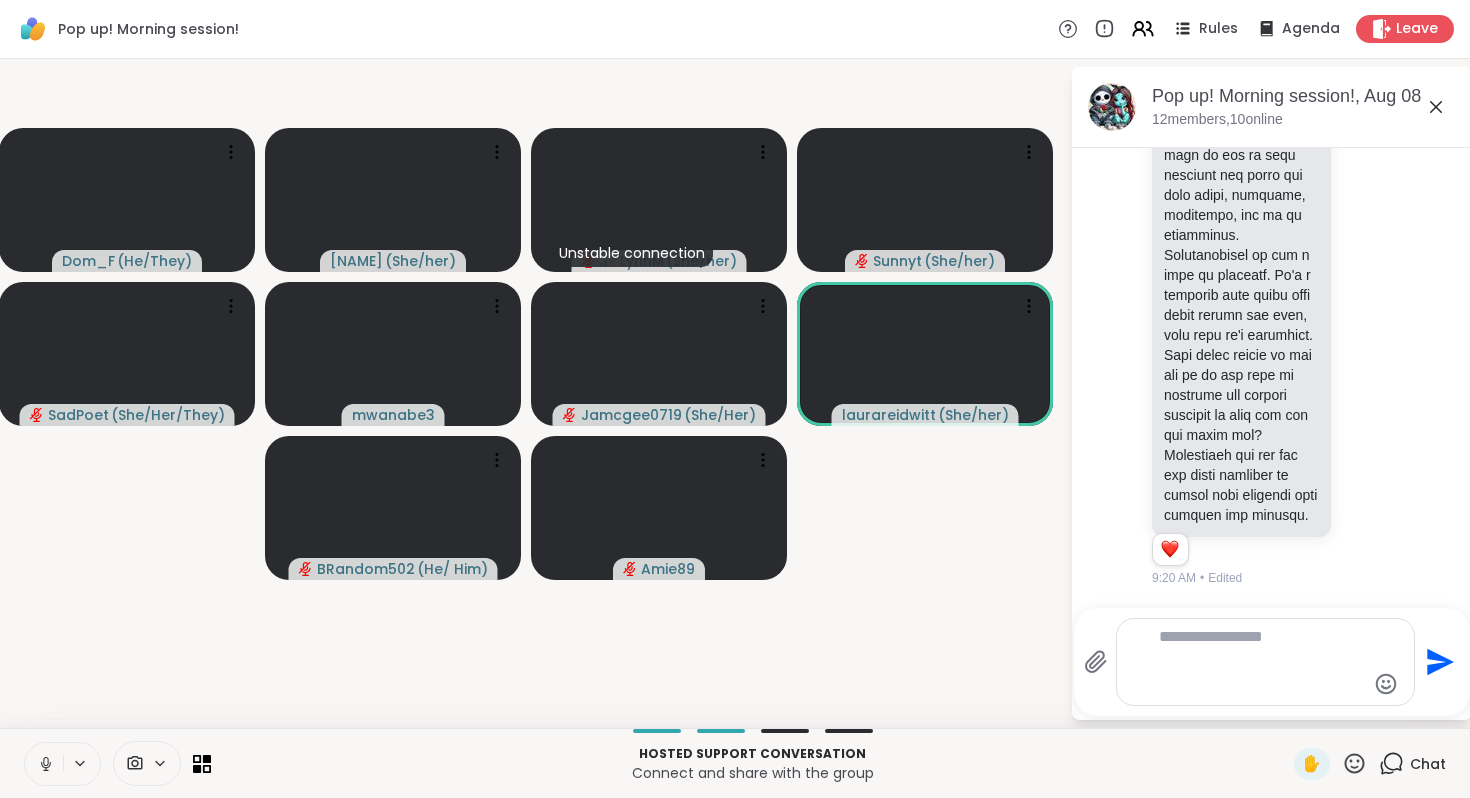 click 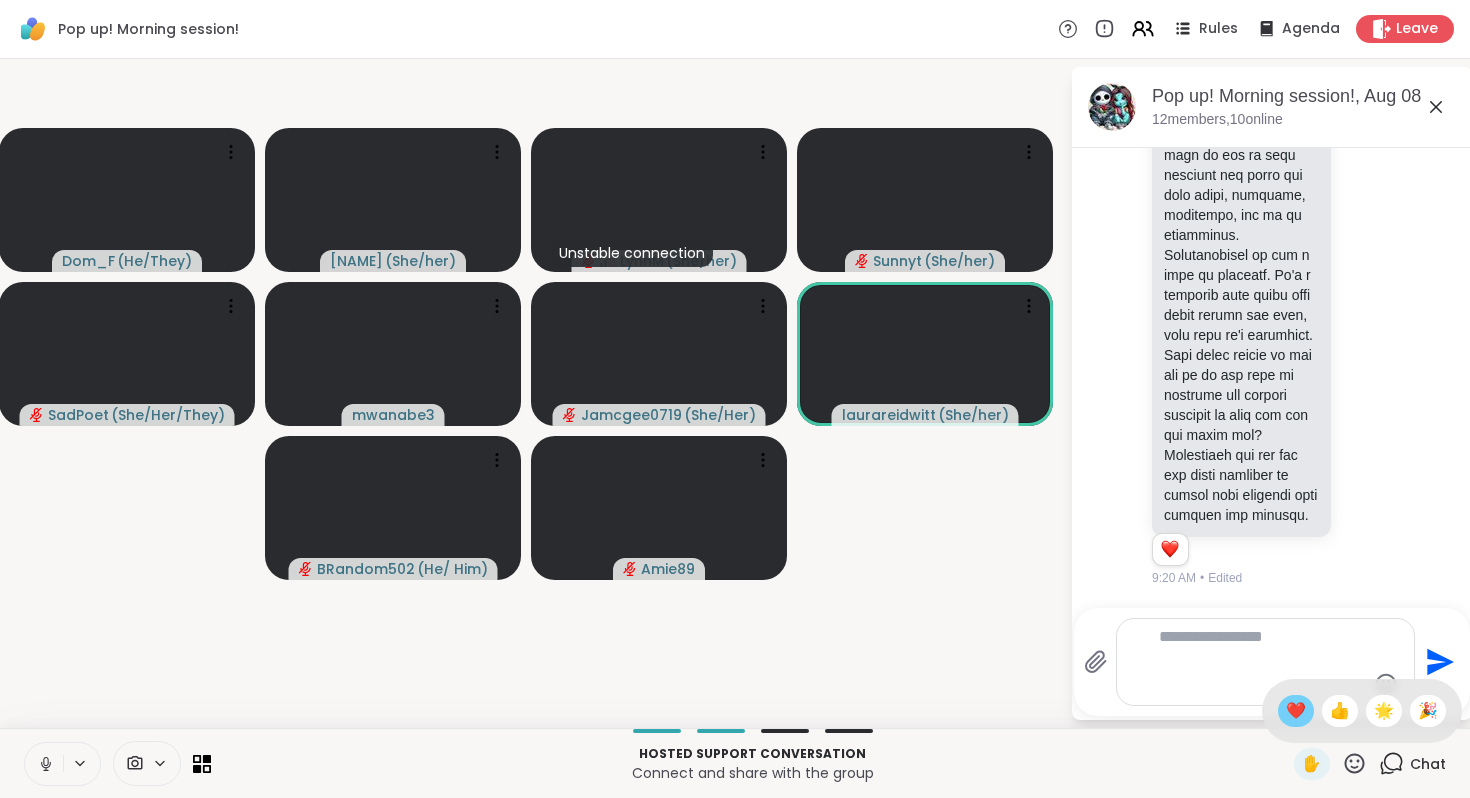 click on "❤️" at bounding box center (1296, 711) 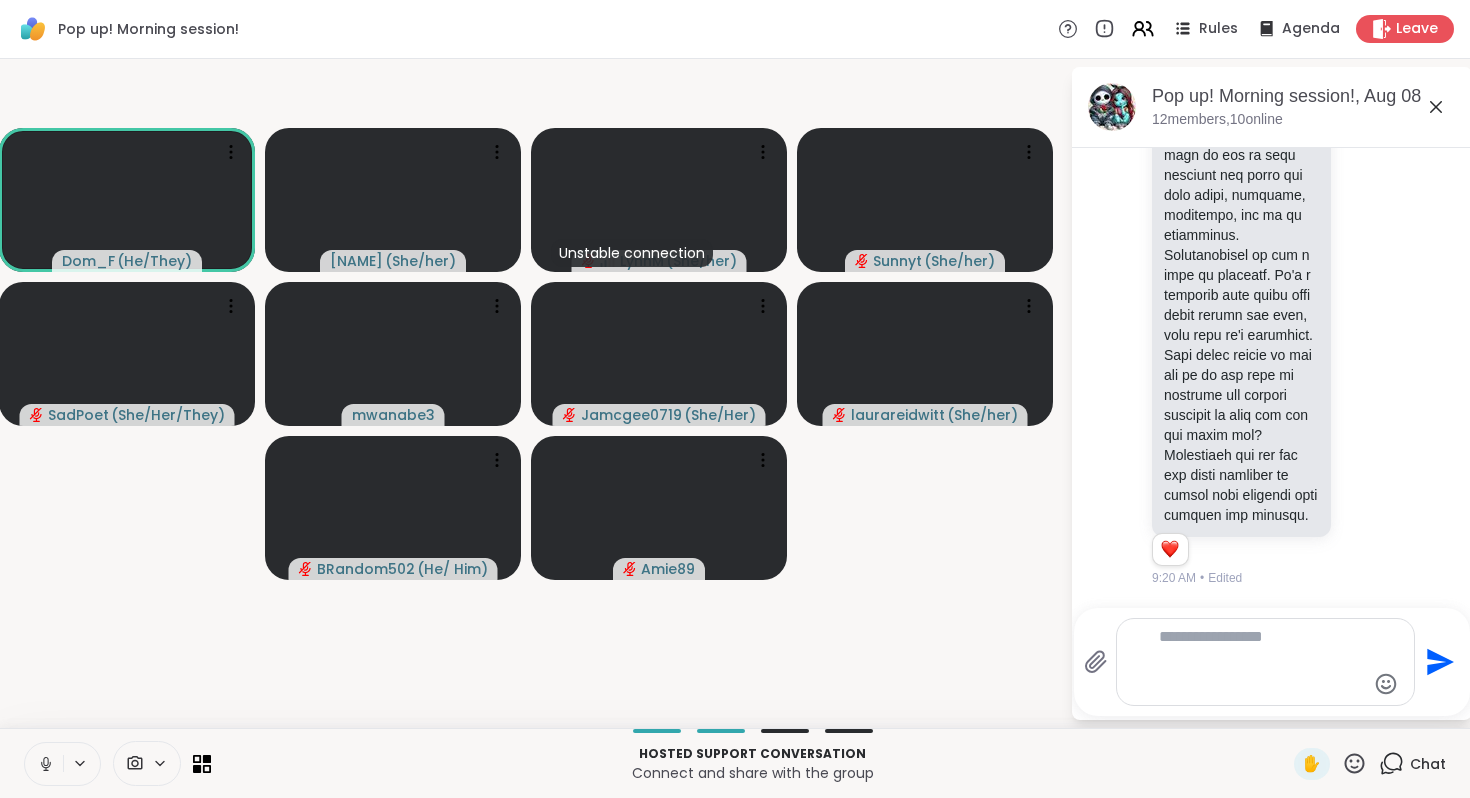 click 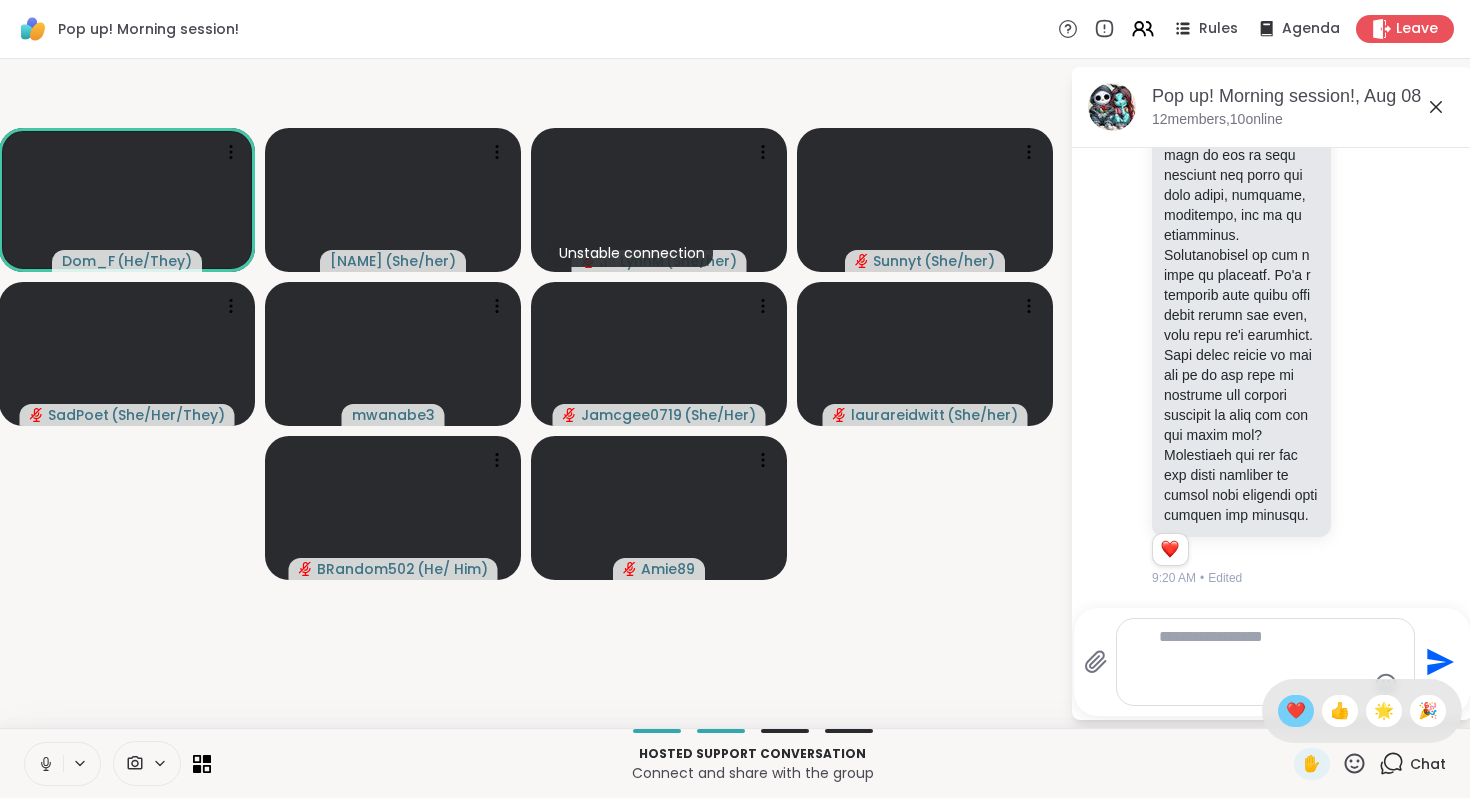 click on "❤️" at bounding box center [1296, 711] 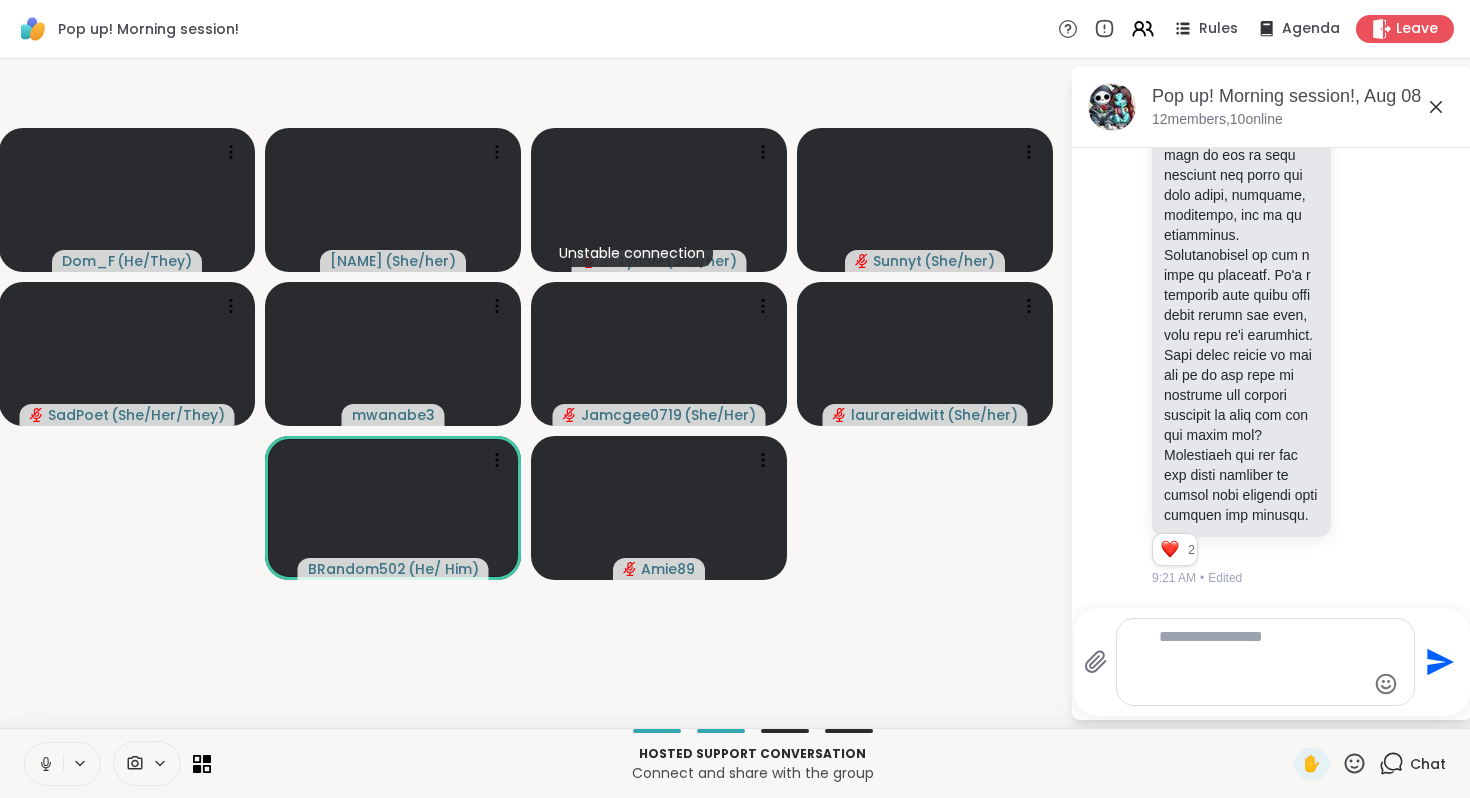 scroll, scrollTop: 11023, scrollLeft: 0, axis: vertical 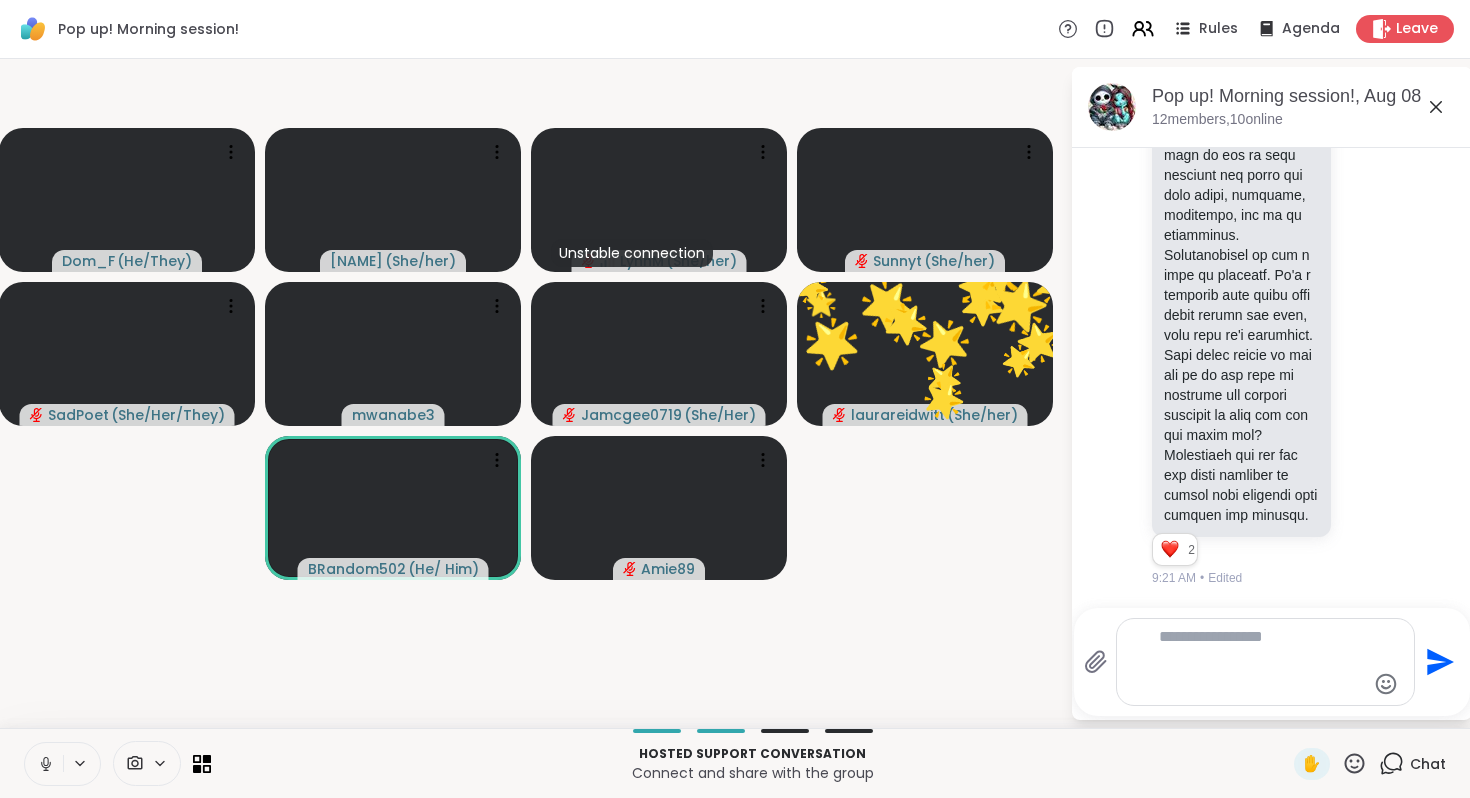 click at bounding box center [1366, -304] 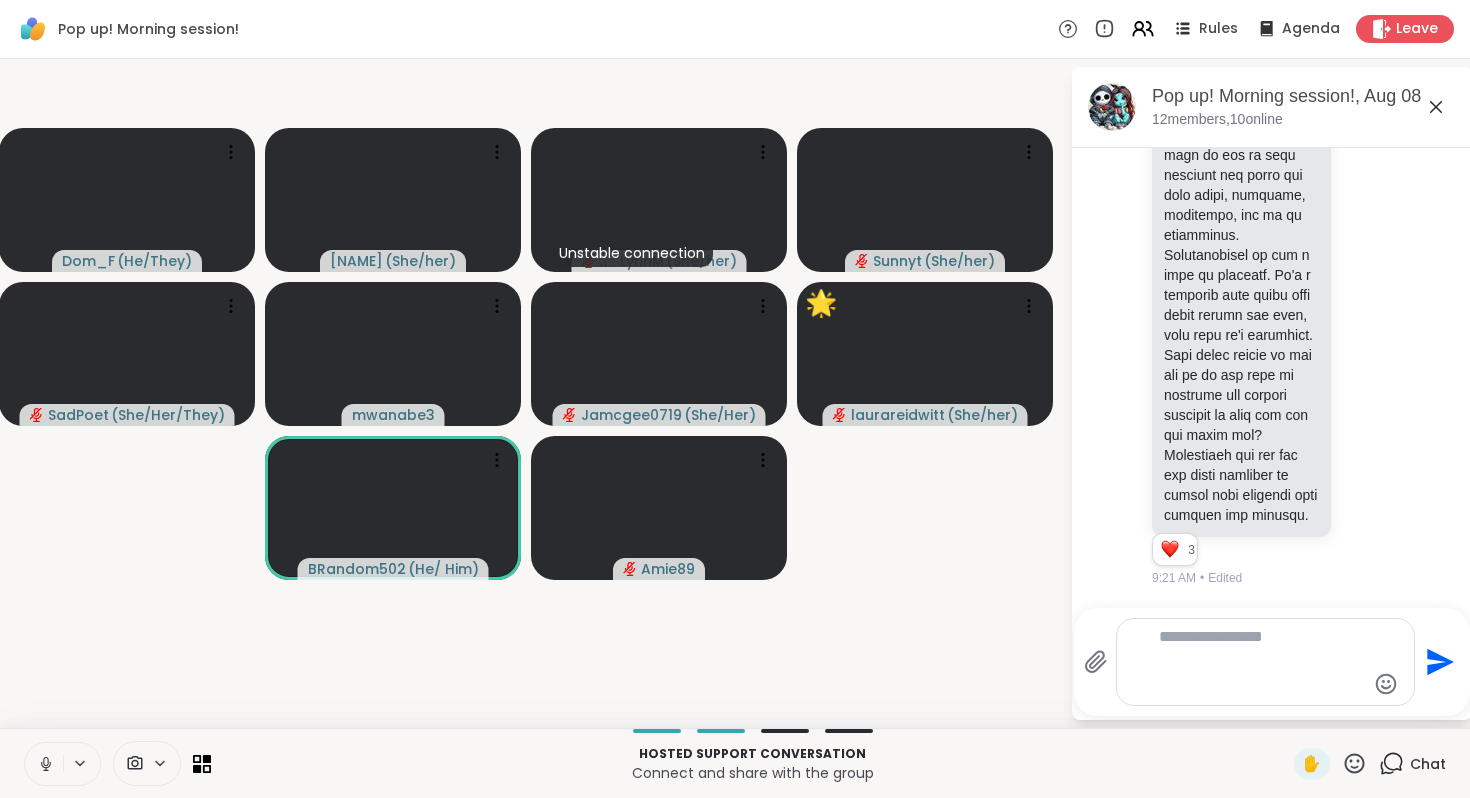 click 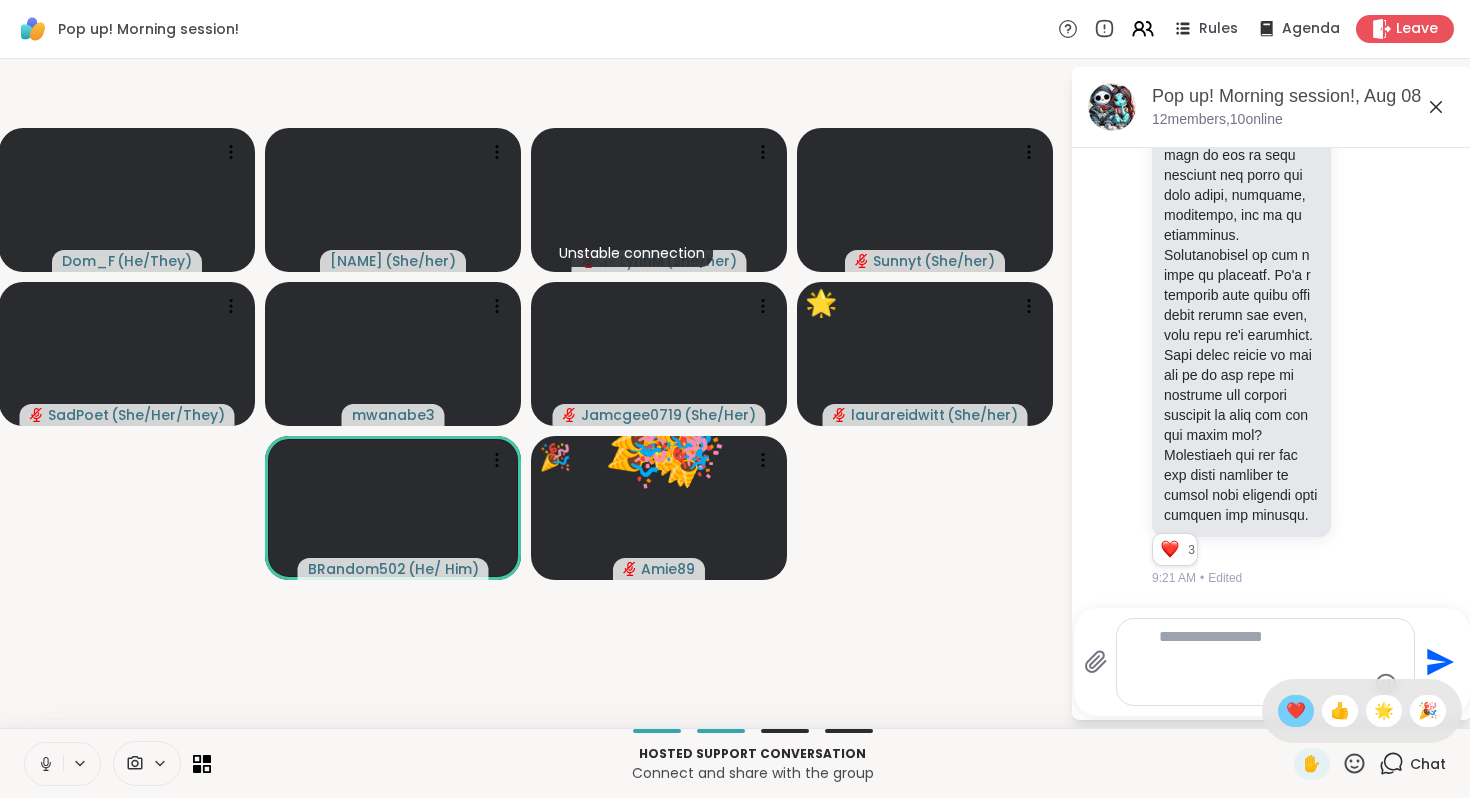 click on "❤️" at bounding box center (1296, 711) 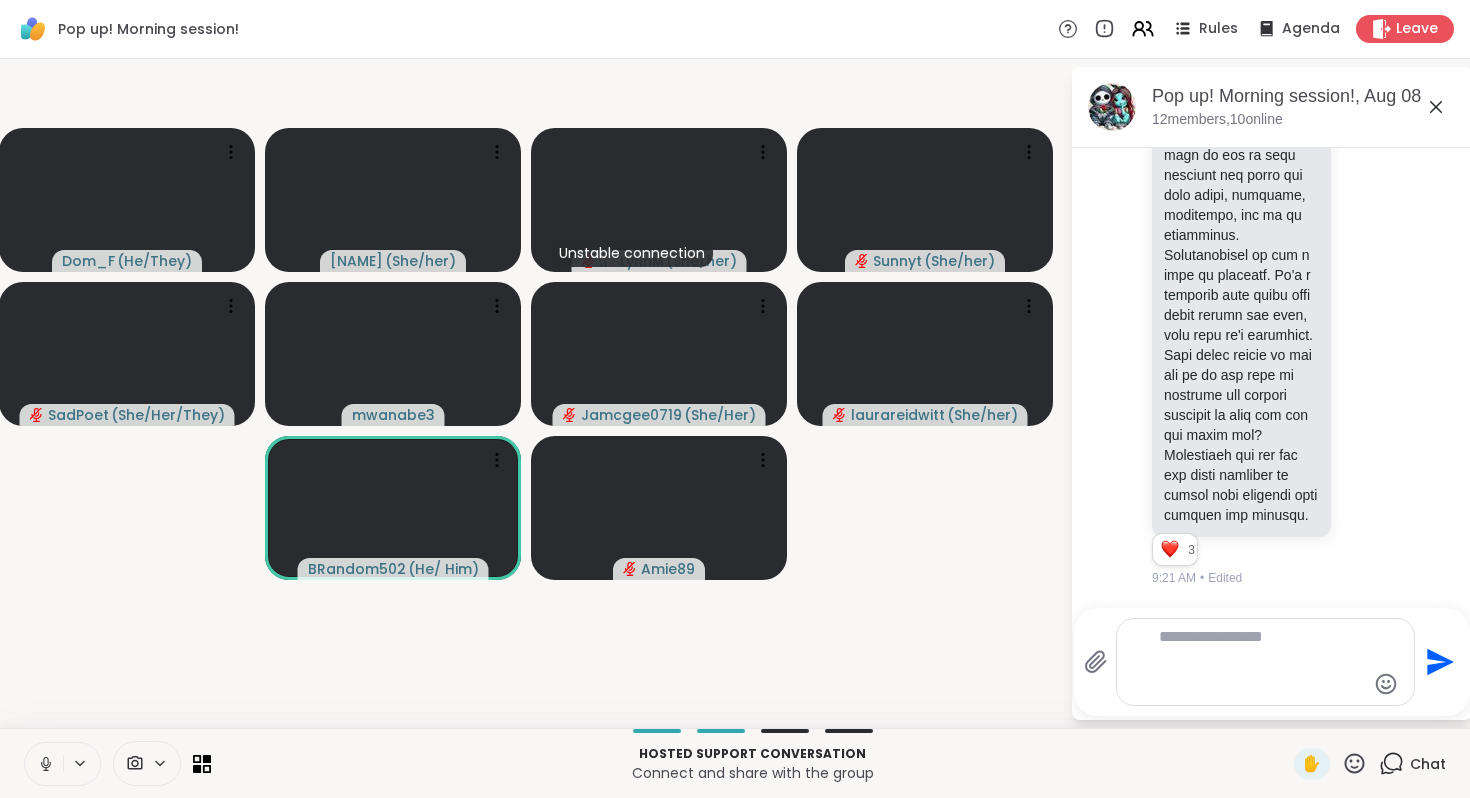 click 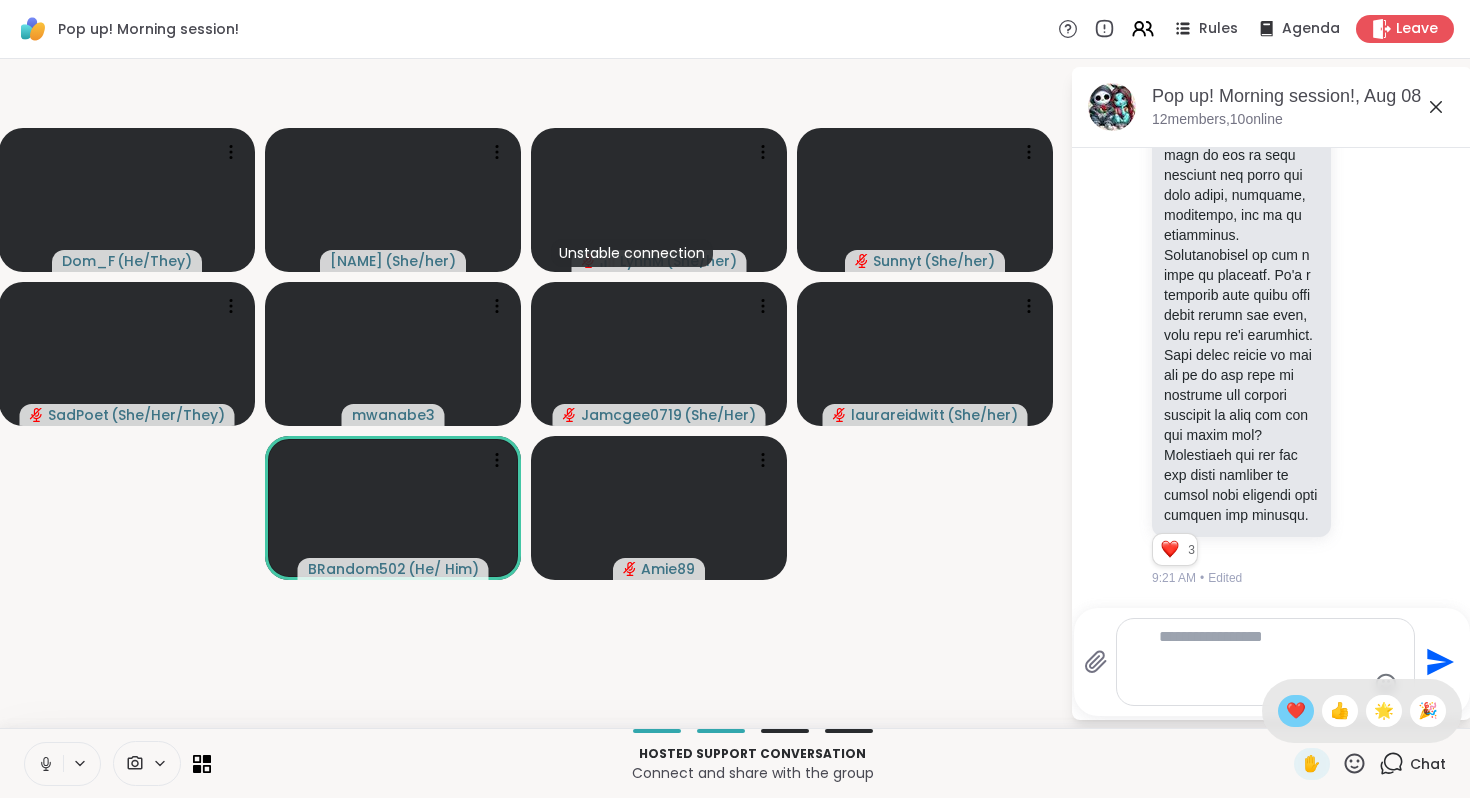 click on "❤️" at bounding box center [1296, 711] 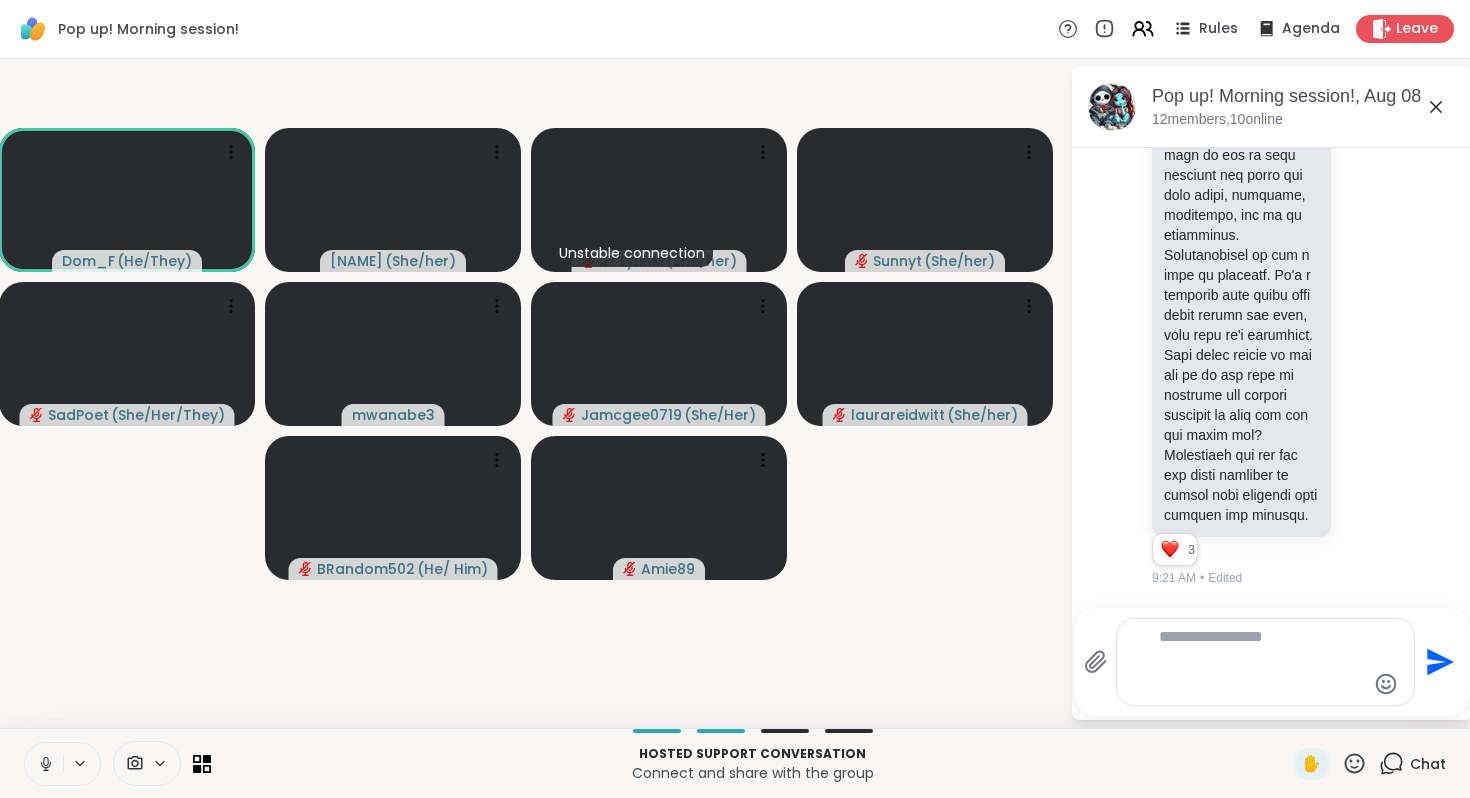 click 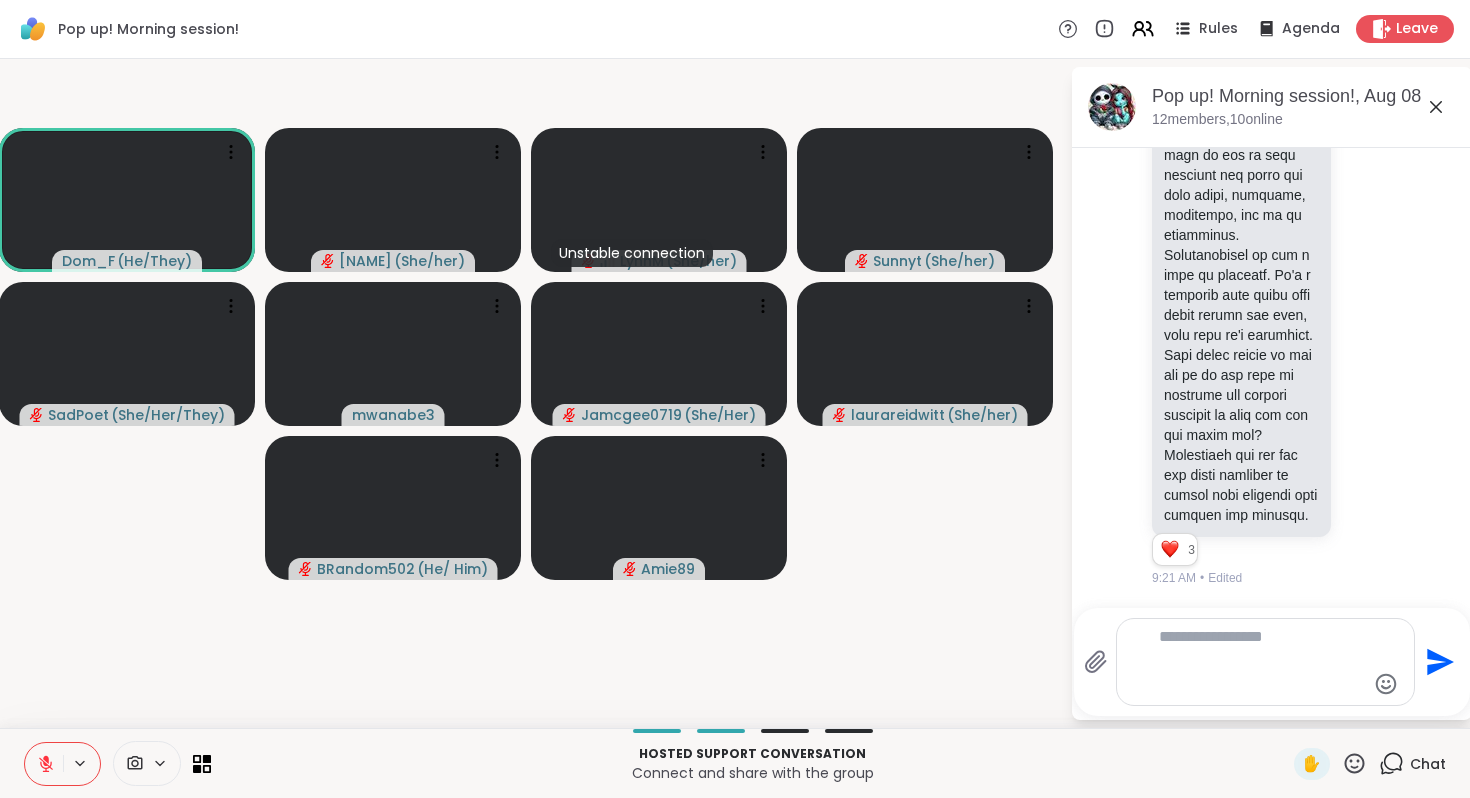 click 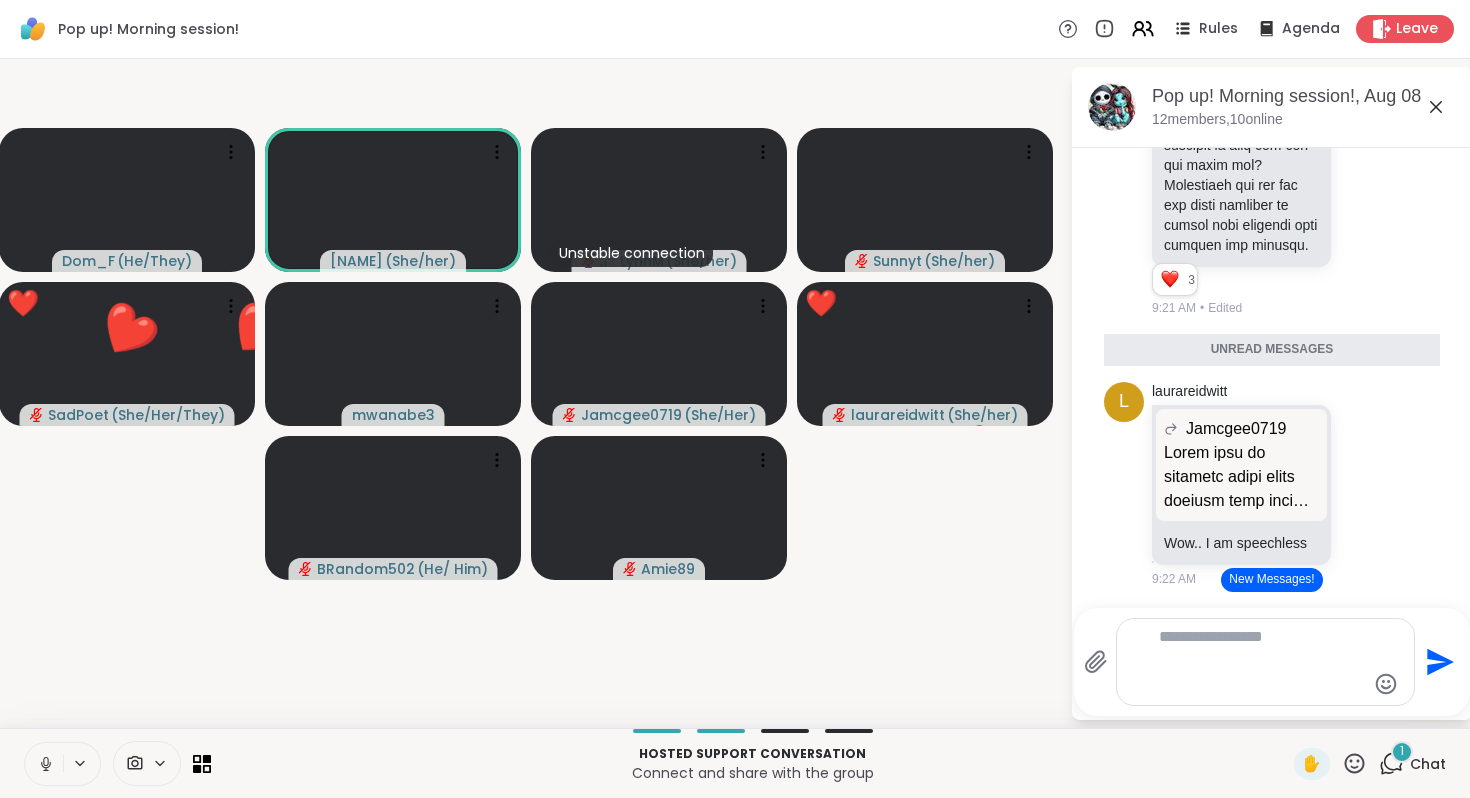 click 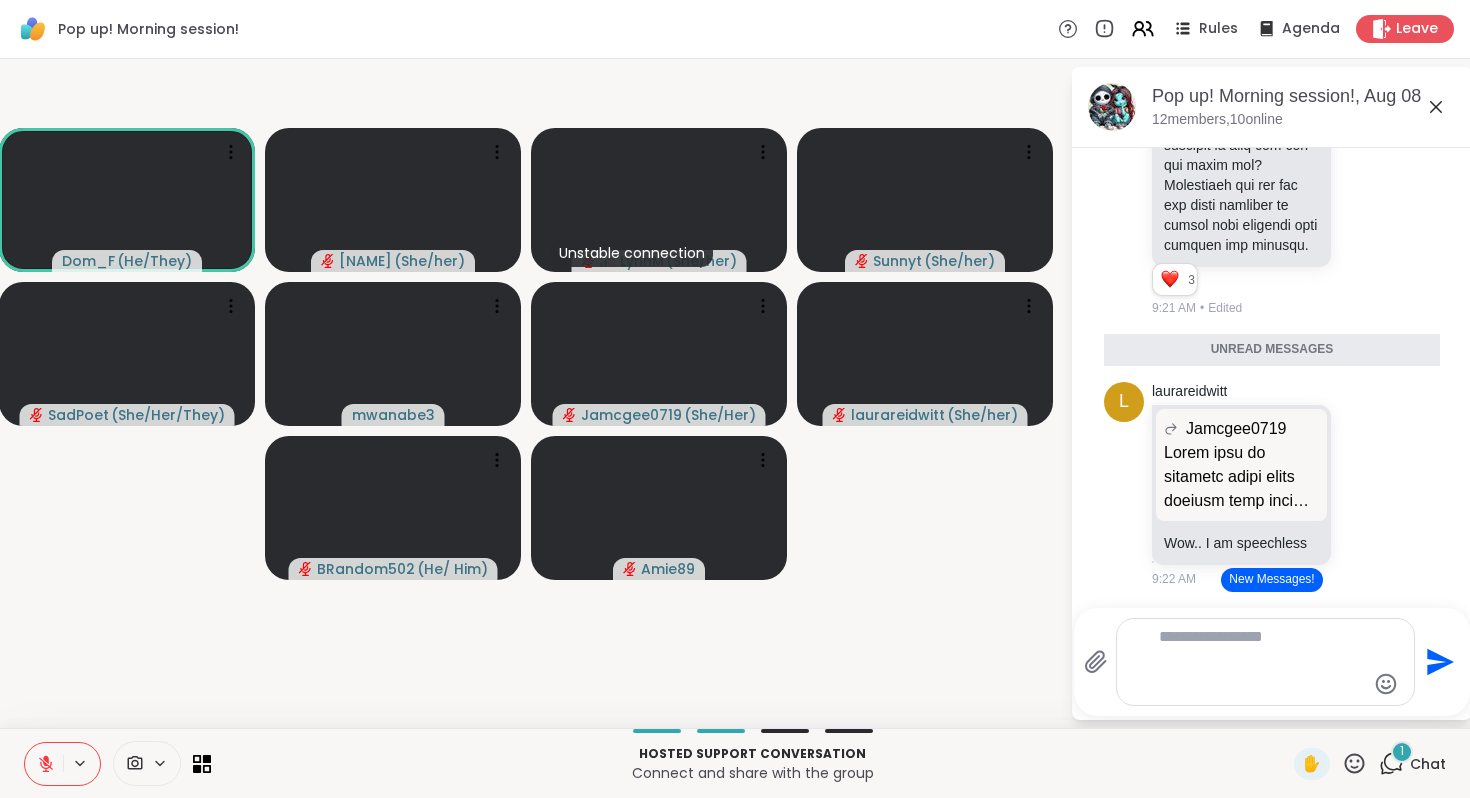 scroll, scrollTop: 13714, scrollLeft: 0, axis: vertical 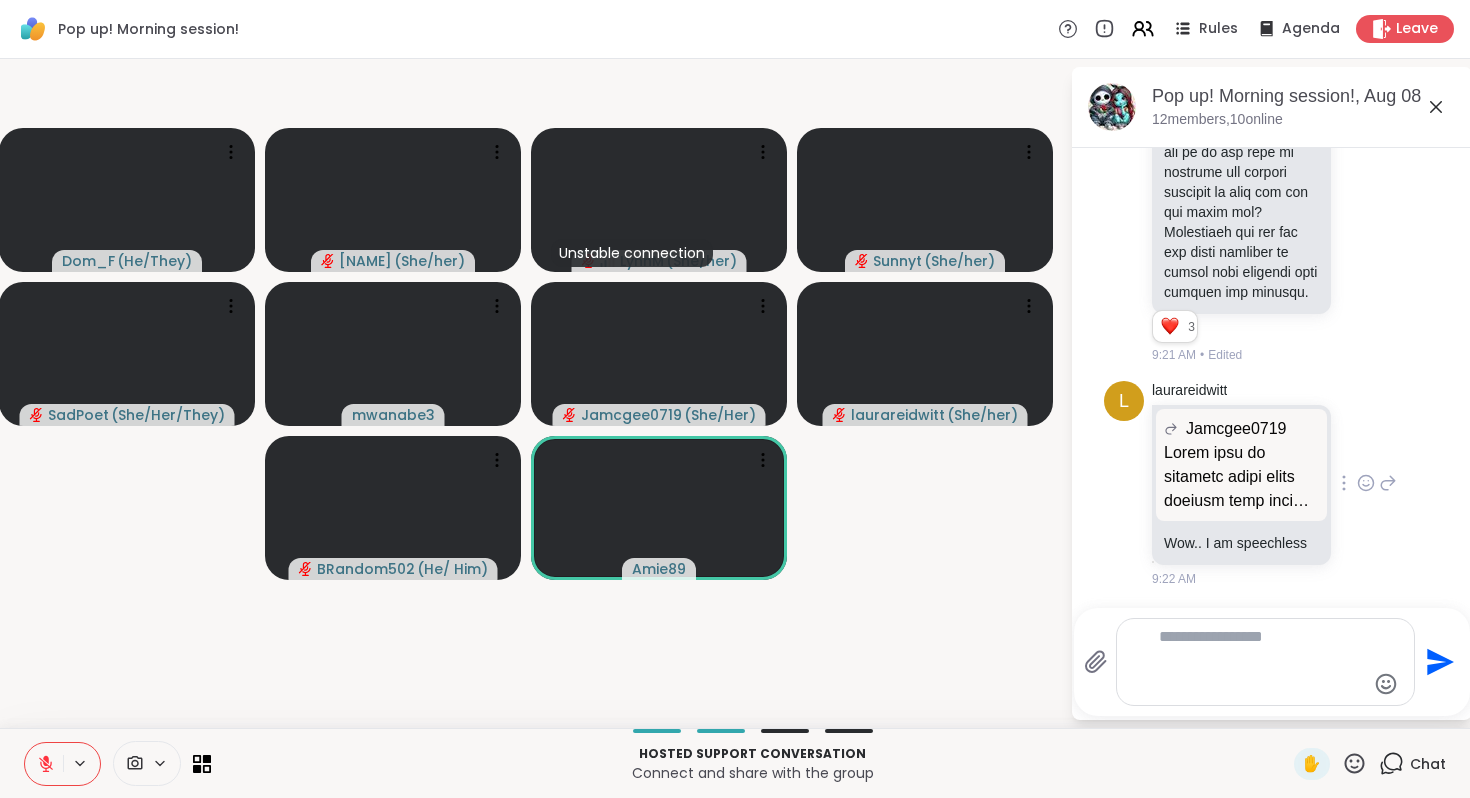 click 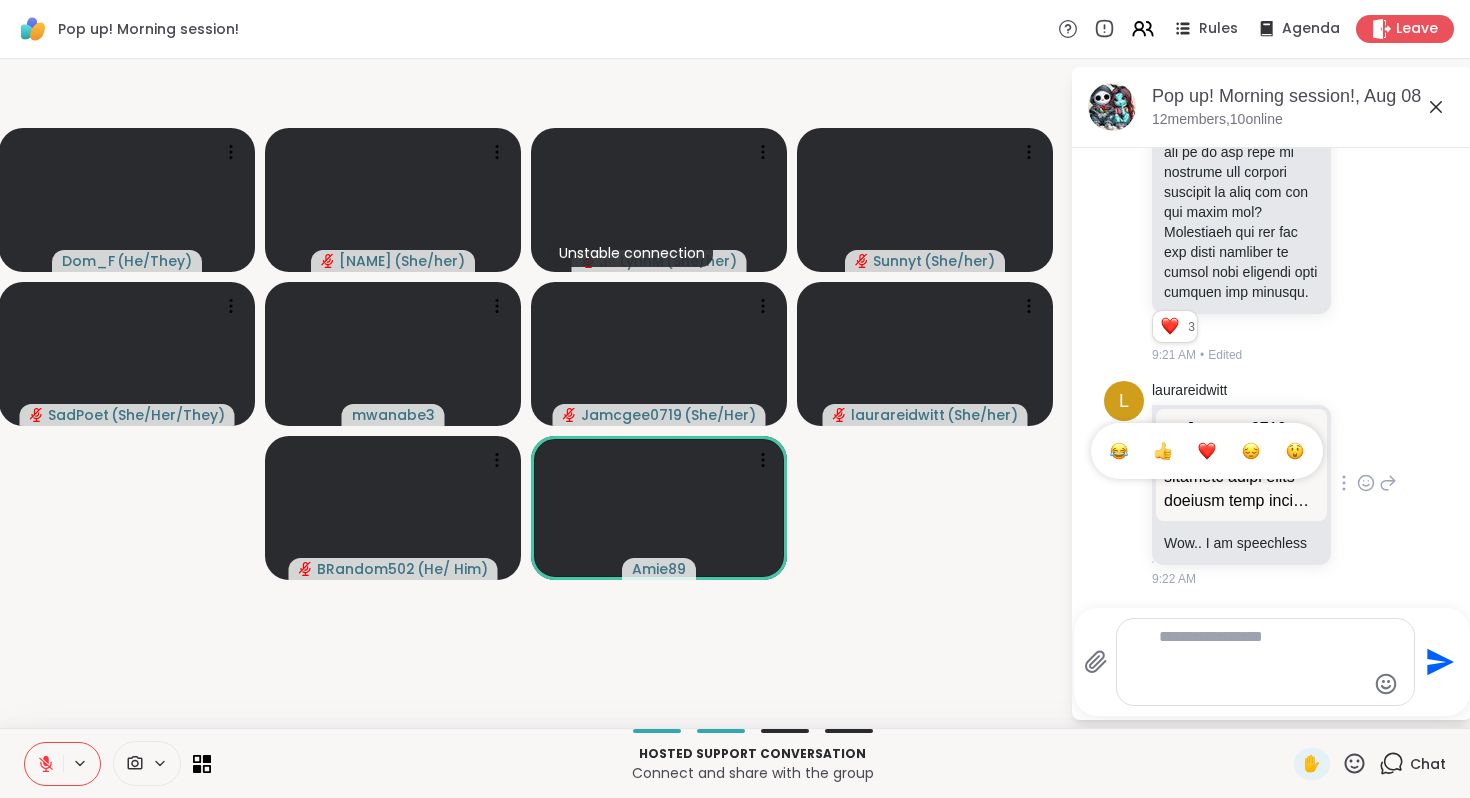 click at bounding box center [1207, 451] 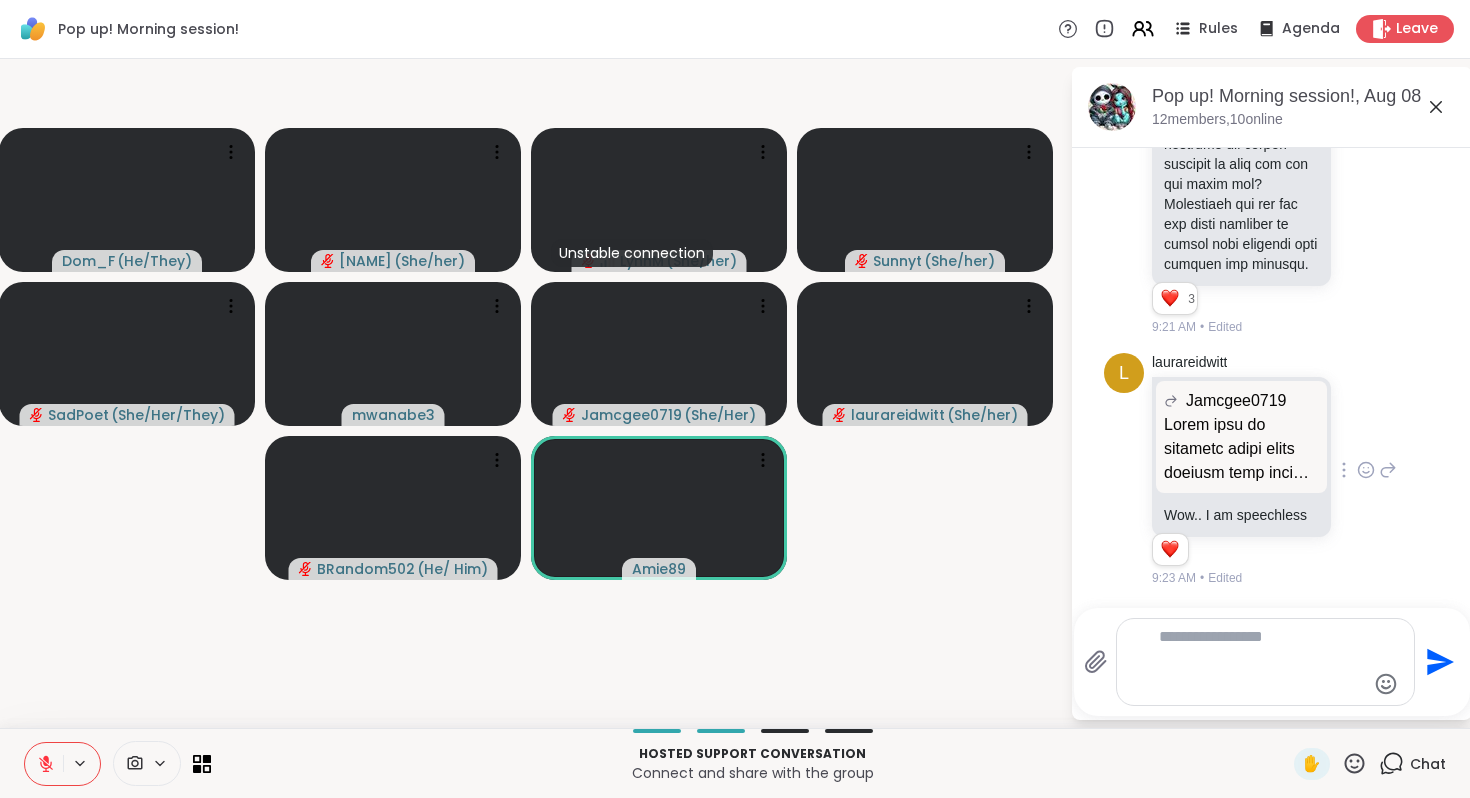 scroll, scrollTop: 14824, scrollLeft: 0, axis: vertical 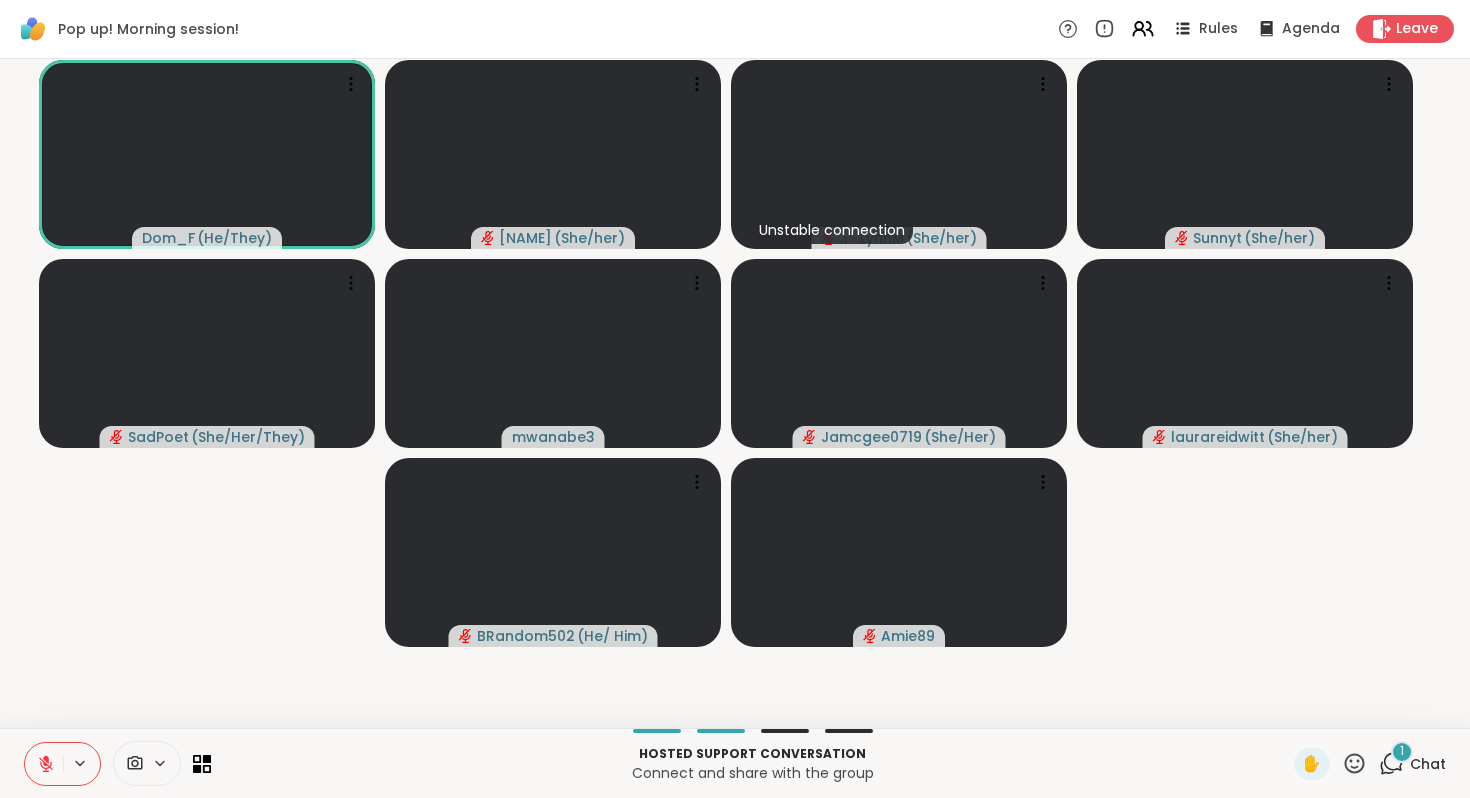 click 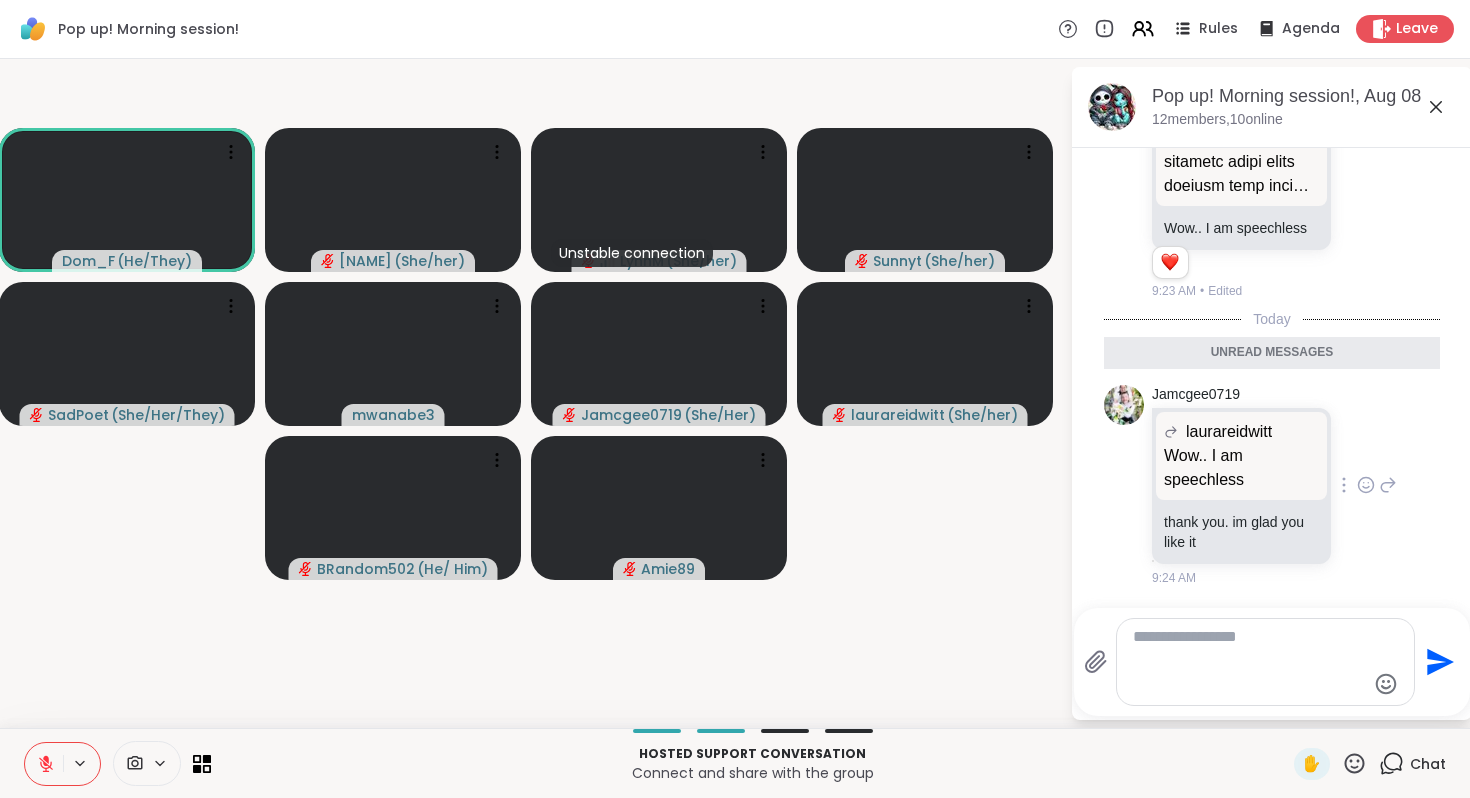 scroll, scrollTop: 15287, scrollLeft: 0, axis: vertical 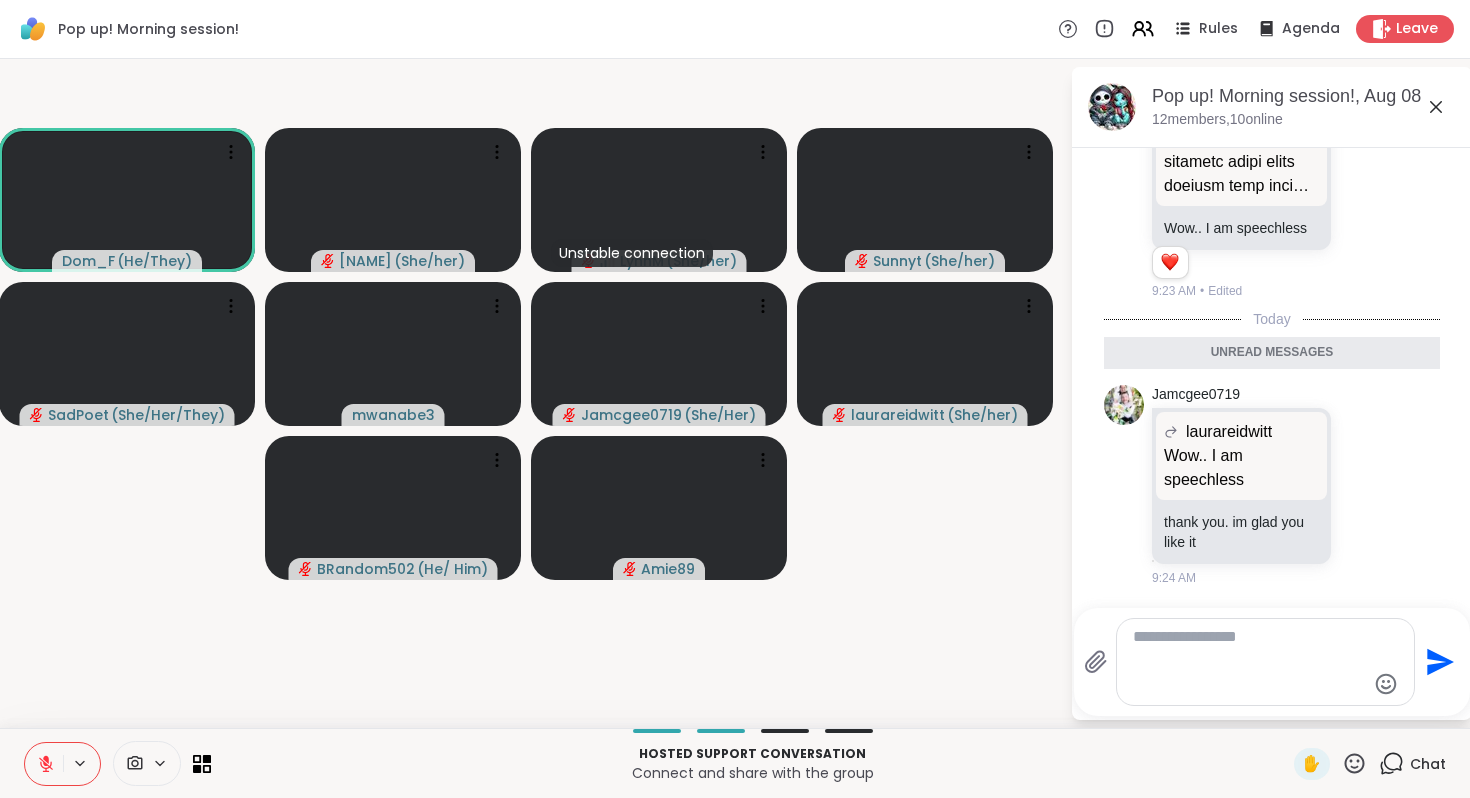 click 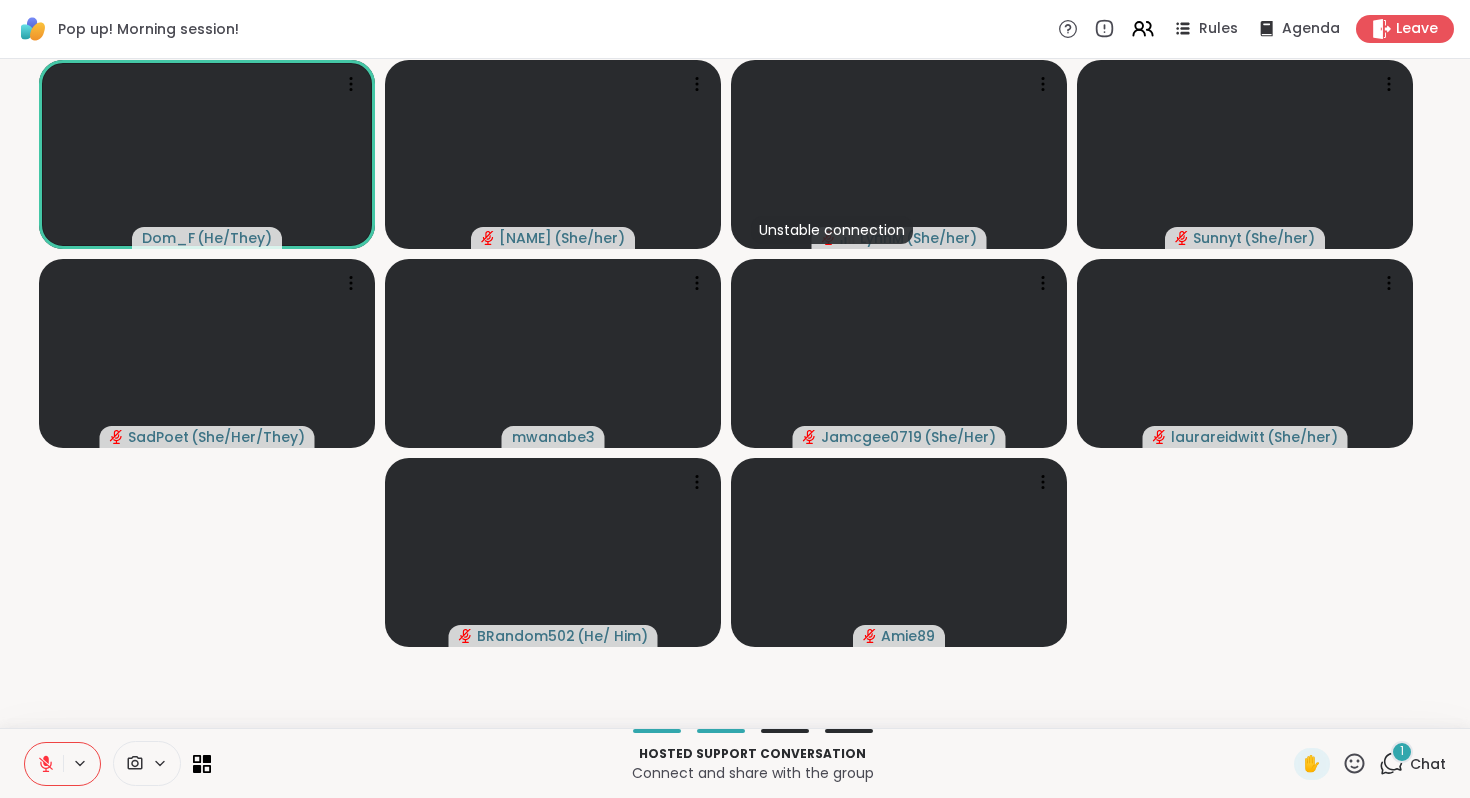 click 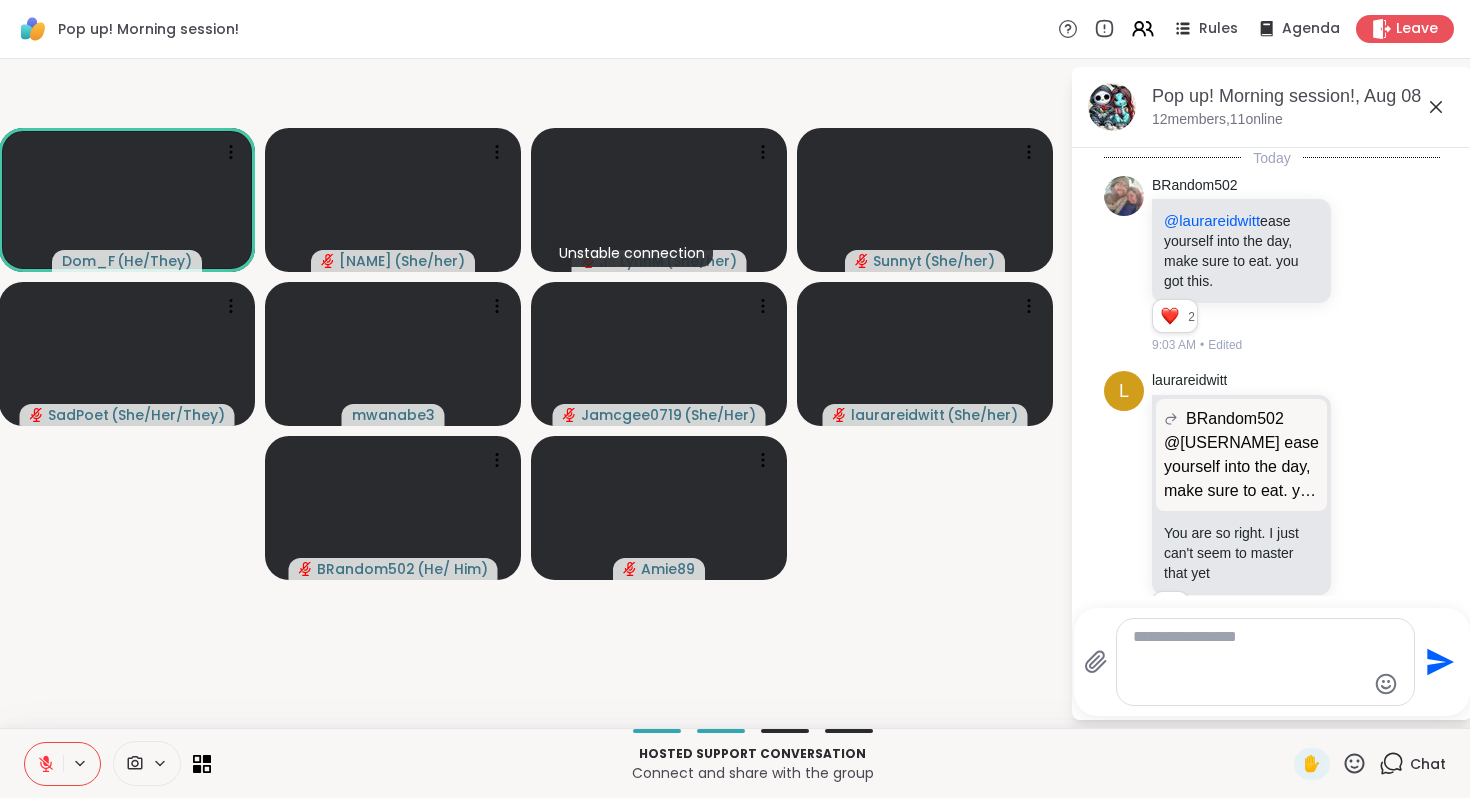 scroll, scrollTop: 15757, scrollLeft: 0, axis: vertical 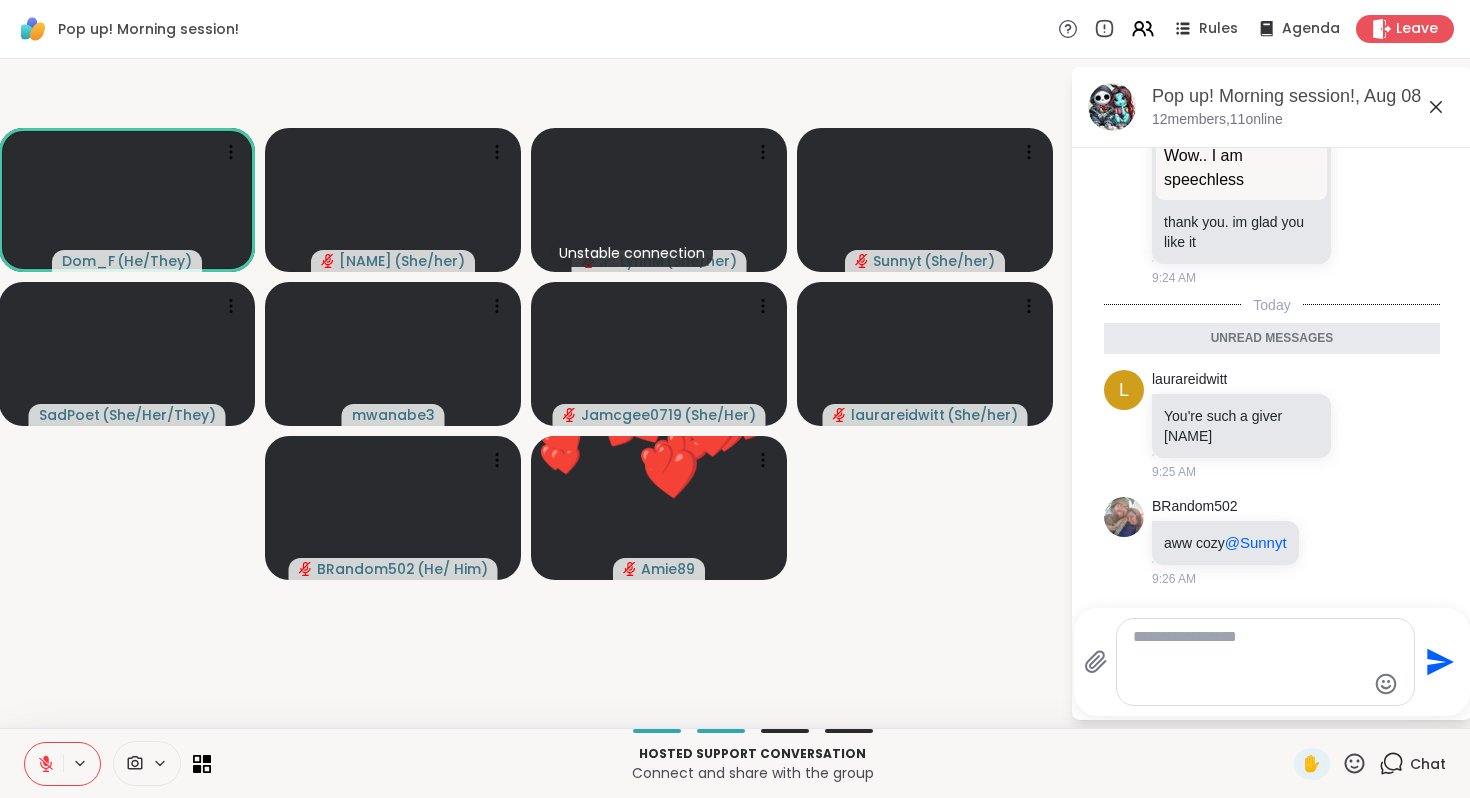 click 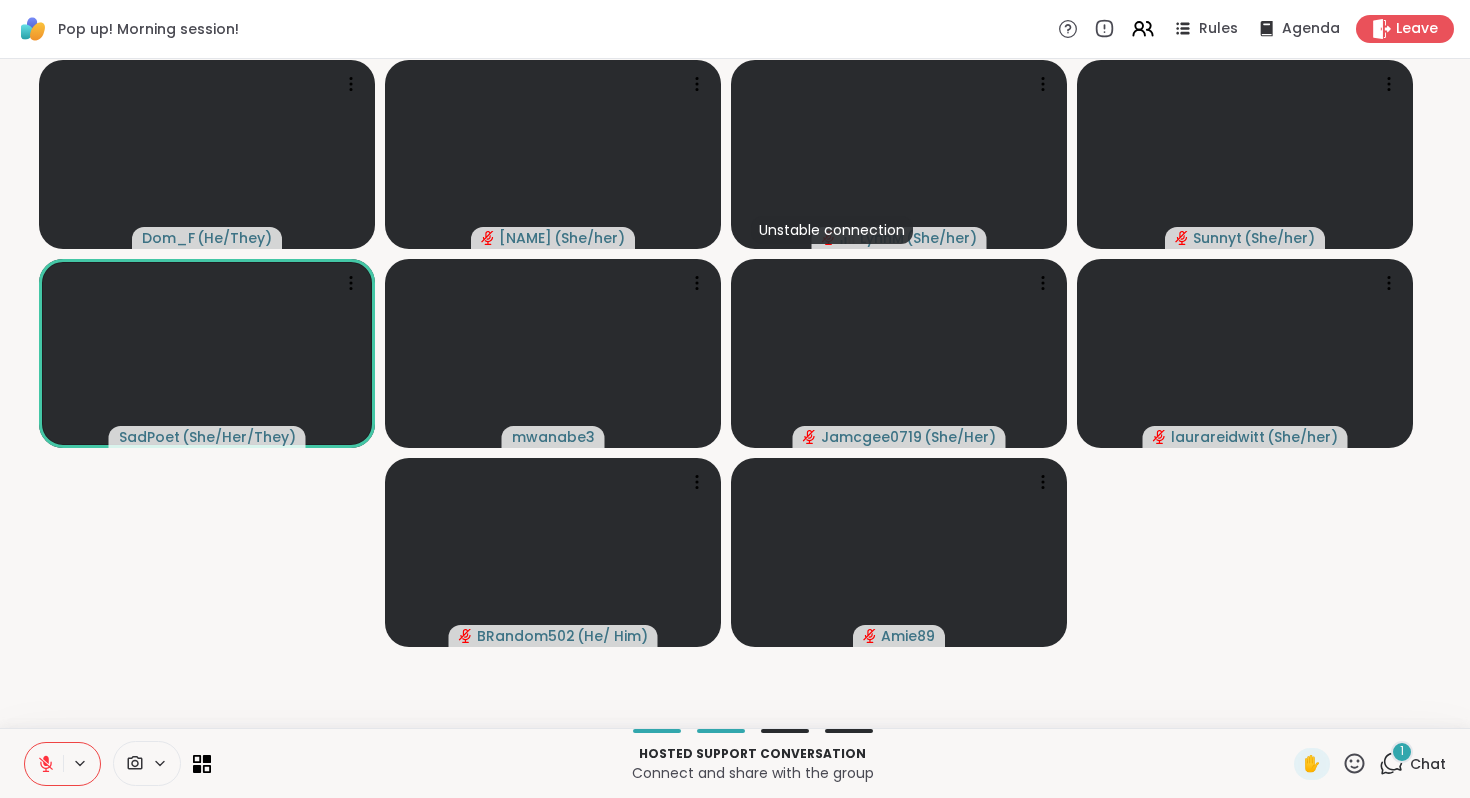 click 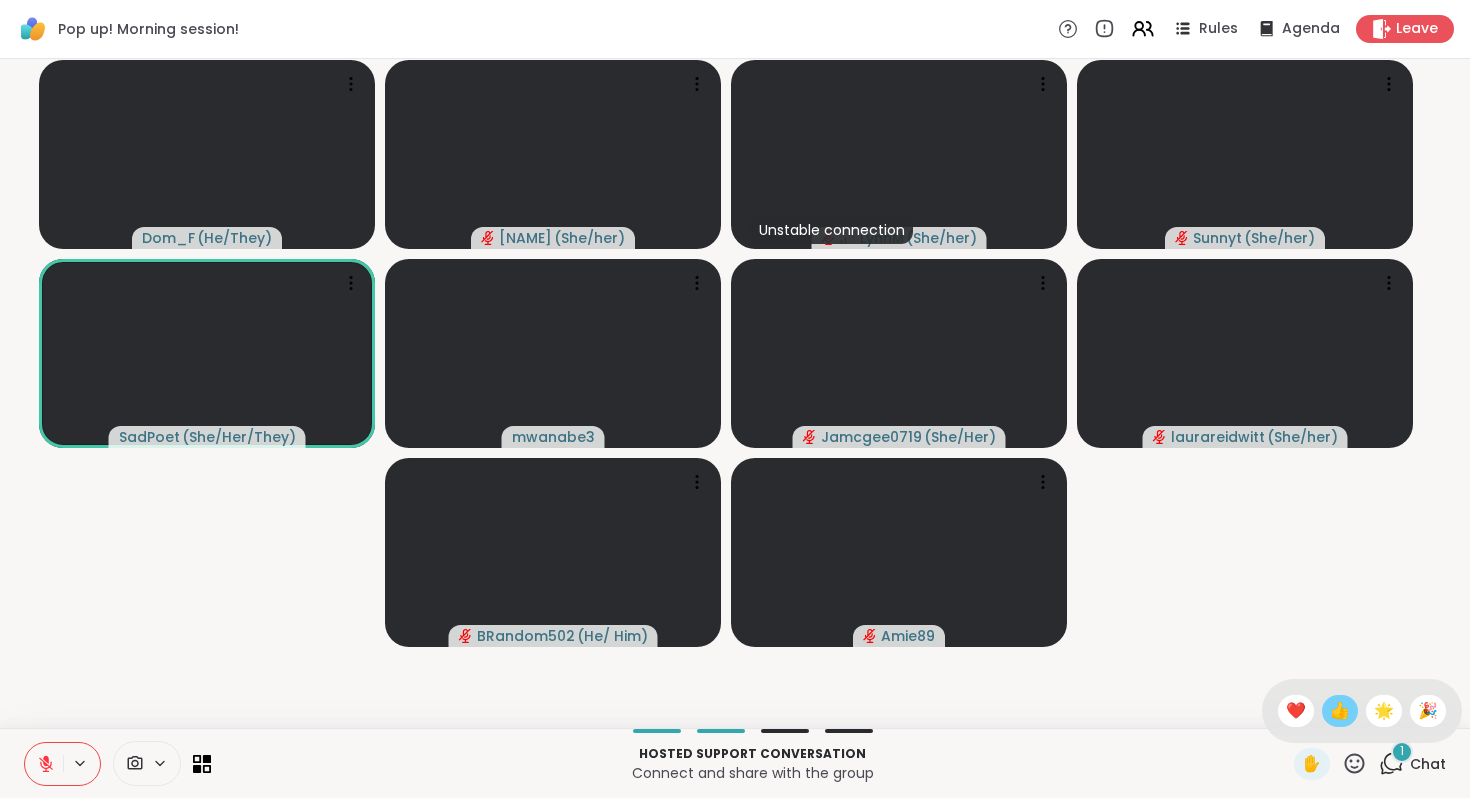 click on "👍" at bounding box center [1340, 711] 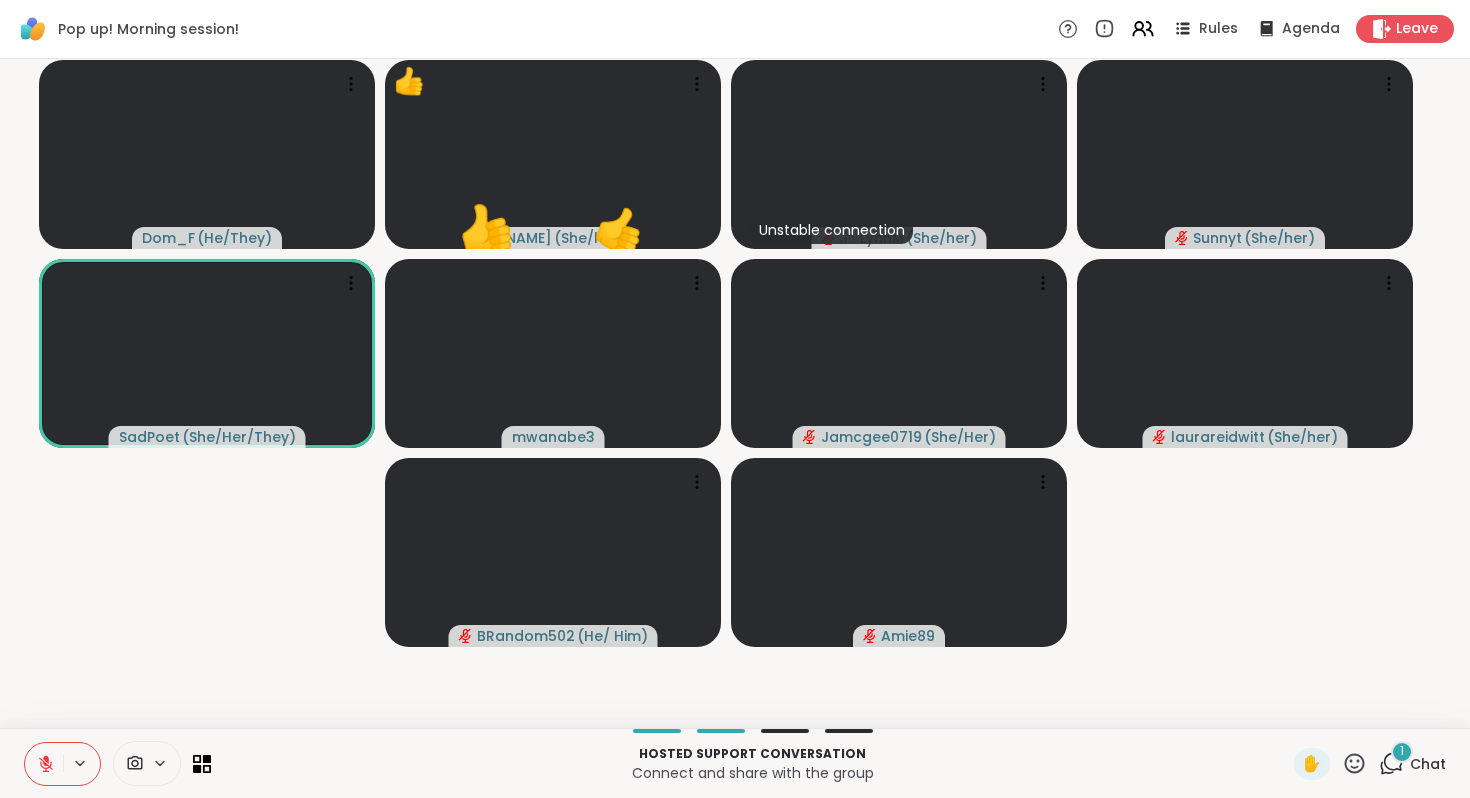 click 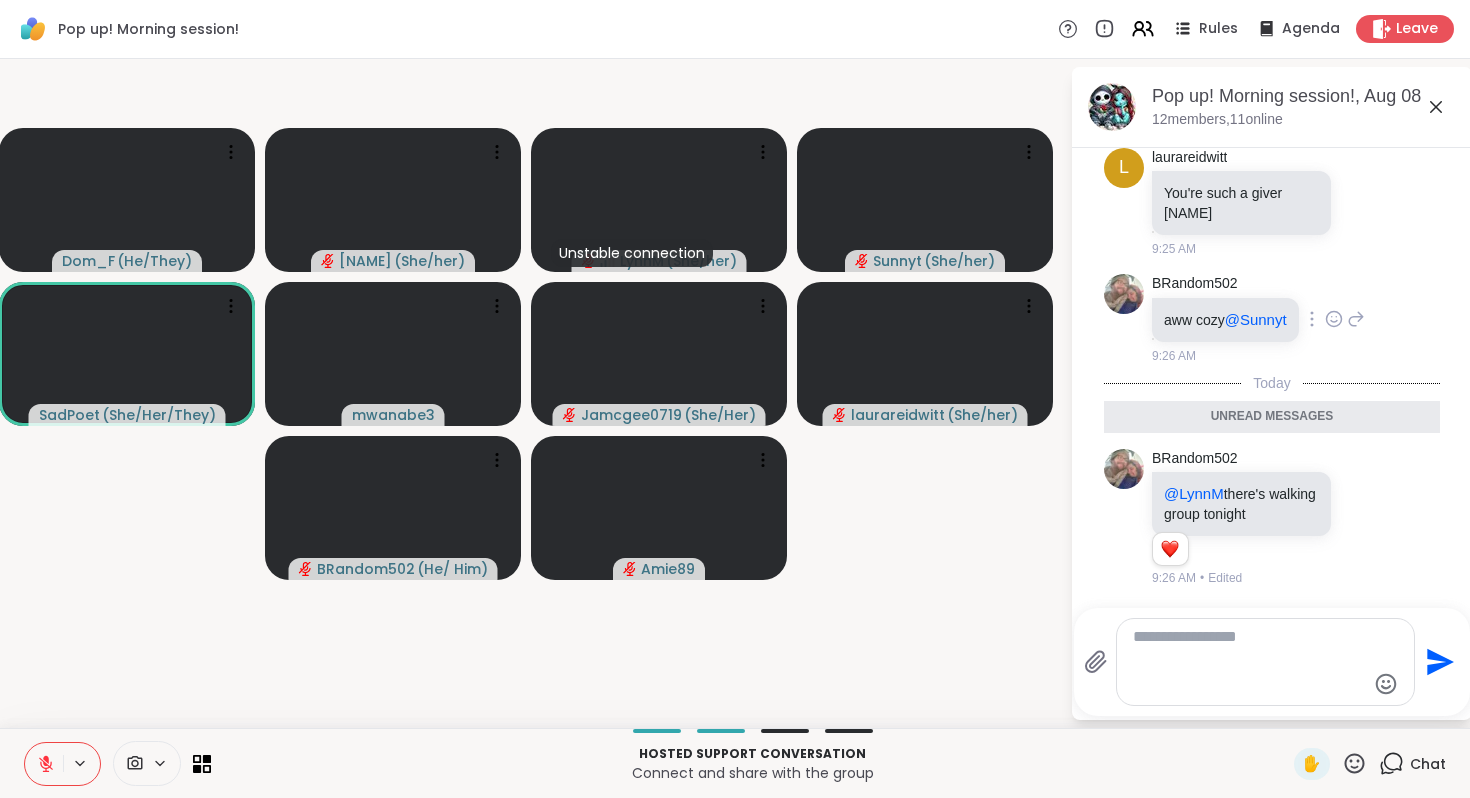 scroll, scrollTop: 15885, scrollLeft: 0, axis: vertical 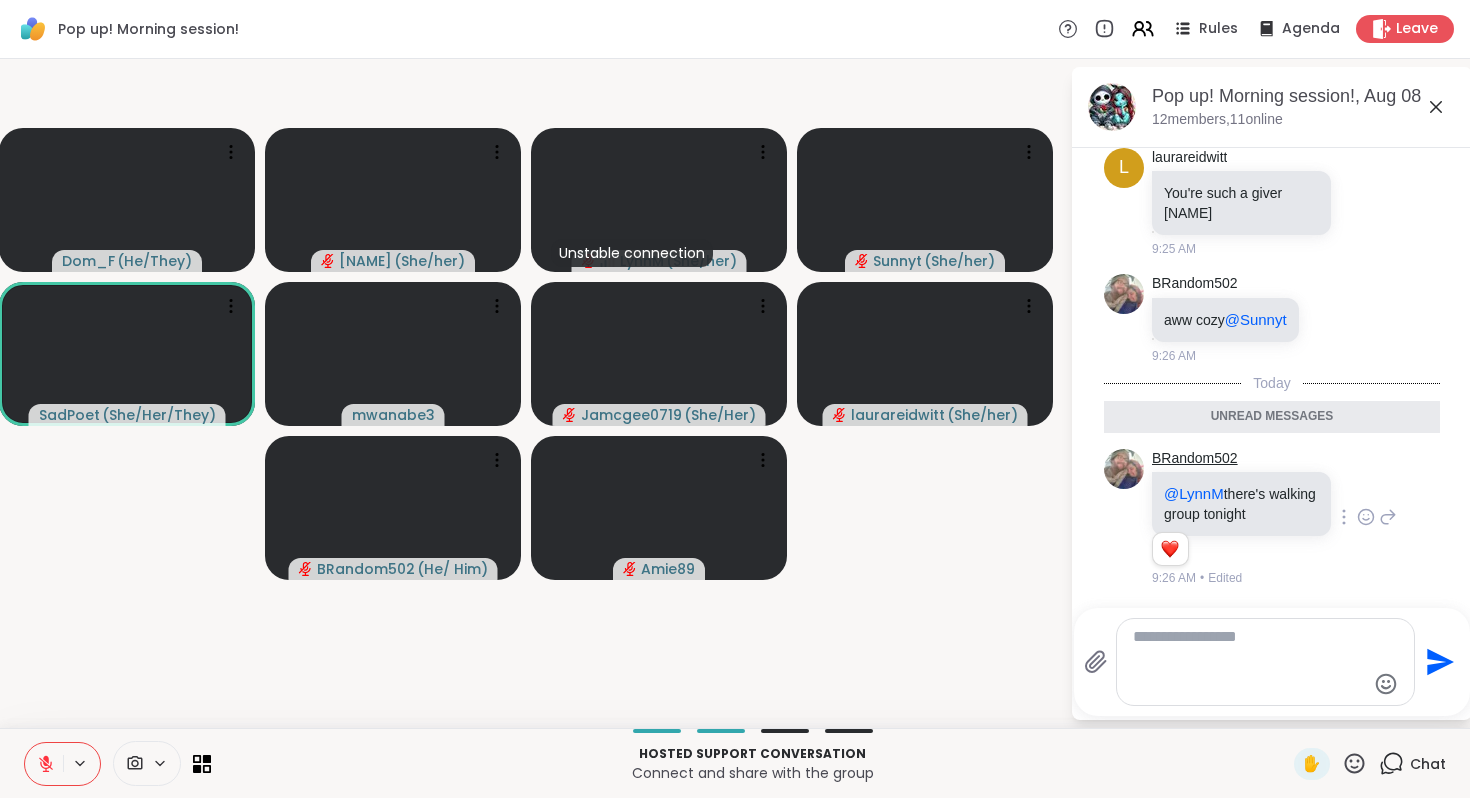 click on "BRandom502" at bounding box center (1195, 459) 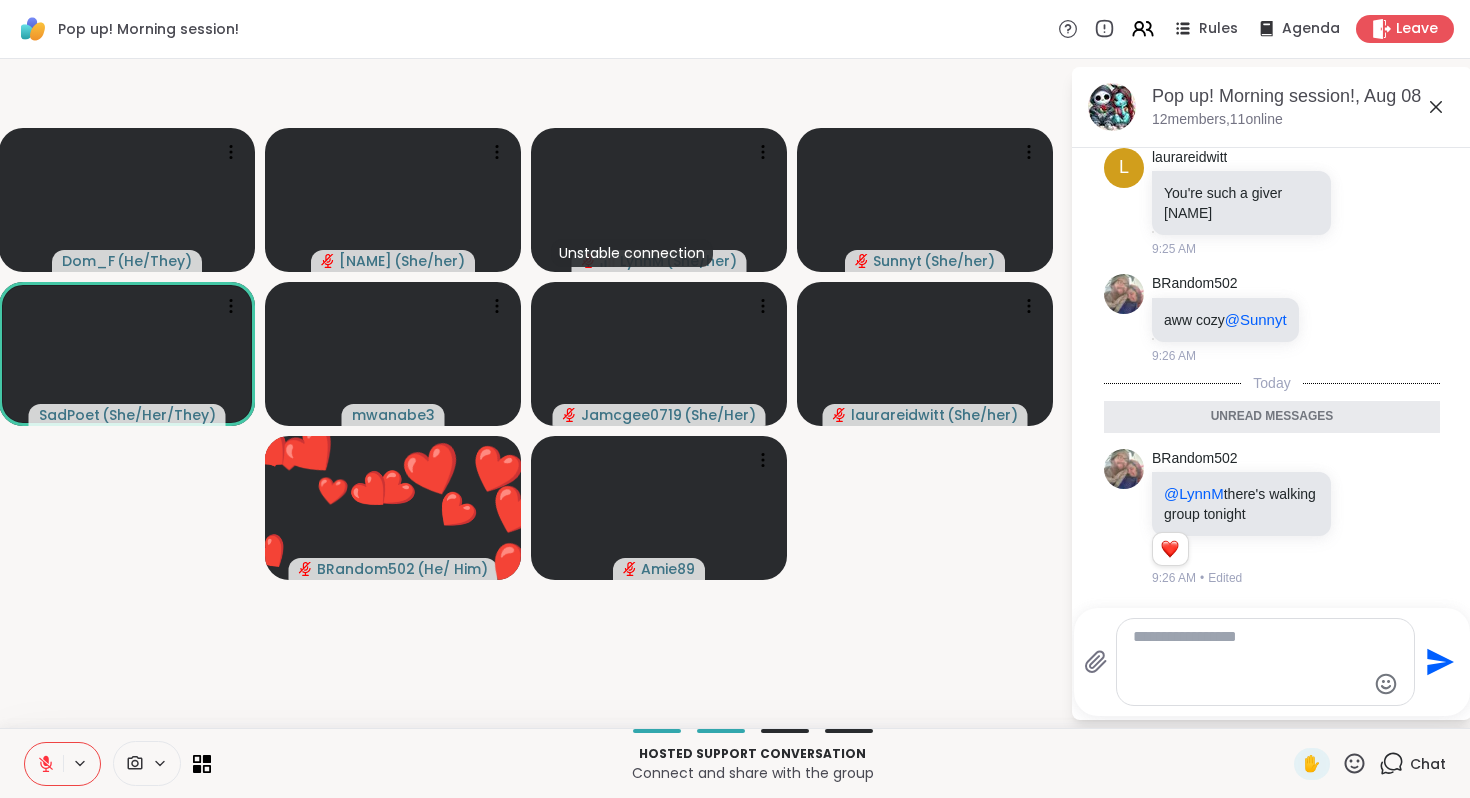 click 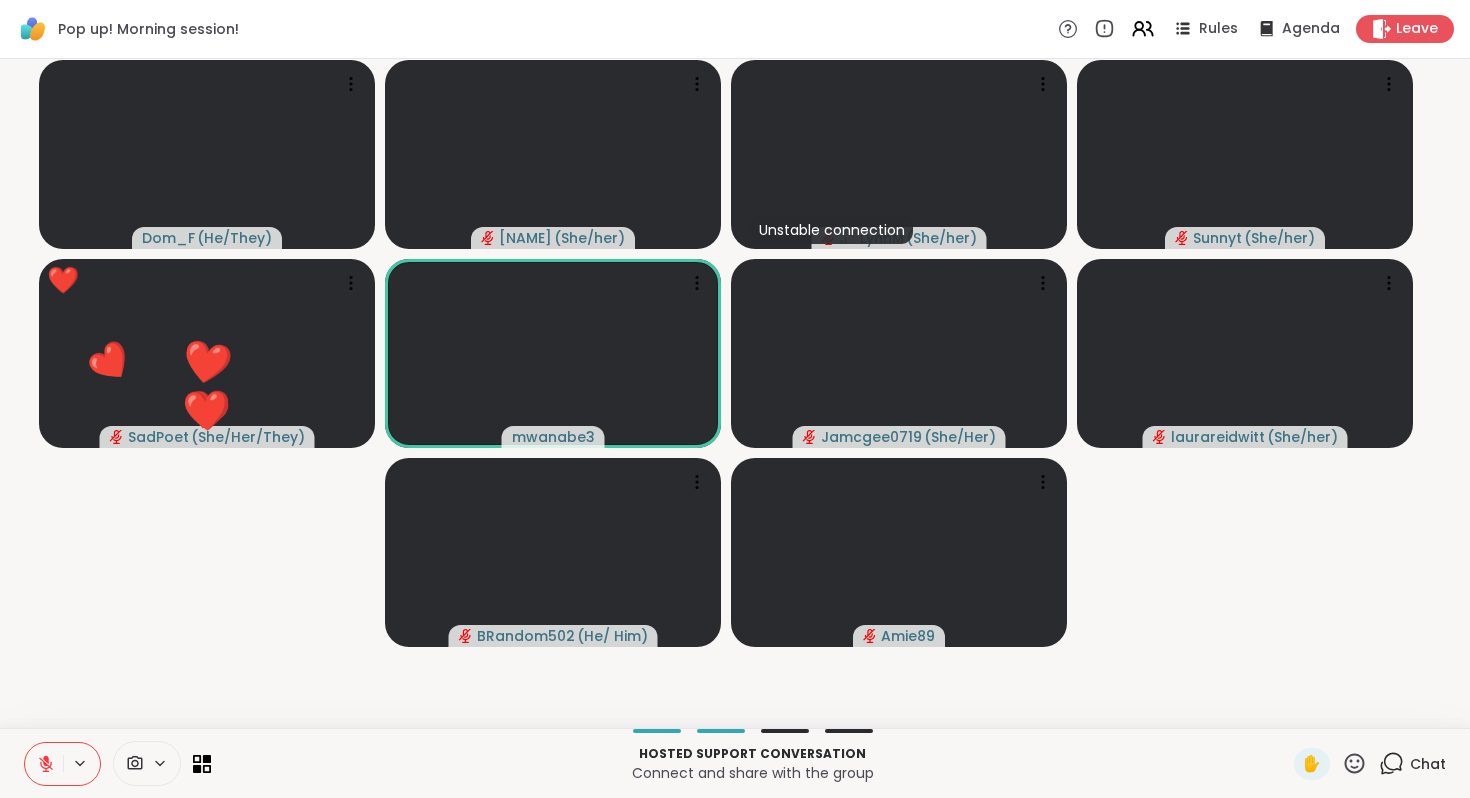 click 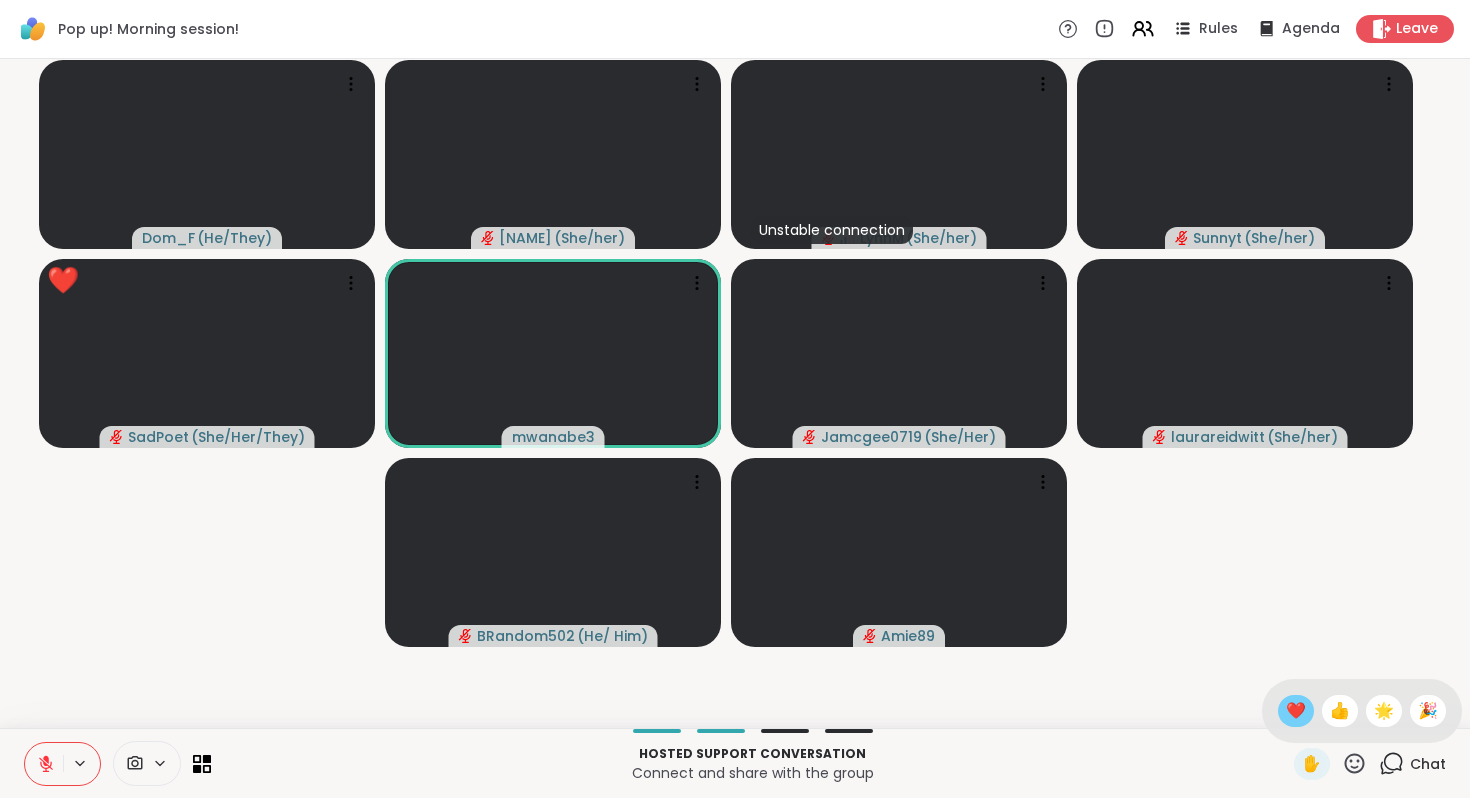 click on "❤️" at bounding box center [1296, 711] 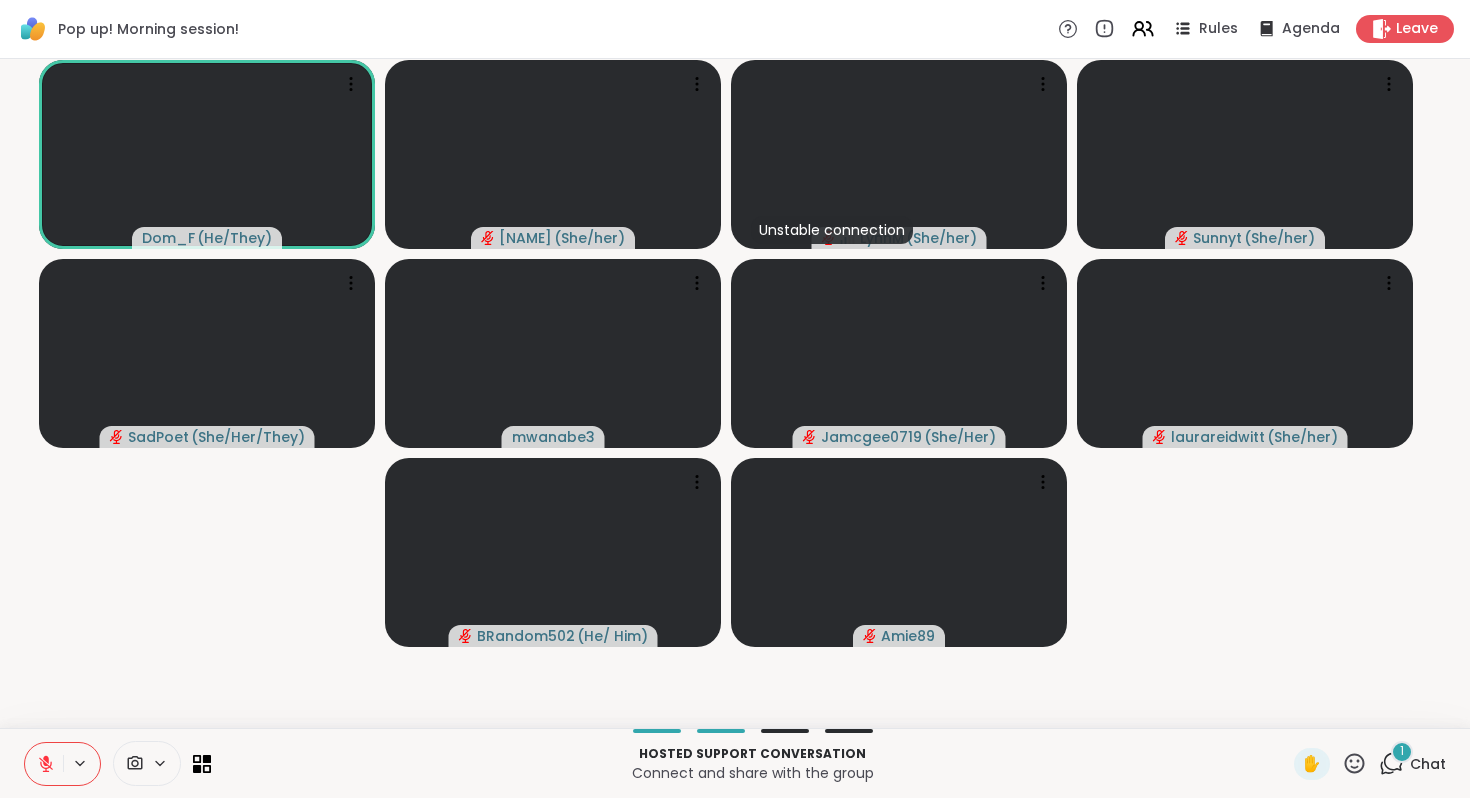 click 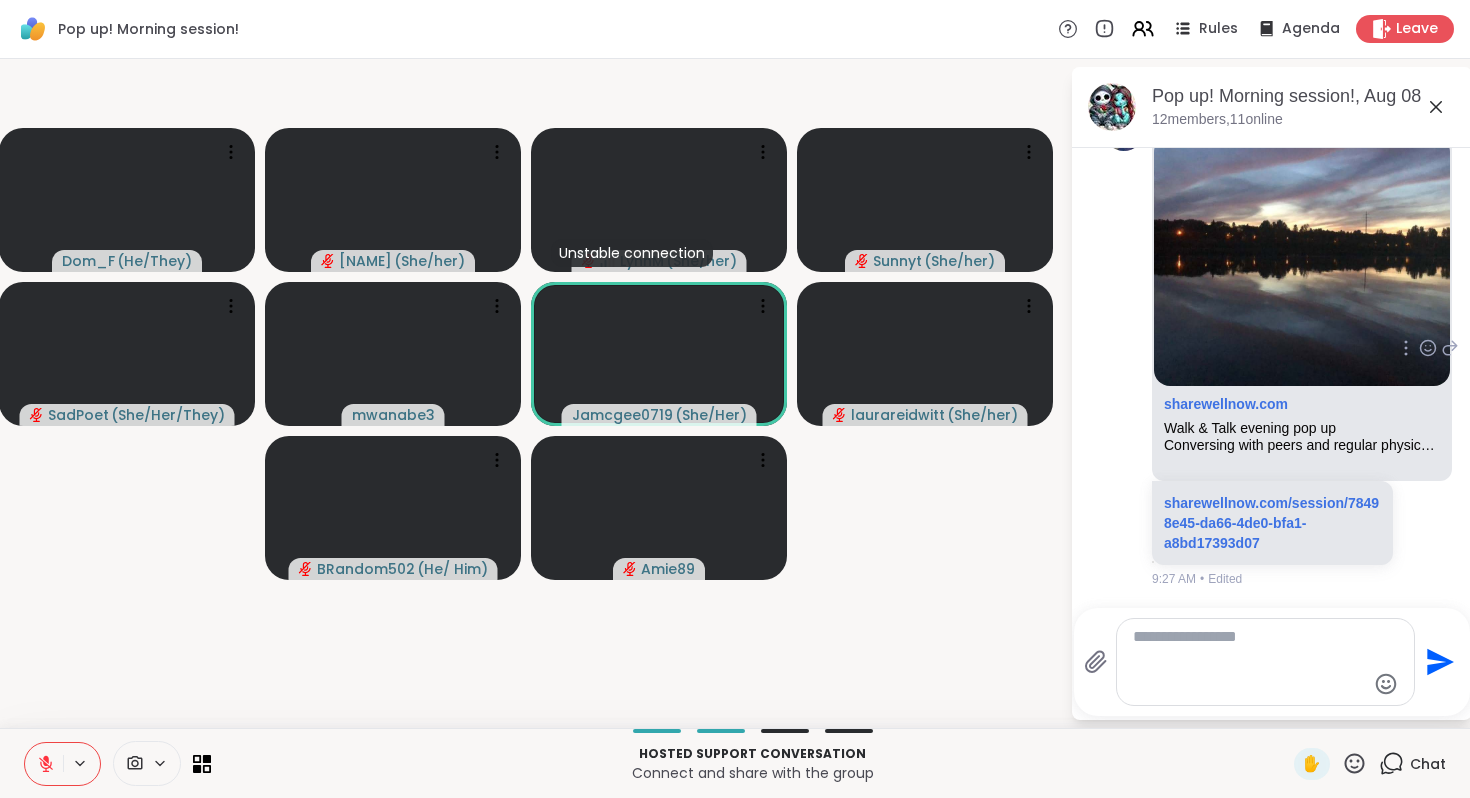scroll, scrollTop: 16395, scrollLeft: 0, axis: vertical 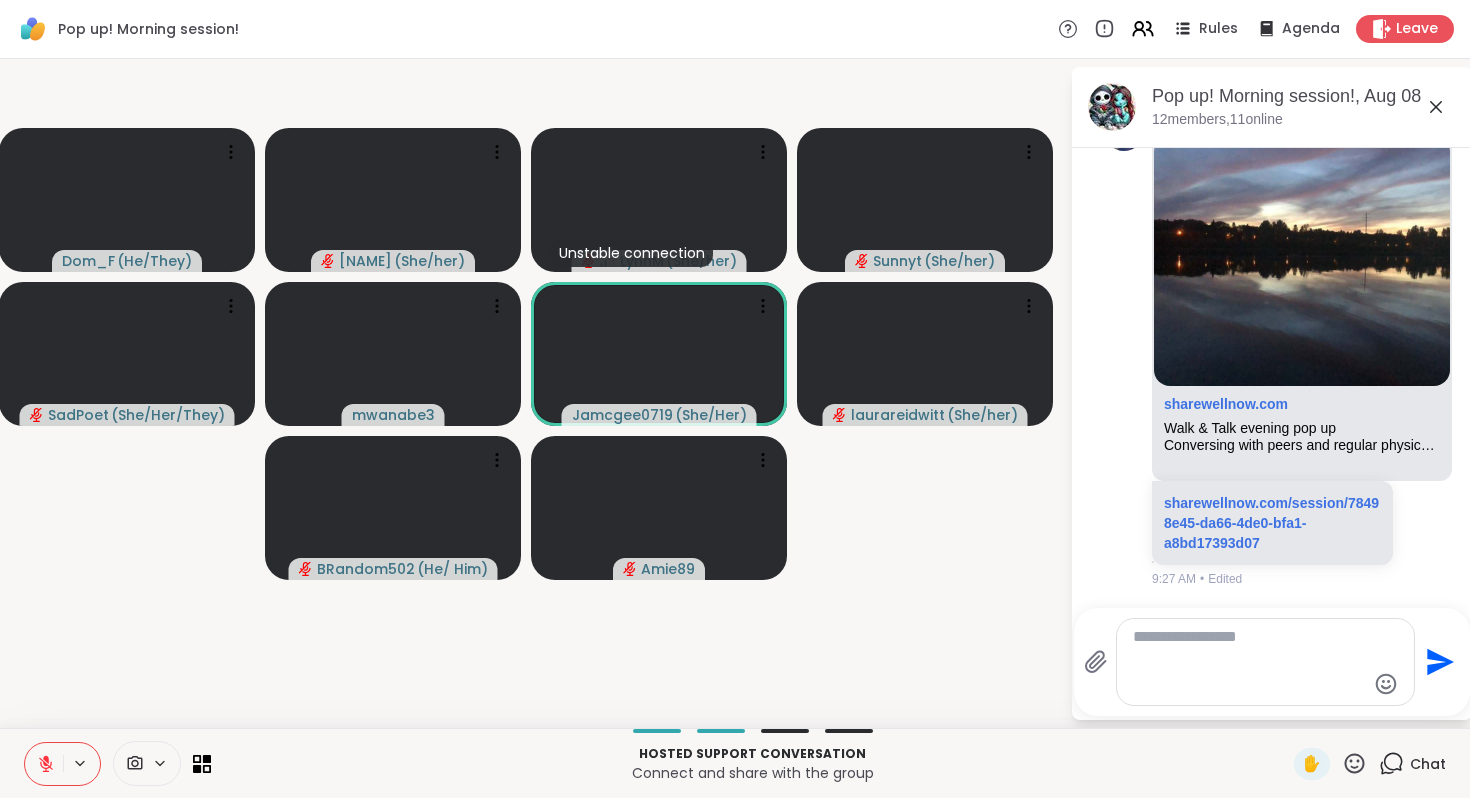 click 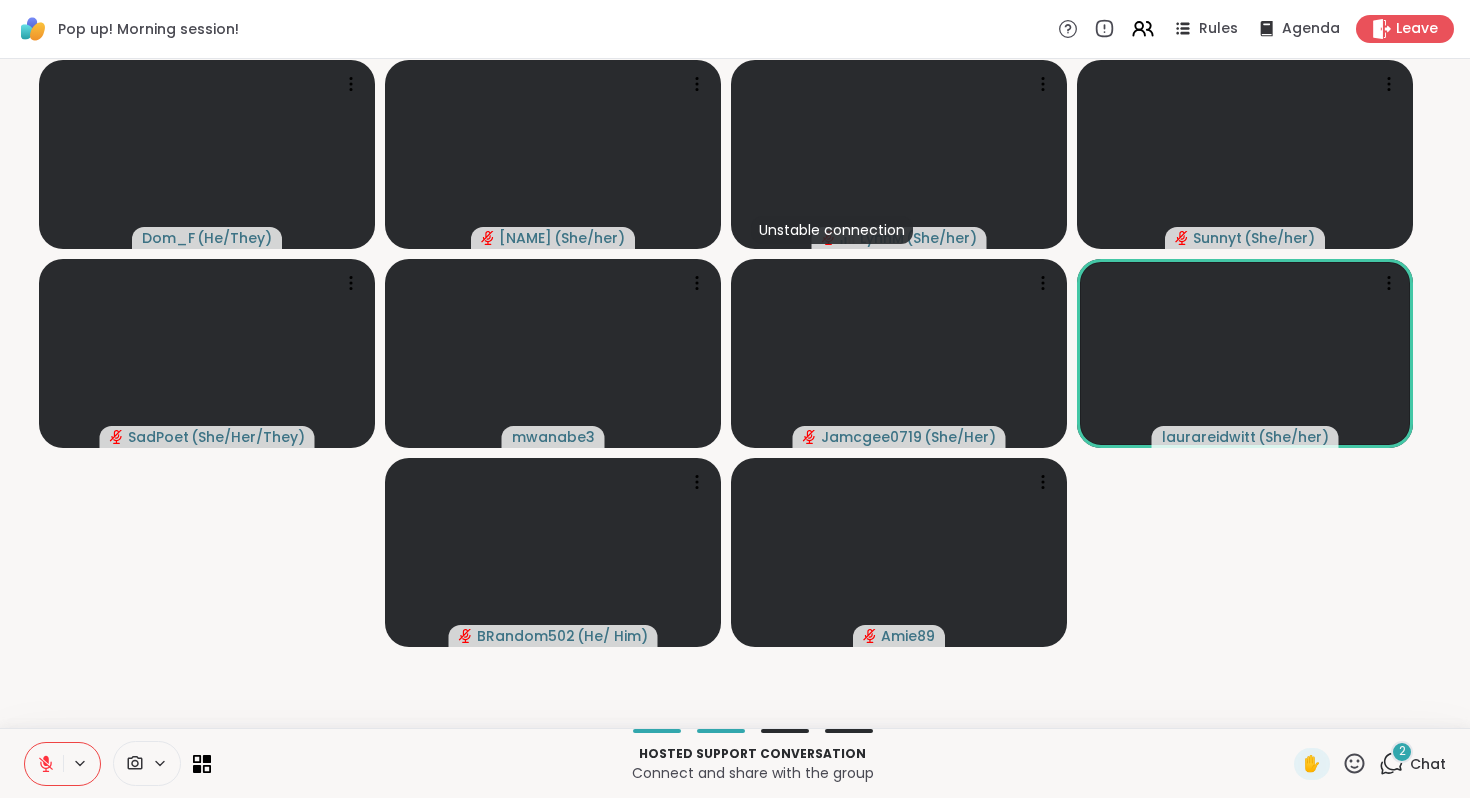 click 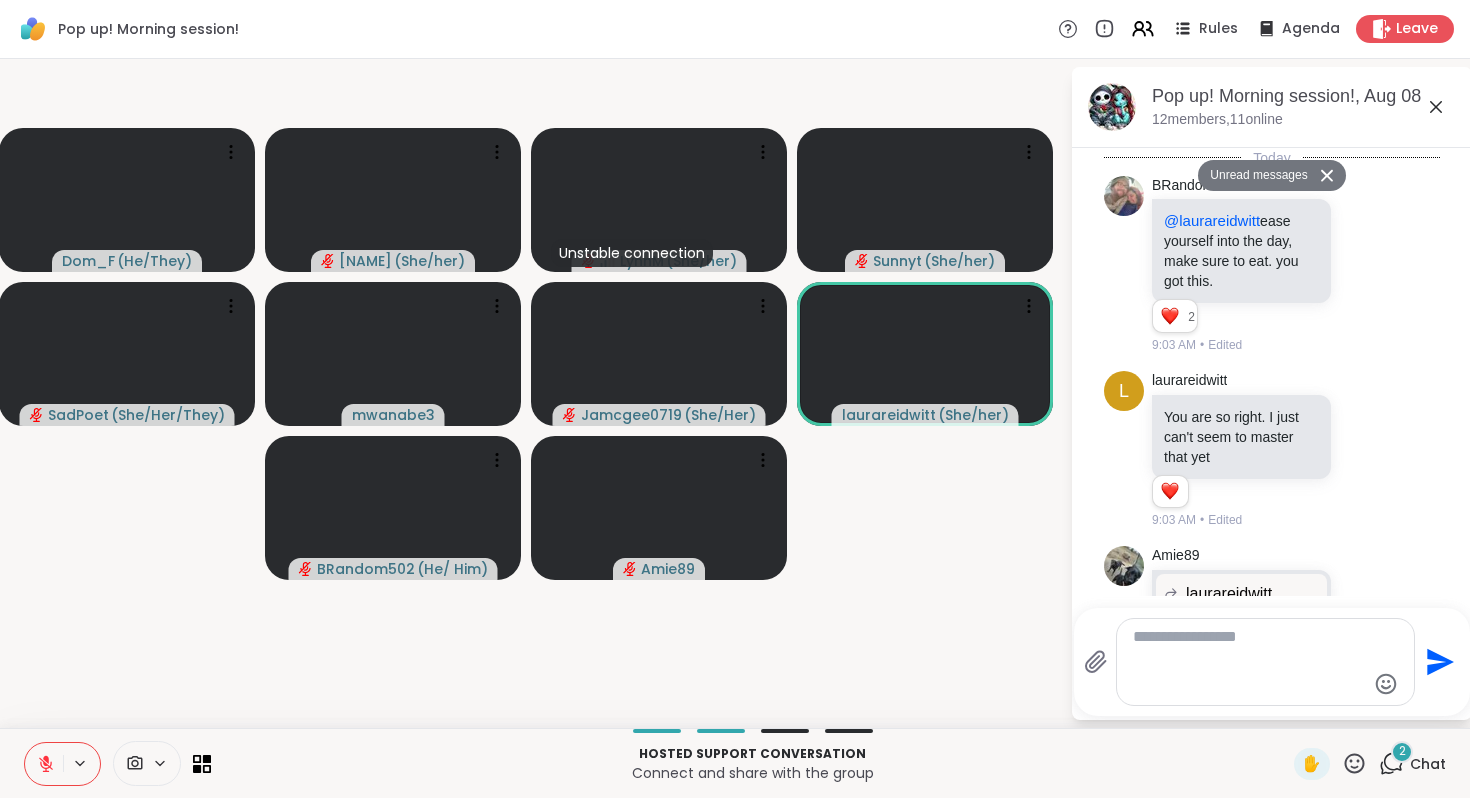 scroll, scrollTop: 18220, scrollLeft: 0, axis: vertical 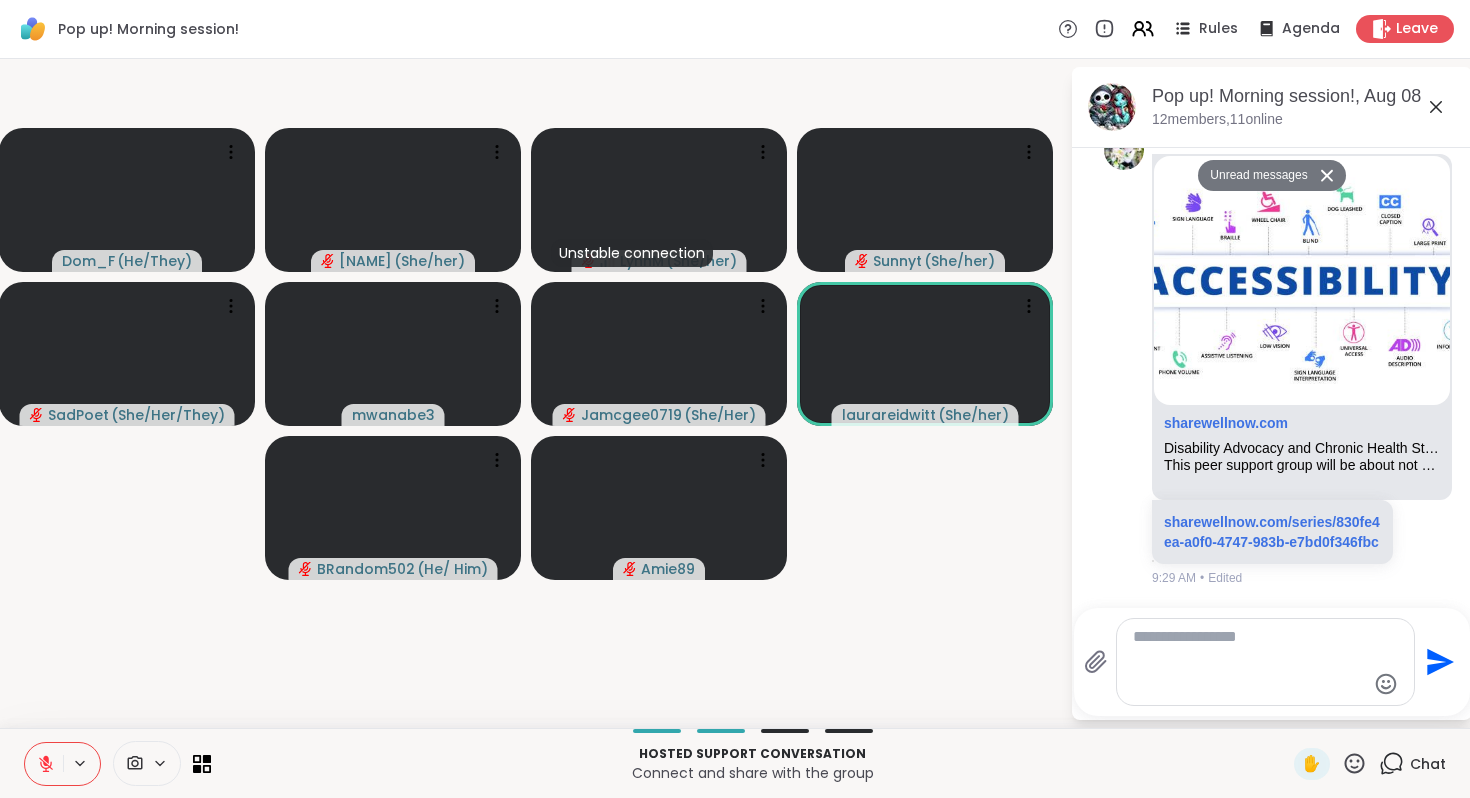 click on "Unread messages" at bounding box center (1255, 176) 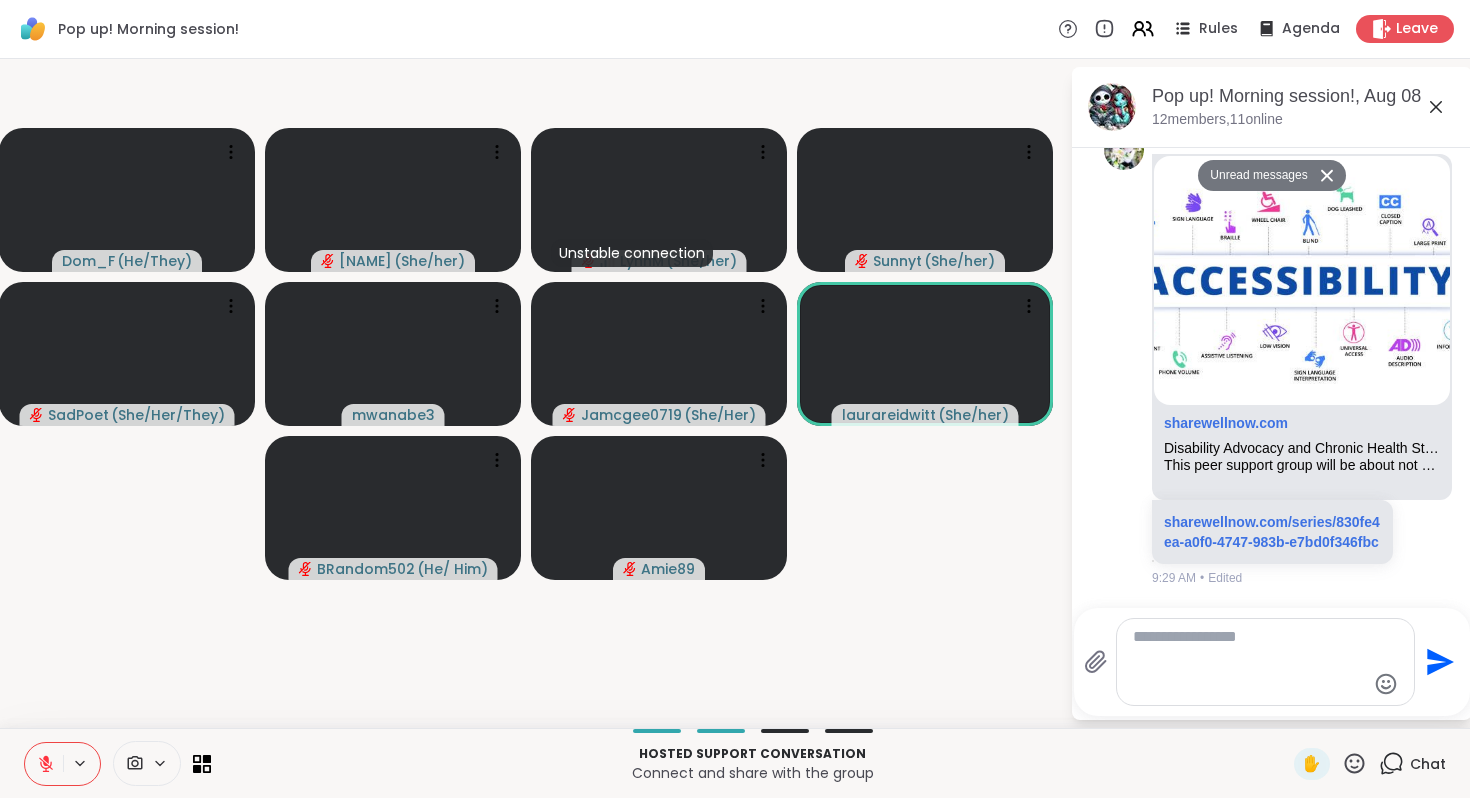 scroll, scrollTop: 18220, scrollLeft: 0, axis: vertical 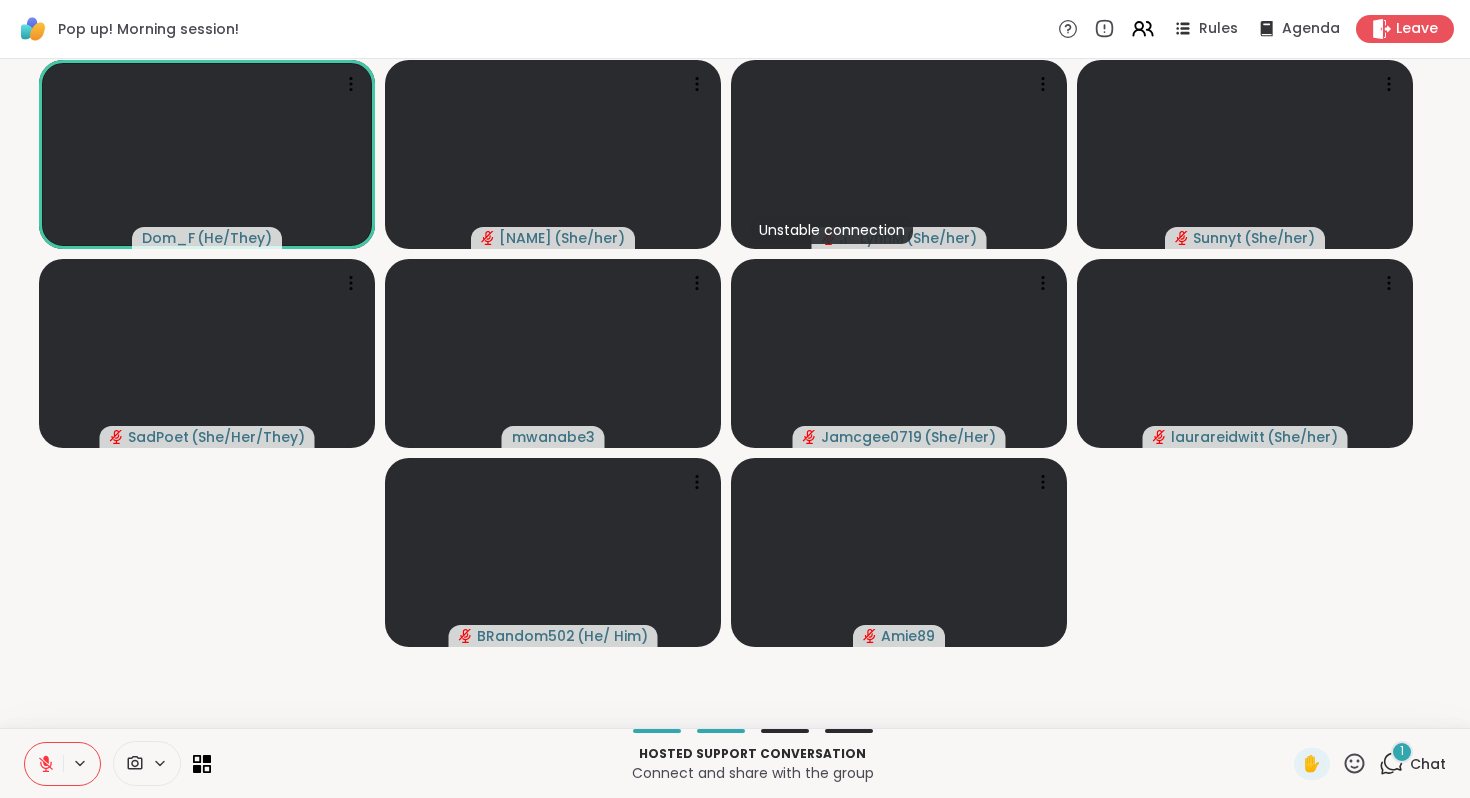 click 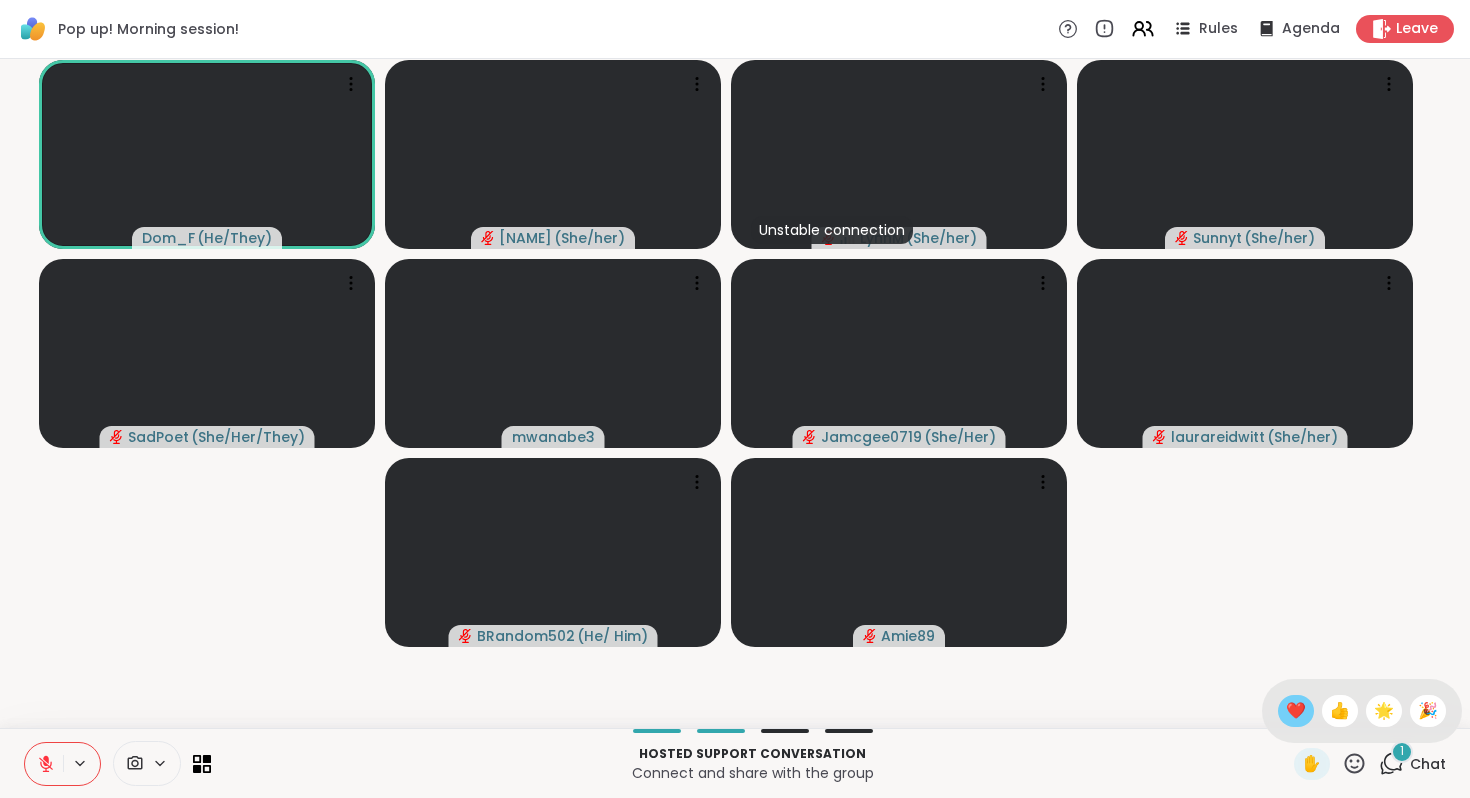 click on "❤️" at bounding box center (1296, 711) 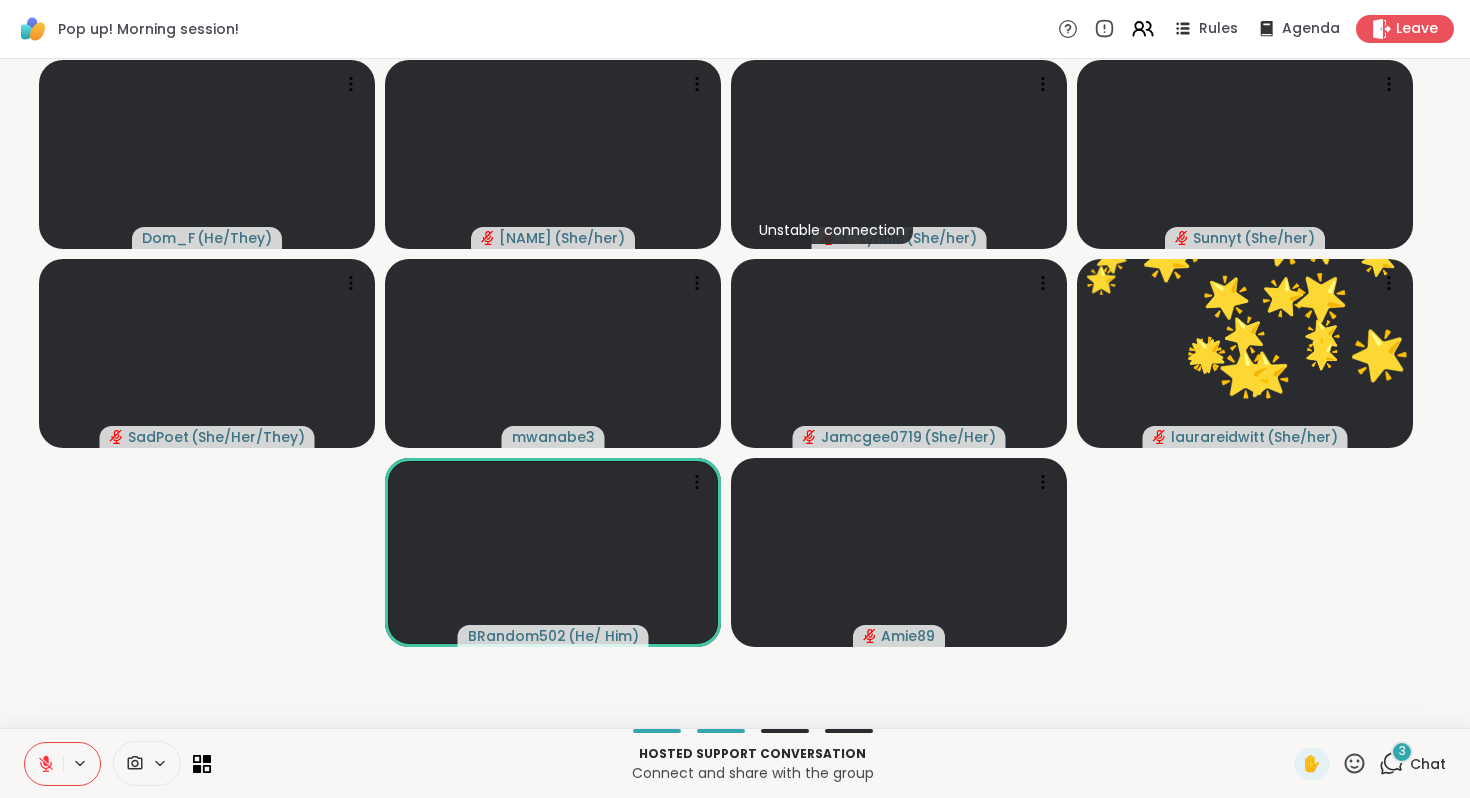 click 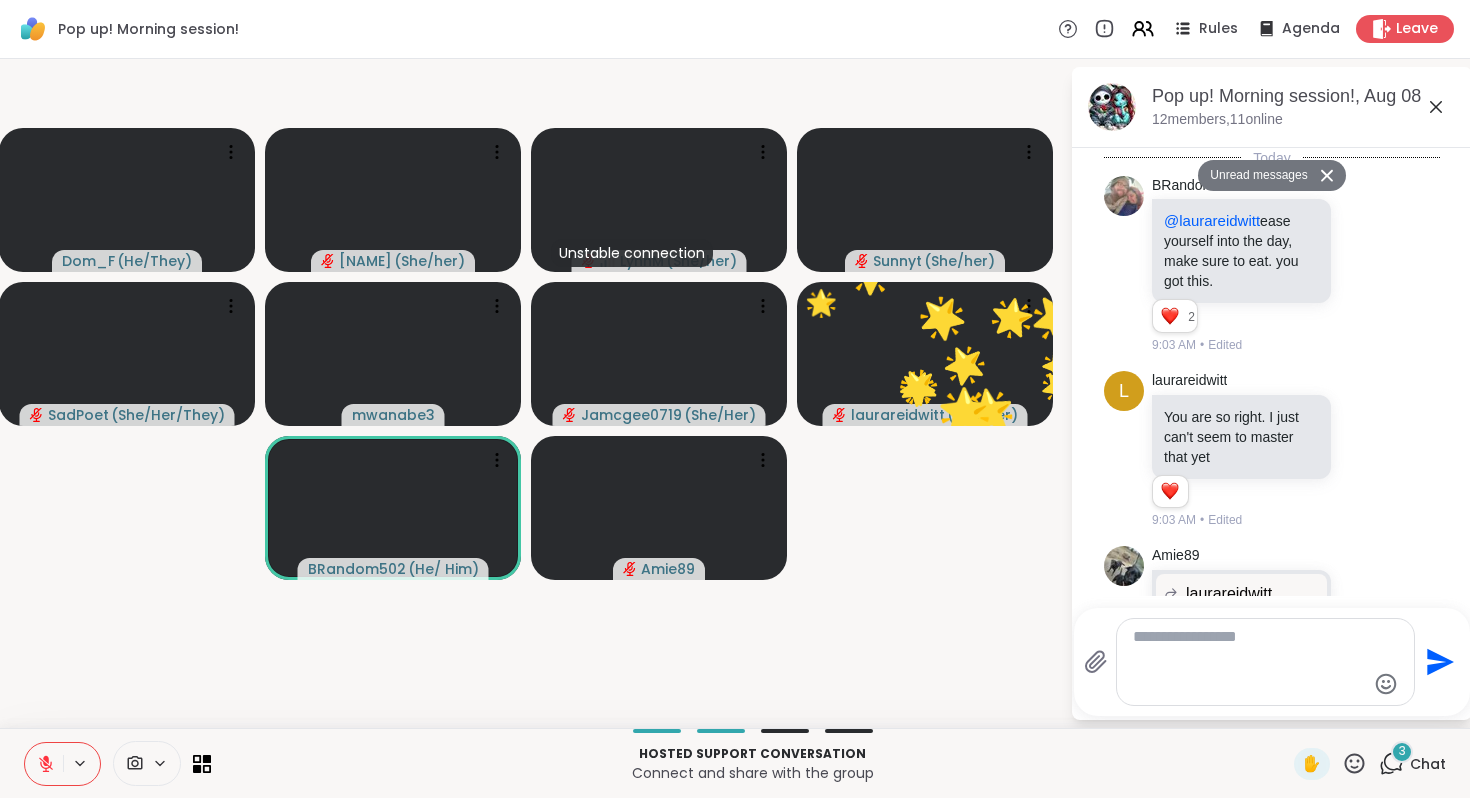 scroll, scrollTop: 20444, scrollLeft: 0, axis: vertical 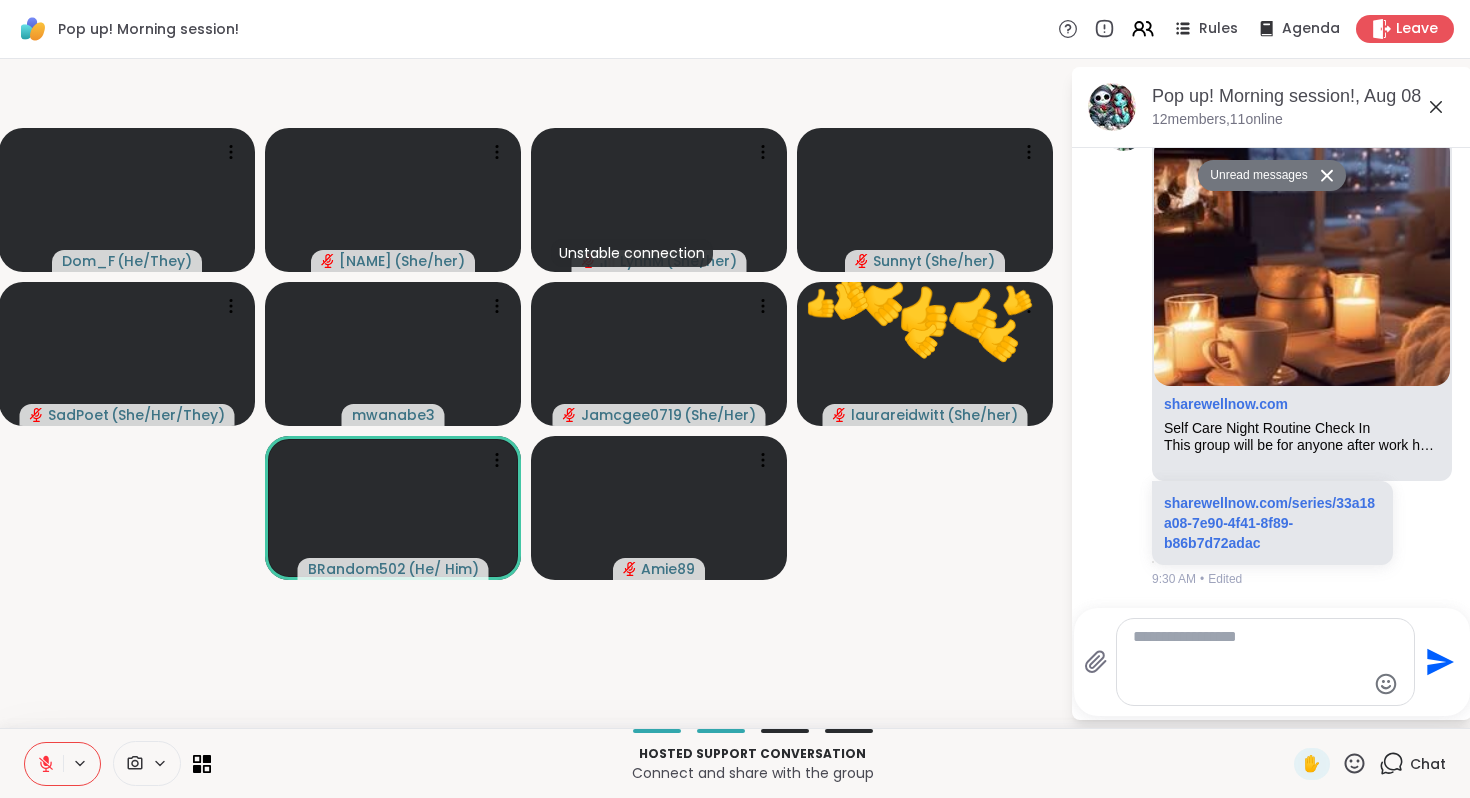 click on "Unread messages" at bounding box center (1255, 176) 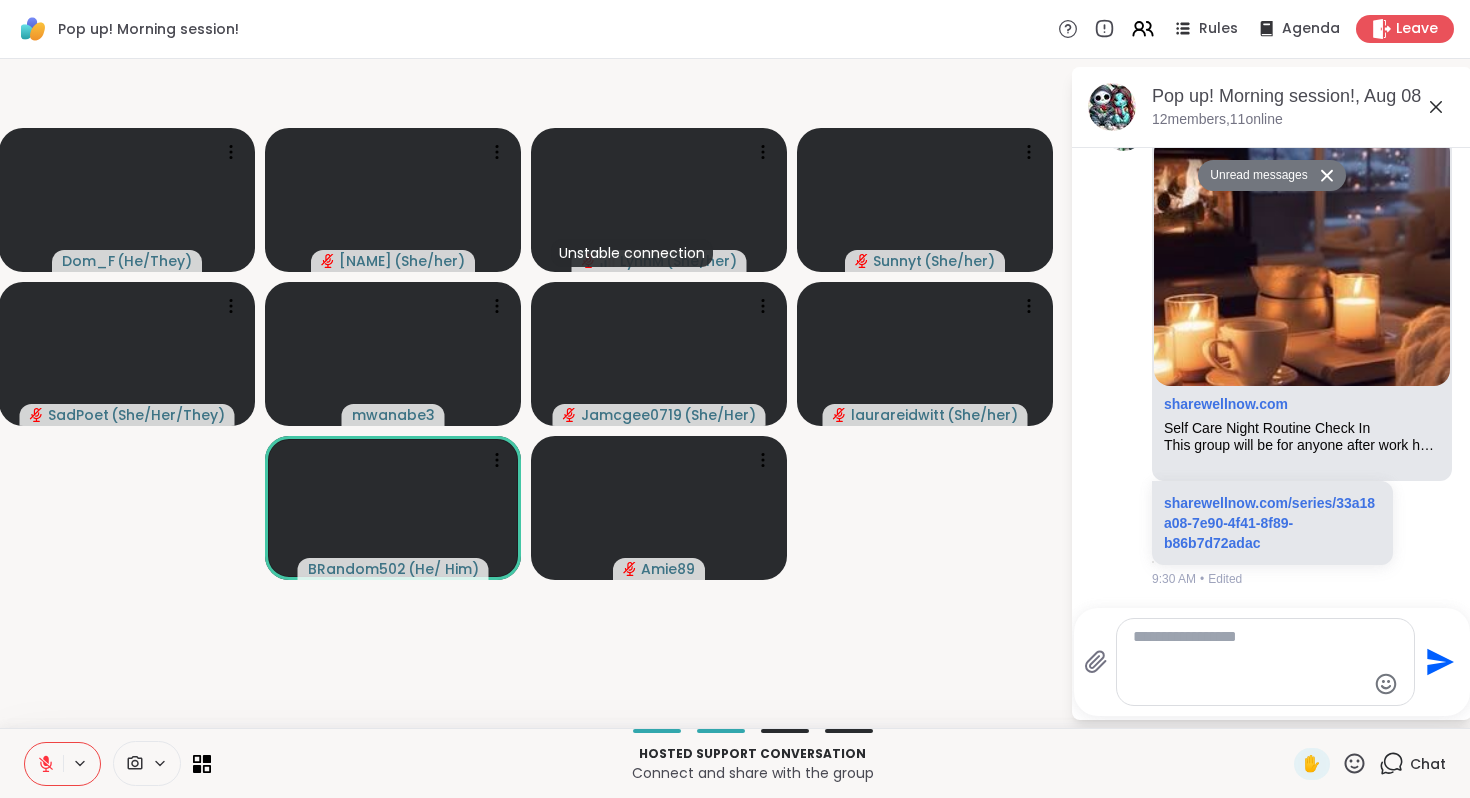 scroll, scrollTop: 20444, scrollLeft: 0, axis: vertical 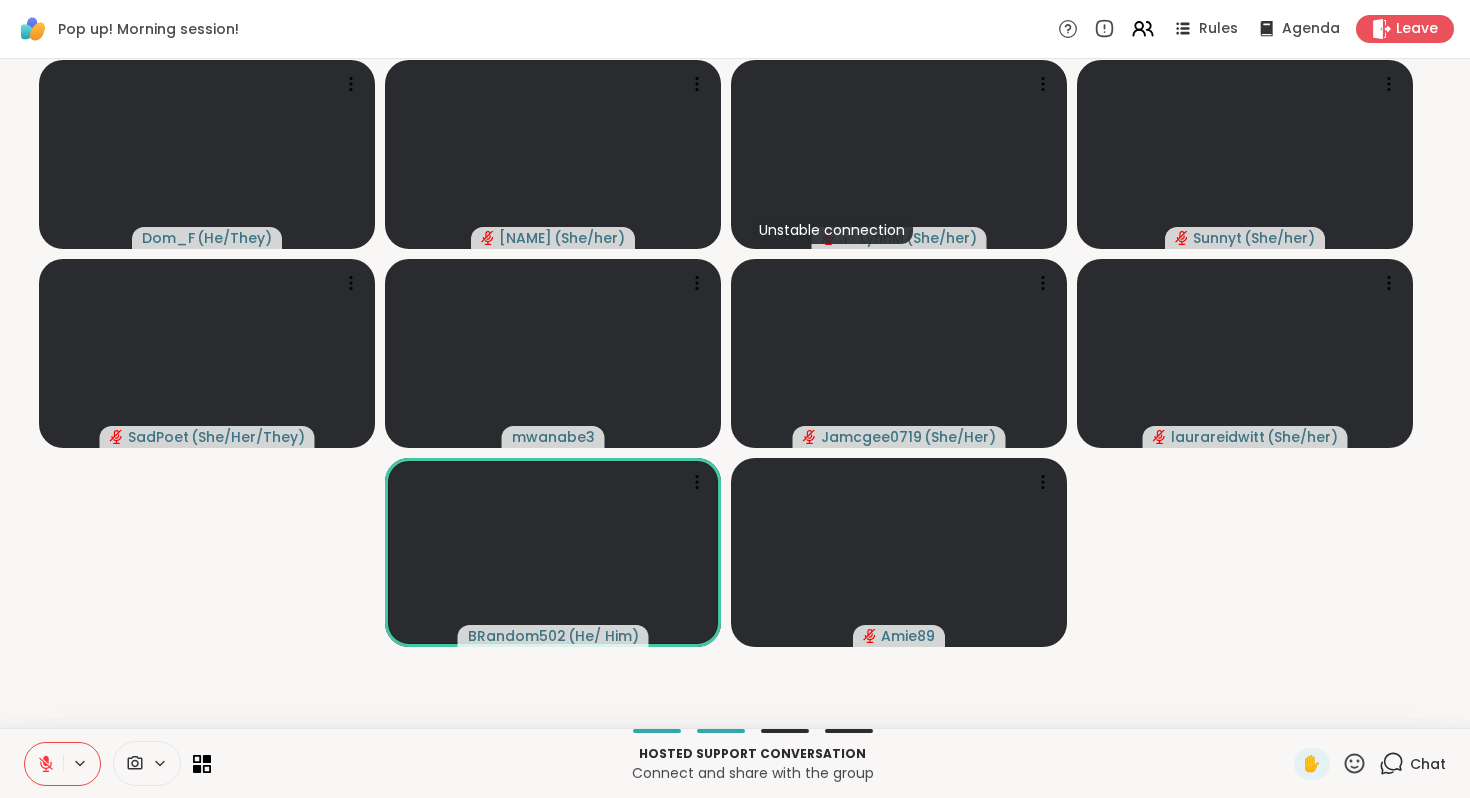 click 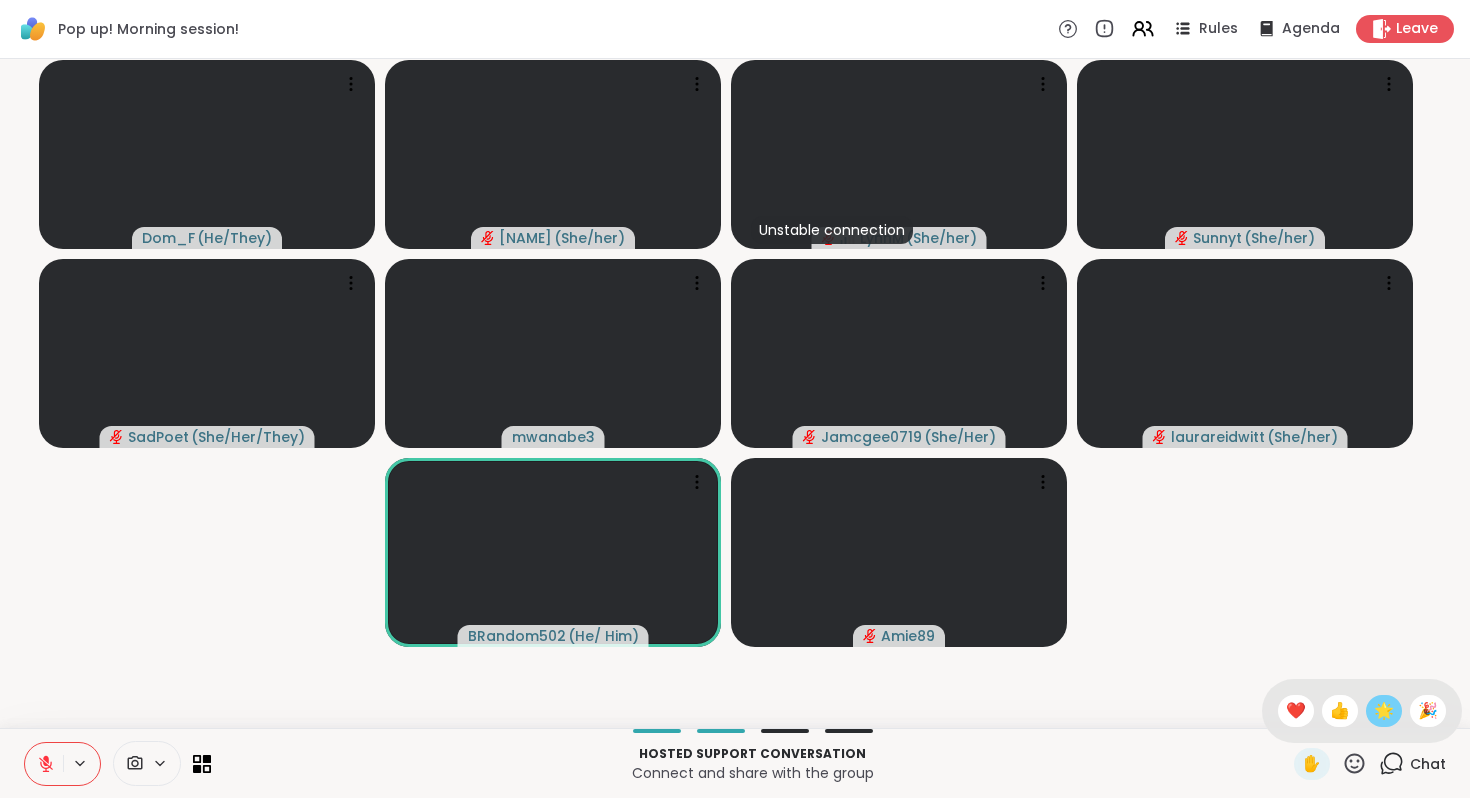 click on "🌟" at bounding box center [1384, 711] 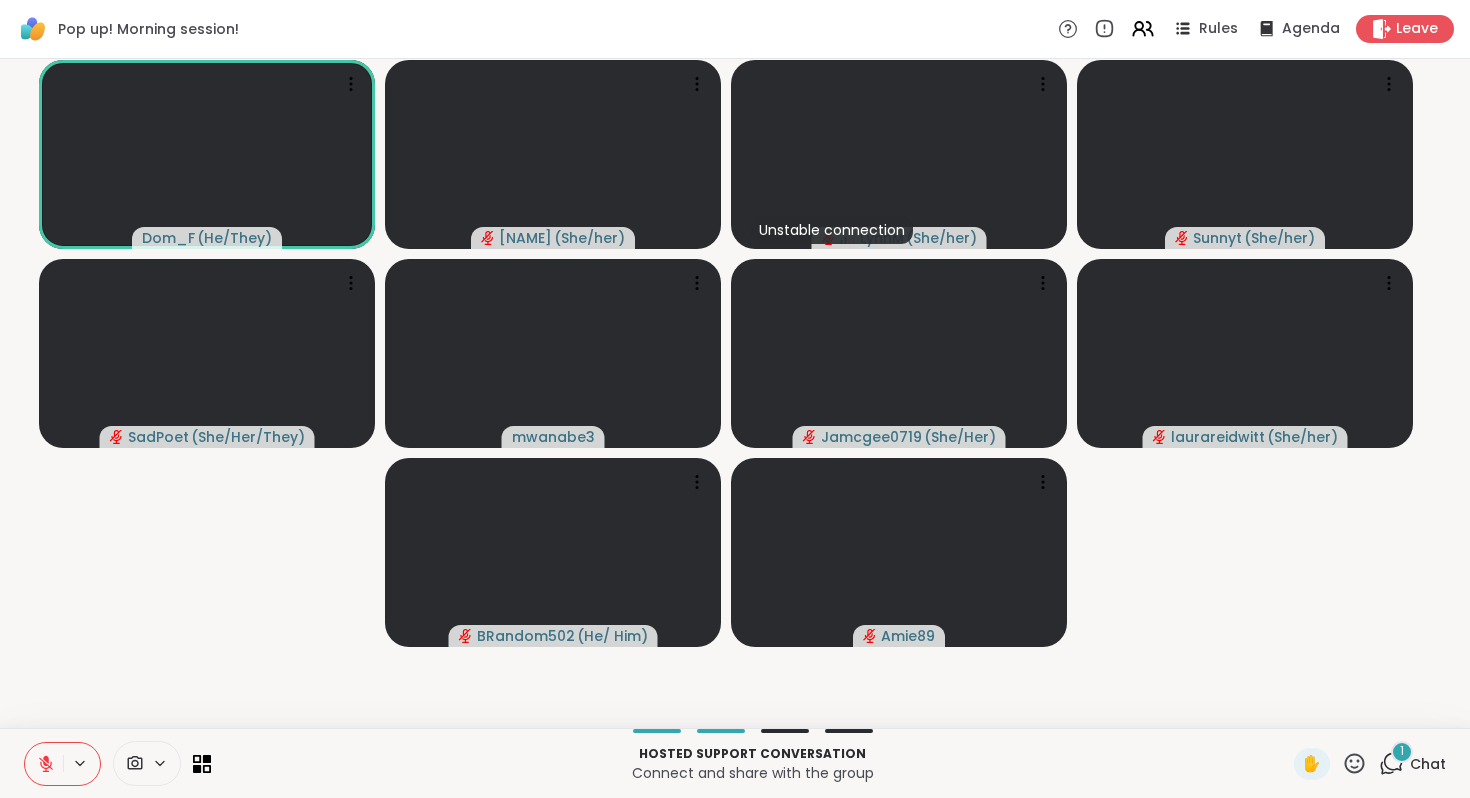 click at bounding box center [44, 764] 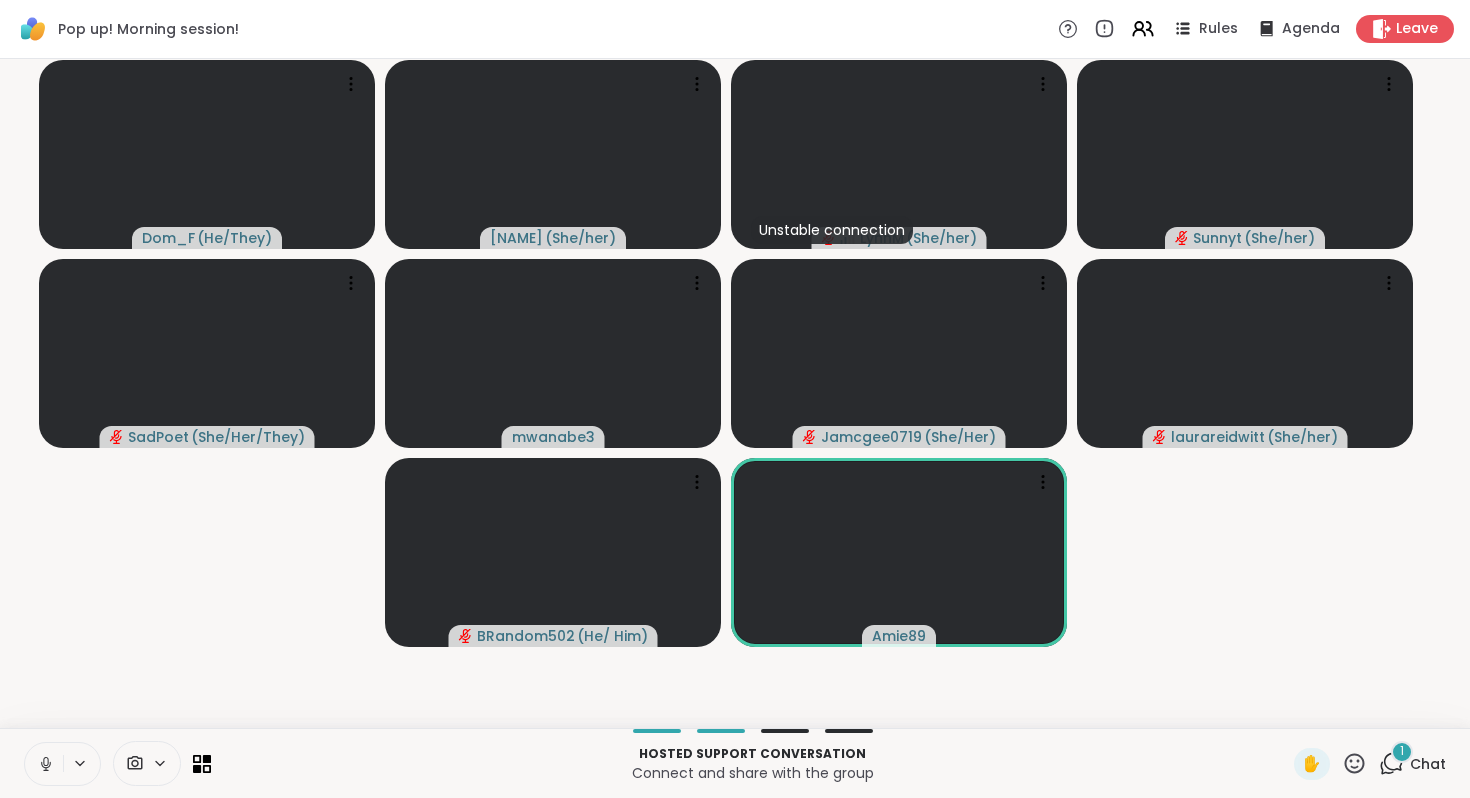 click 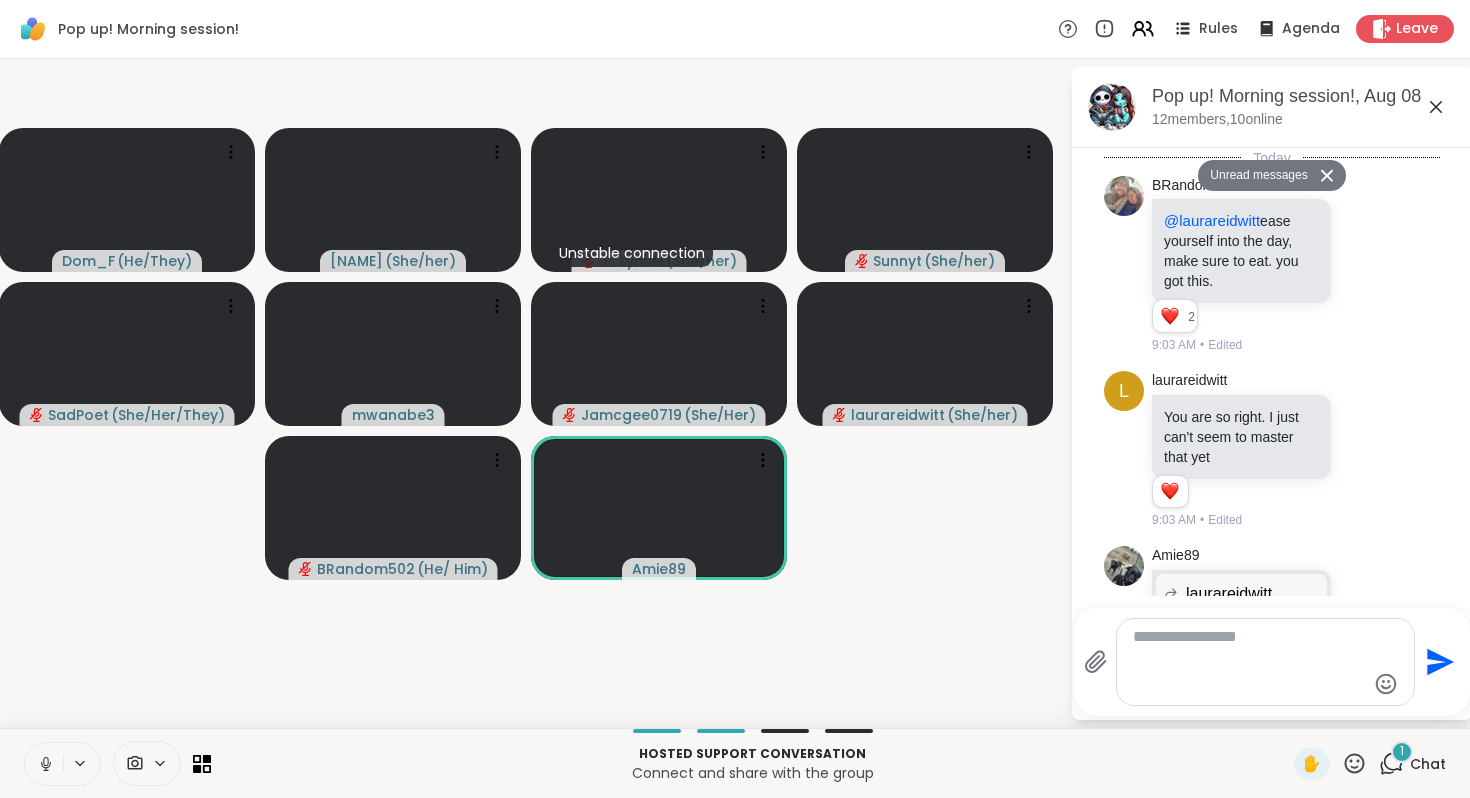 scroll, scrollTop: 21173, scrollLeft: 0, axis: vertical 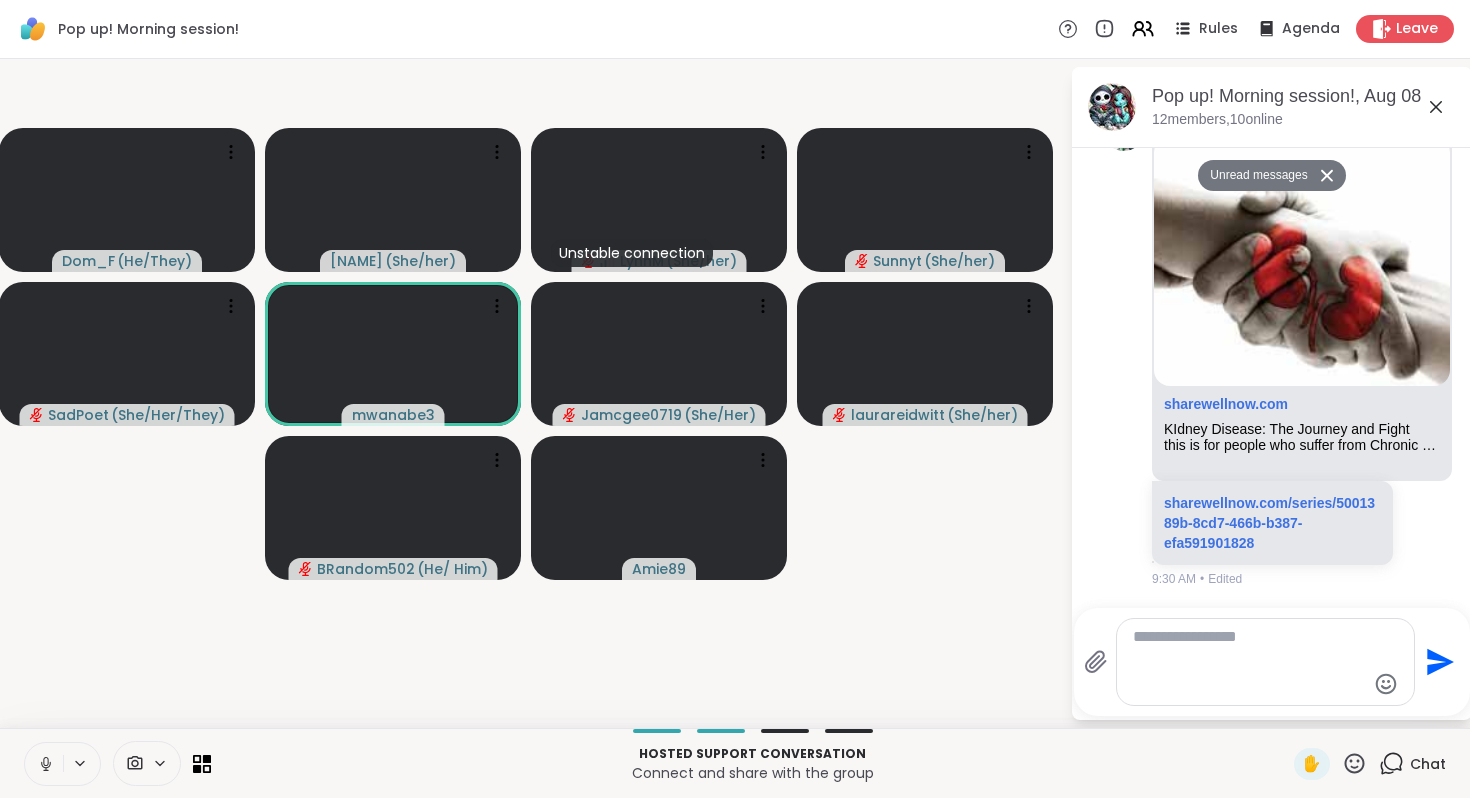 click on "Unread messages" at bounding box center [1255, 176] 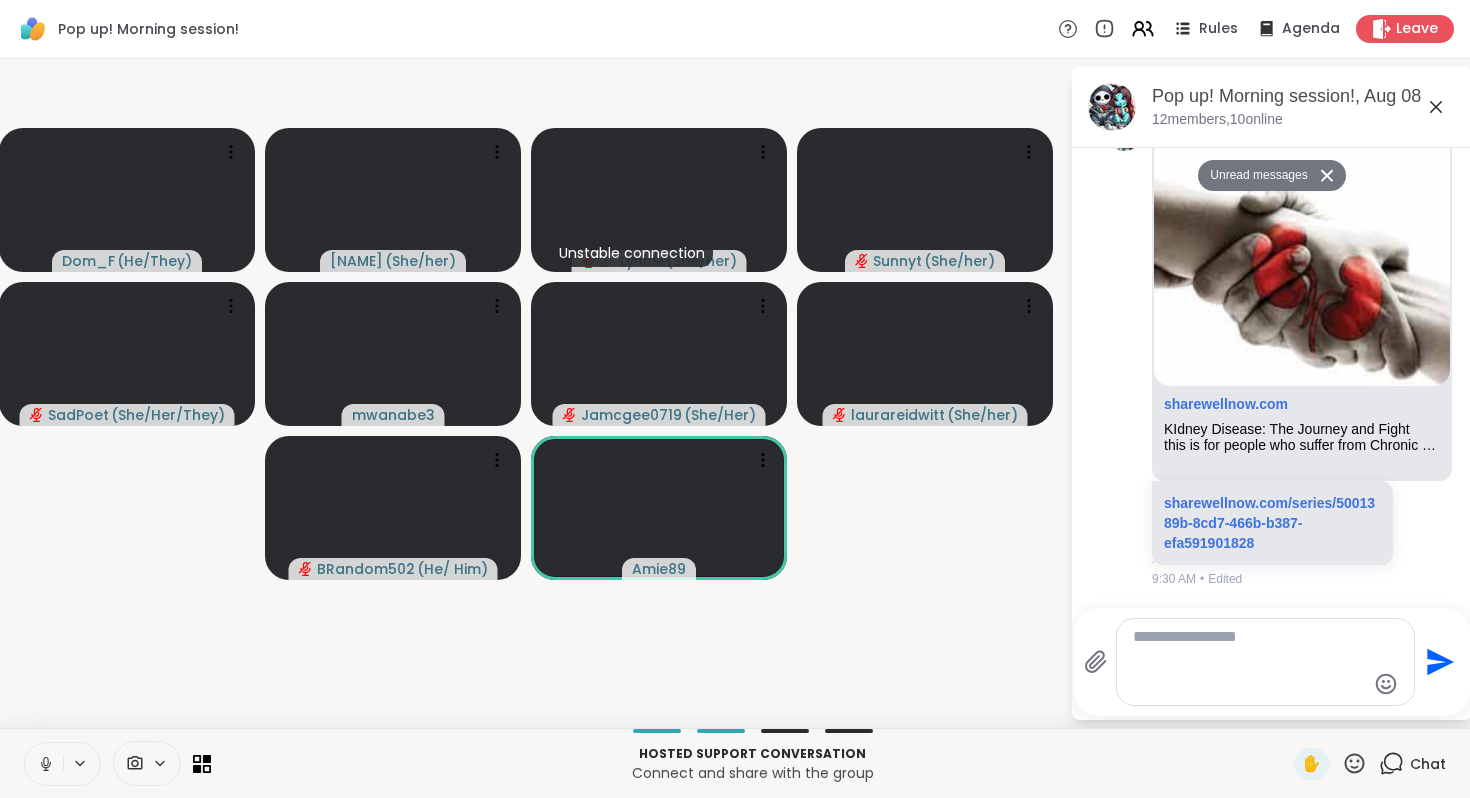 scroll, scrollTop: 21173, scrollLeft: 0, axis: vertical 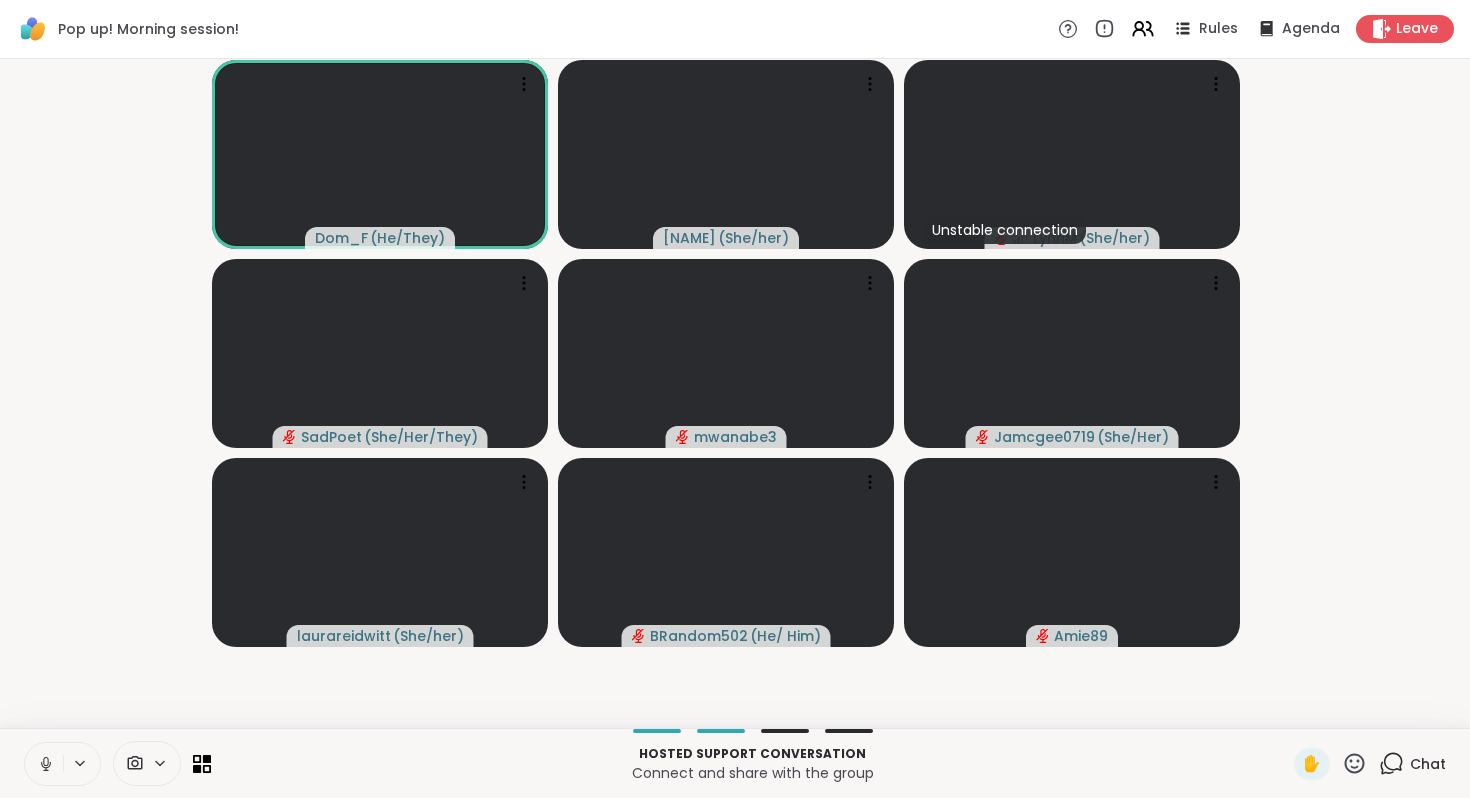 click 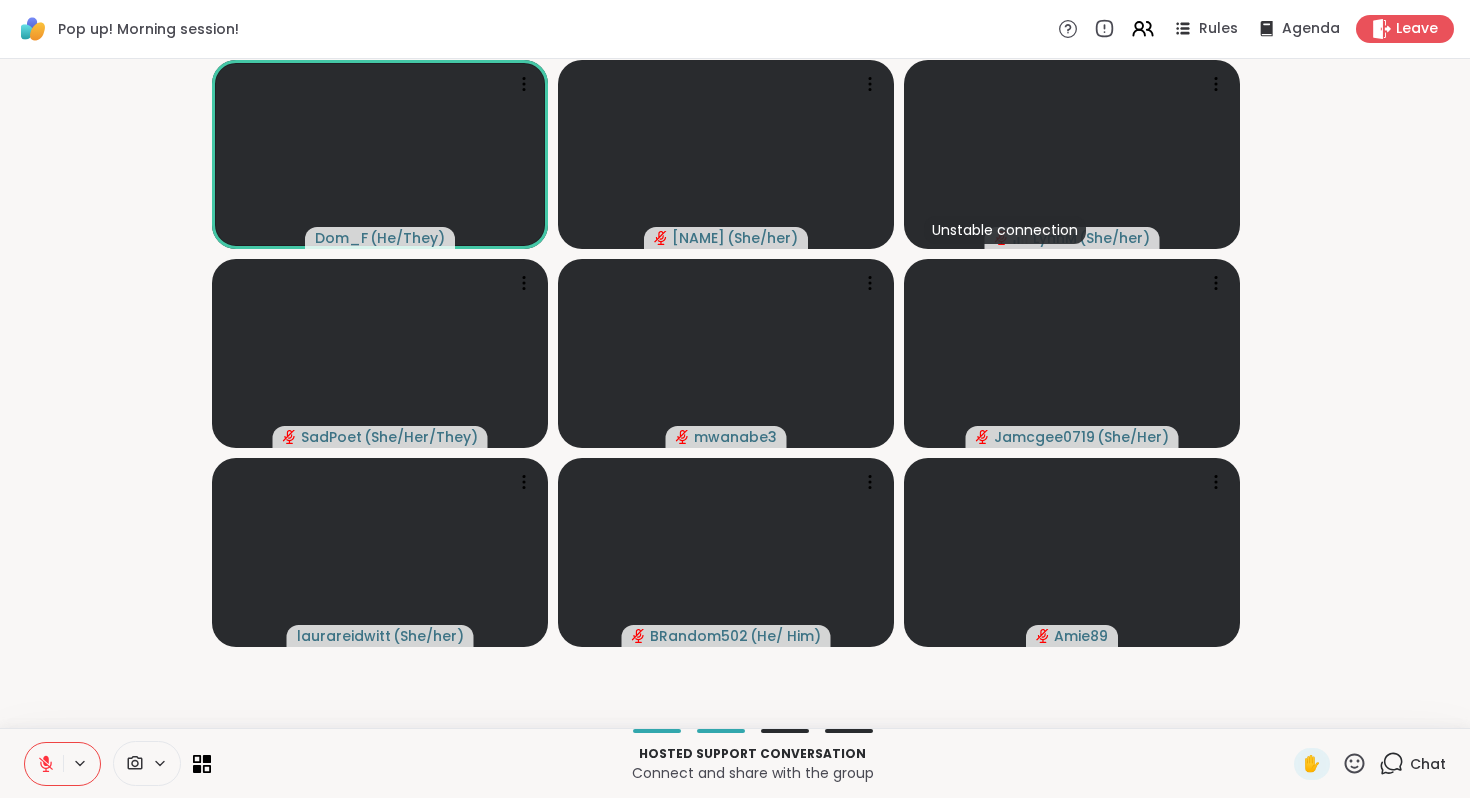 click 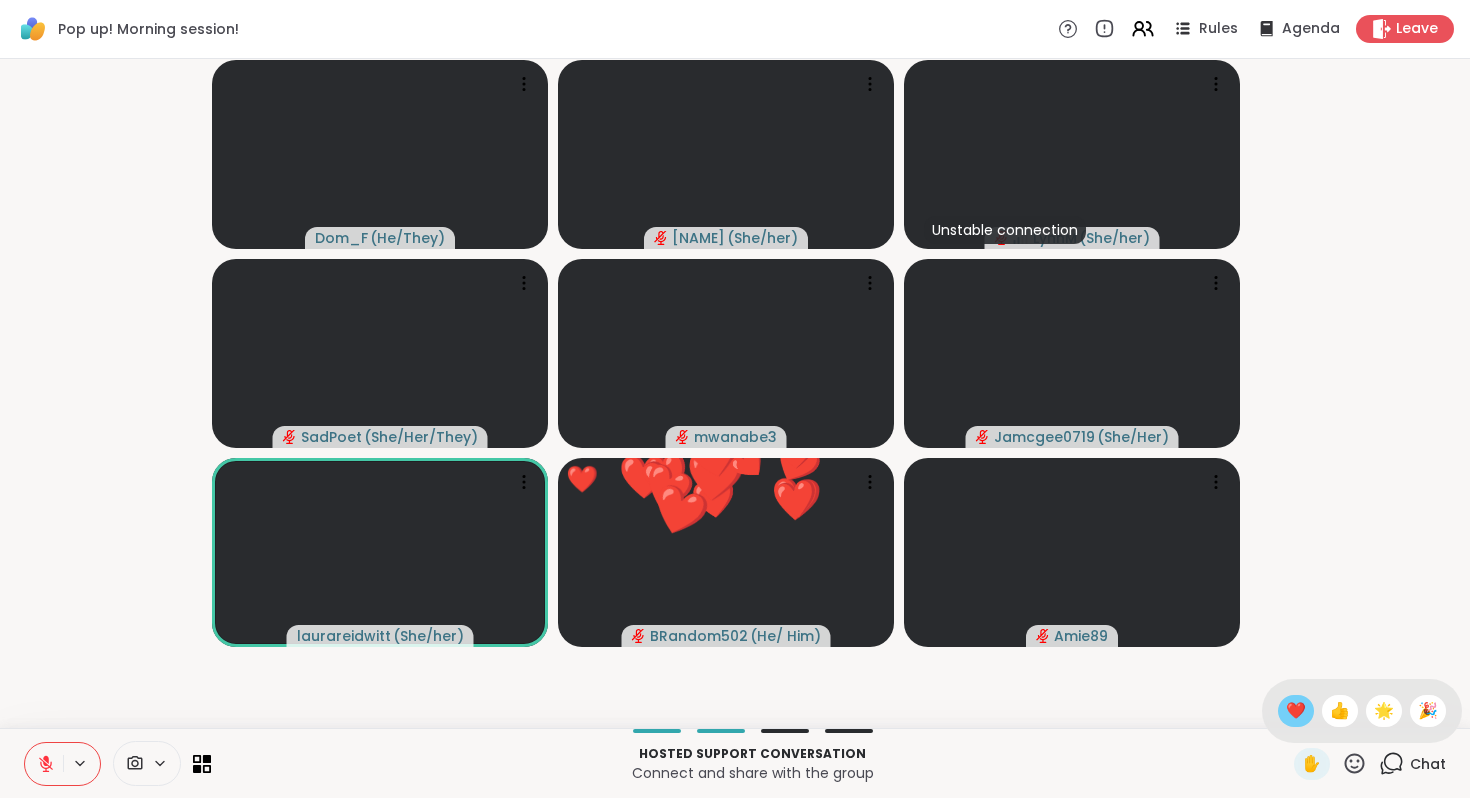 click on "❤️" at bounding box center (1296, 711) 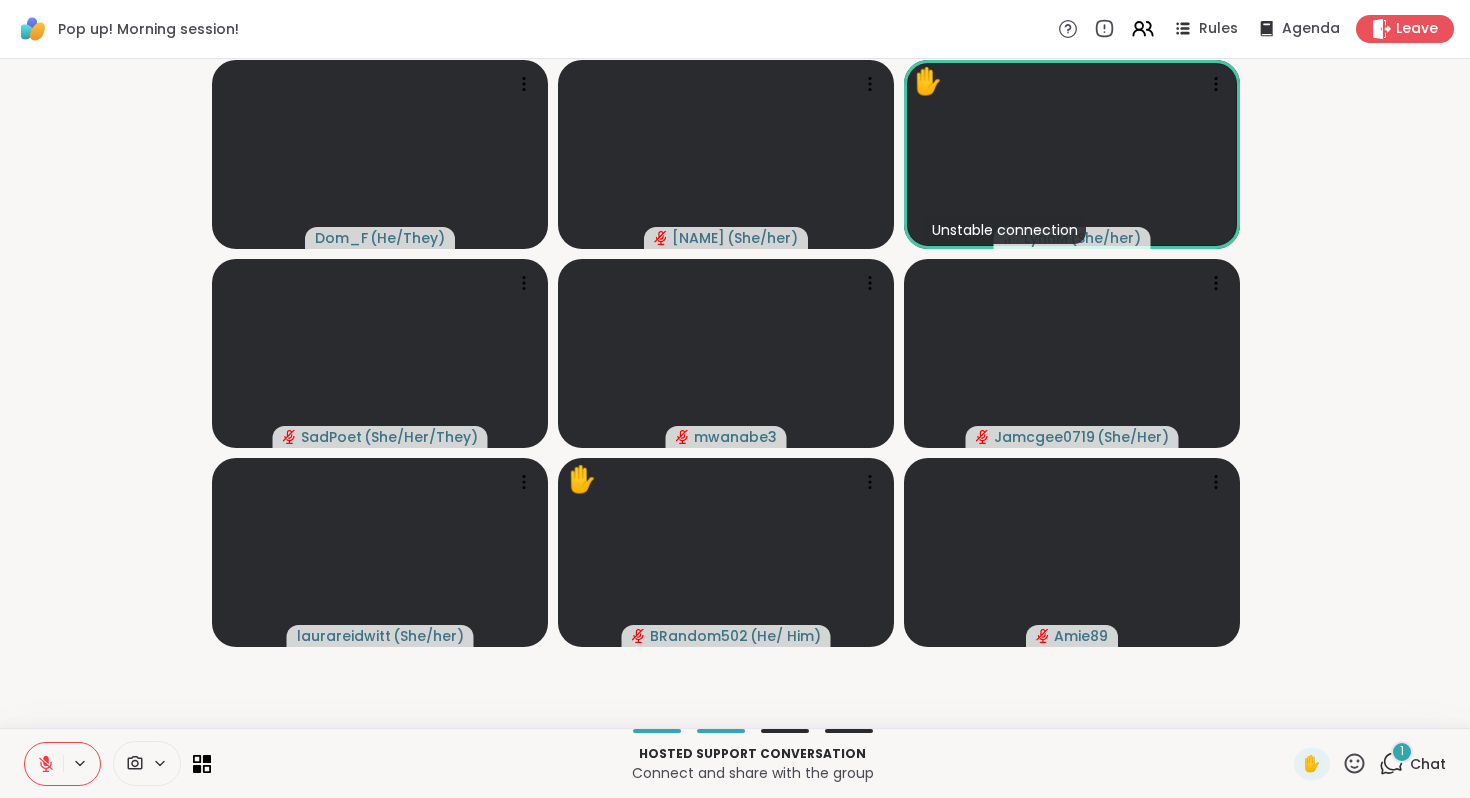 click 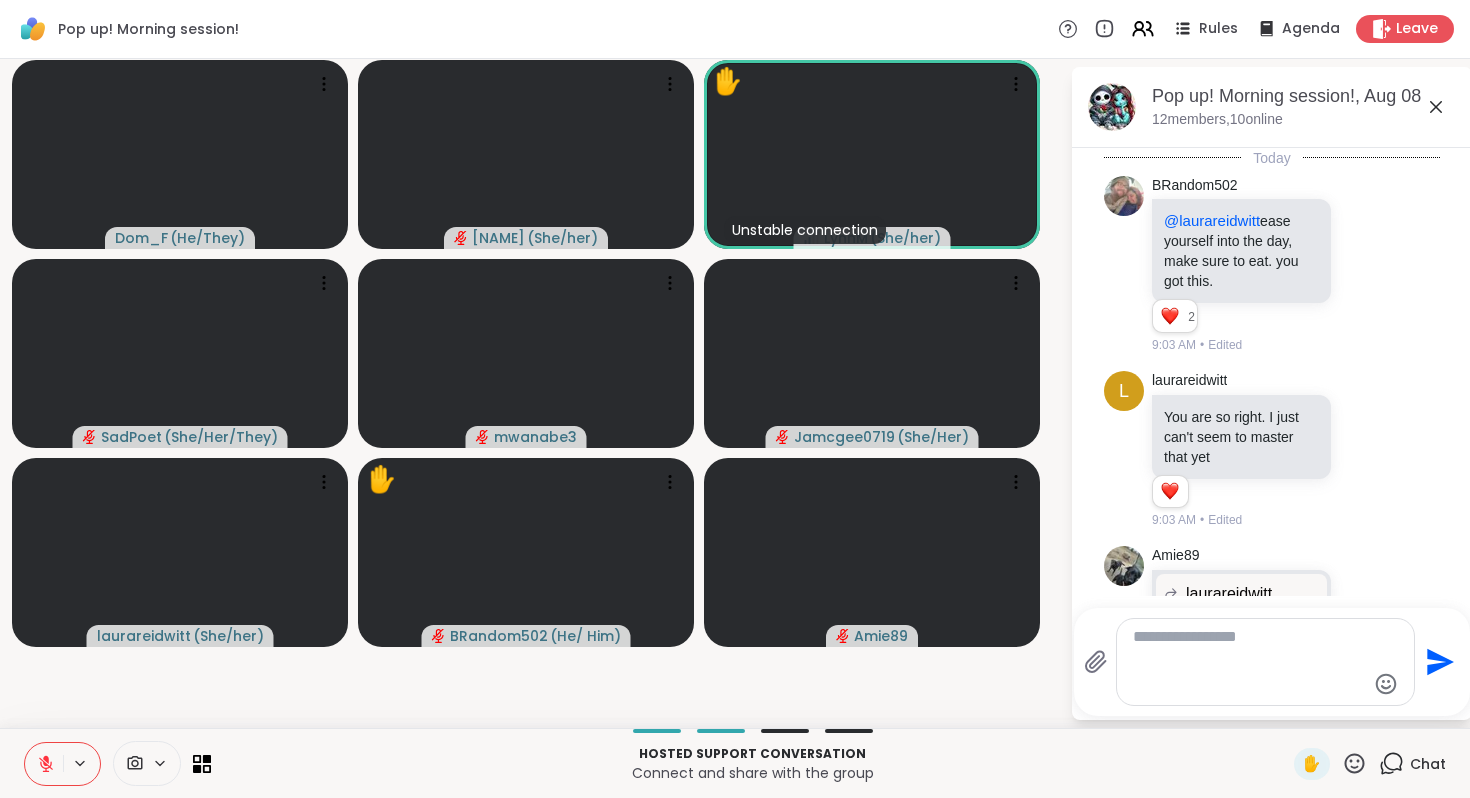 scroll, scrollTop: 21356, scrollLeft: 0, axis: vertical 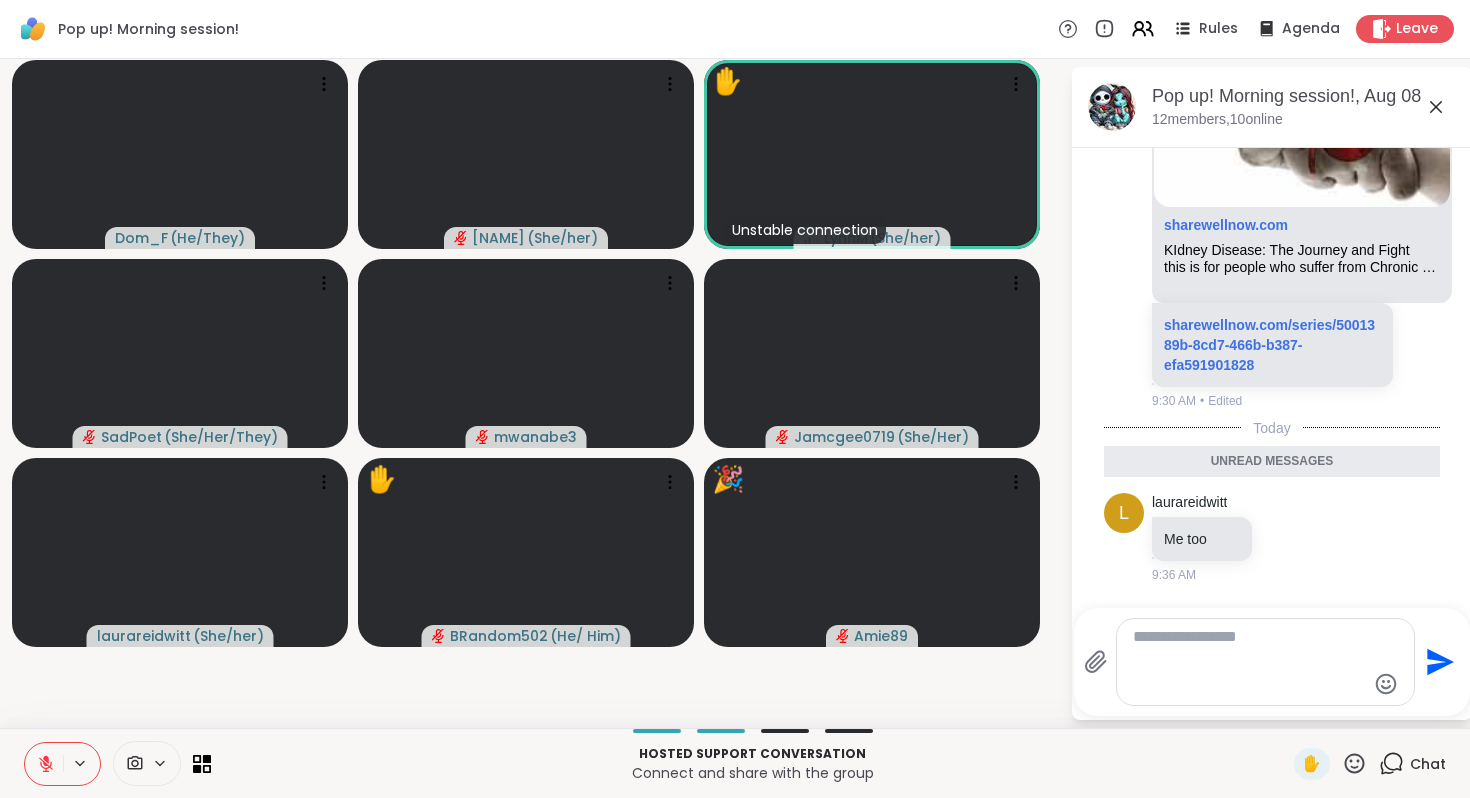 click 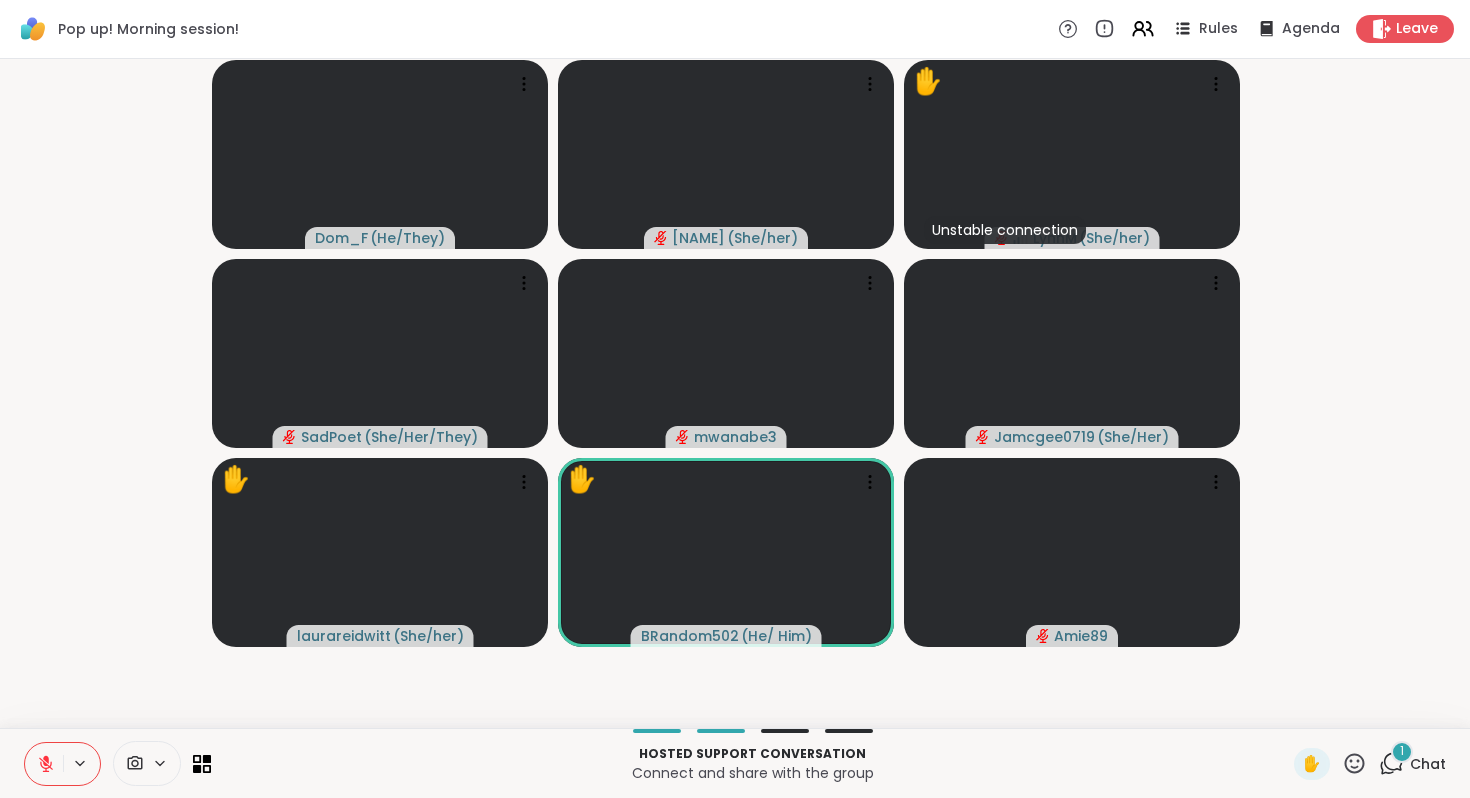 click 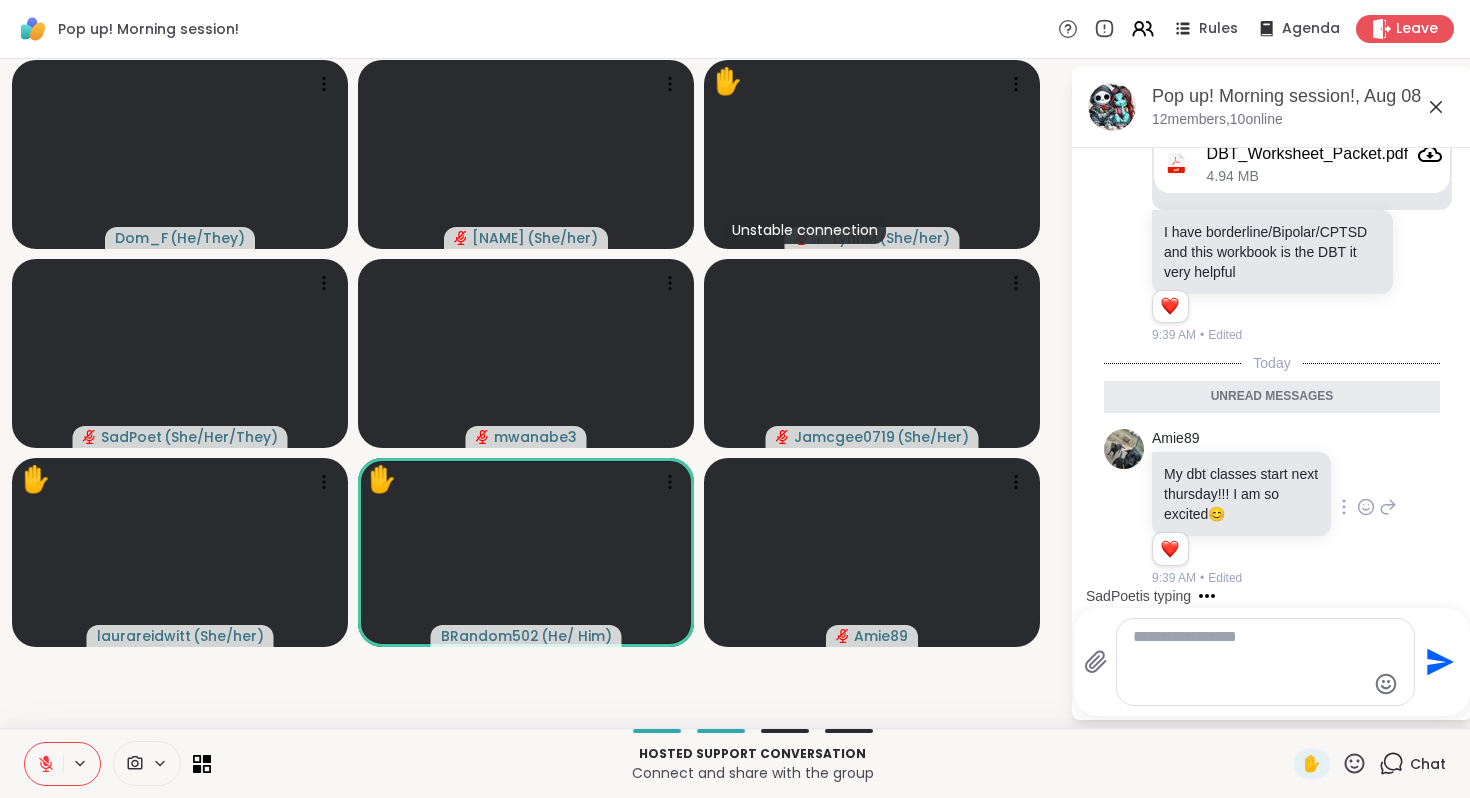 scroll, scrollTop: 22242, scrollLeft: 0, axis: vertical 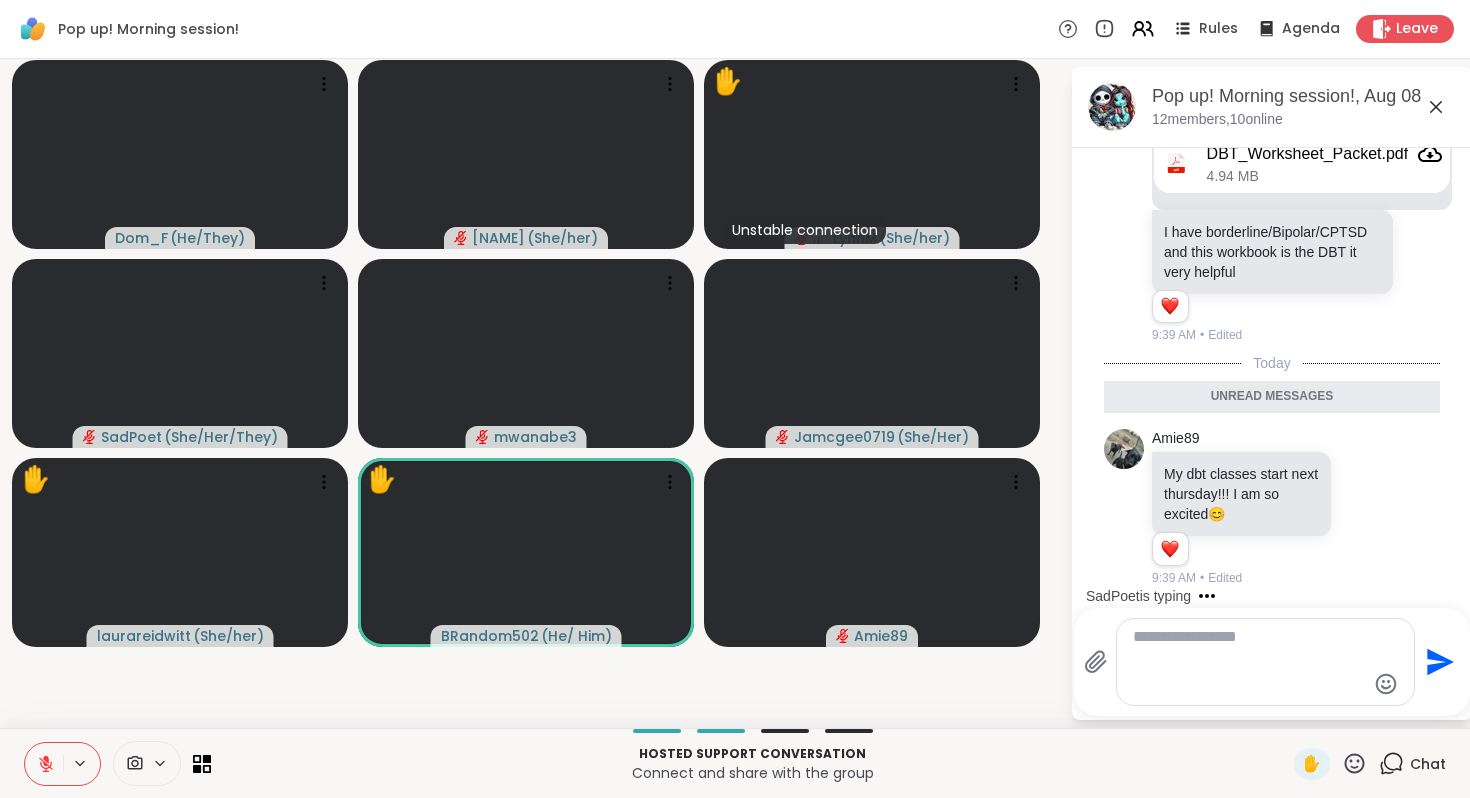 click 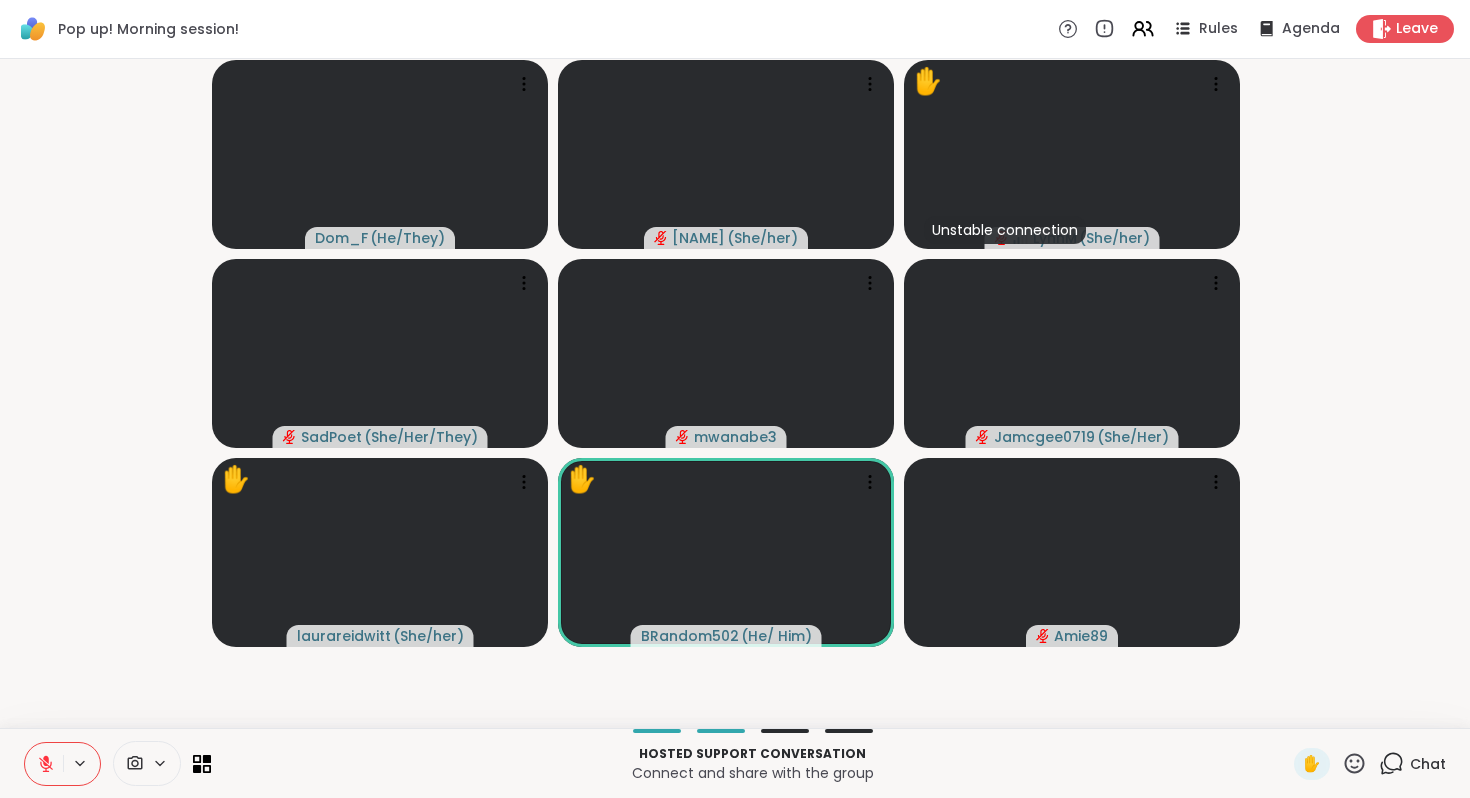 click 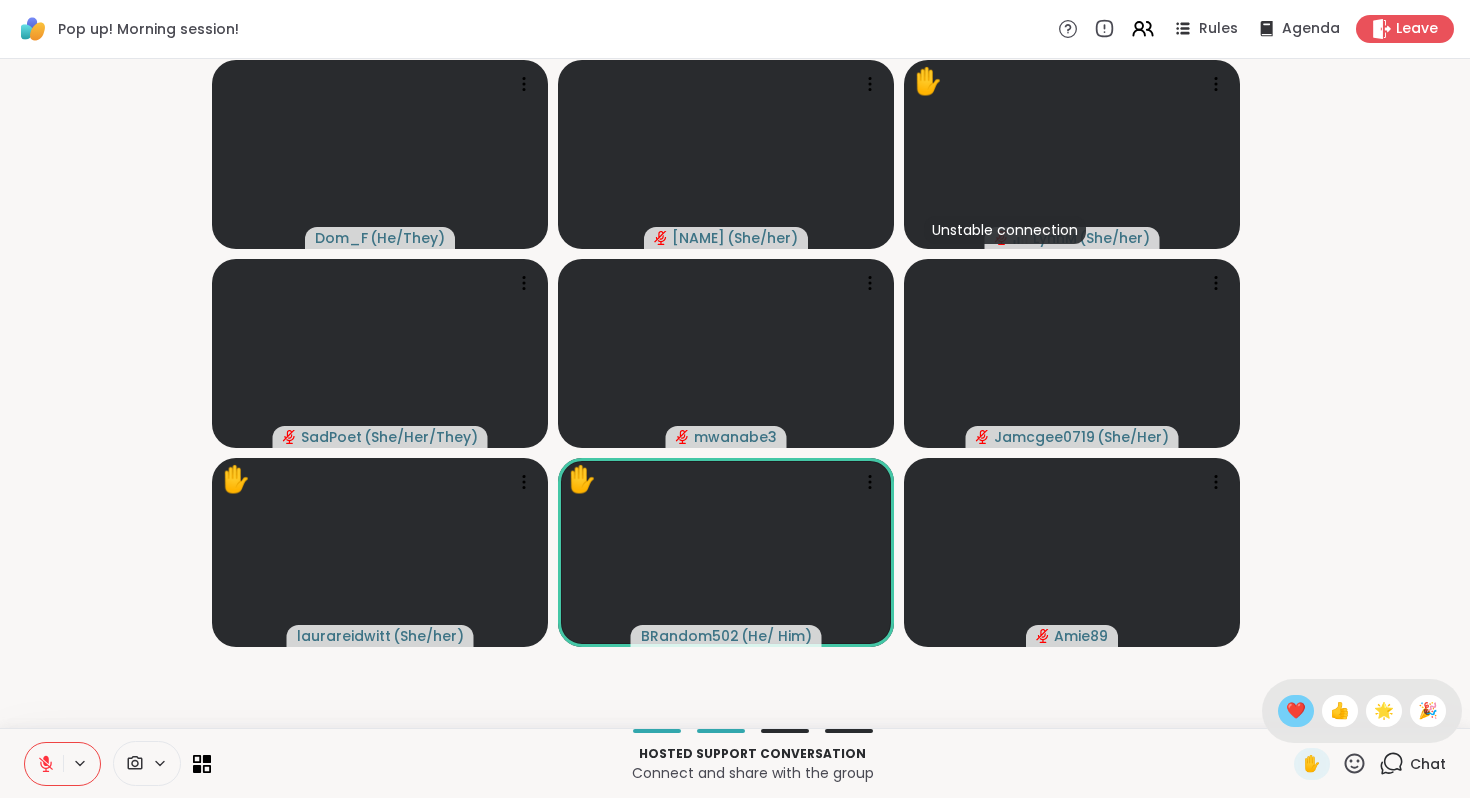 click on "❤️" at bounding box center [1296, 711] 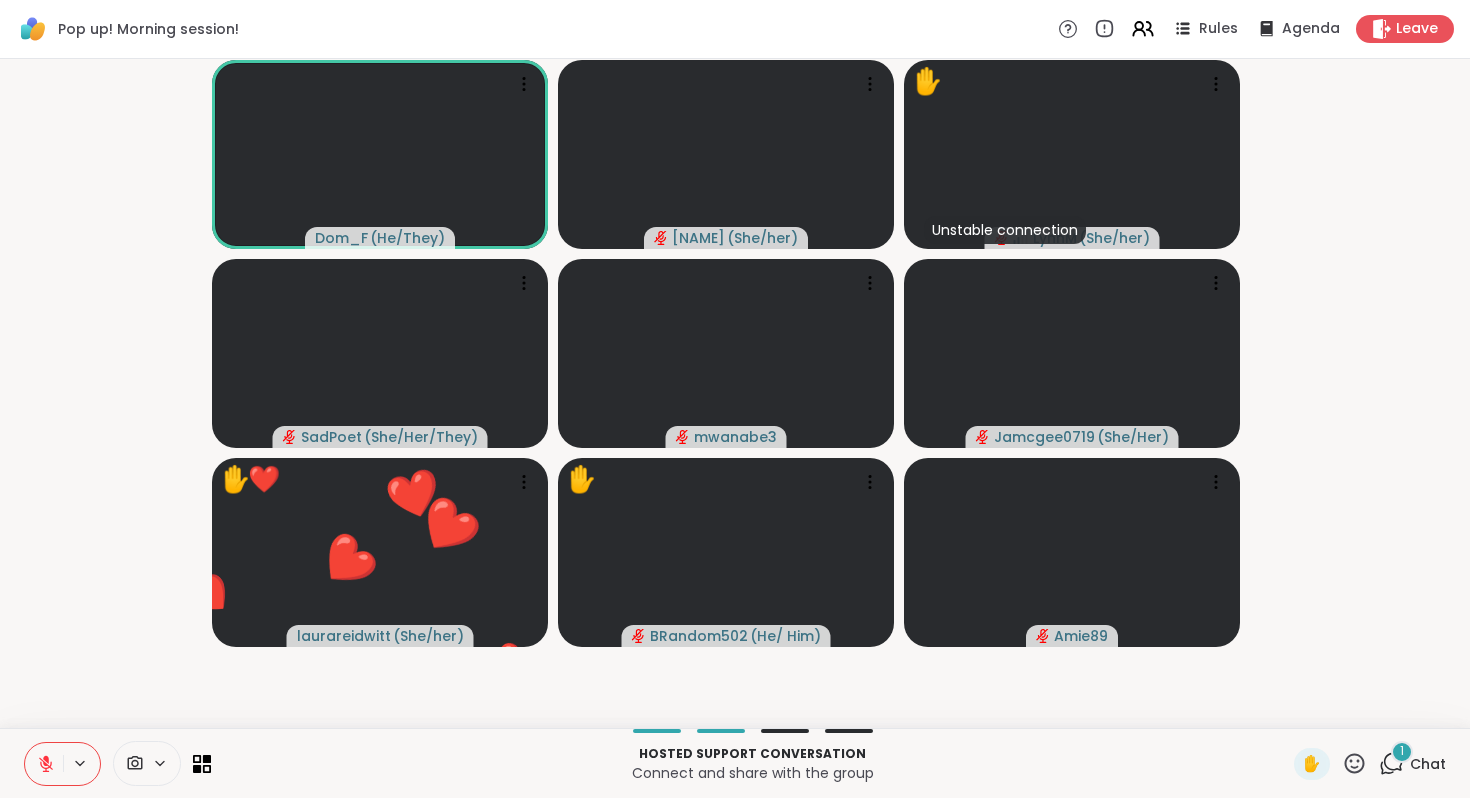 click on "✋ 1 Chat" at bounding box center (1370, 764) 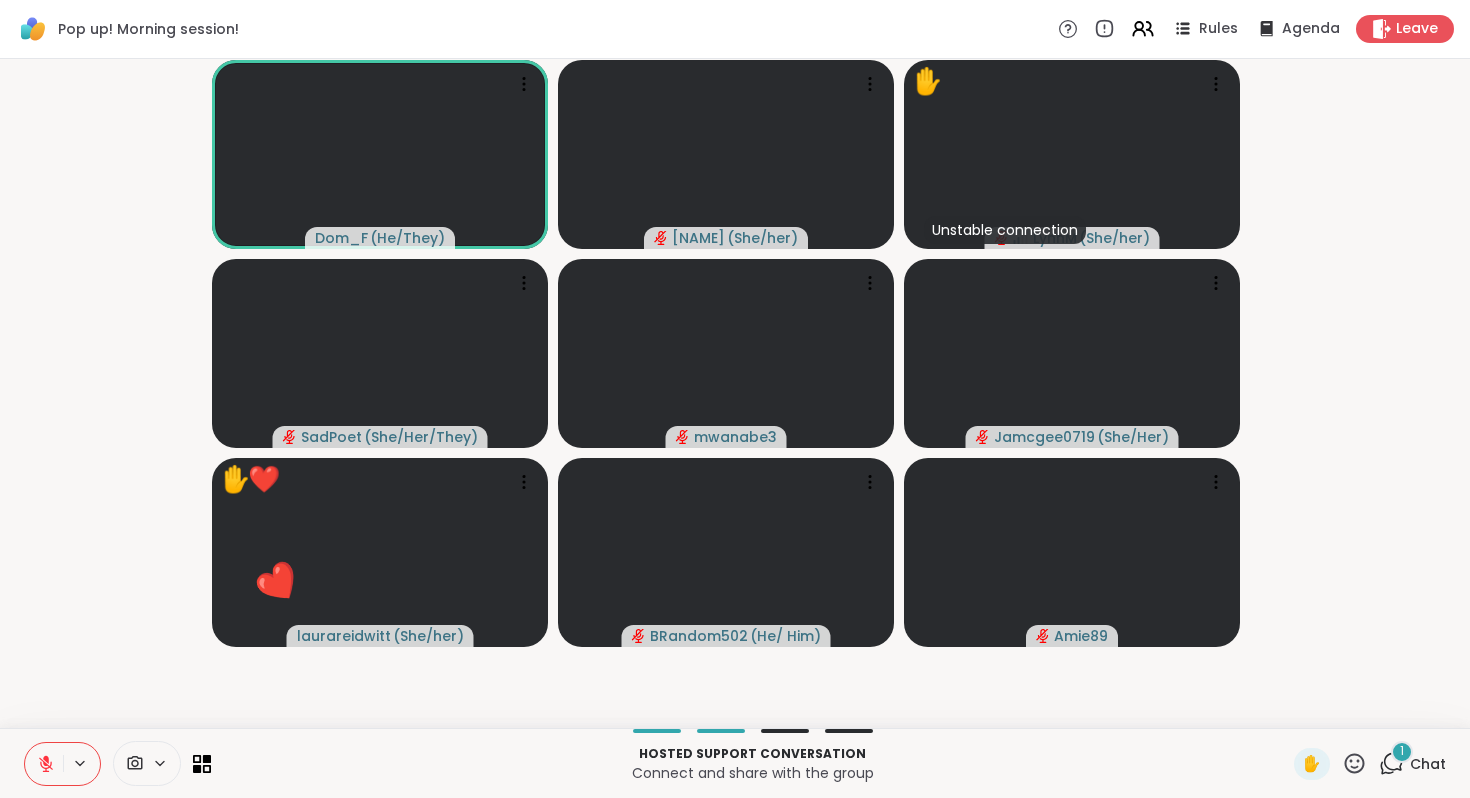 click 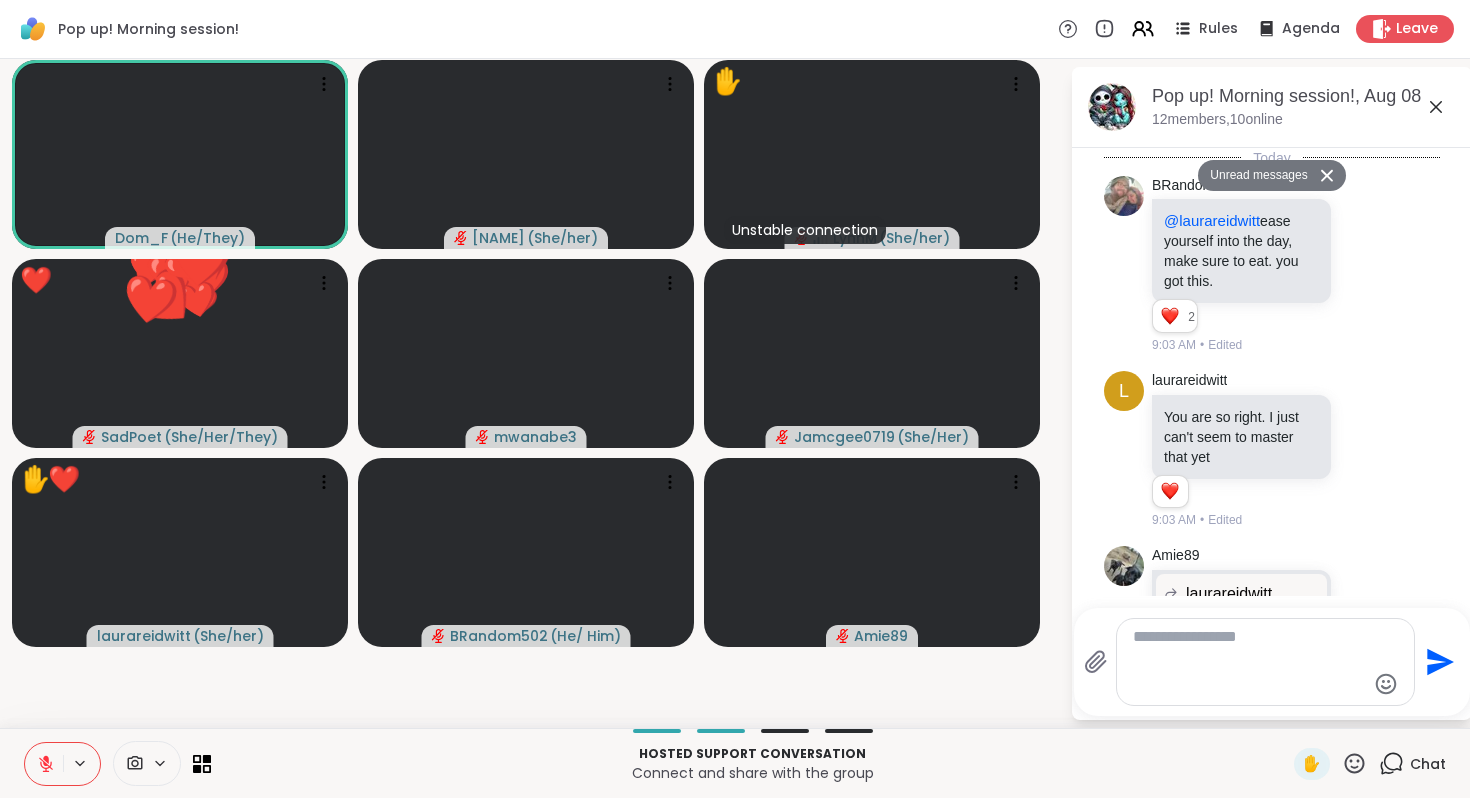 scroll, scrollTop: 22858, scrollLeft: 0, axis: vertical 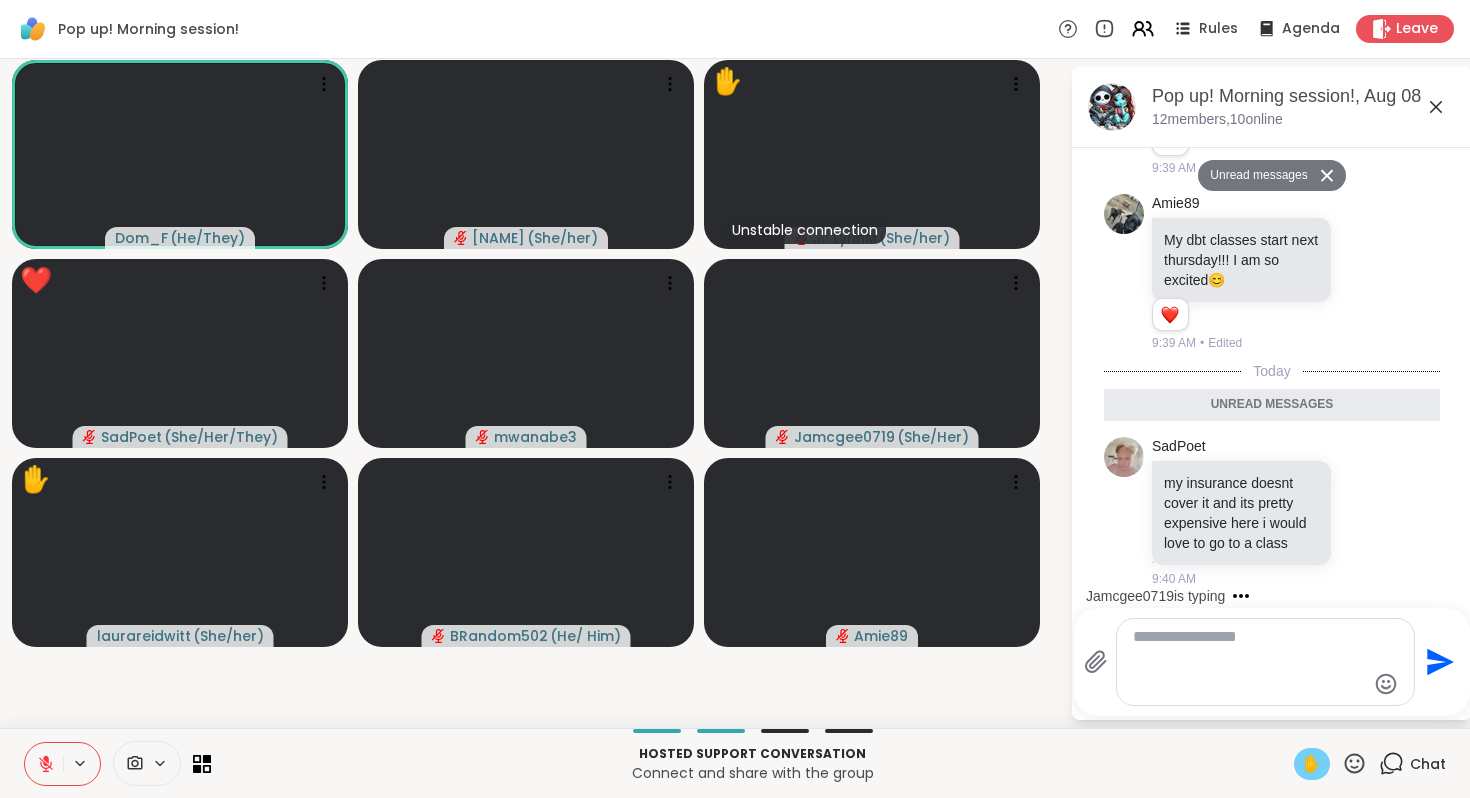 click on "✋" at bounding box center [1312, 764] 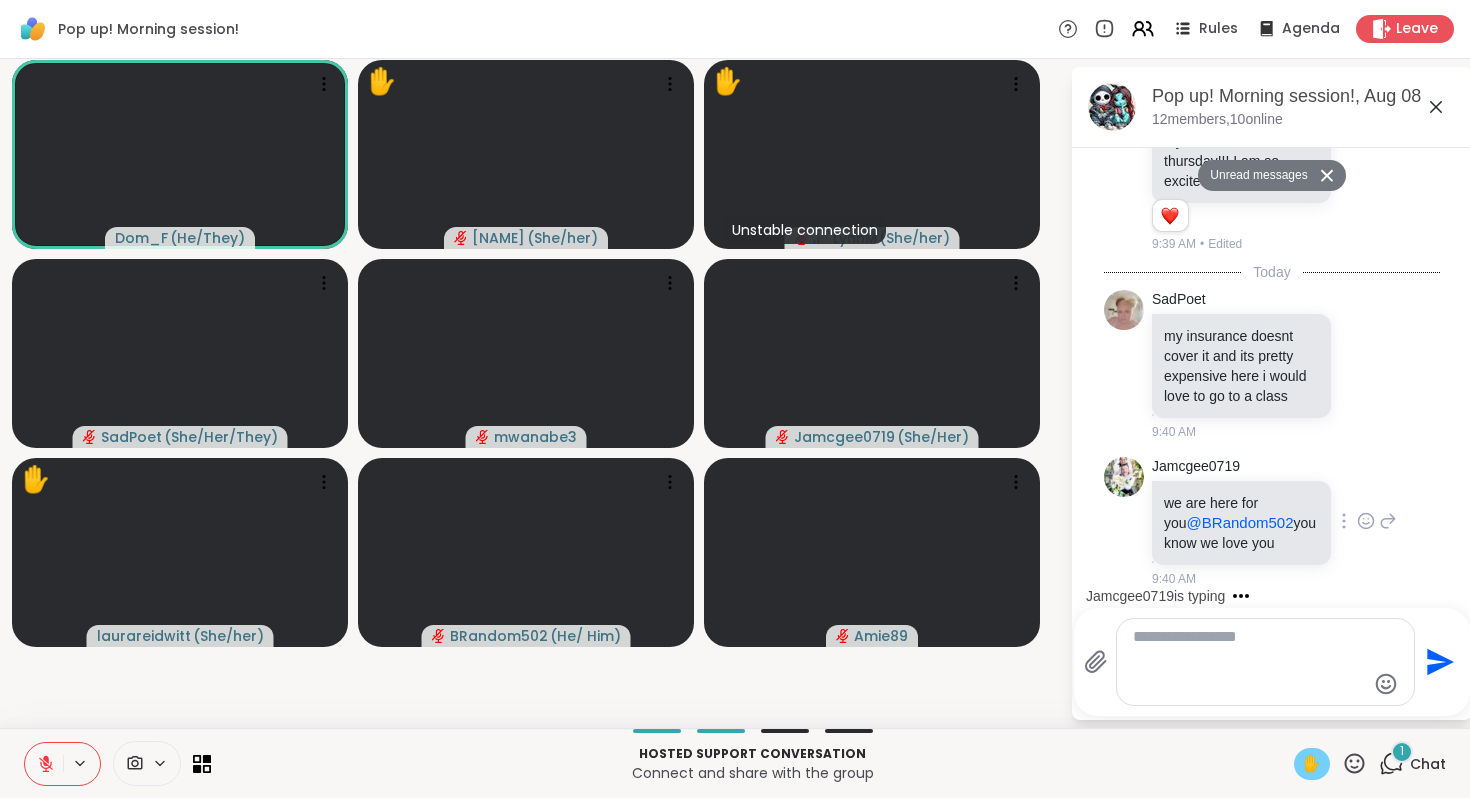 scroll, scrollTop: 23168, scrollLeft: 0, axis: vertical 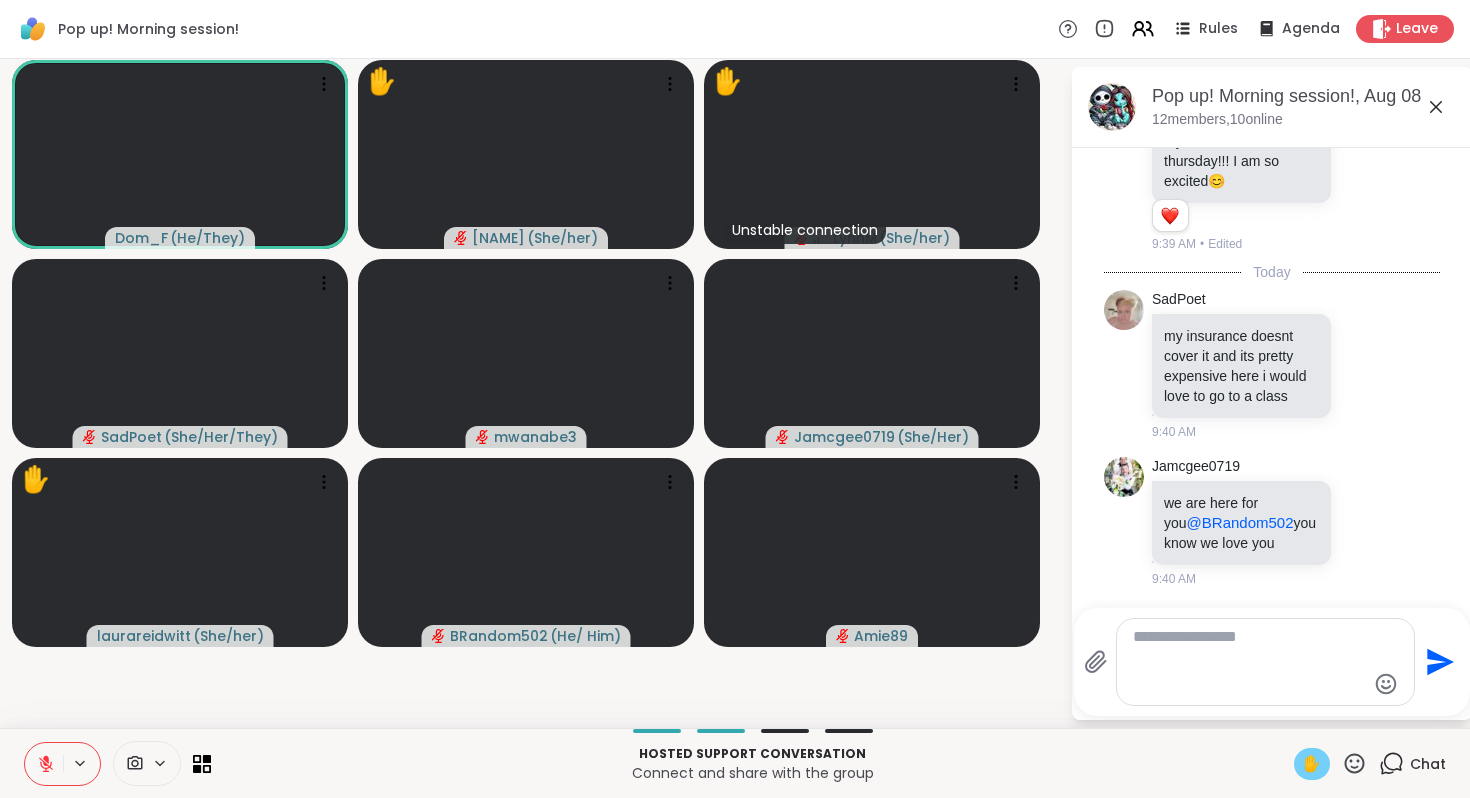 click 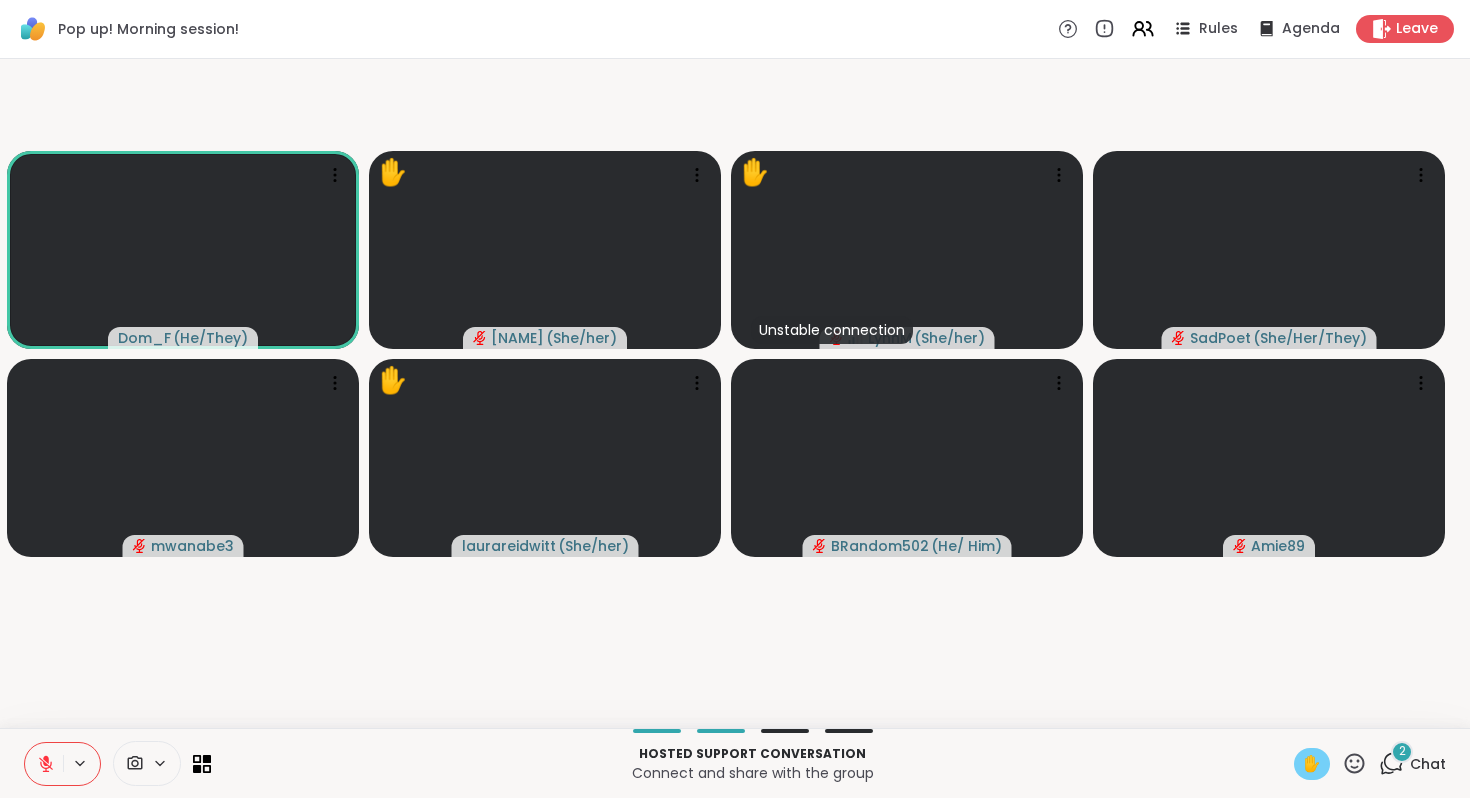 click 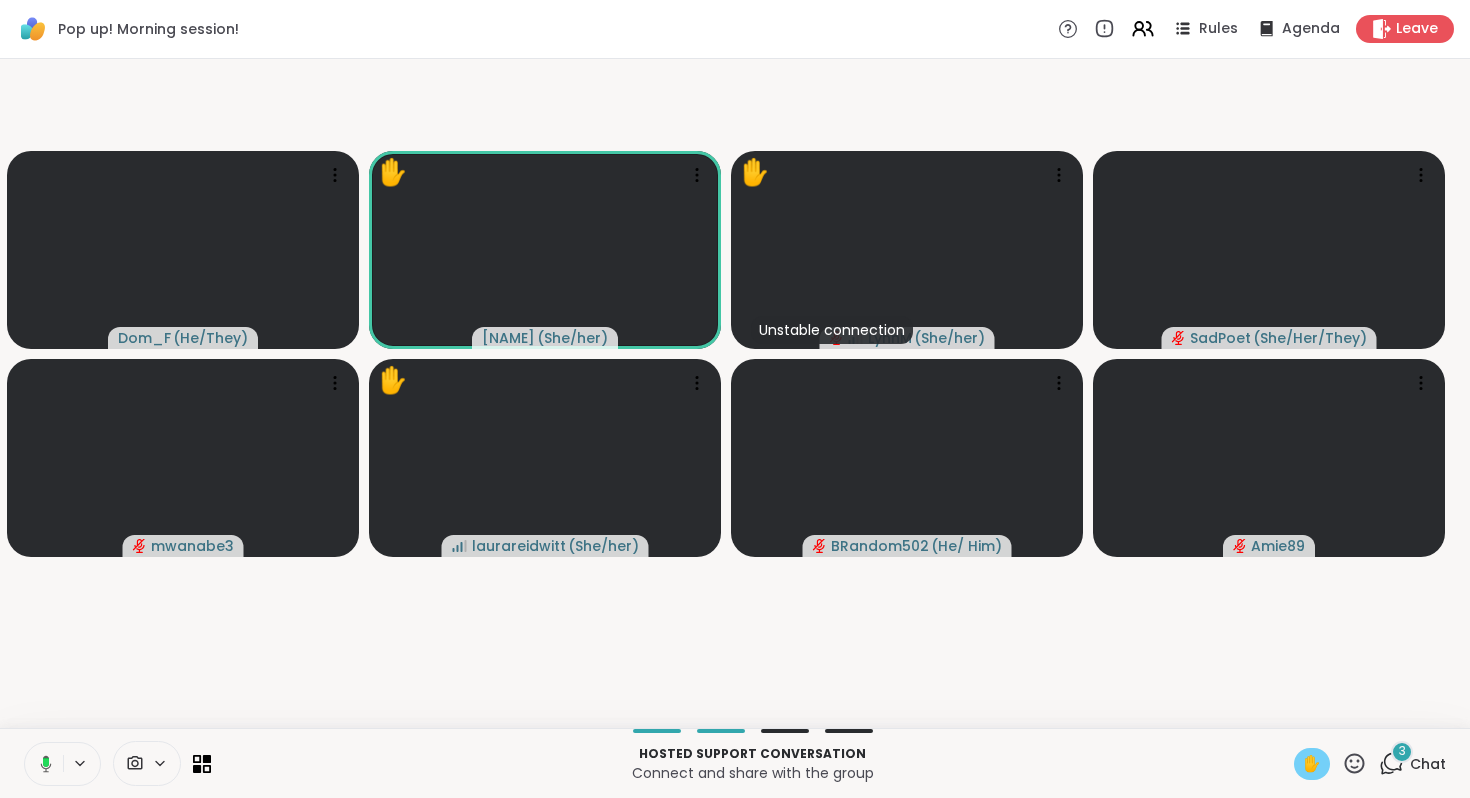 click 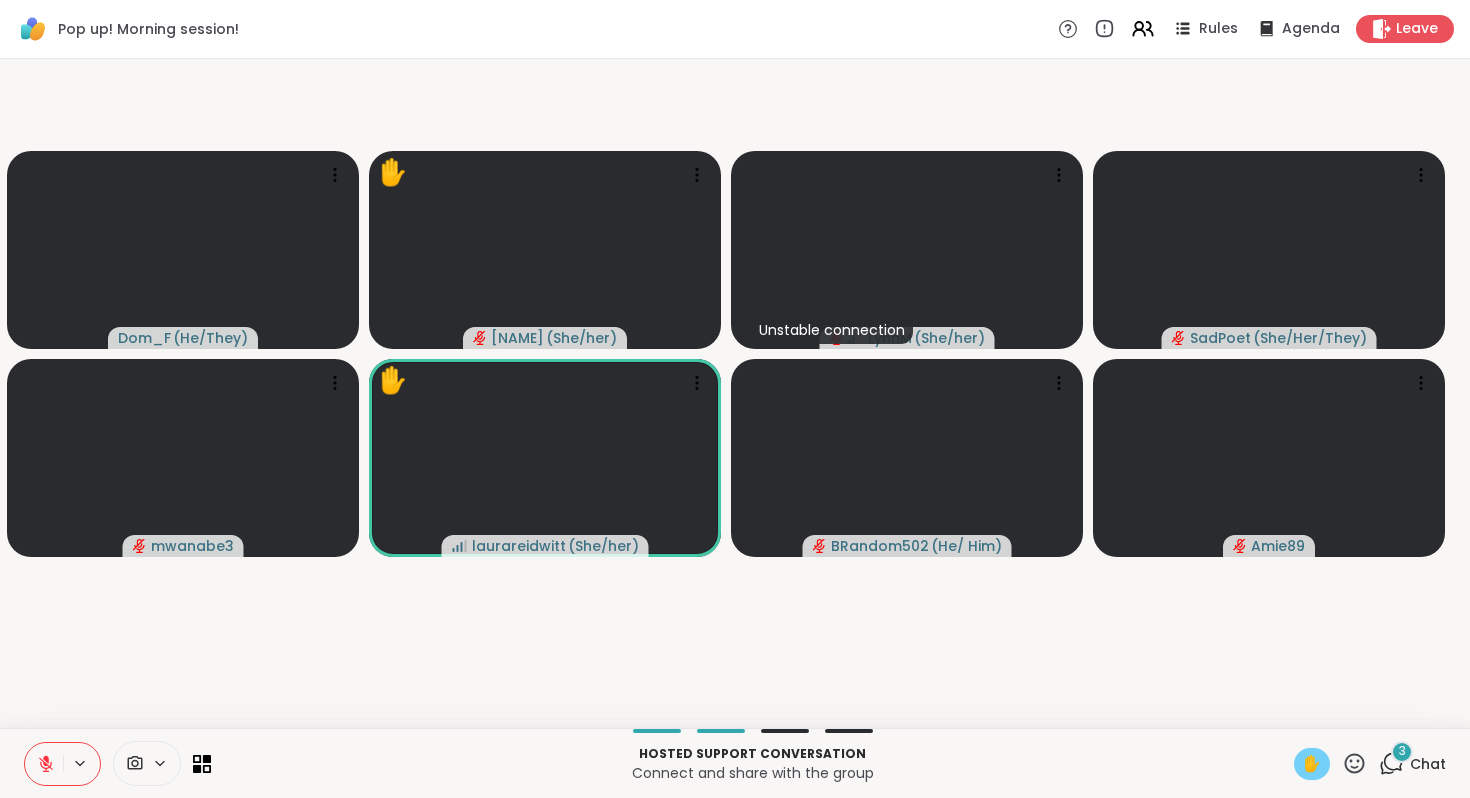 click on "✋" at bounding box center (1312, 764) 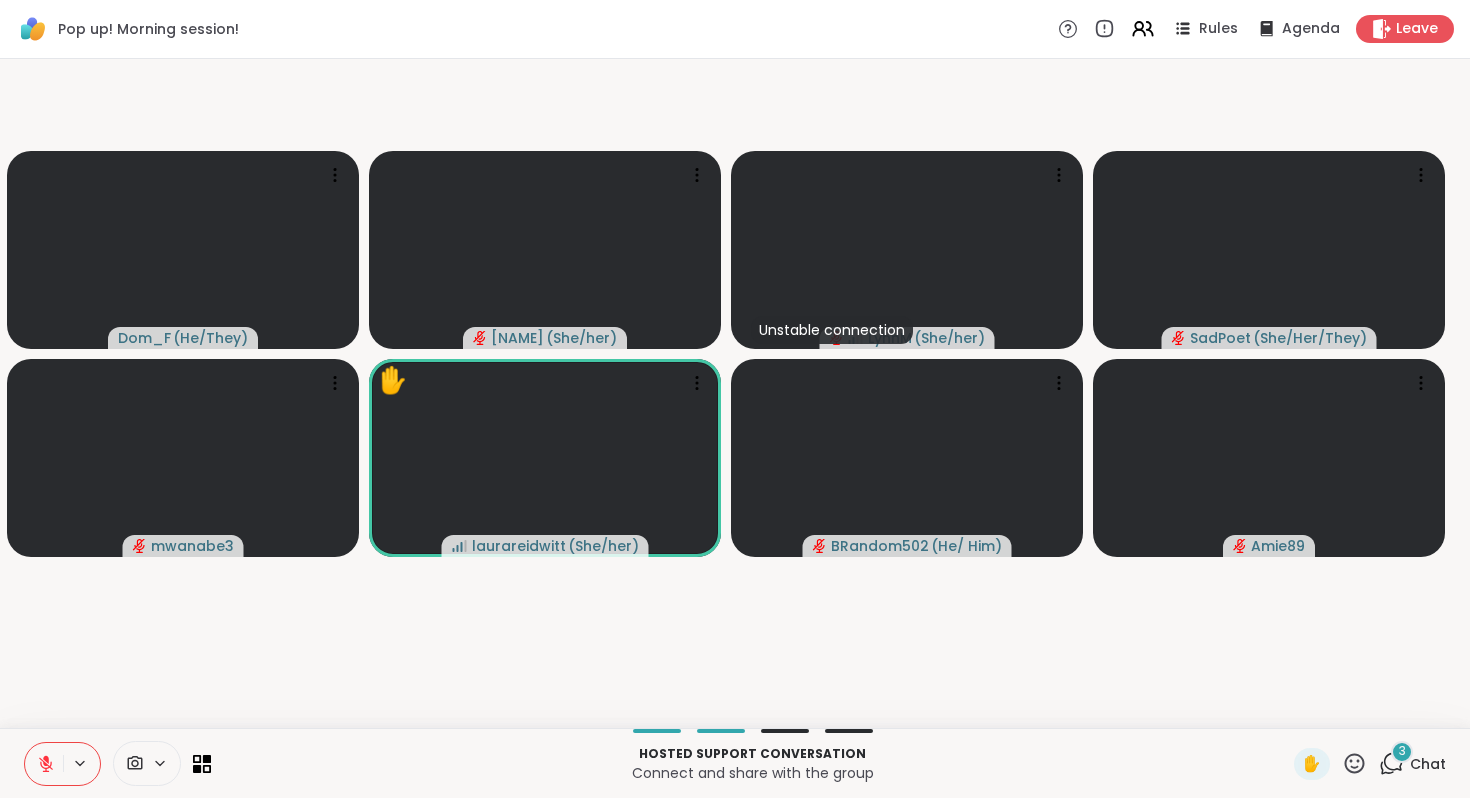 click 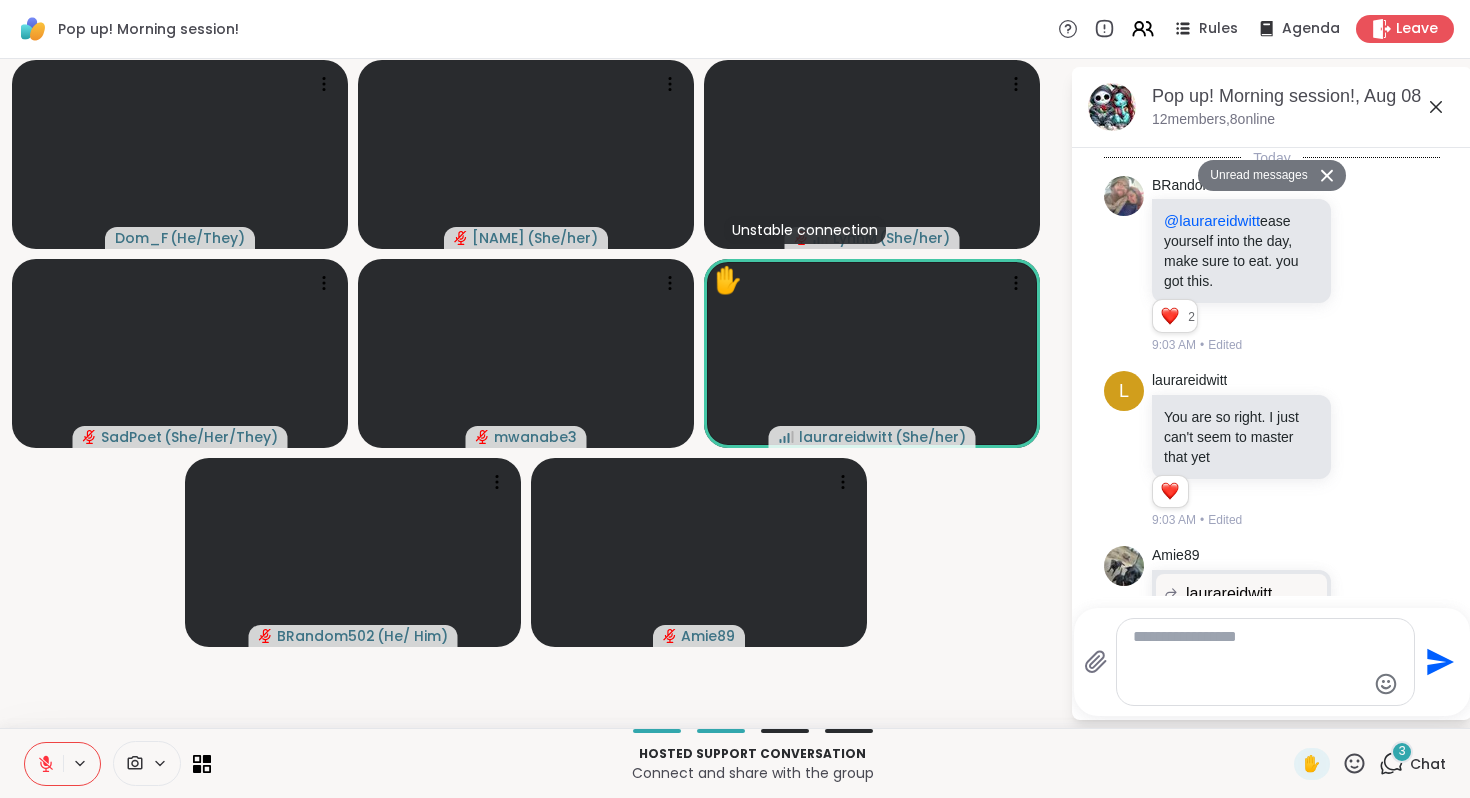 scroll, scrollTop: 25139, scrollLeft: 0, axis: vertical 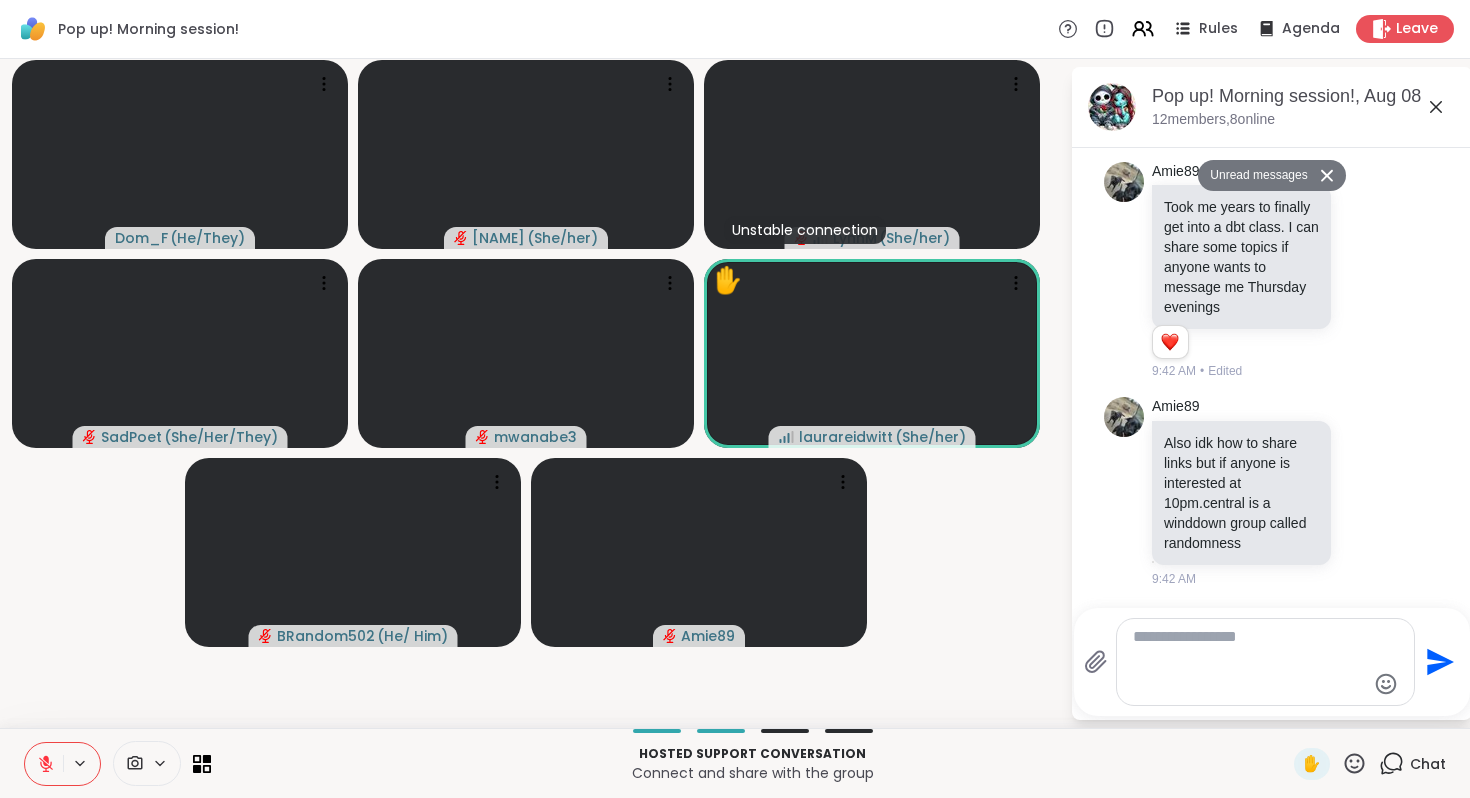 click on "Unread messages" at bounding box center [1255, 176] 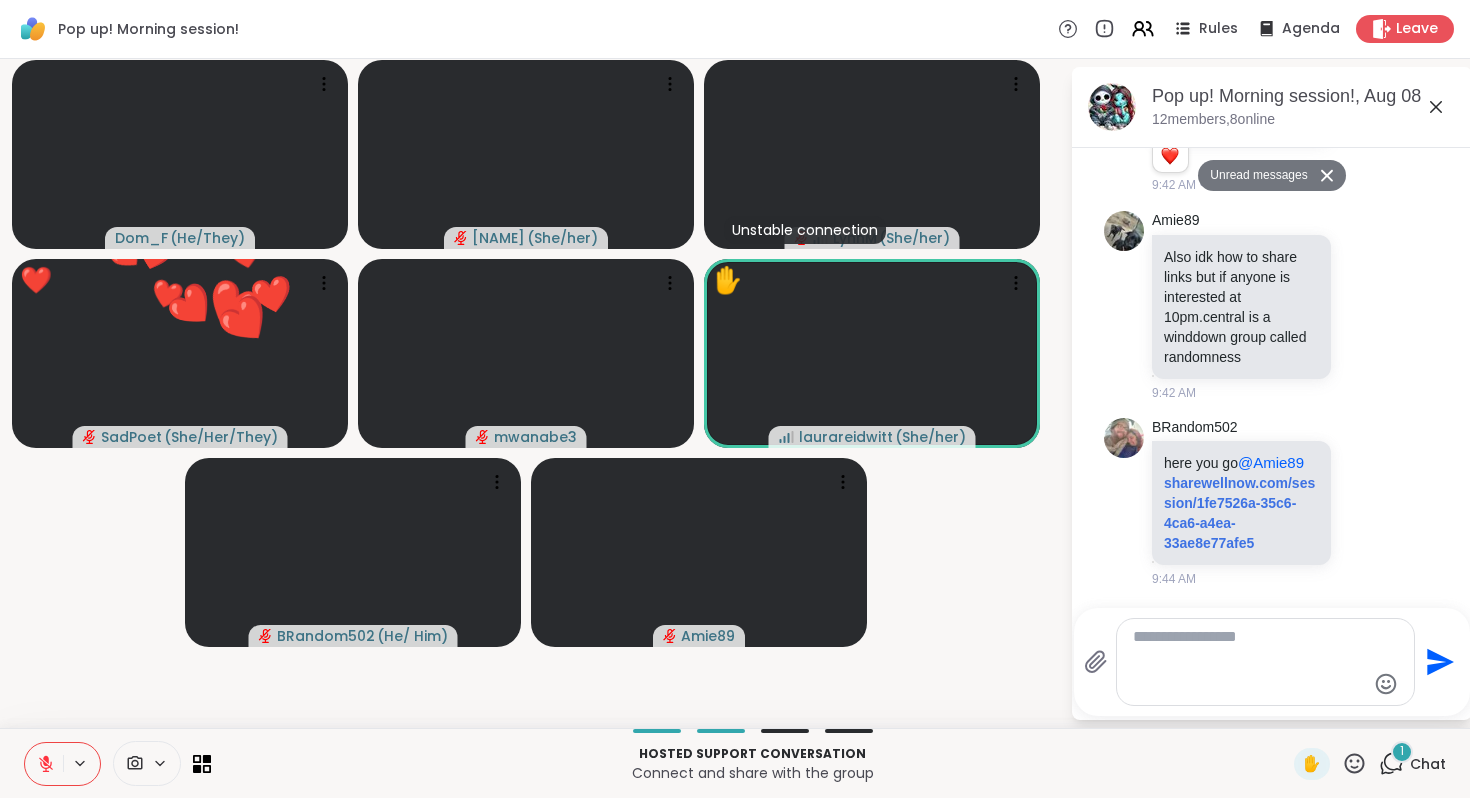 scroll, scrollTop: 25938, scrollLeft: 0, axis: vertical 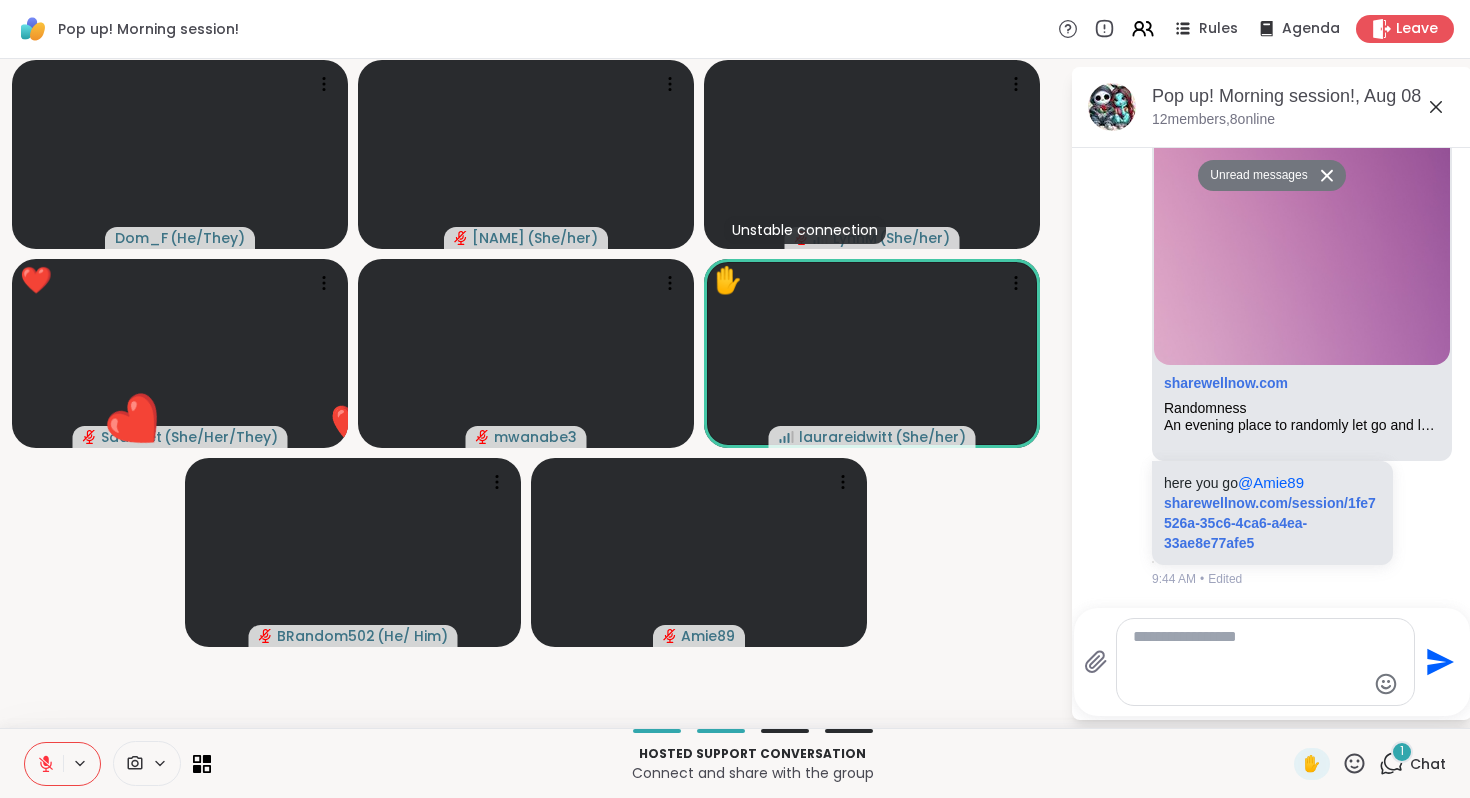 click on "Unread messages" at bounding box center (1255, 176) 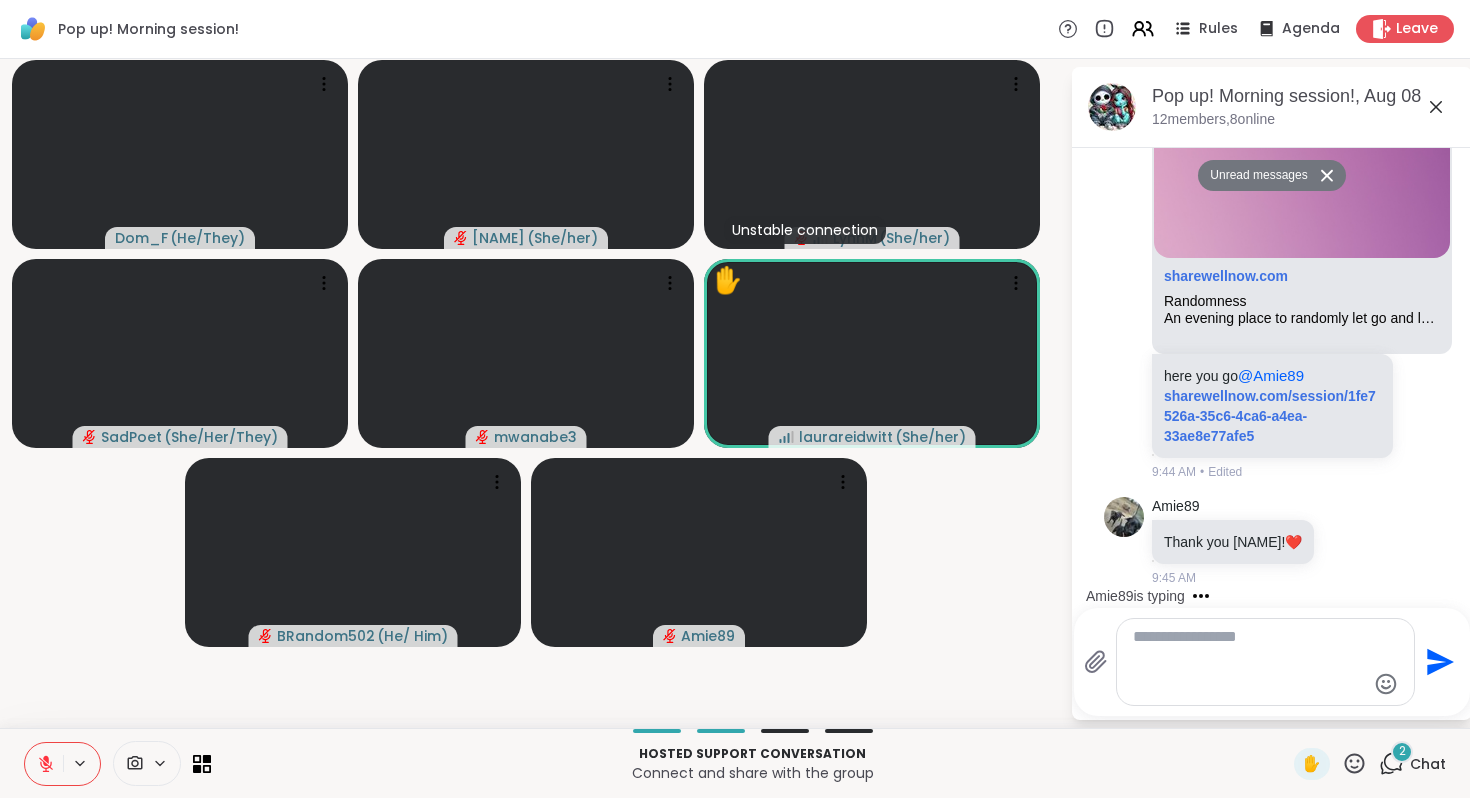 scroll, scrollTop: 26310, scrollLeft: 0, axis: vertical 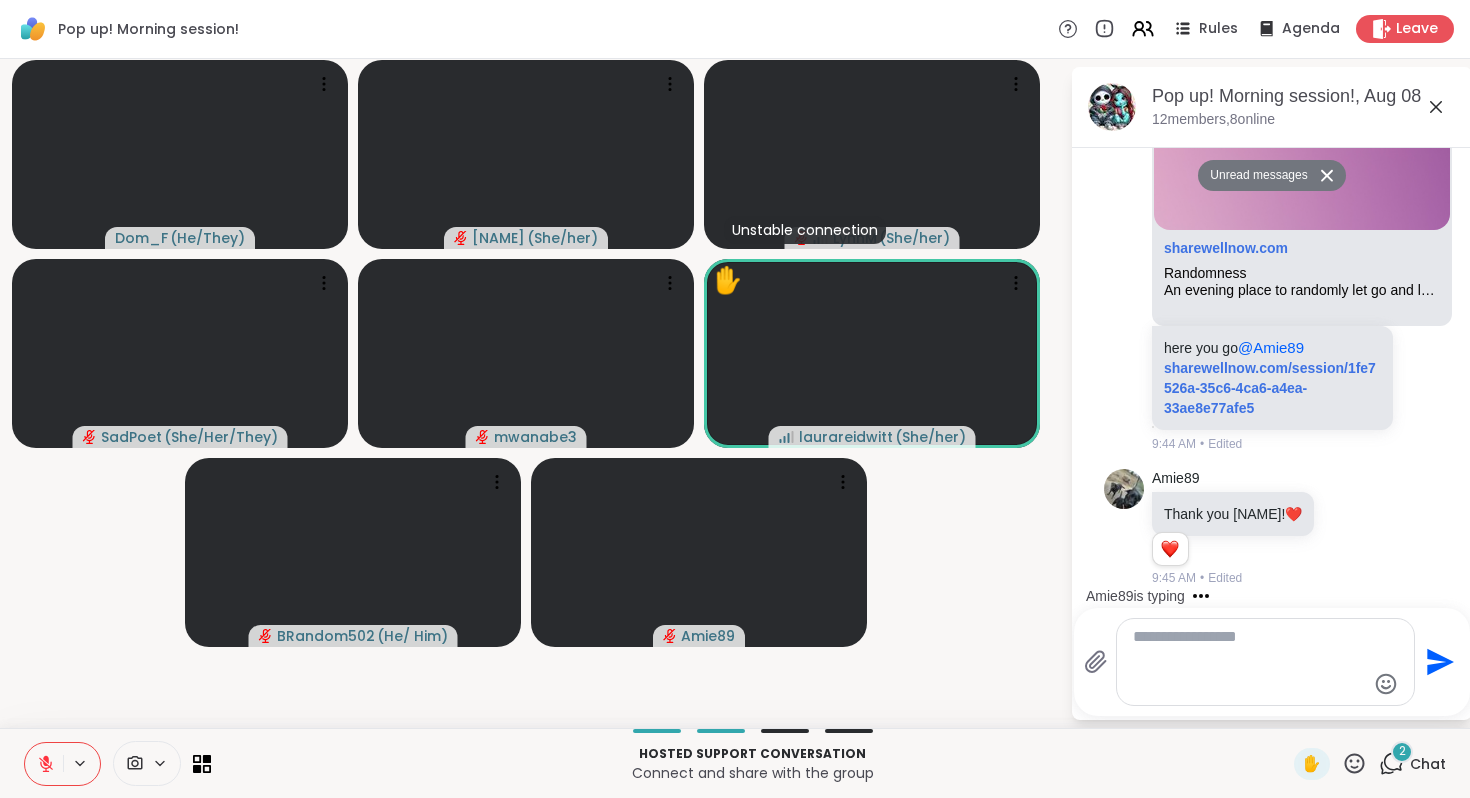 click on "Unread messages" at bounding box center [1255, 176] 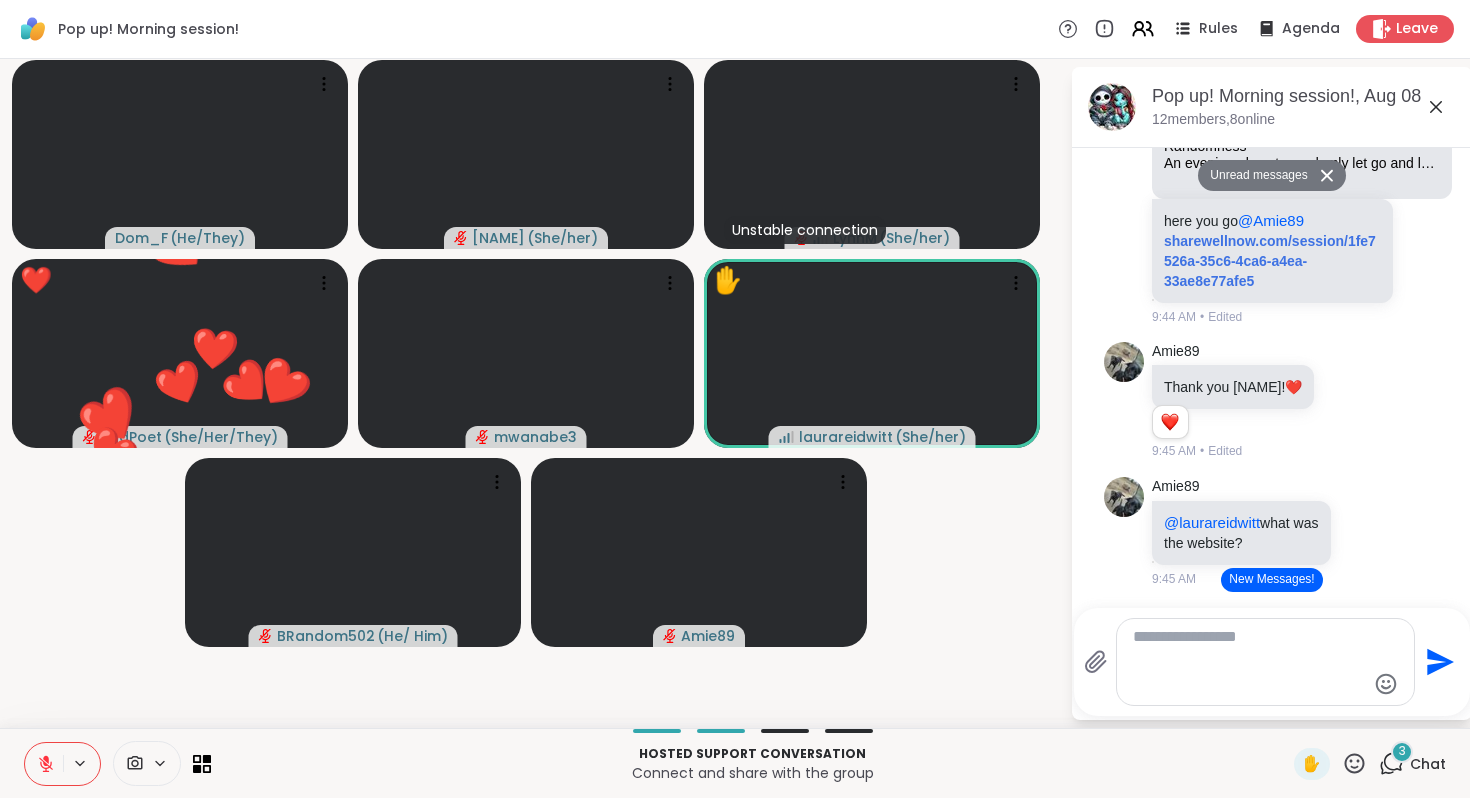 scroll, scrollTop: 24538, scrollLeft: 0, axis: vertical 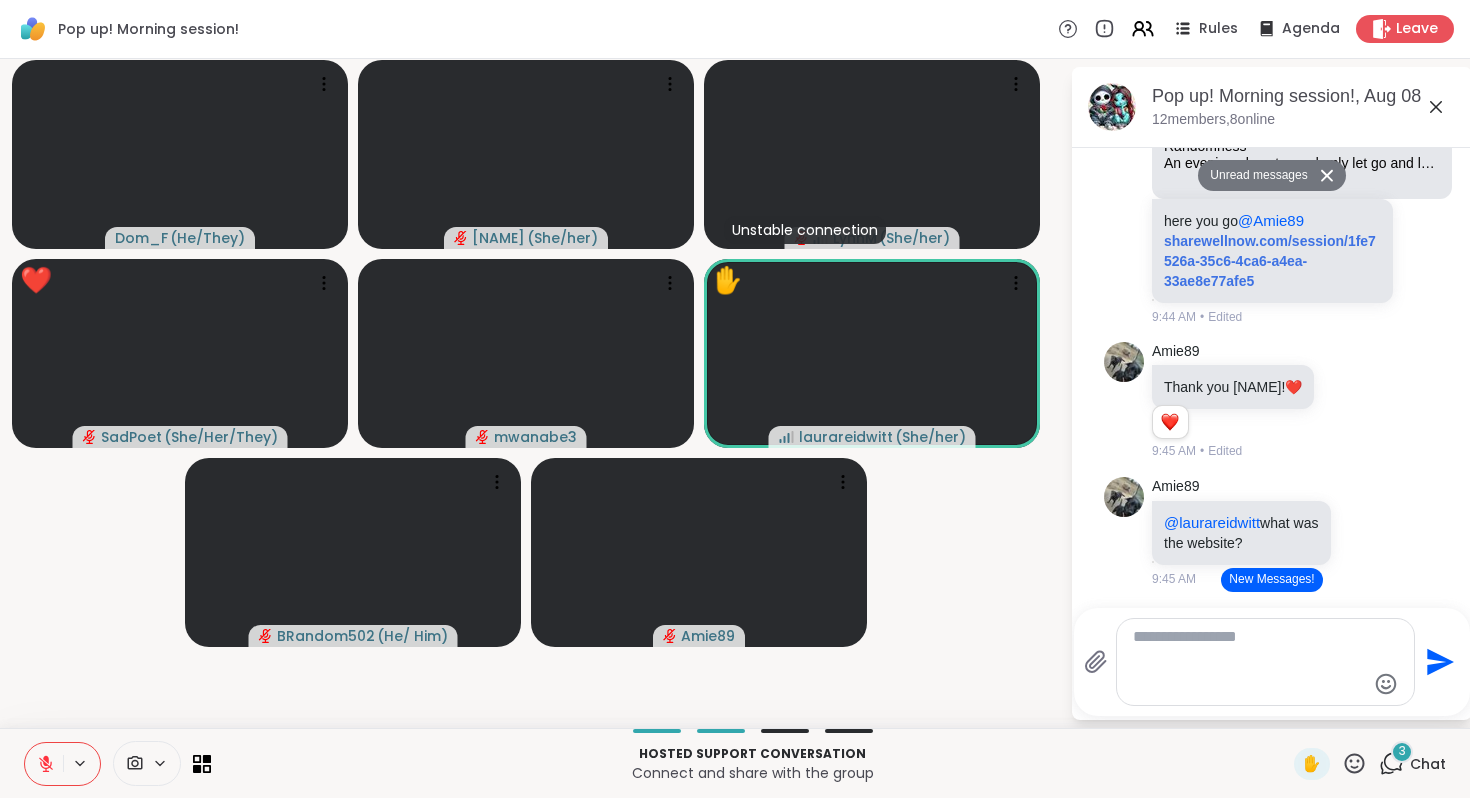 click on "New Messages!" at bounding box center (1271, 580) 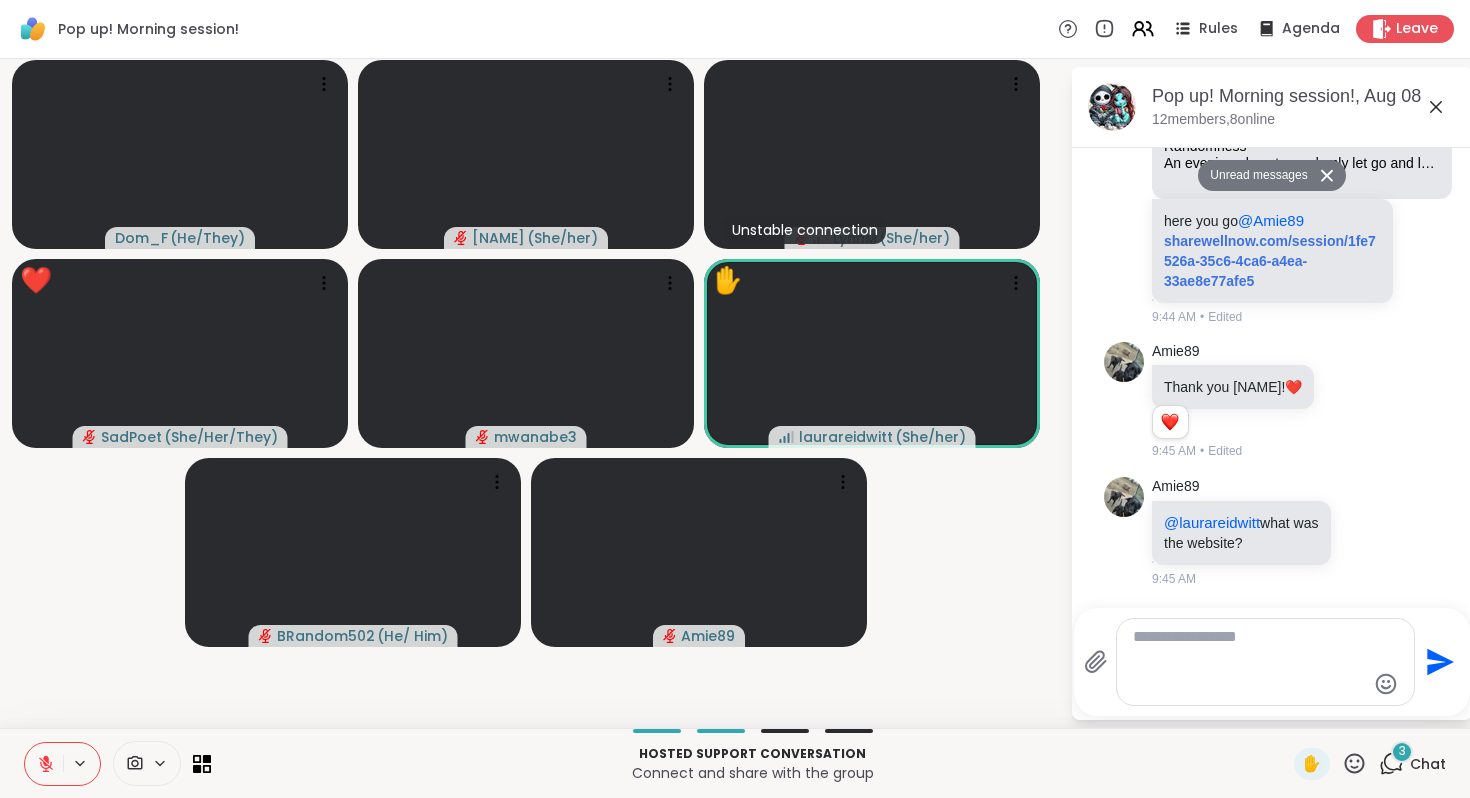scroll, scrollTop: 26633, scrollLeft: 0, axis: vertical 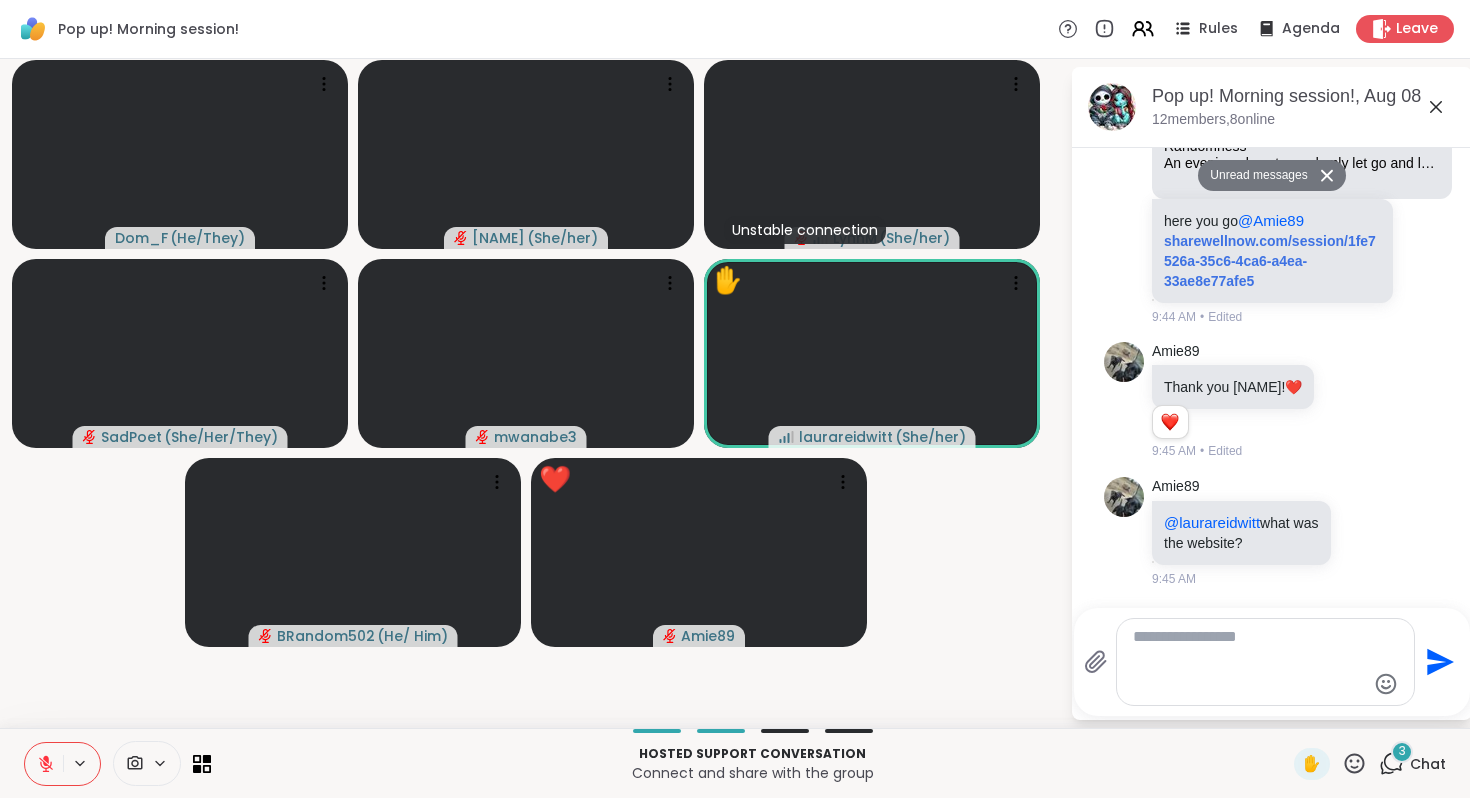 click on "Unread messages" at bounding box center (1255, 176) 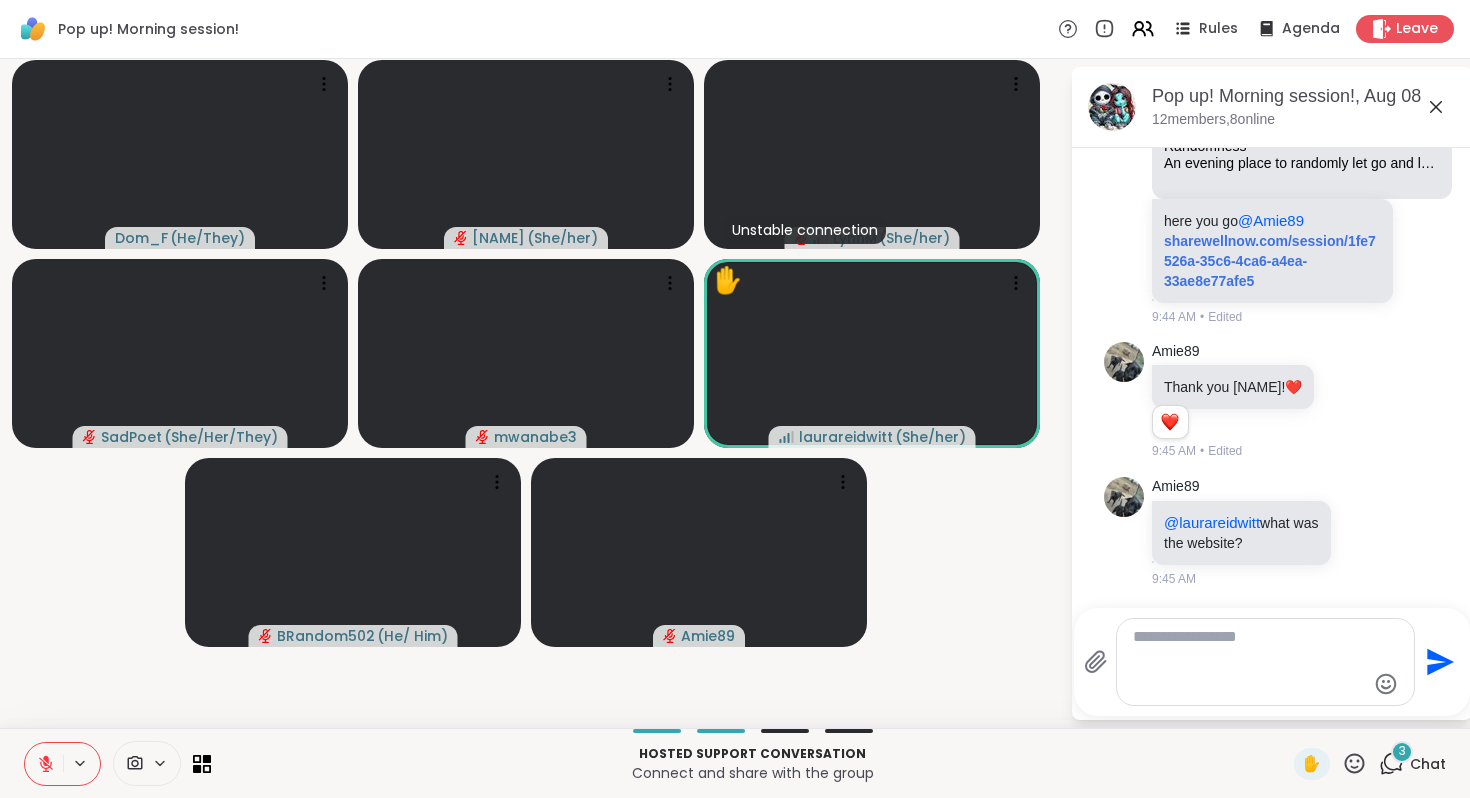 click 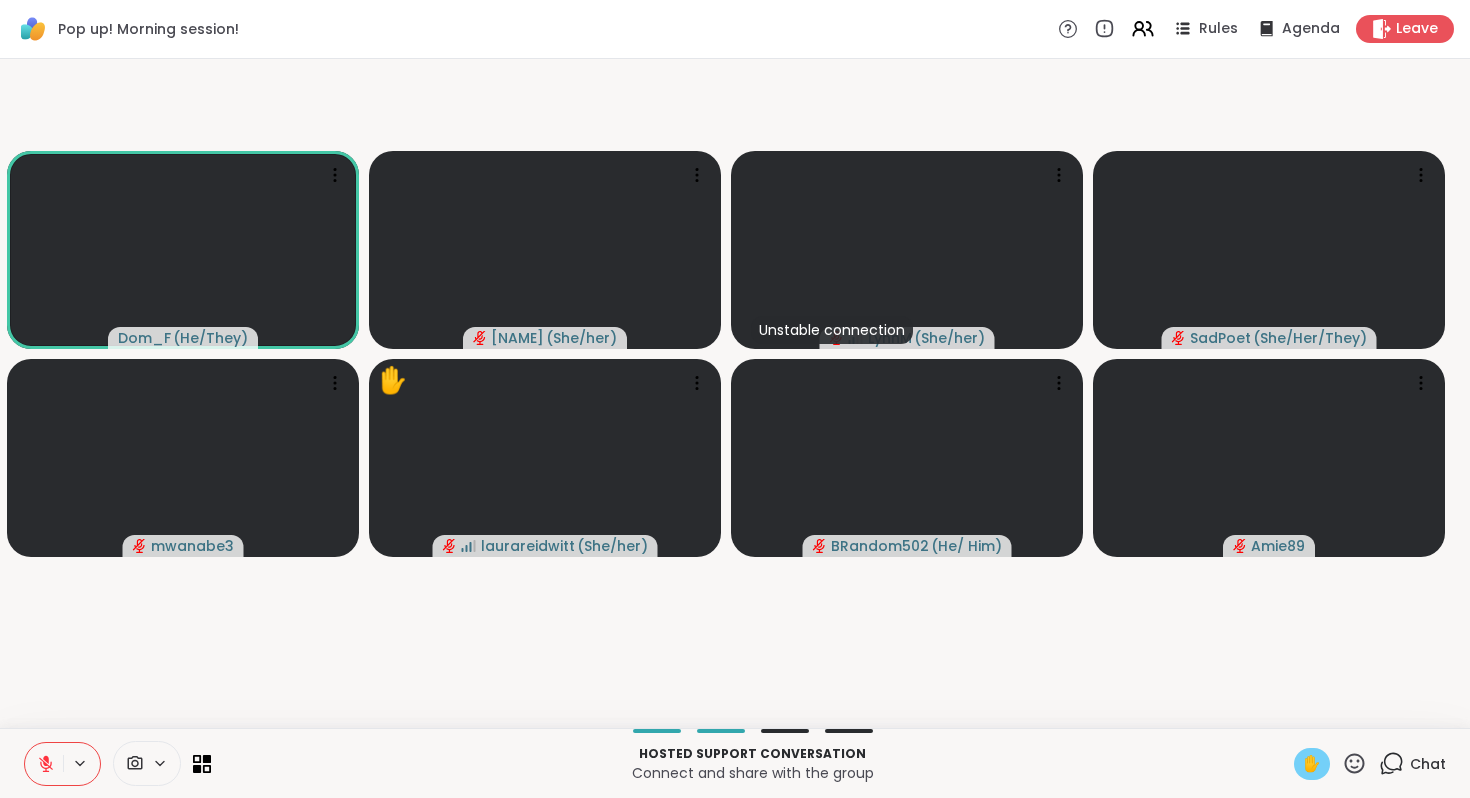 click on "✋" at bounding box center [1312, 764] 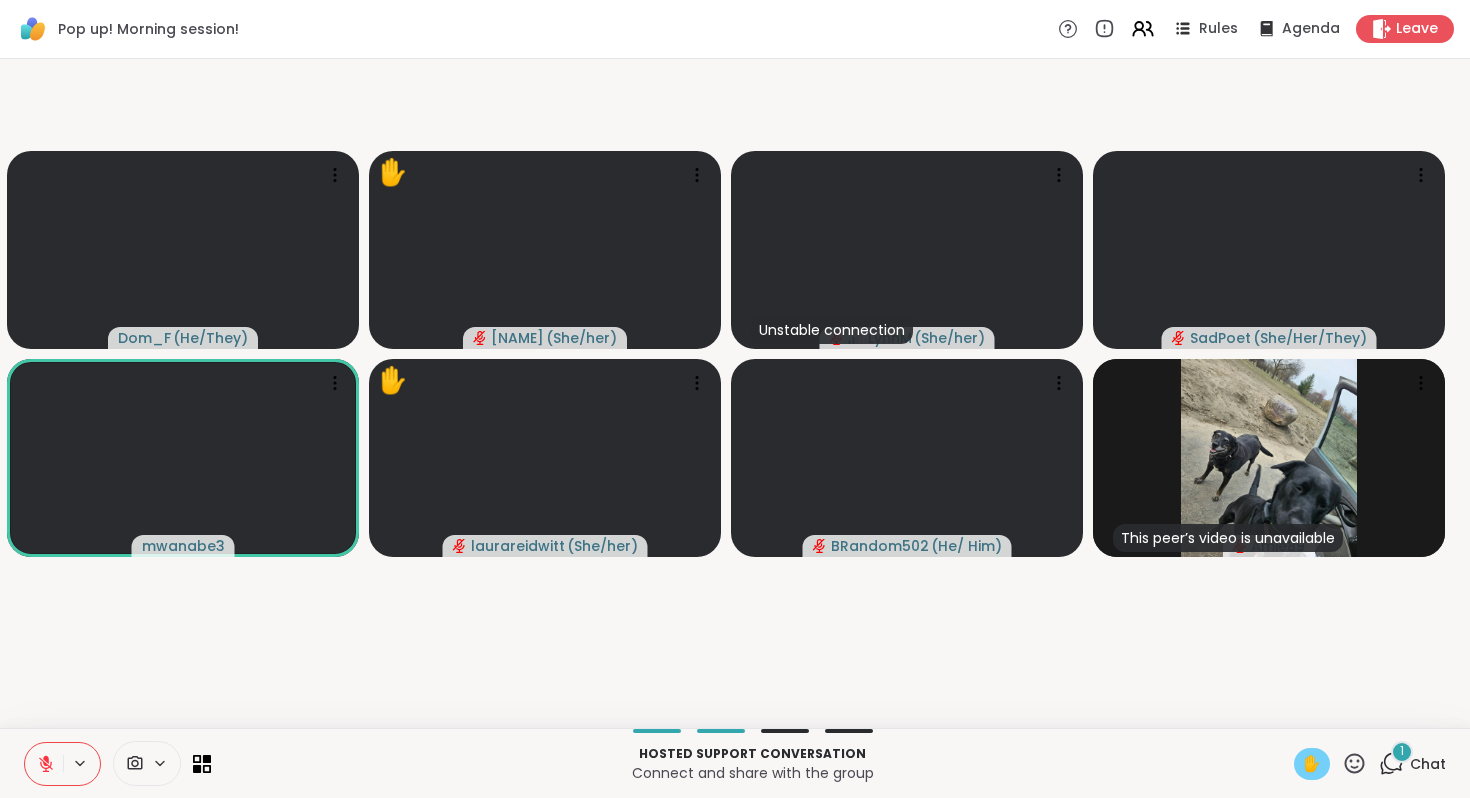 click 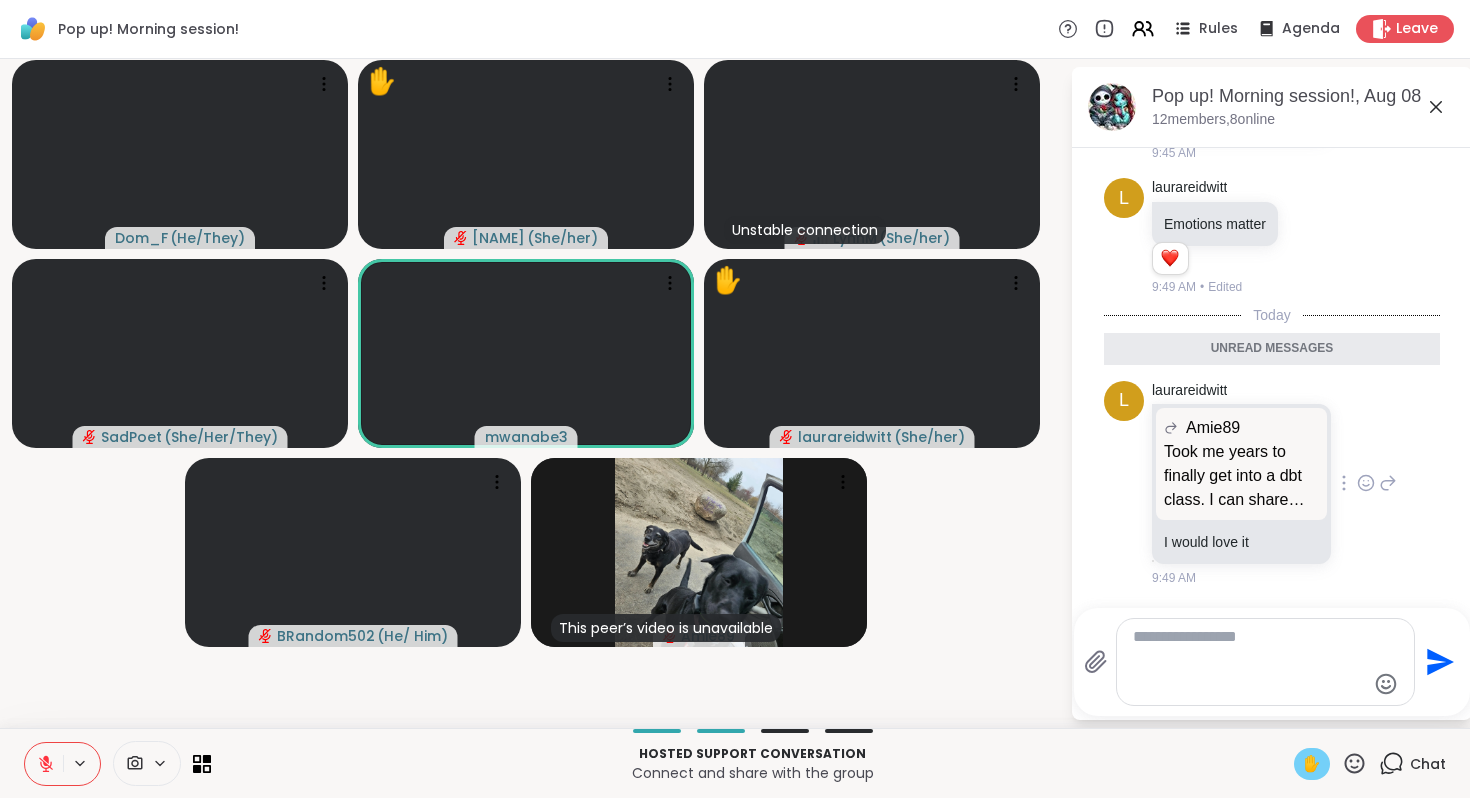 scroll, scrollTop: 25876, scrollLeft: 0, axis: vertical 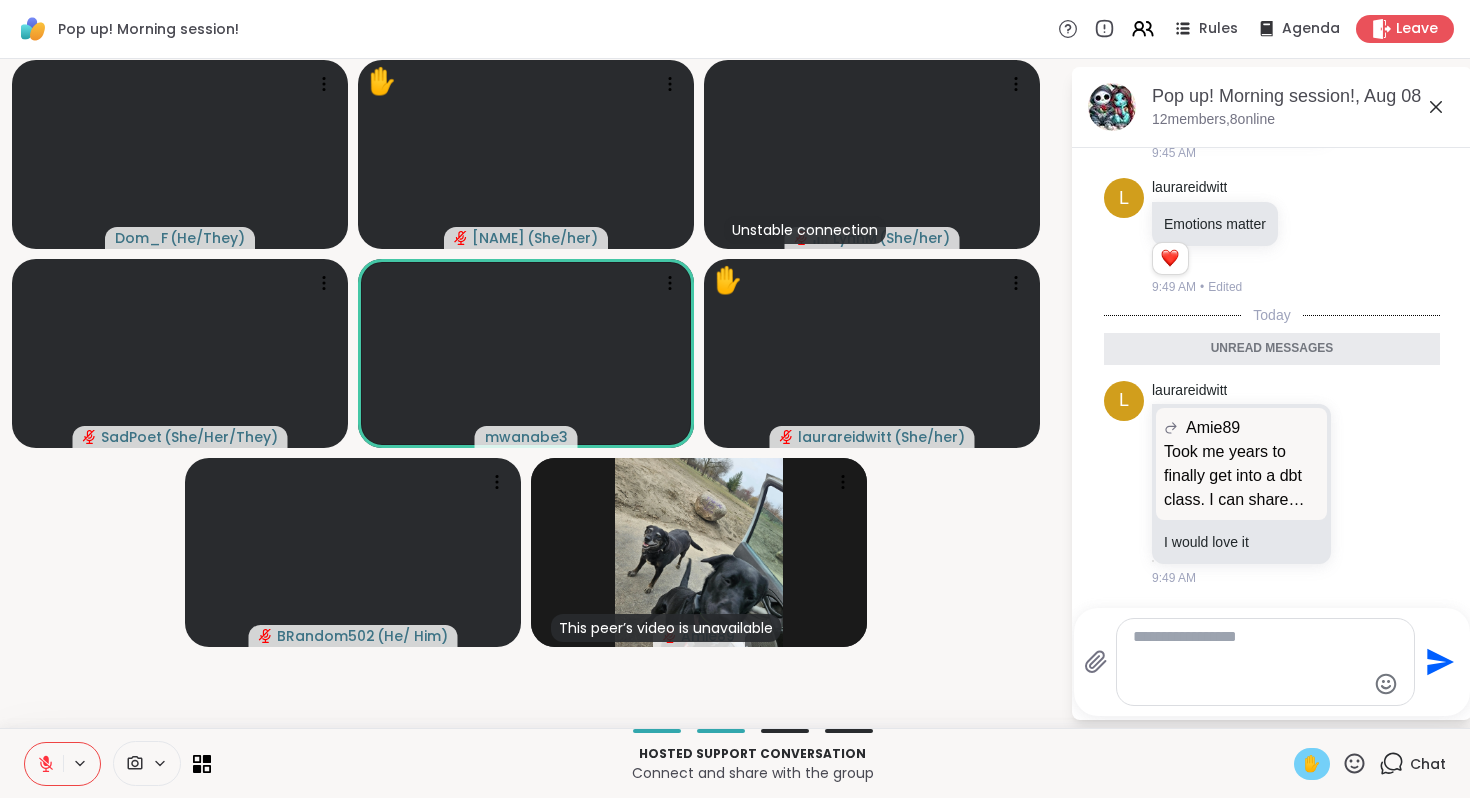 click 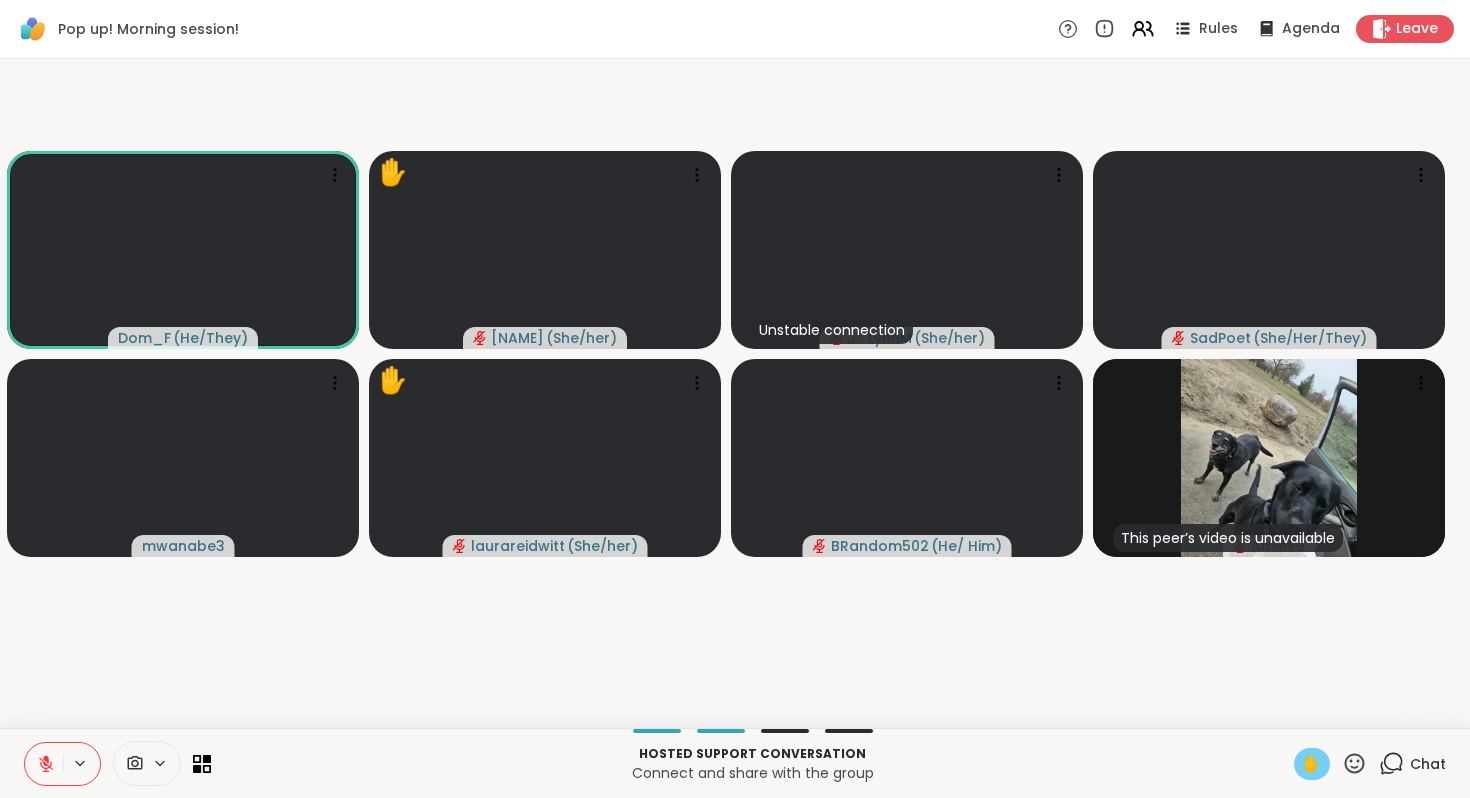 click 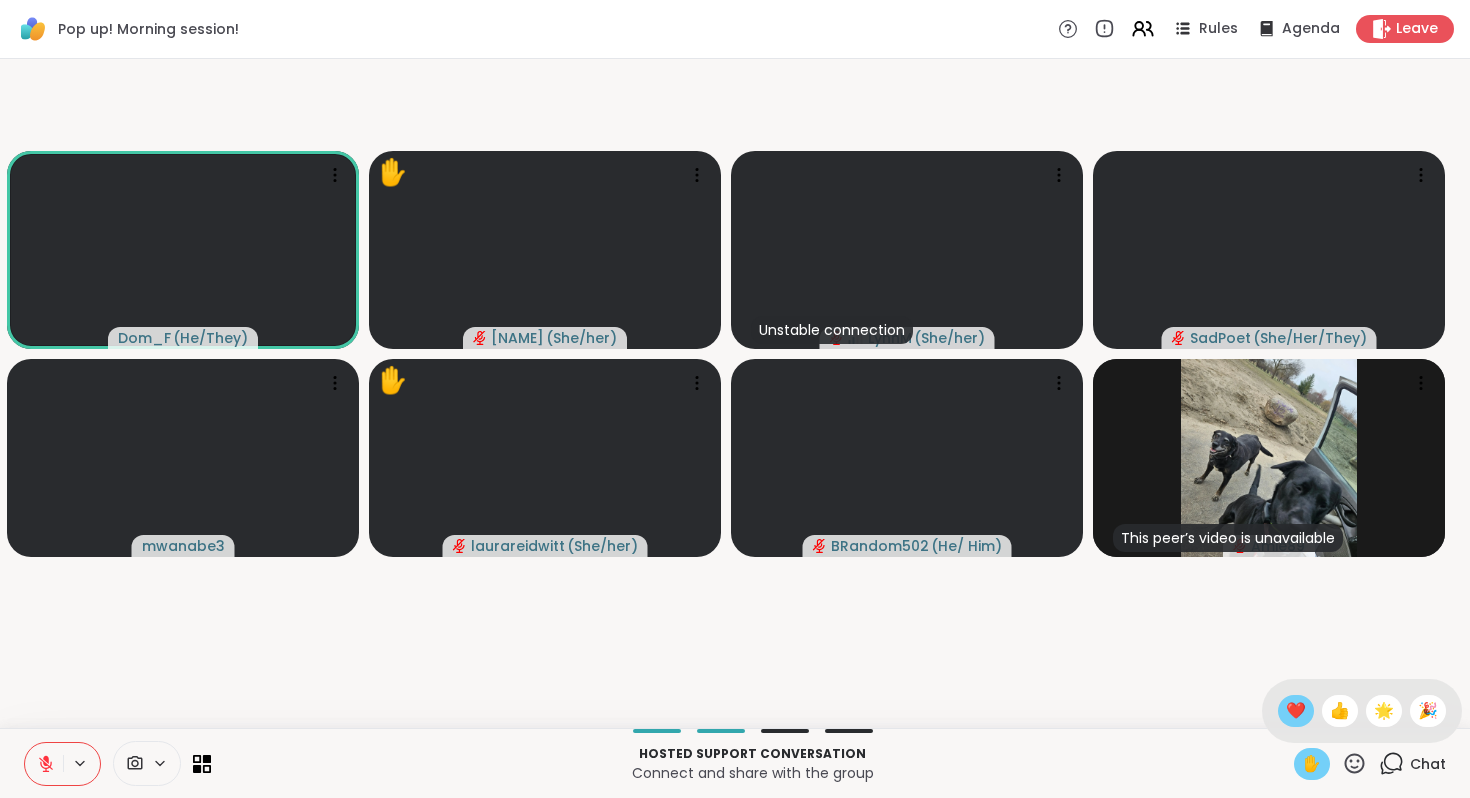 click on "❤️" at bounding box center (1296, 711) 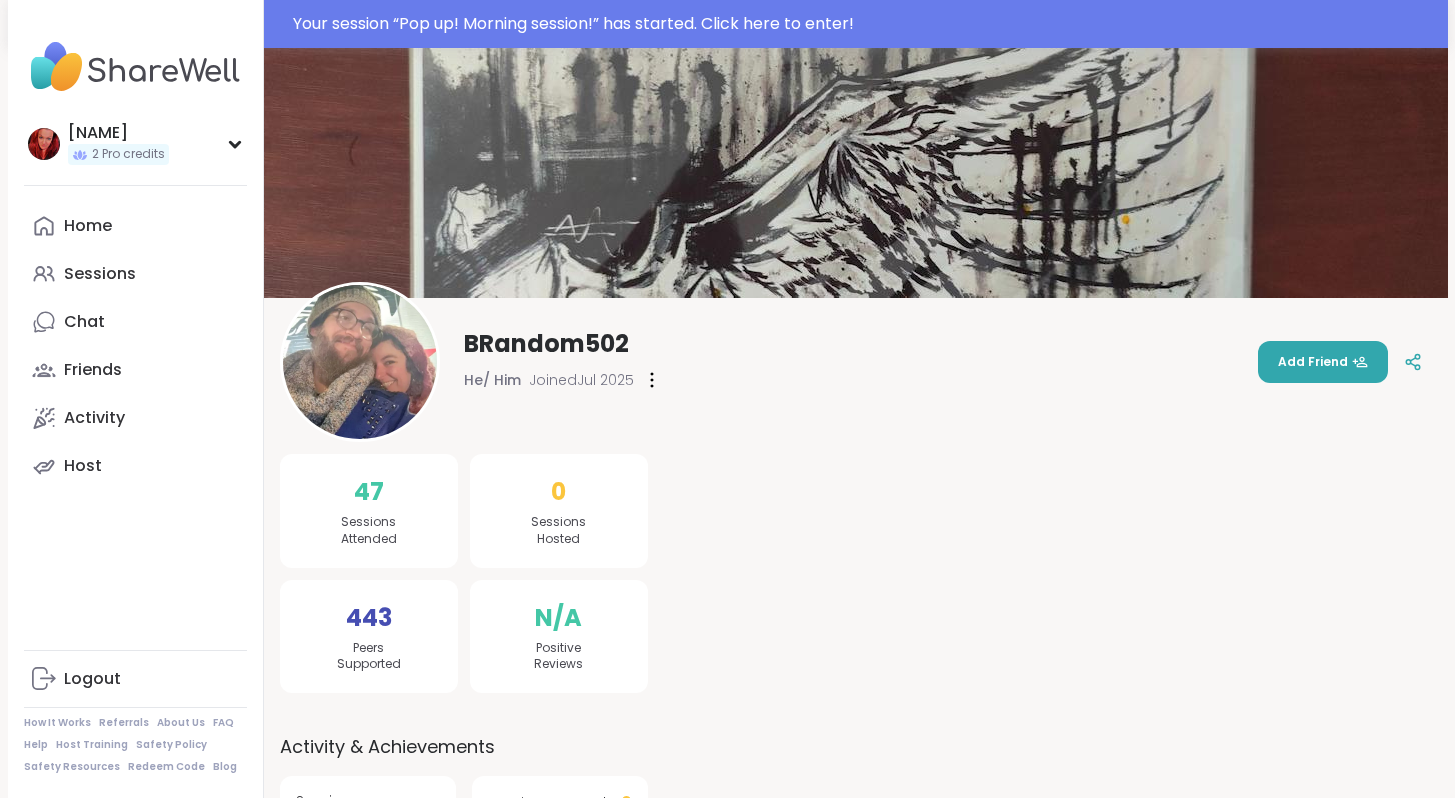 scroll, scrollTop: 0, scrollLeft: 0, axis: both 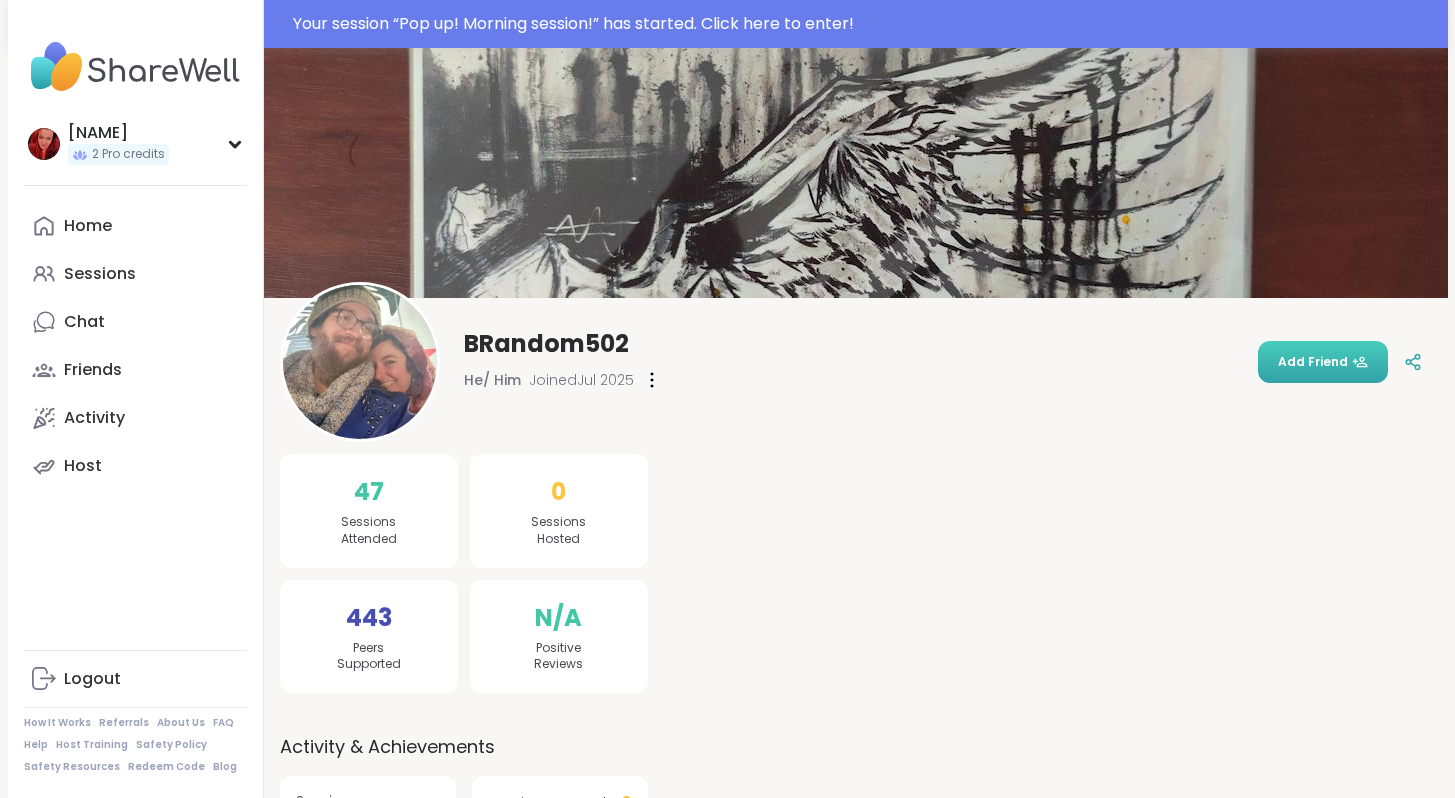 click on "Add Friend" at bounding box center [1323, 362] 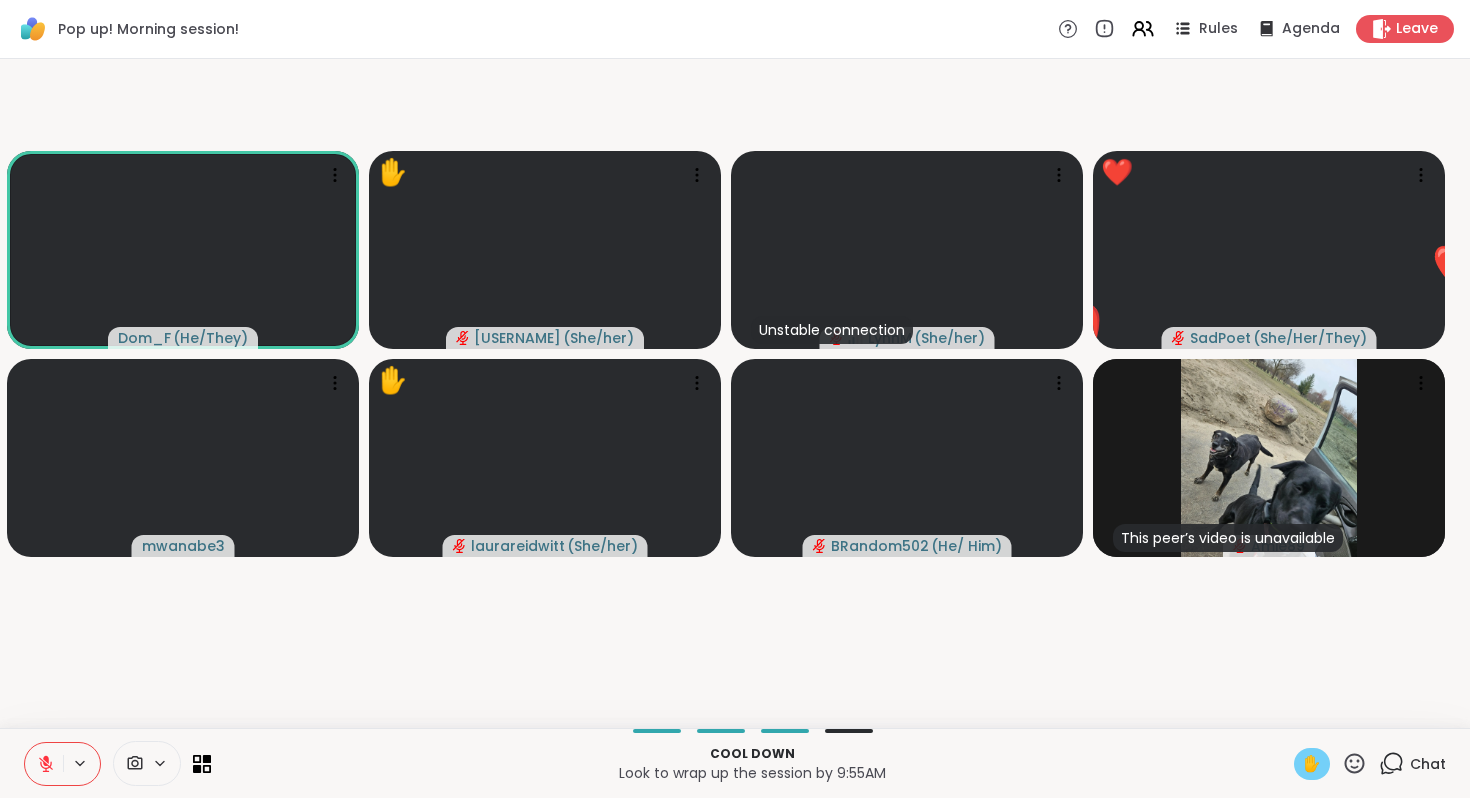scroll, scrollTop: 0, scrollLeft: 0, axis: both 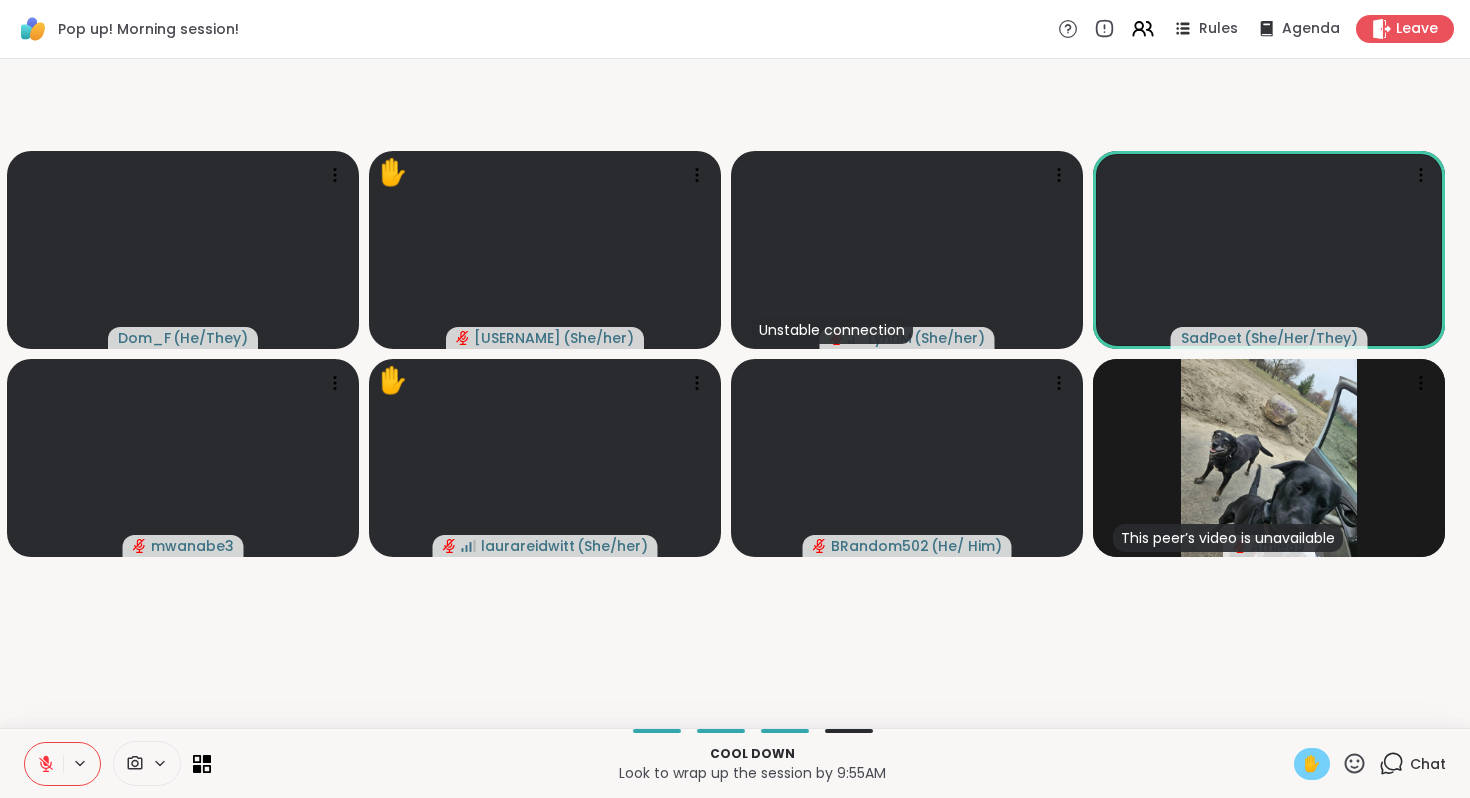click 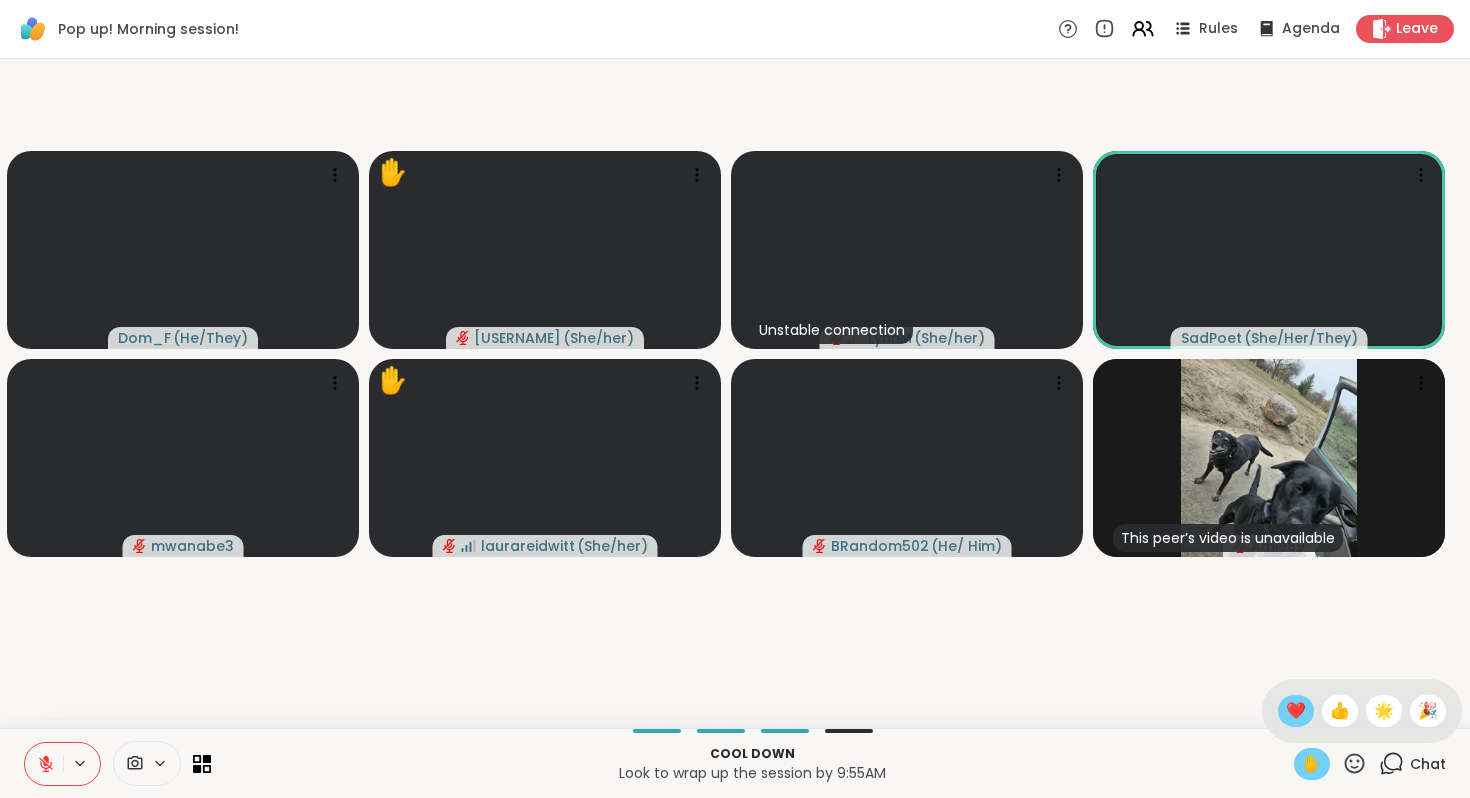 click on "❤️" at bounding box center (1296, 711) 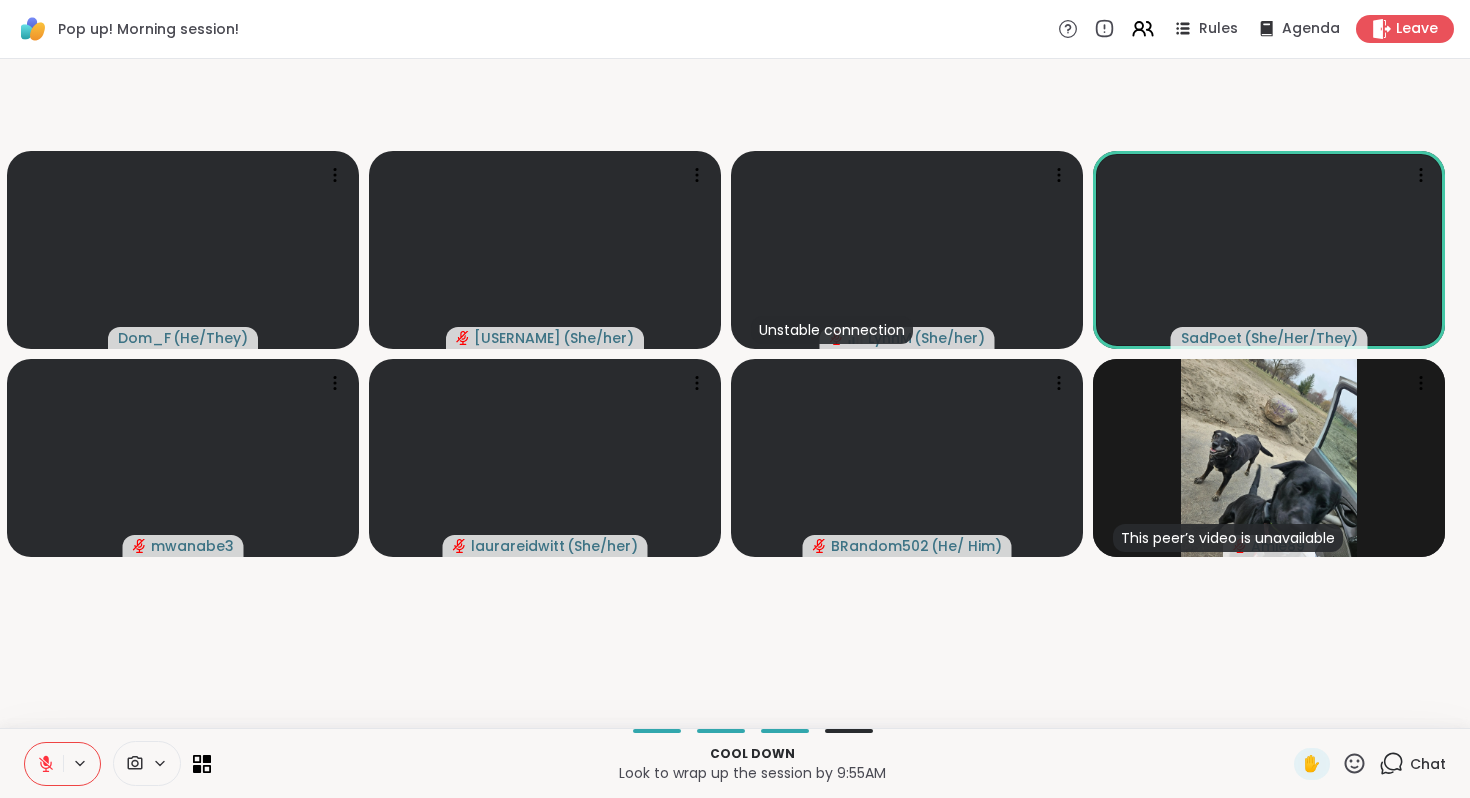 click 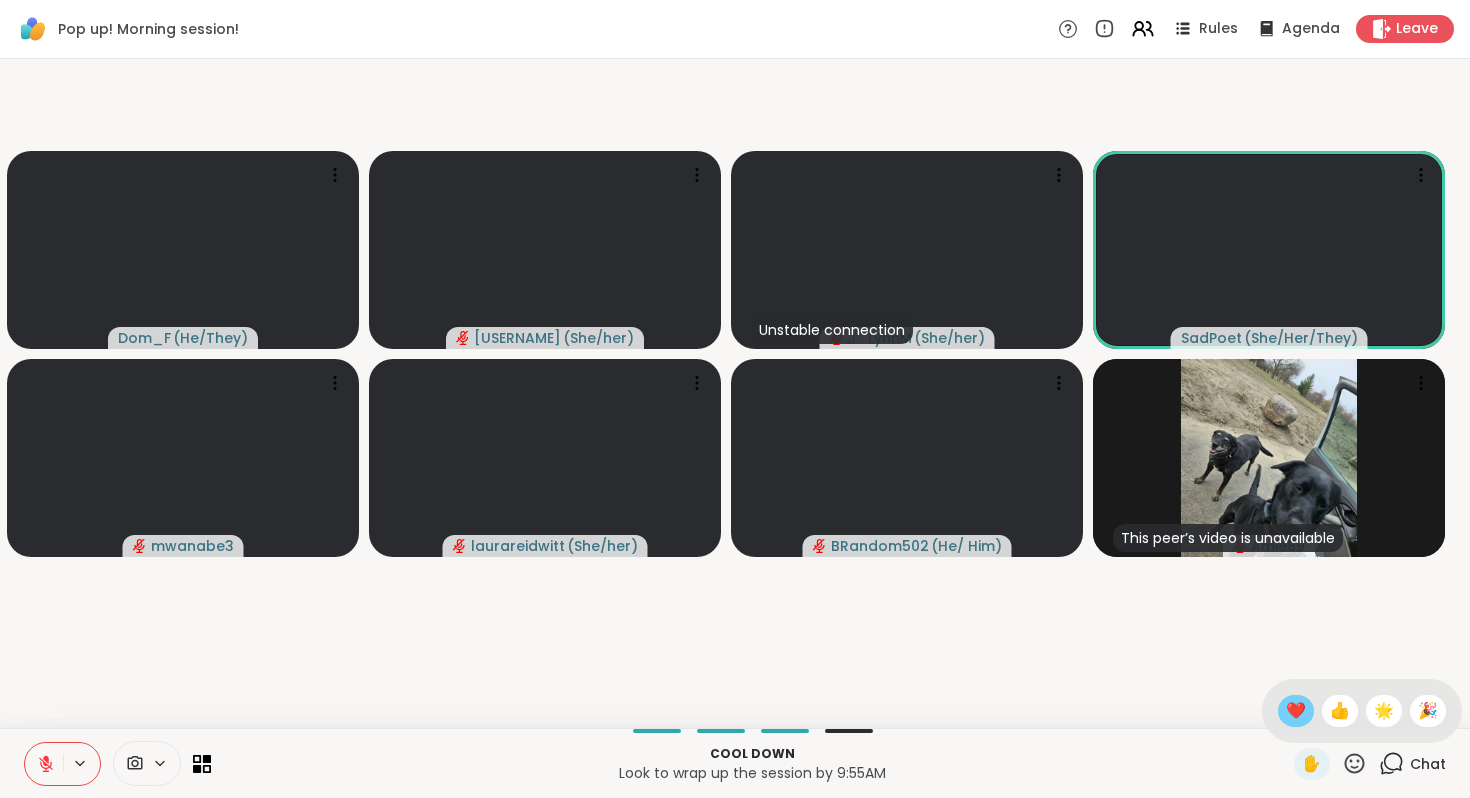 click on "❤️" at bounding box center [1296, 711] 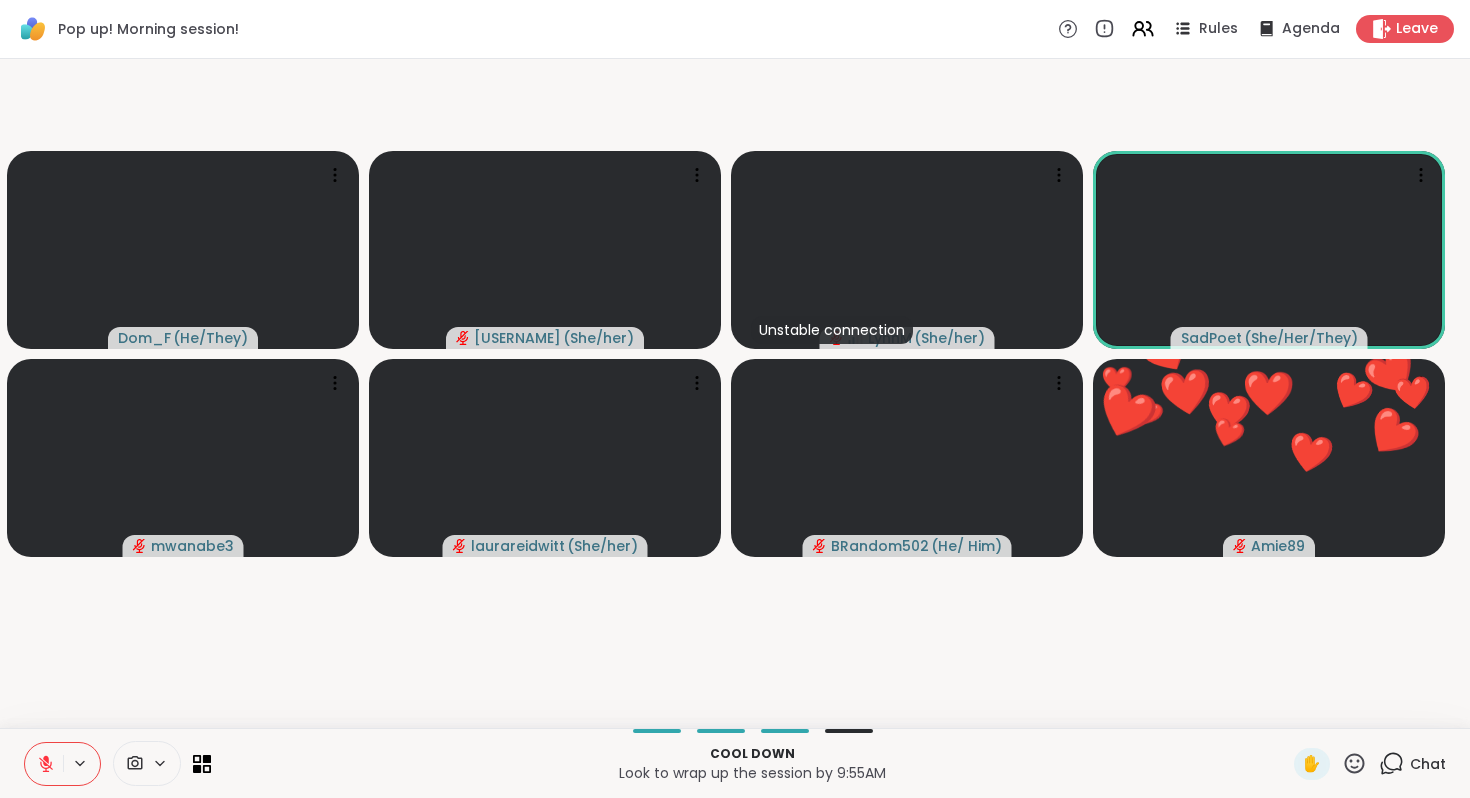 click 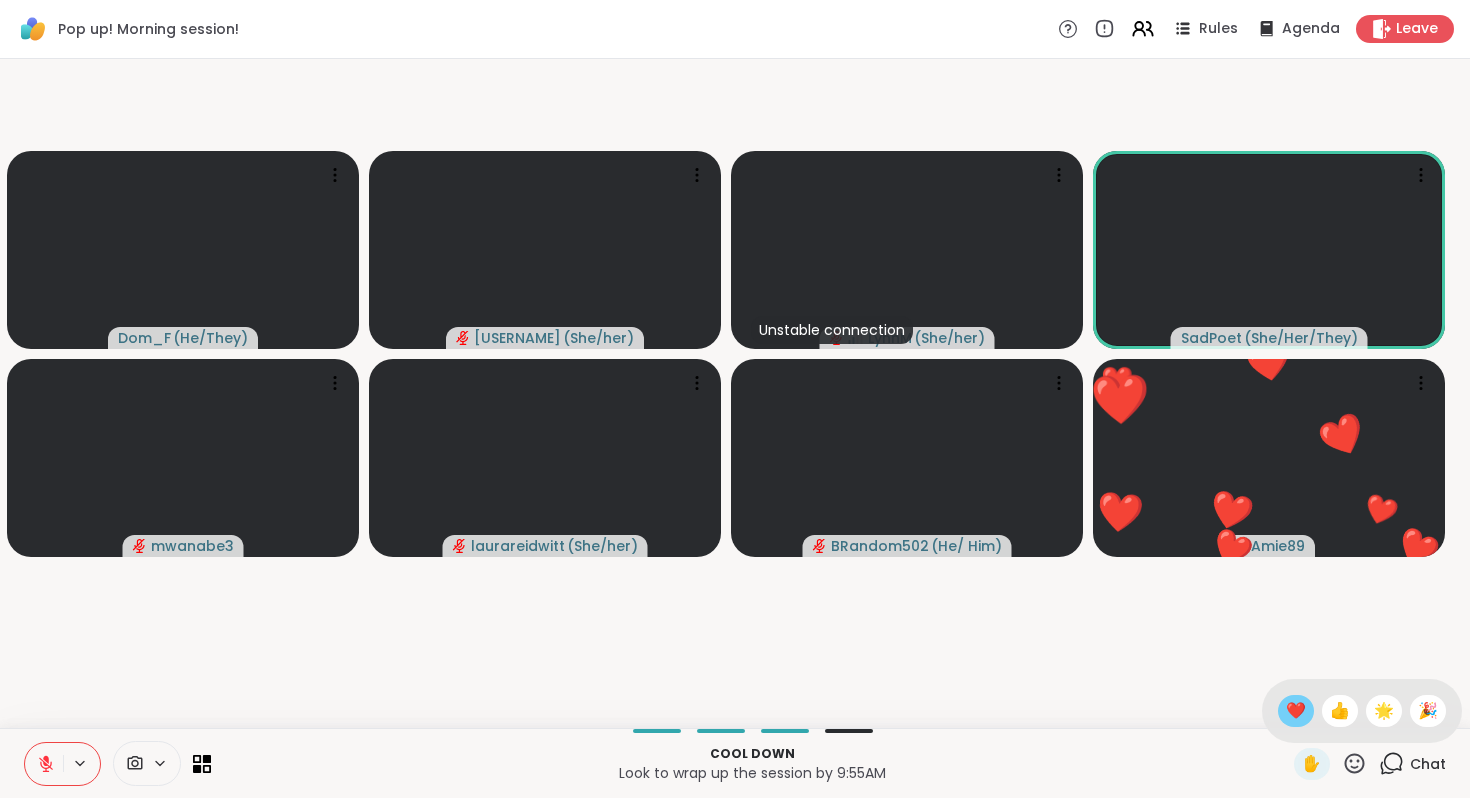click on "❤️" at bounding box center [1296, 711] 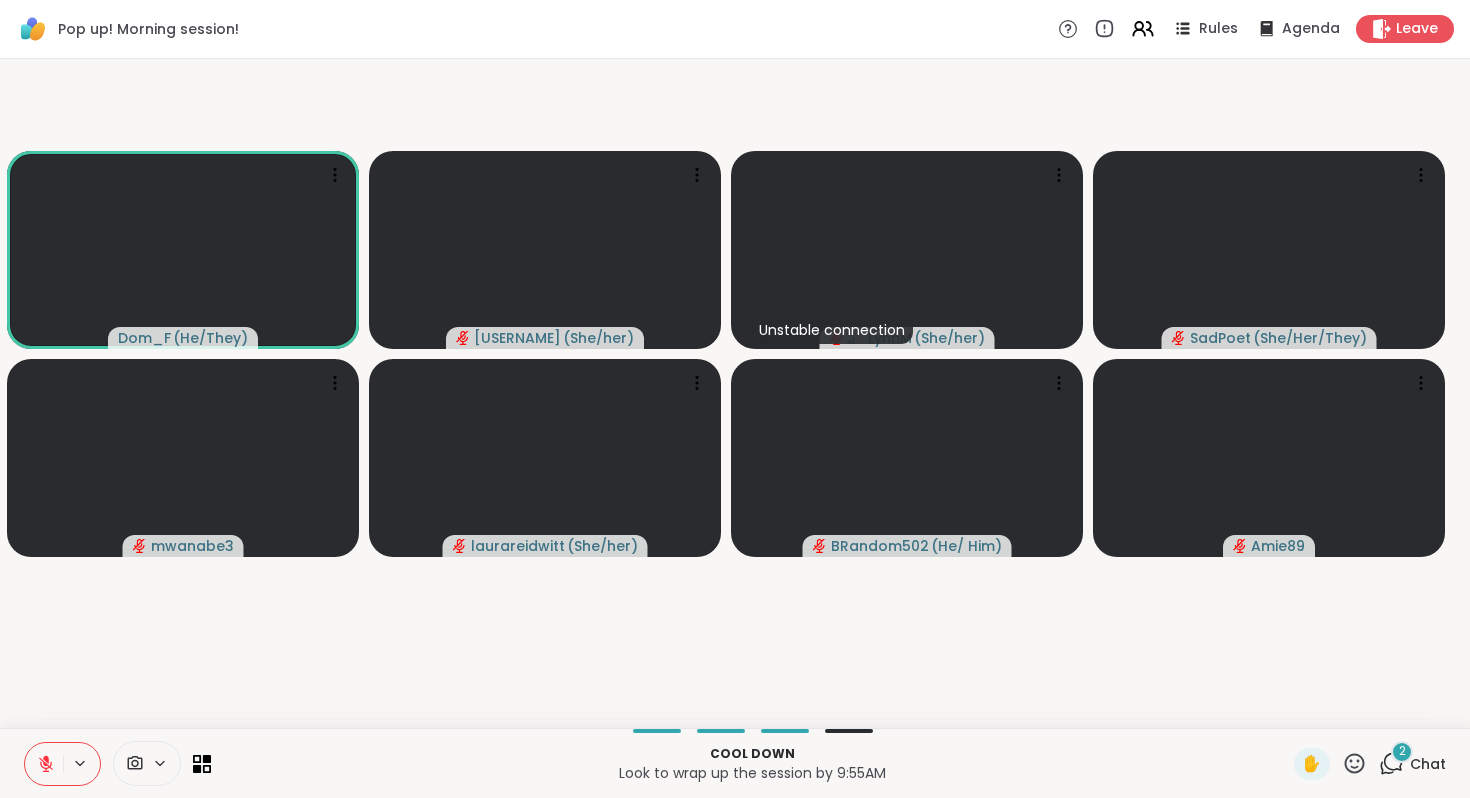 click on "Dom_F ( He/They ) Sadiesaid ( She/her ) Unstable connection LynnM ( She/her ) SadPoet ( She/Her/They ) mwanabe3 laurareidwitt ( She/her ) BRandom502 ( He/ Him ) Amie89" at bounding box center (735, 393) 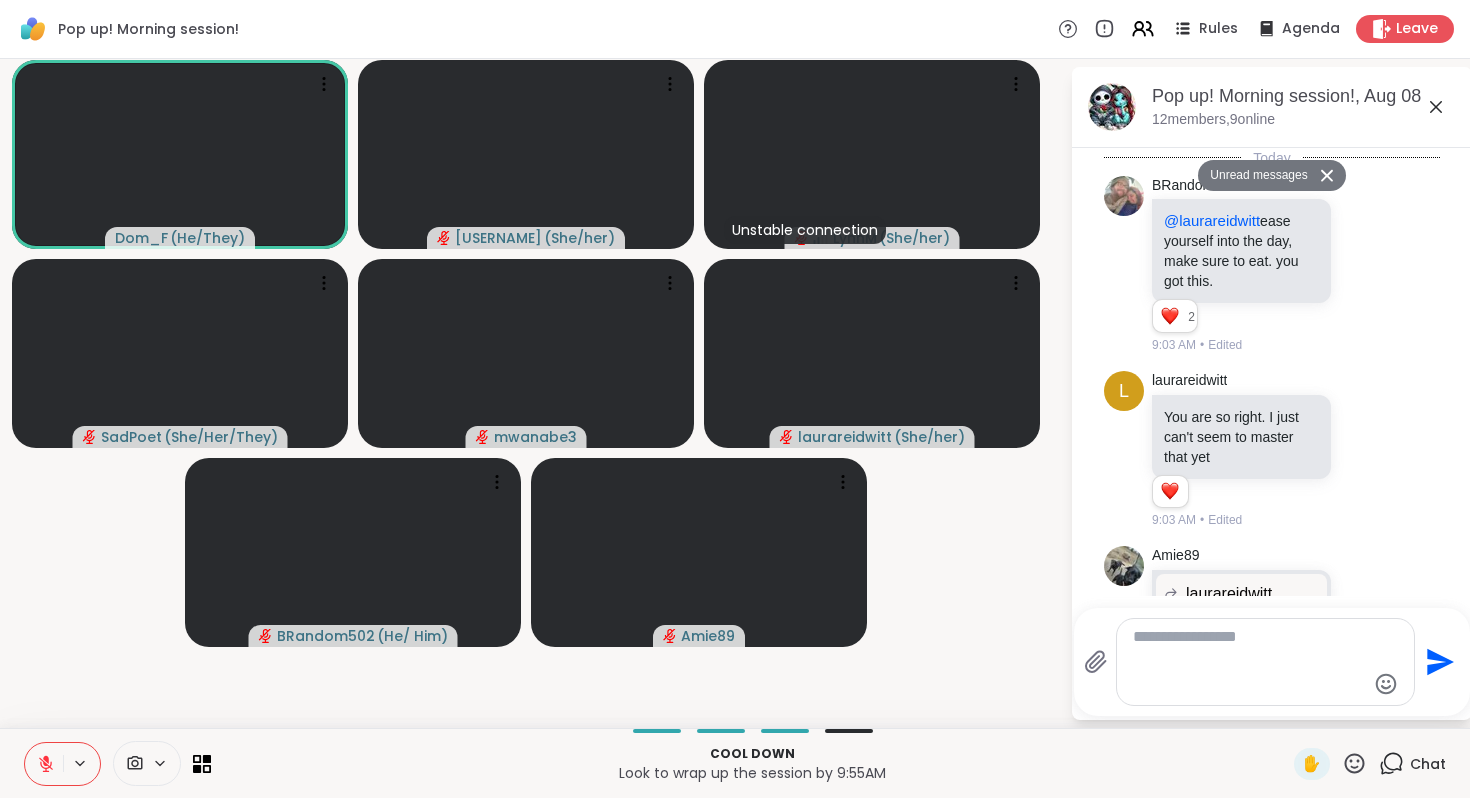 scroll, scrollTop: 27976, scrollLeft: 0, axis: vertical 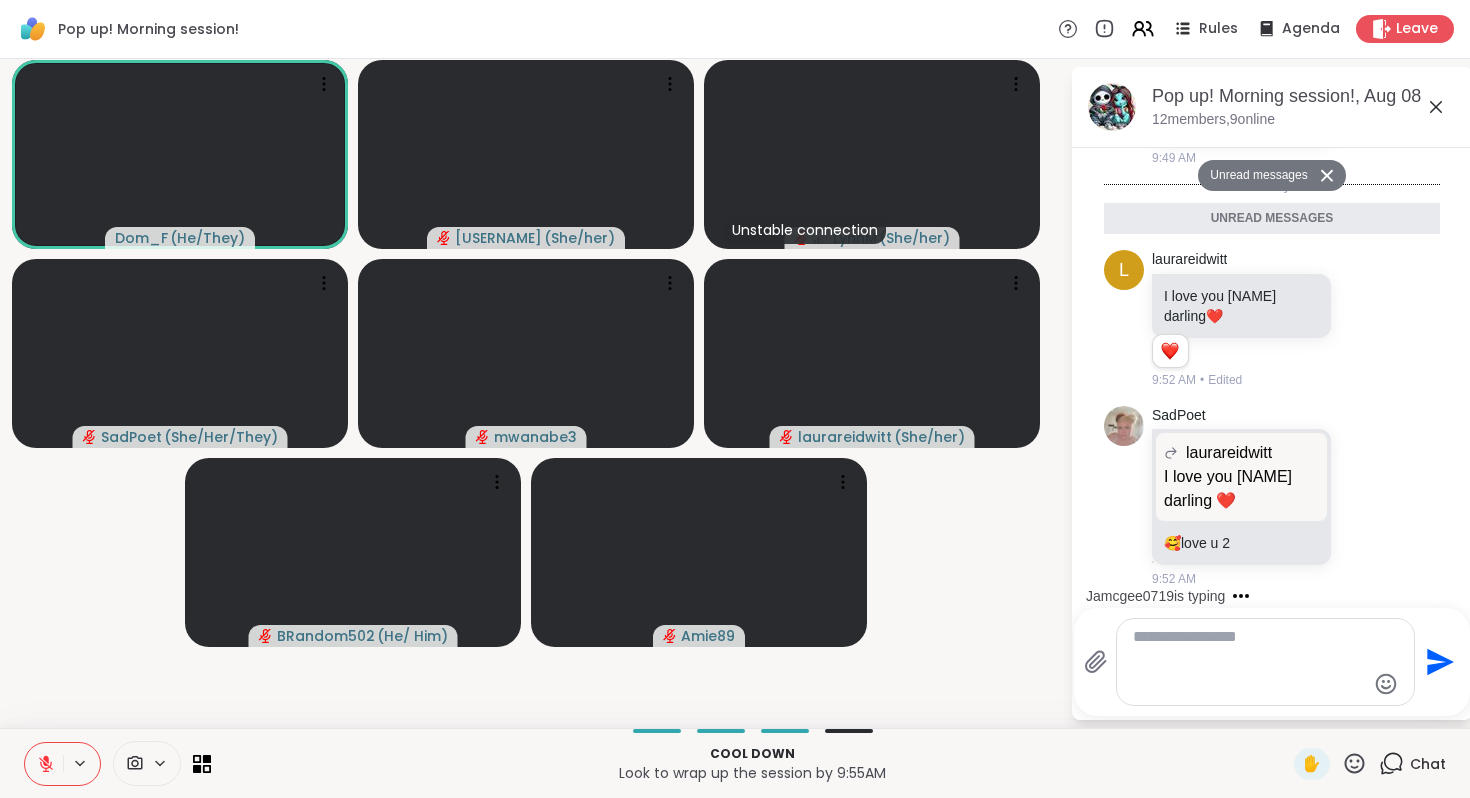 click on "Unread messages" at bounding box center [1255, 176] 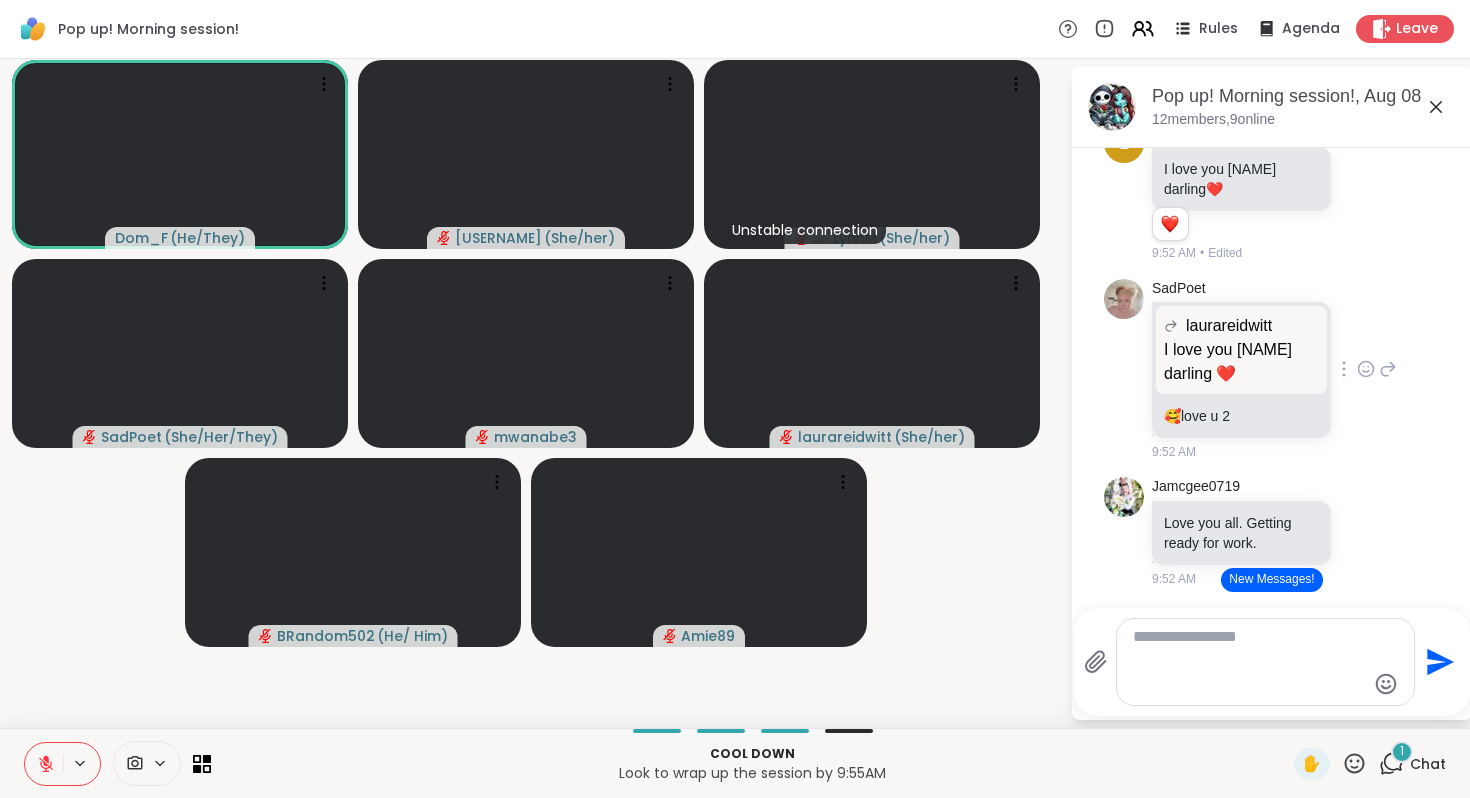 scroll, scrollTop: 27766, scrollLeft: 0, axis: vertical 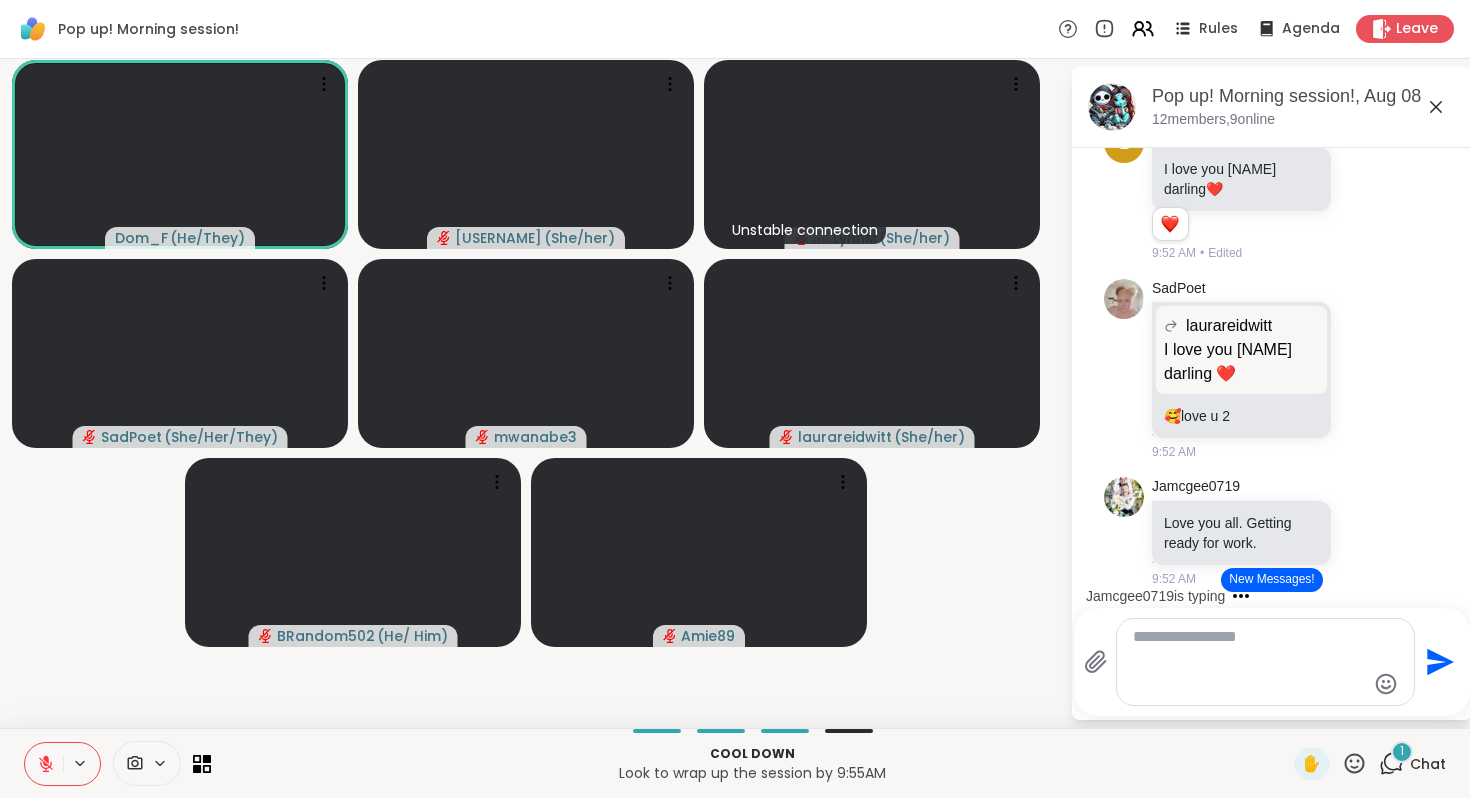 click on "New Messages!" at bounding box center [1271, 580] 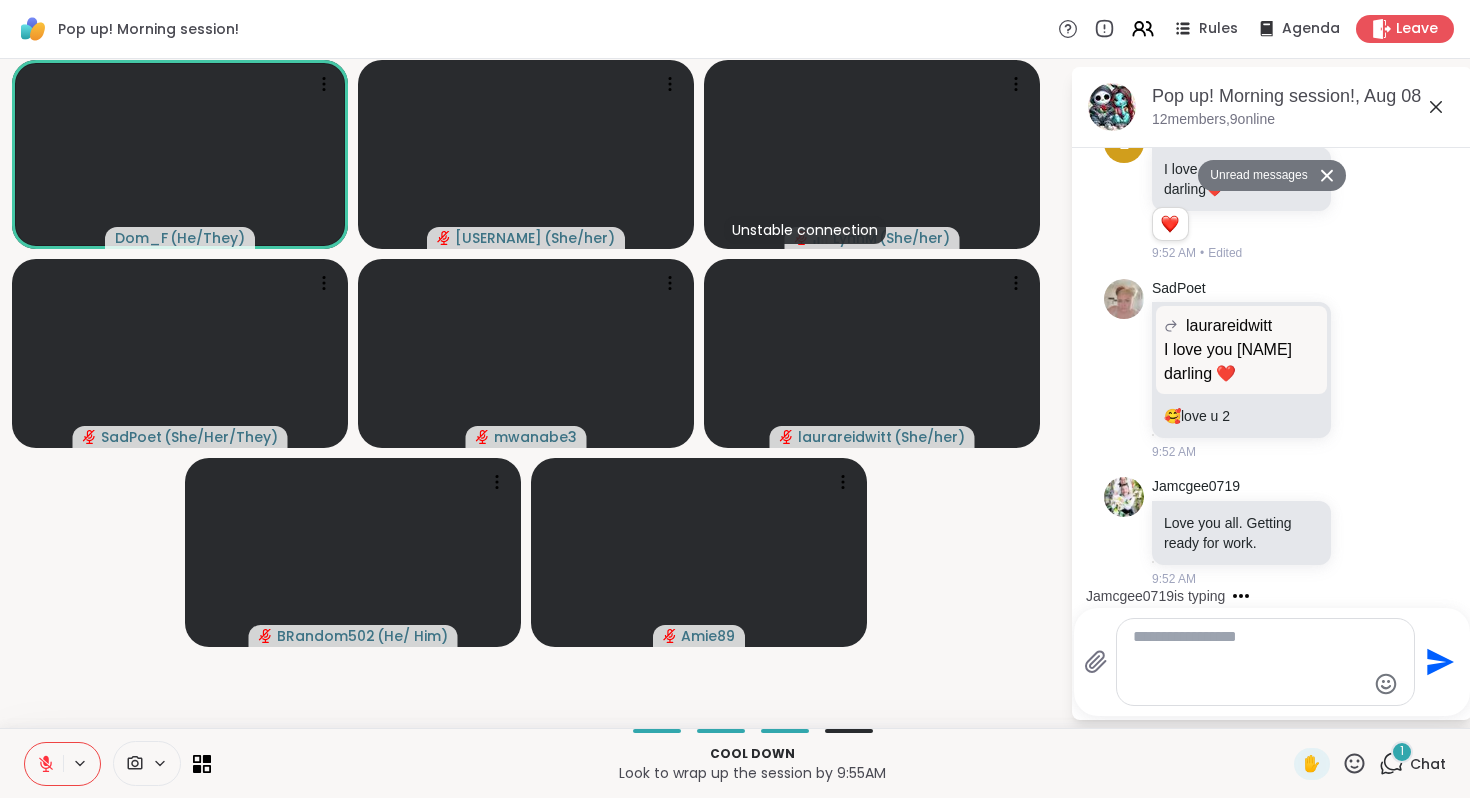 click 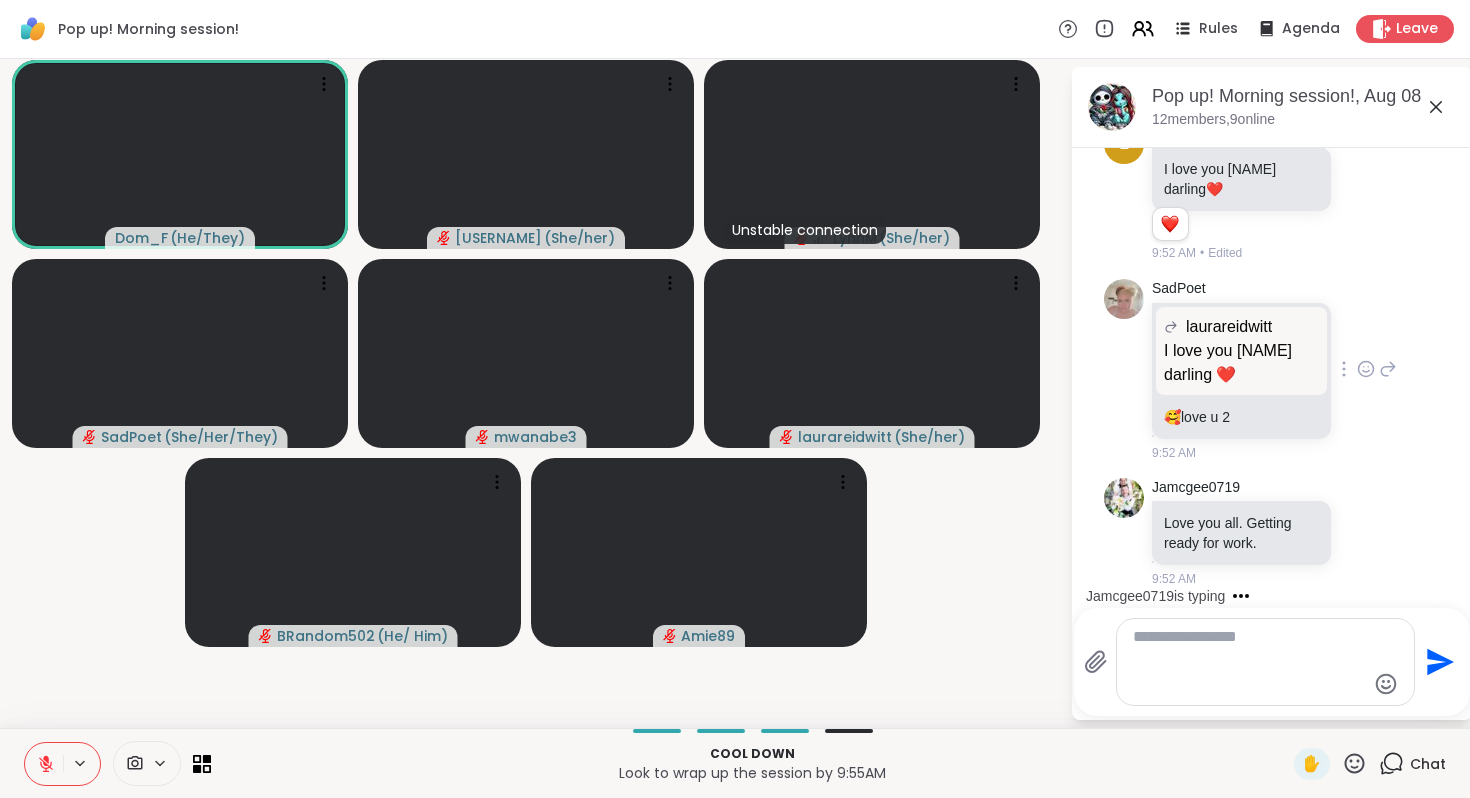 scroll, scrollTop: 27837, scrollLeft: 0, axis: vertical 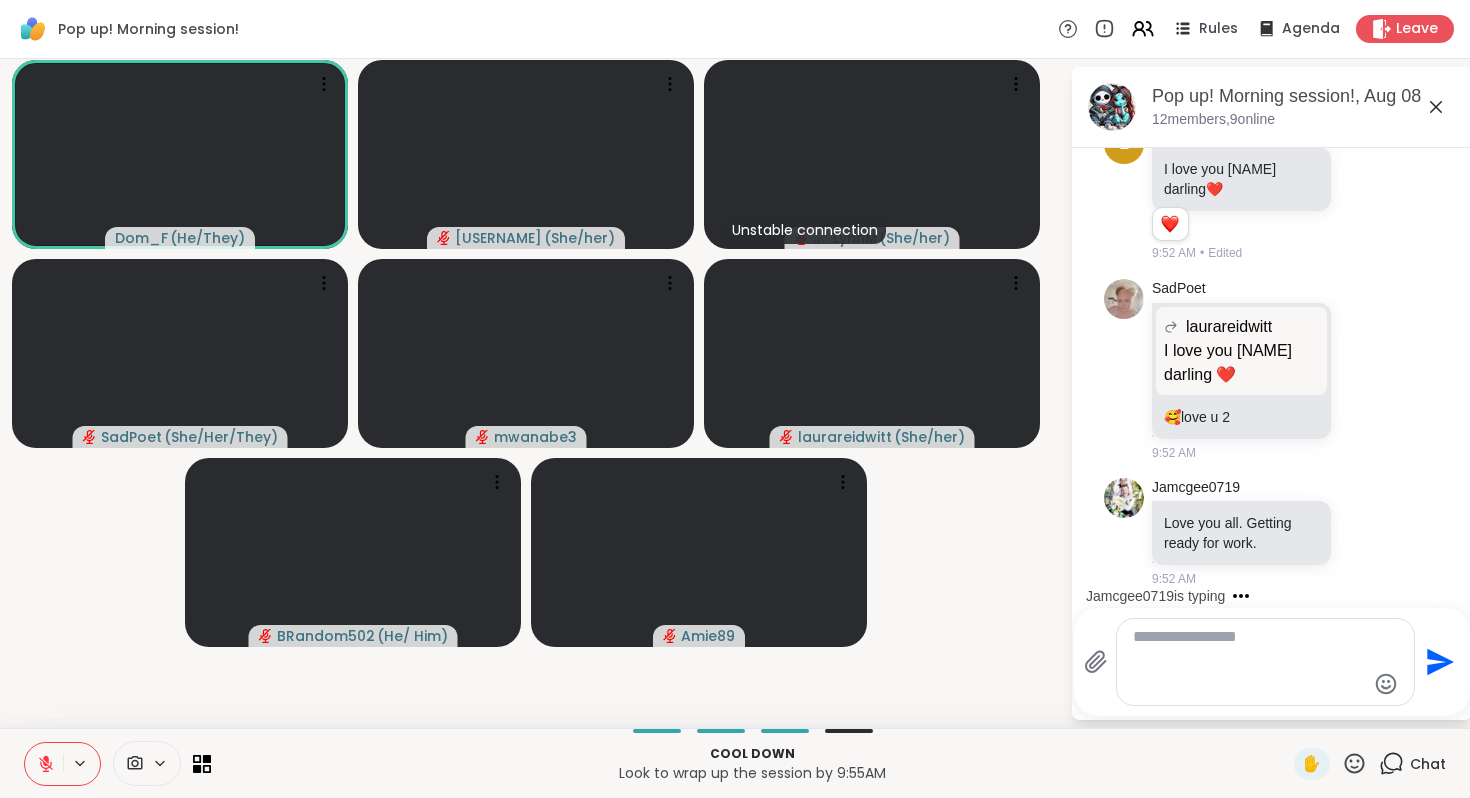 click 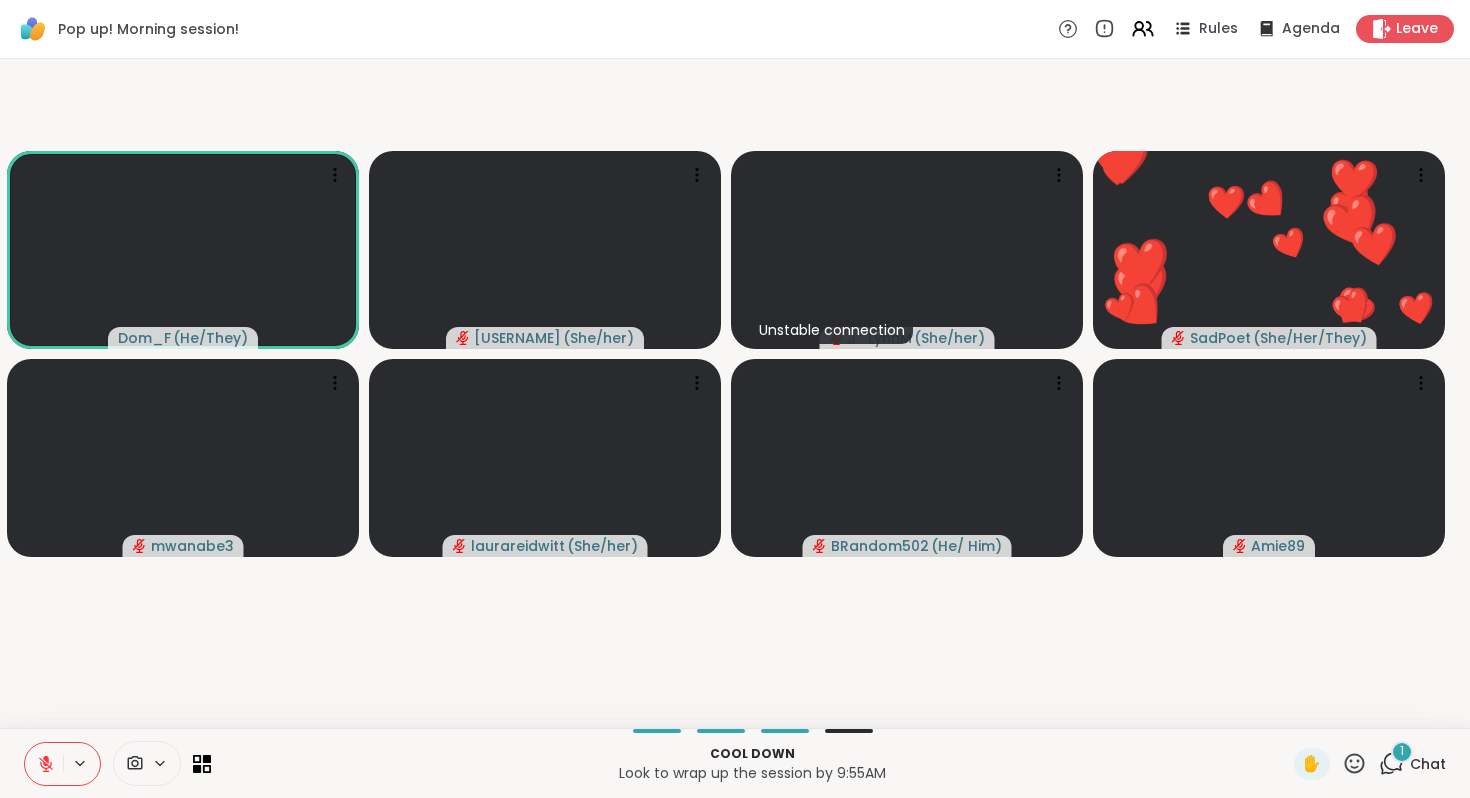 click 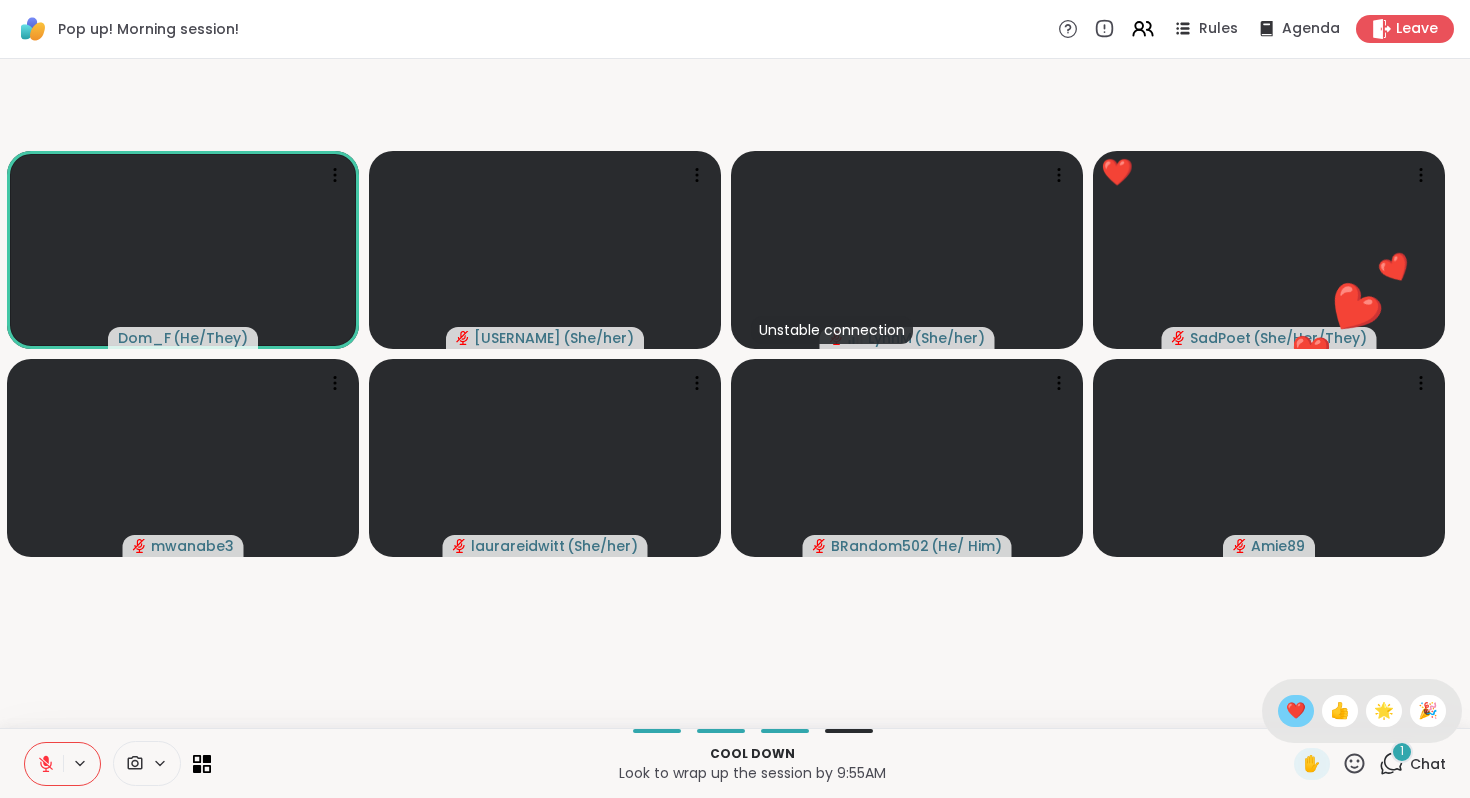 click on "❤️" at bounding box center (1296, 711) 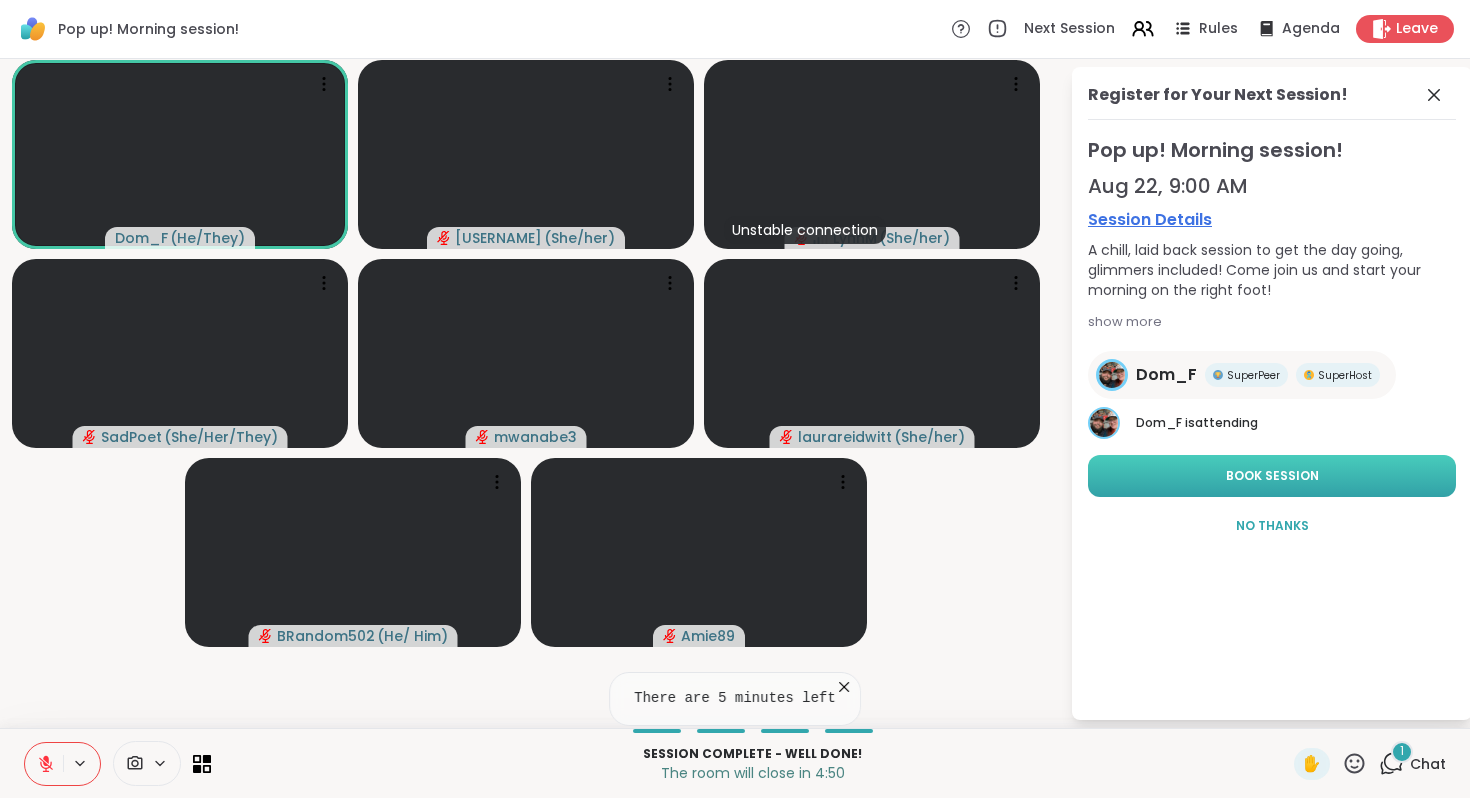 scroll, scrollTop: 356, scrollLeft: 0, axis: vertical 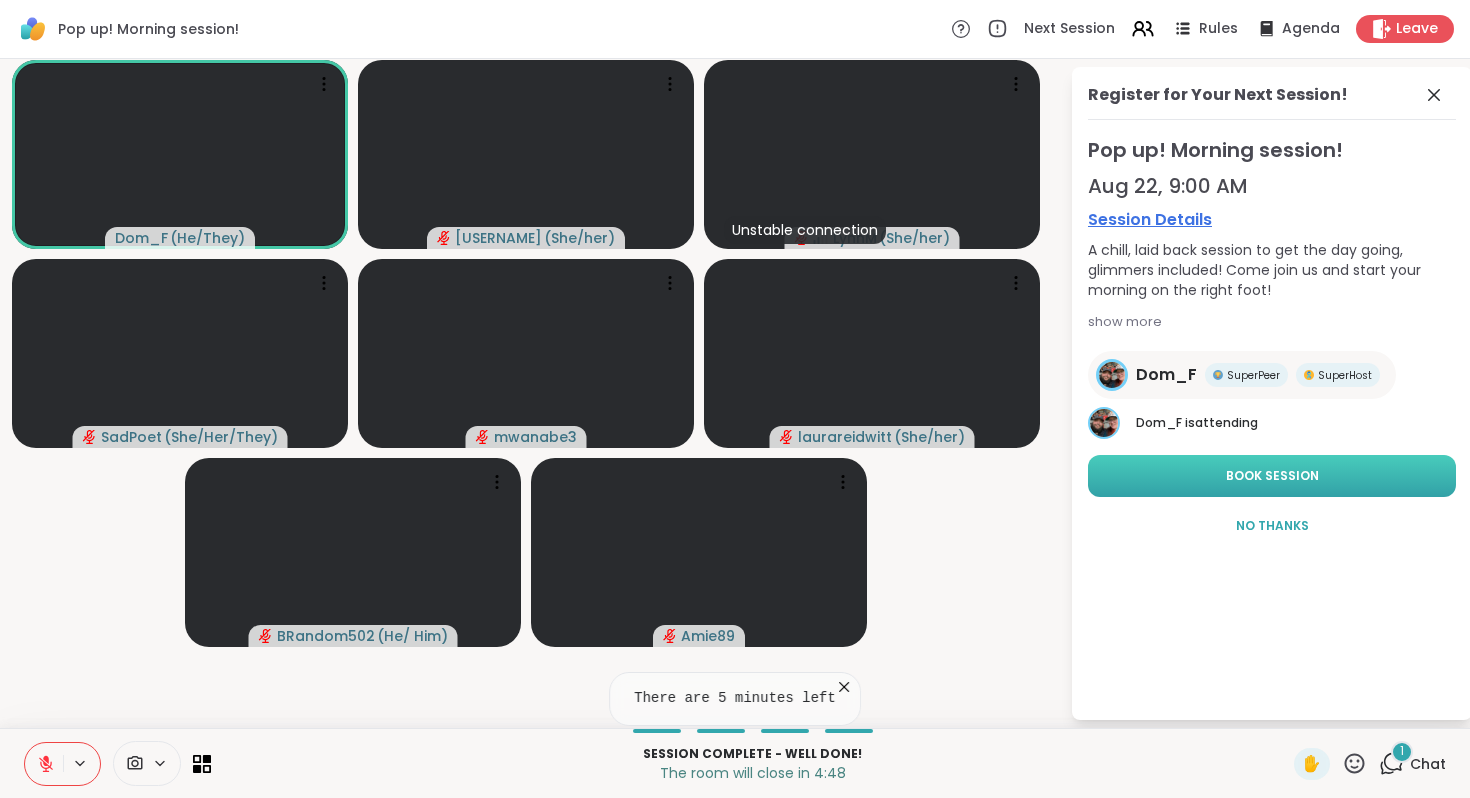 click on "Book Session" at bounding box center (1272, 476) 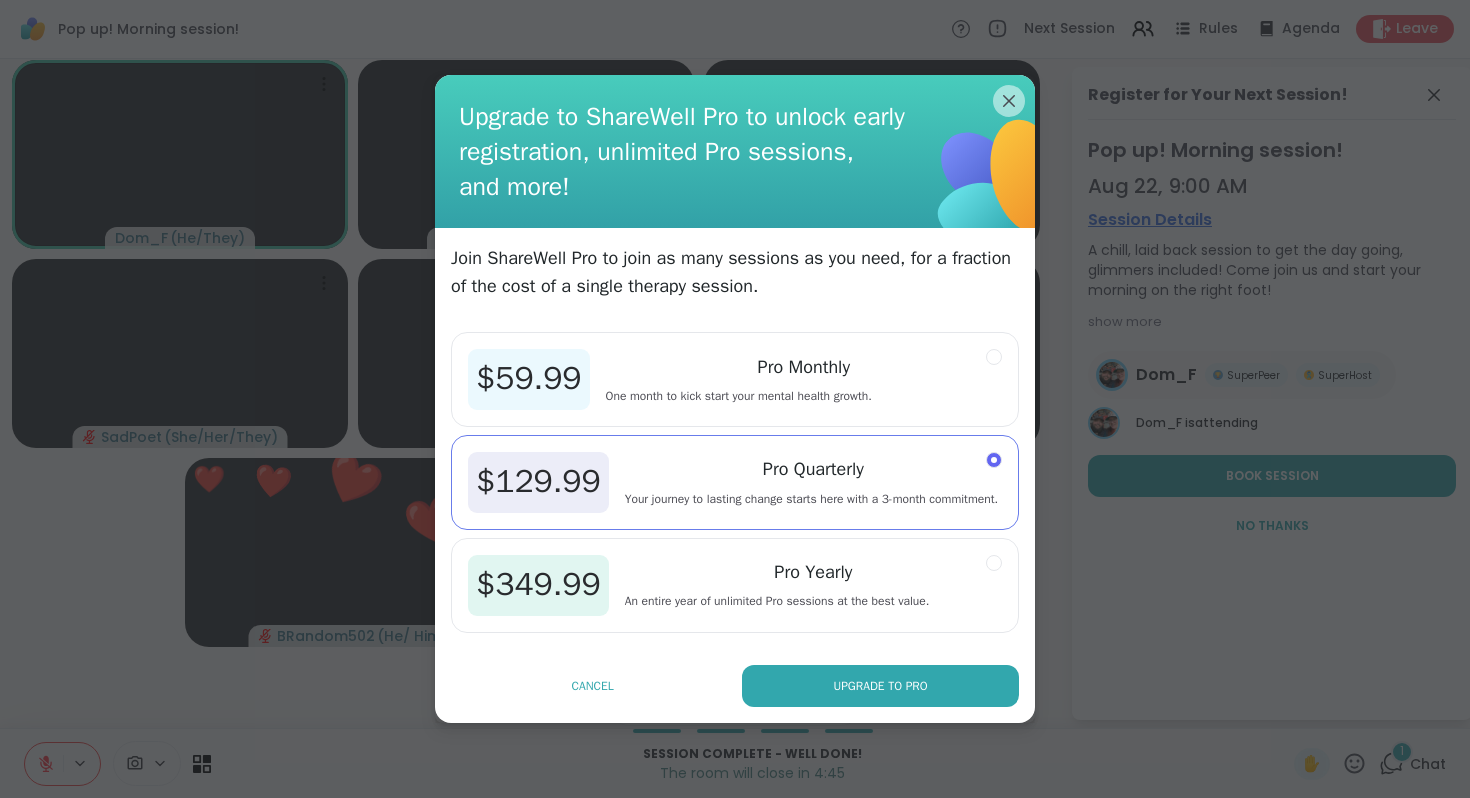 scroll, scrollTop: 430, scrollLeft: 0, axis: vertical 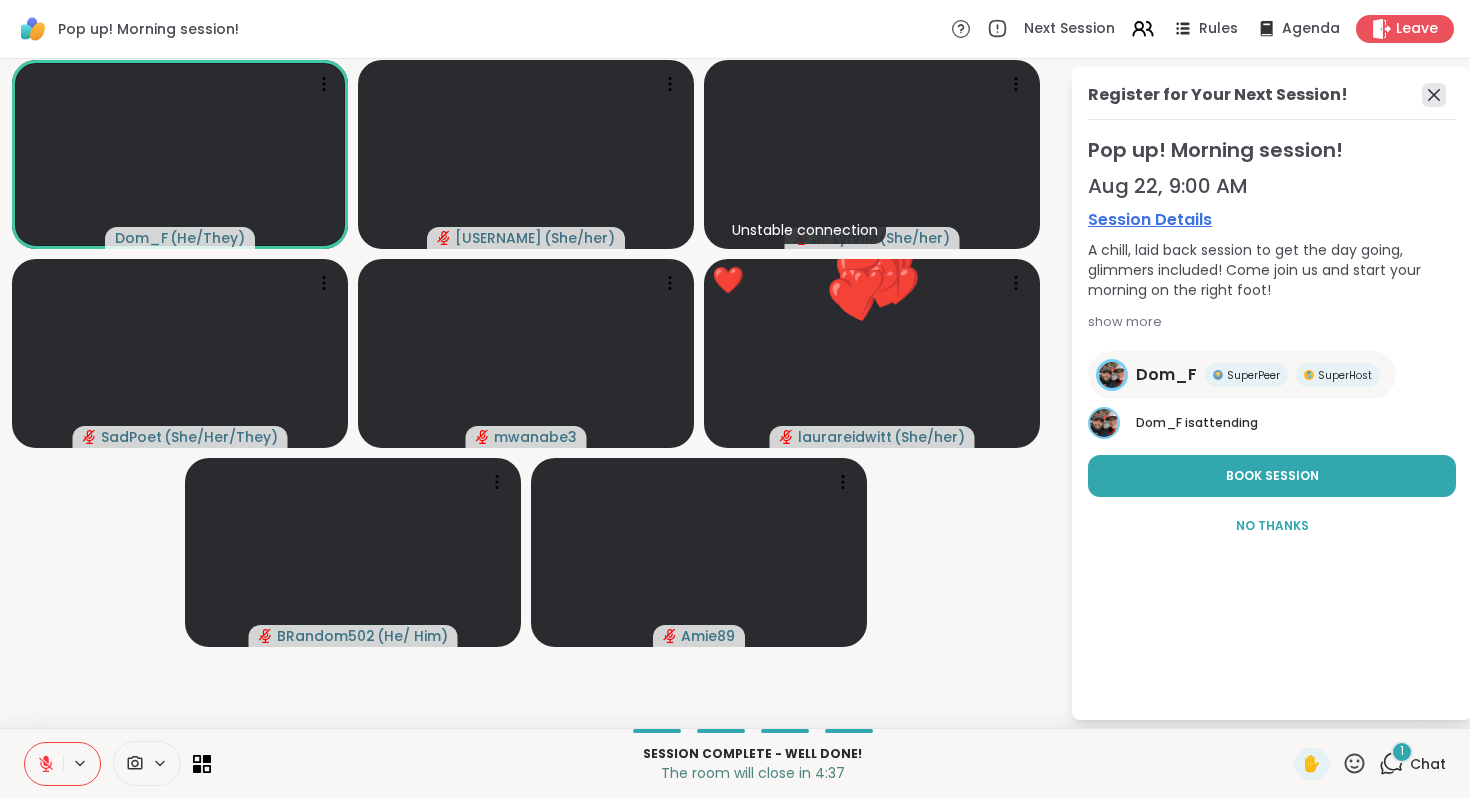 click 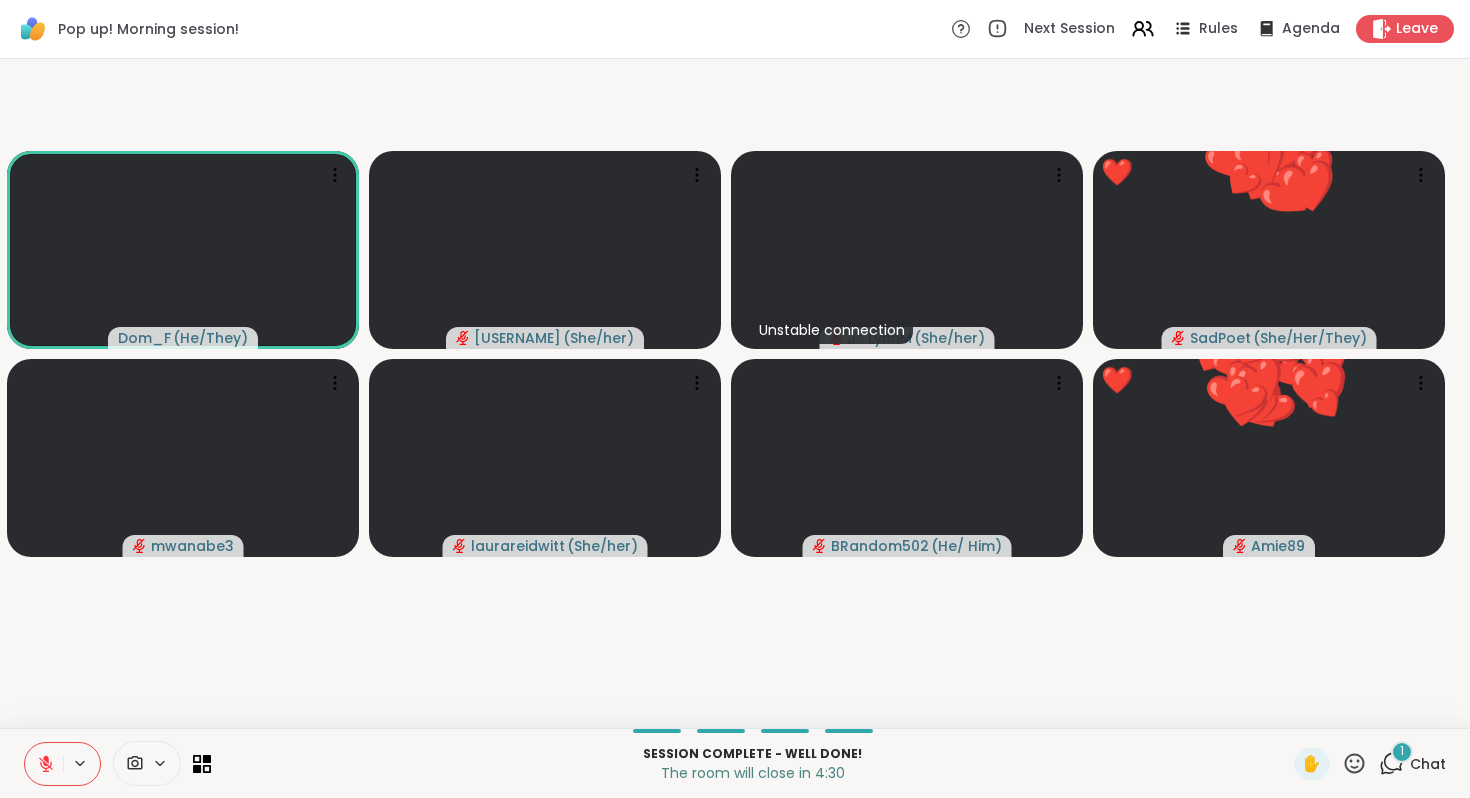 click on "✋" at bounding box center [1330, 764] 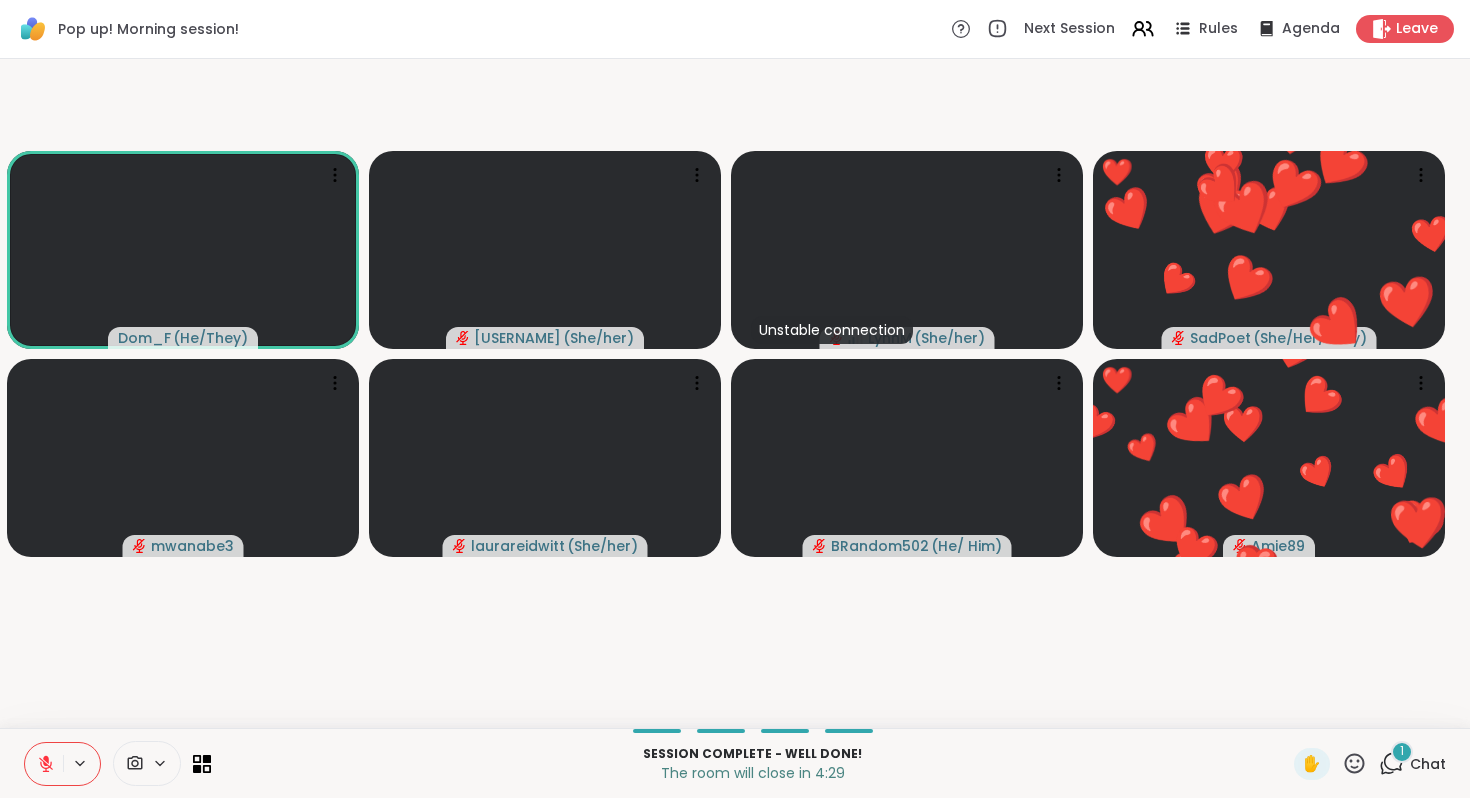 click 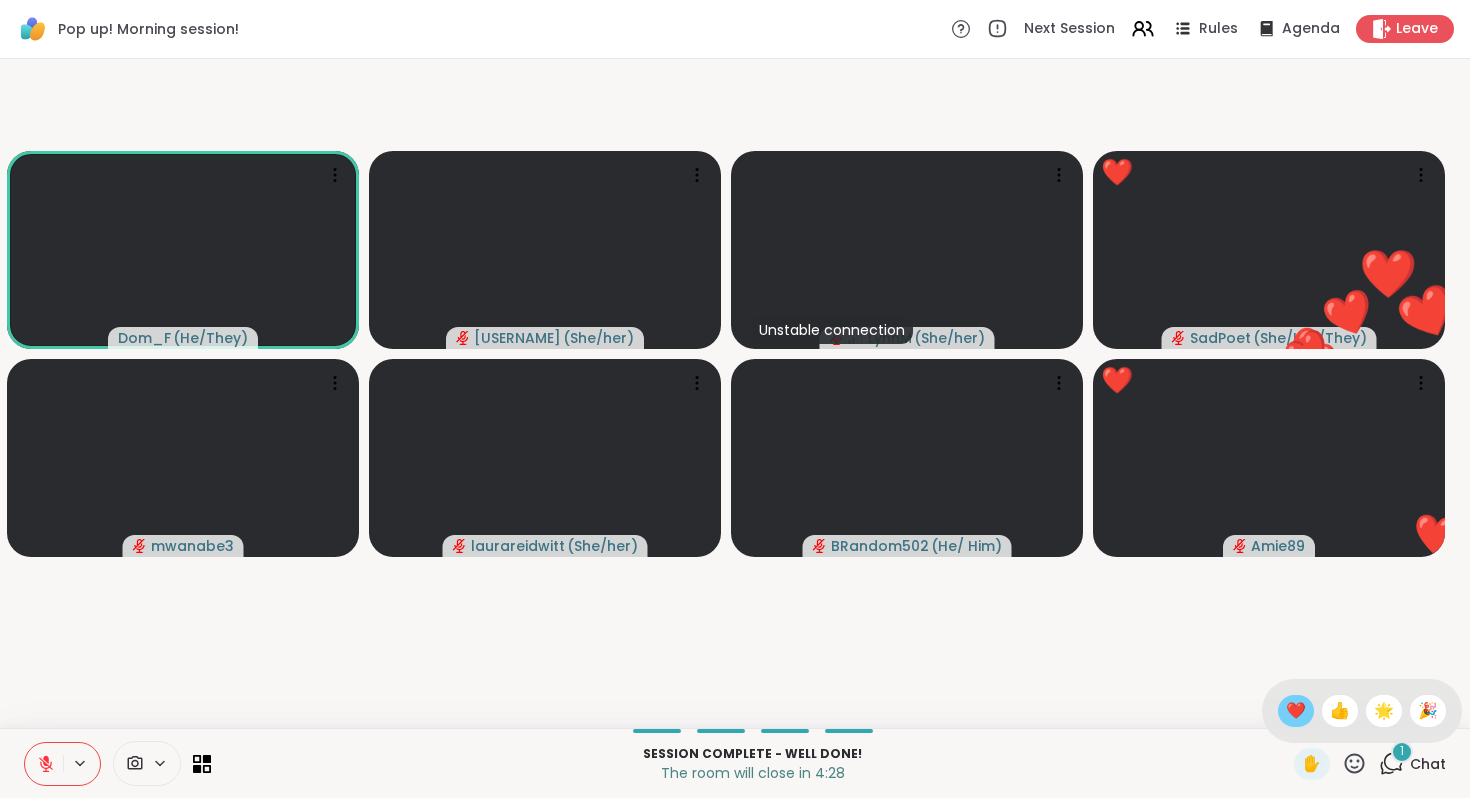 click on "❤️" at bounding box center [1296, 711] 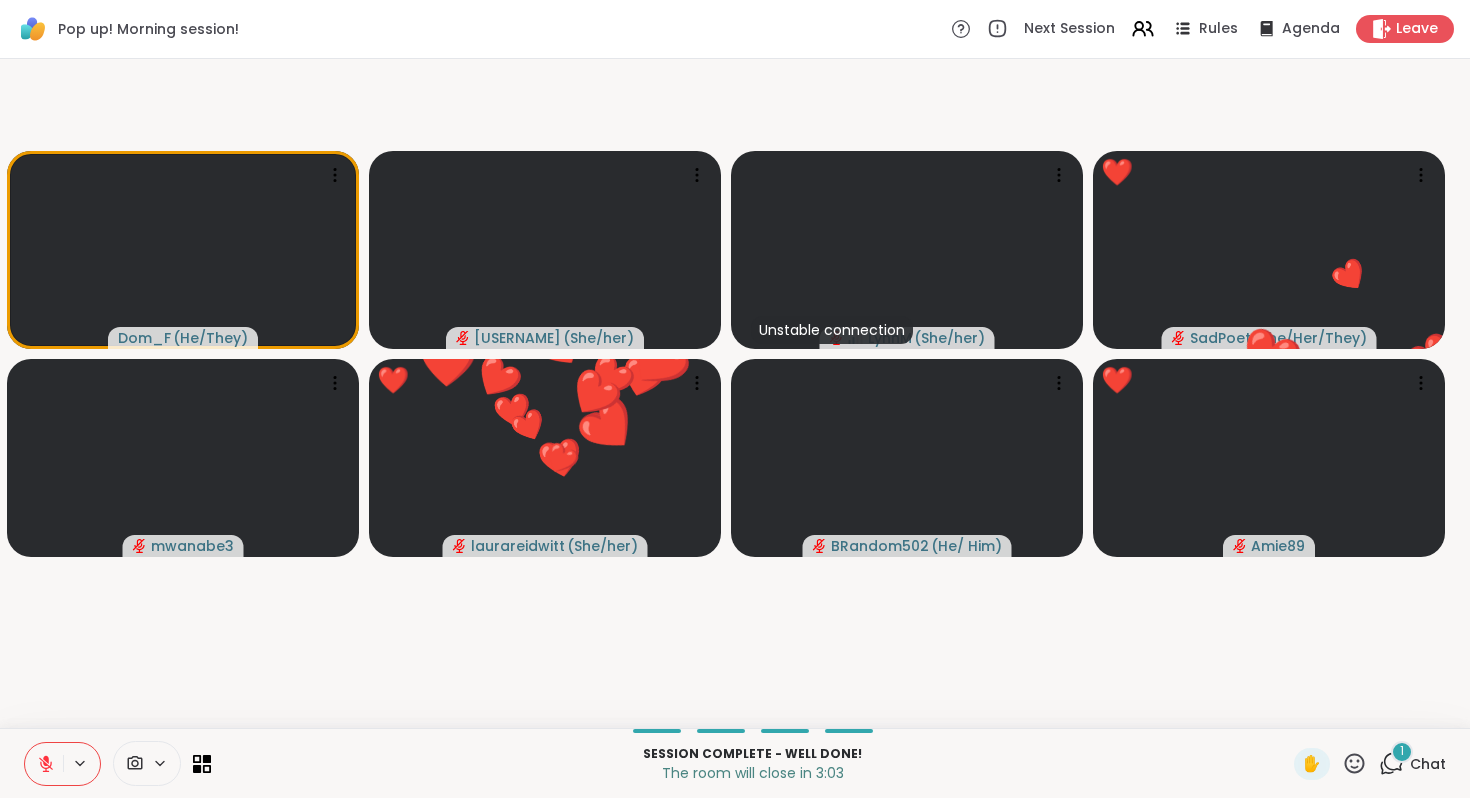 click 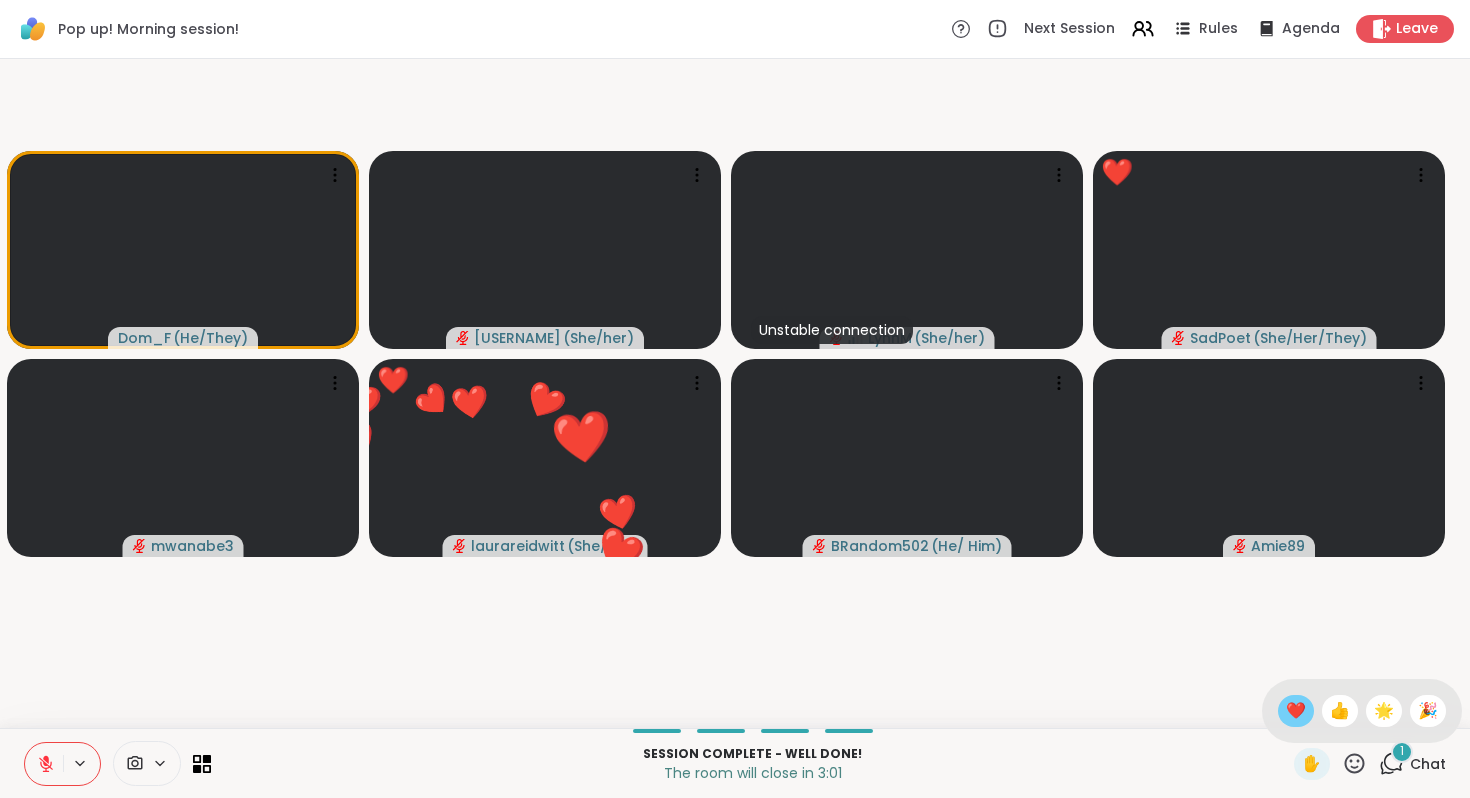 click on "❤️" at bounding box center [1296, 711] 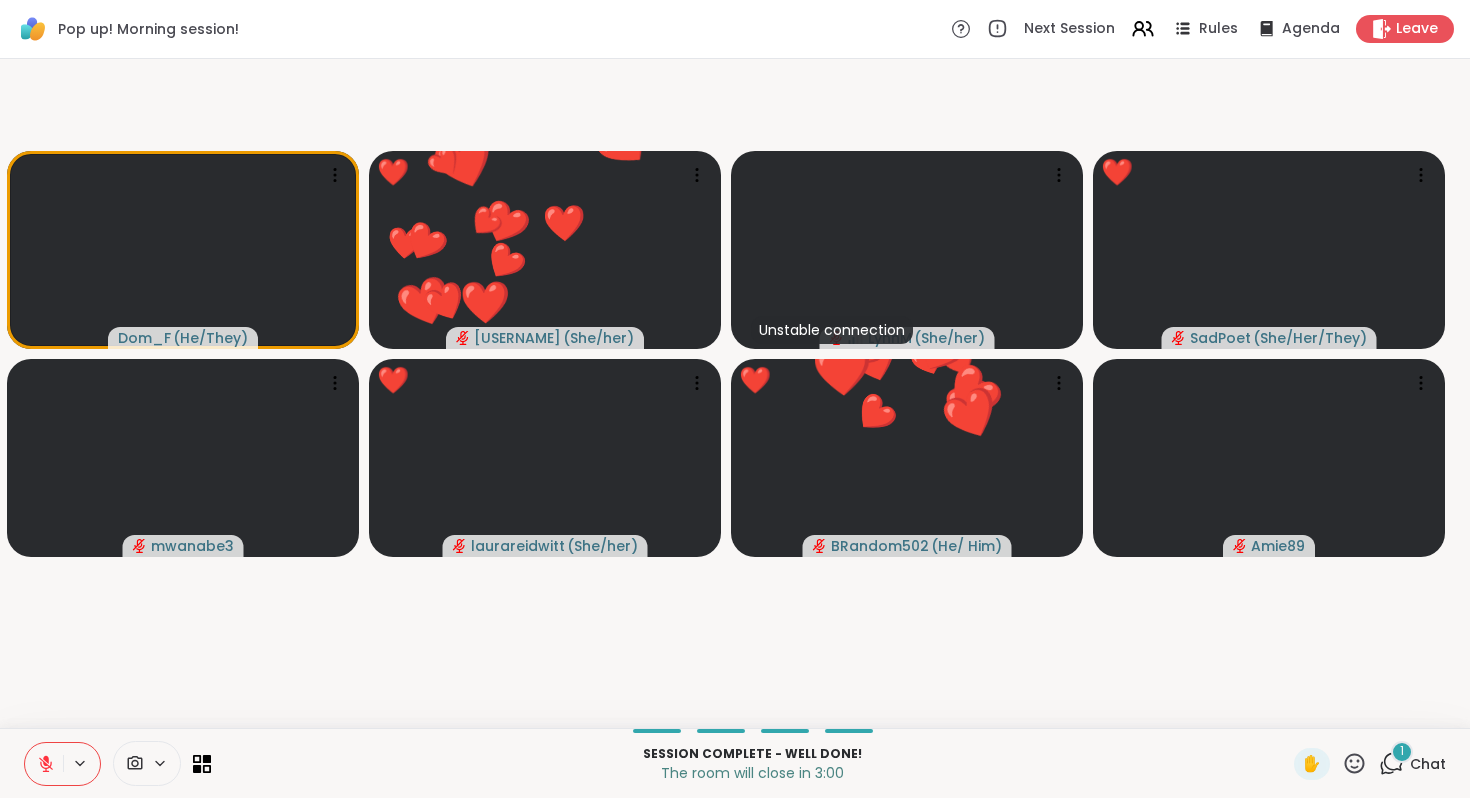 click 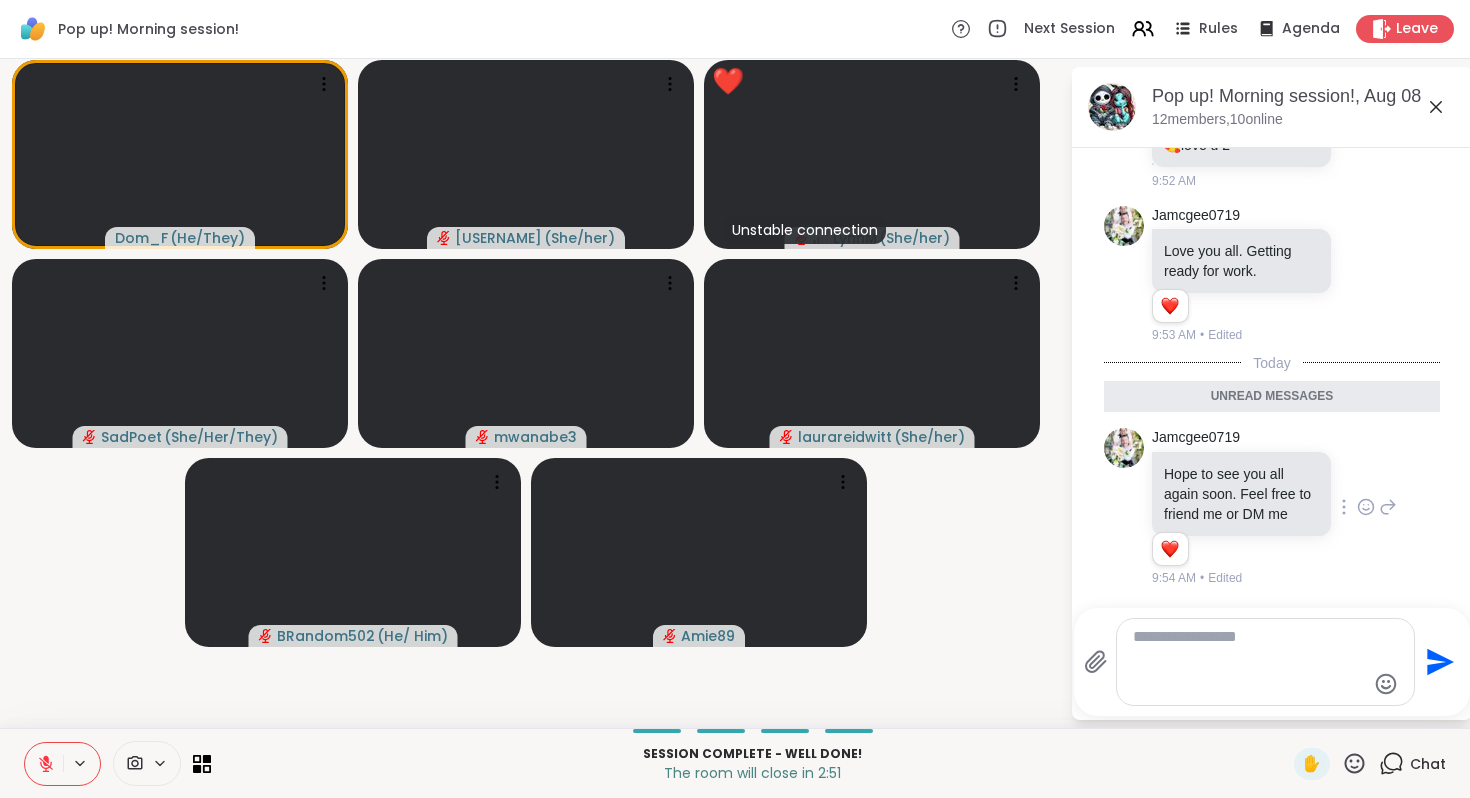 scroll, scrollTop: 28128, scrollLeft: 0, axis: vertical 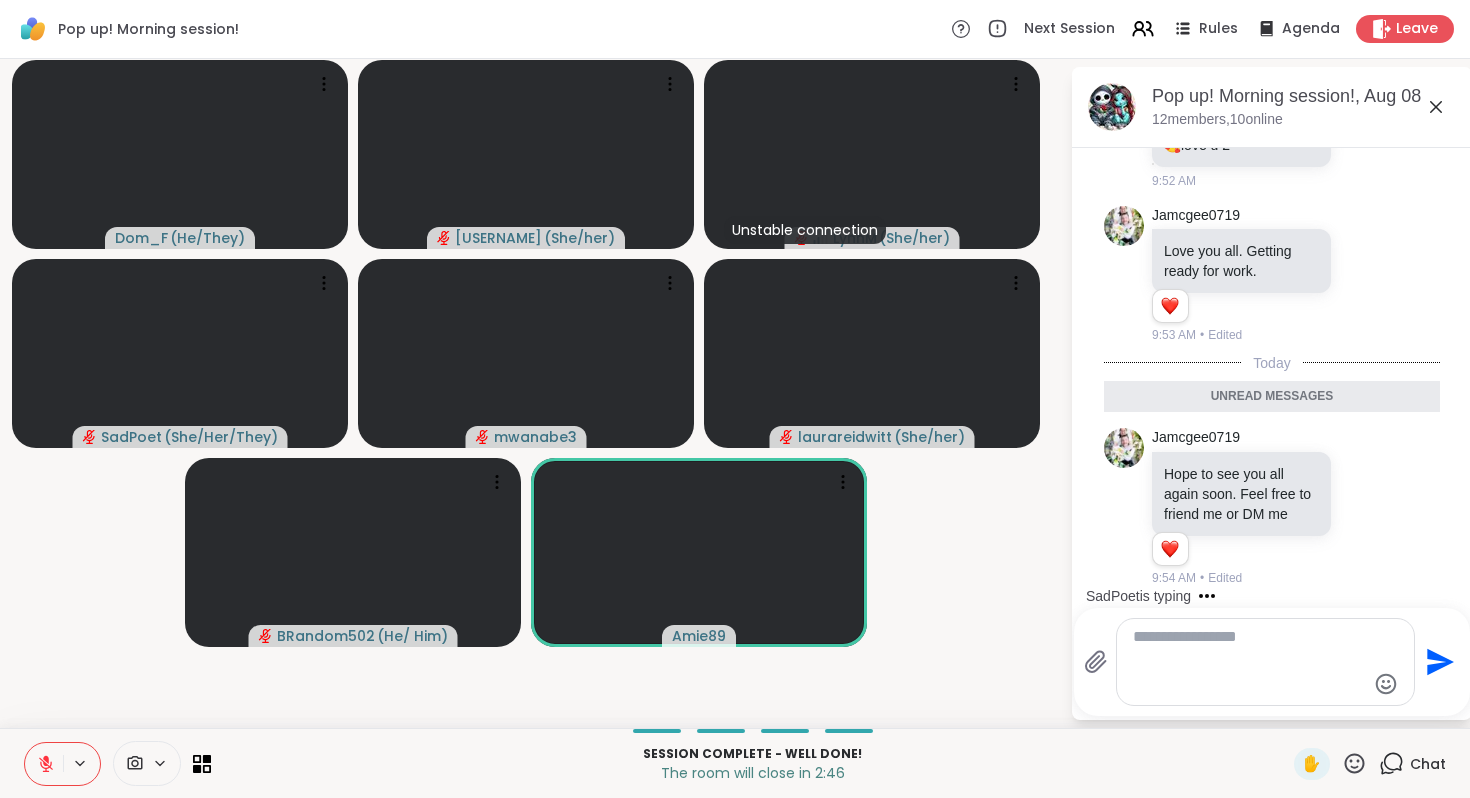 click 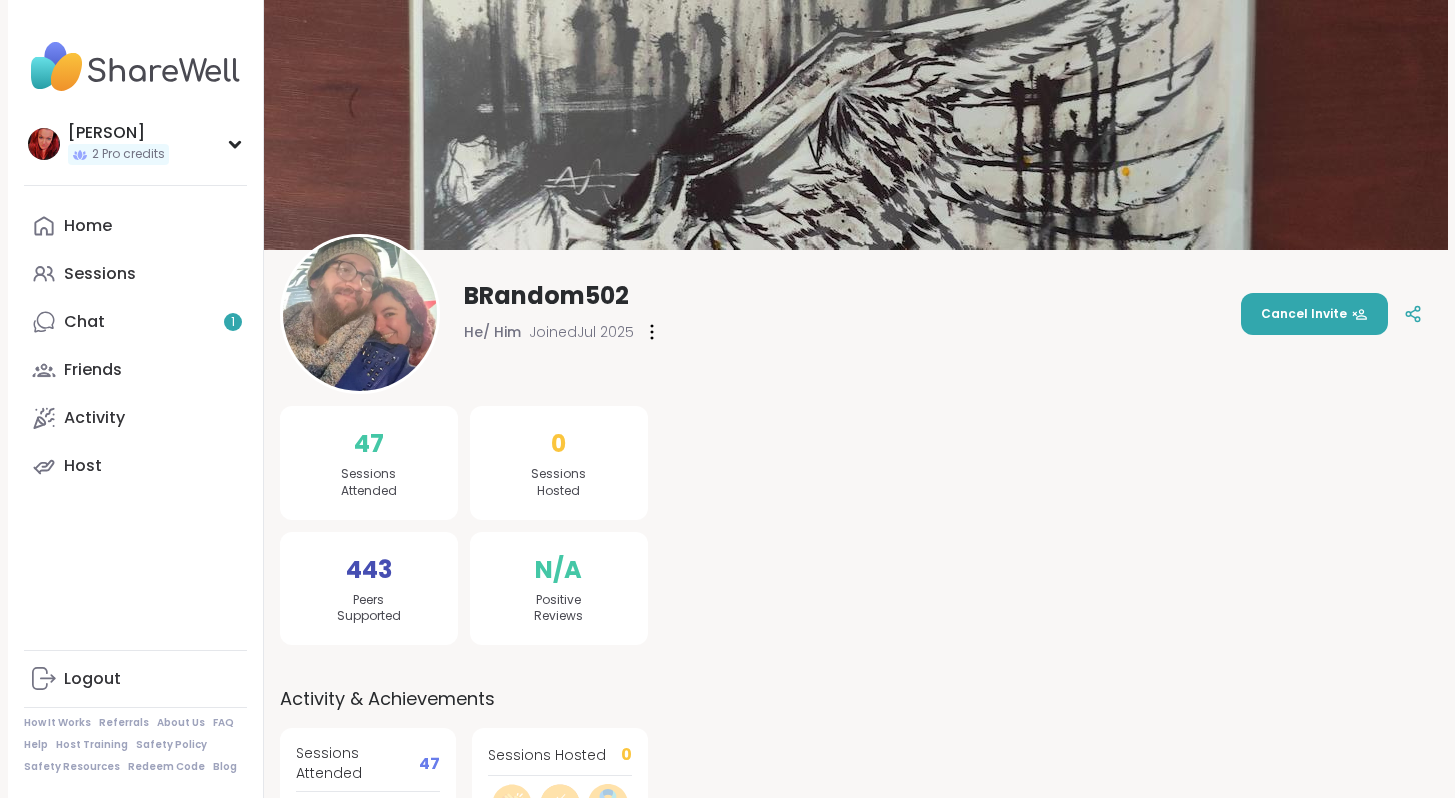scroll, scrollTop: 0, scrollLeft: 0, axis: both 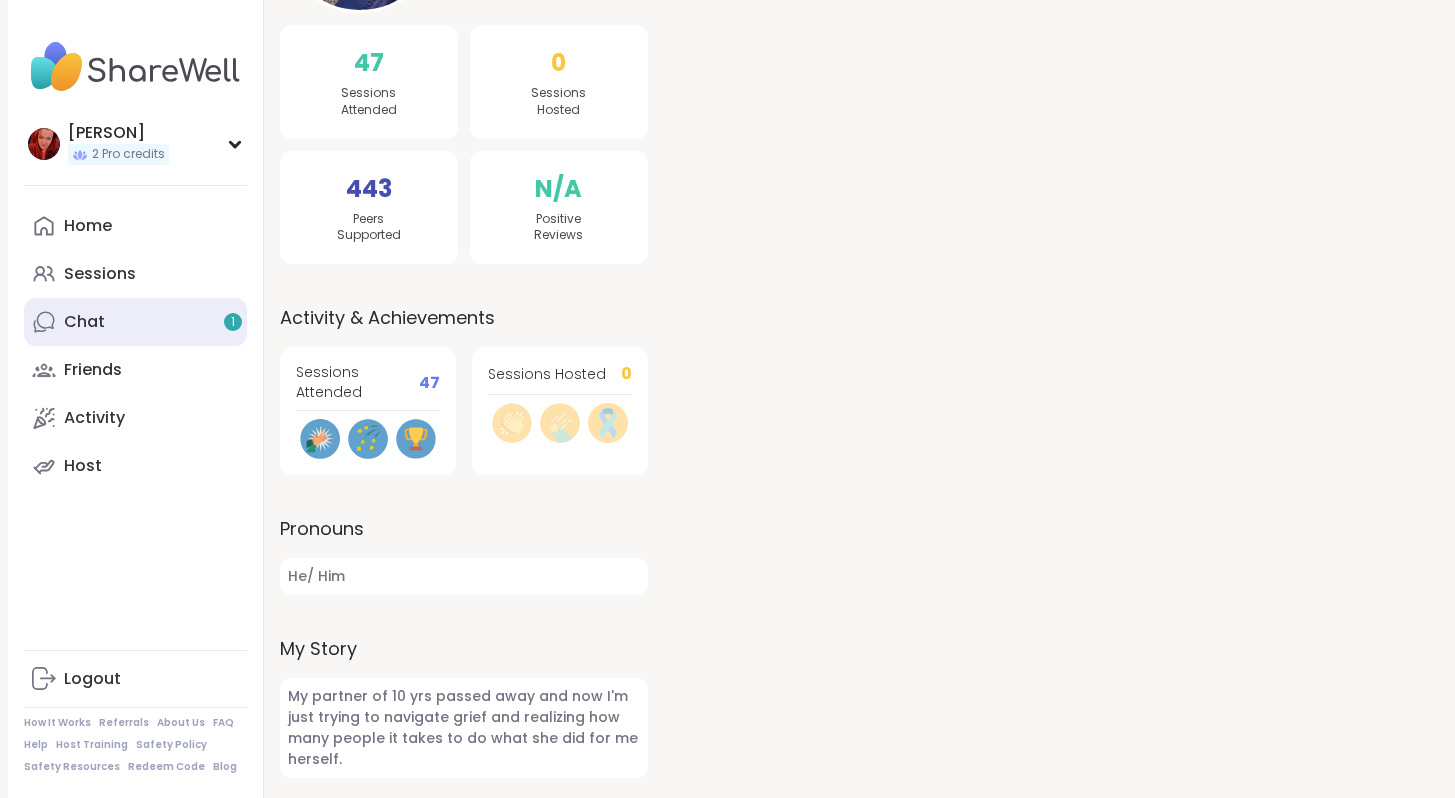 click on "Chat 1" at bounding box center [84, 322] 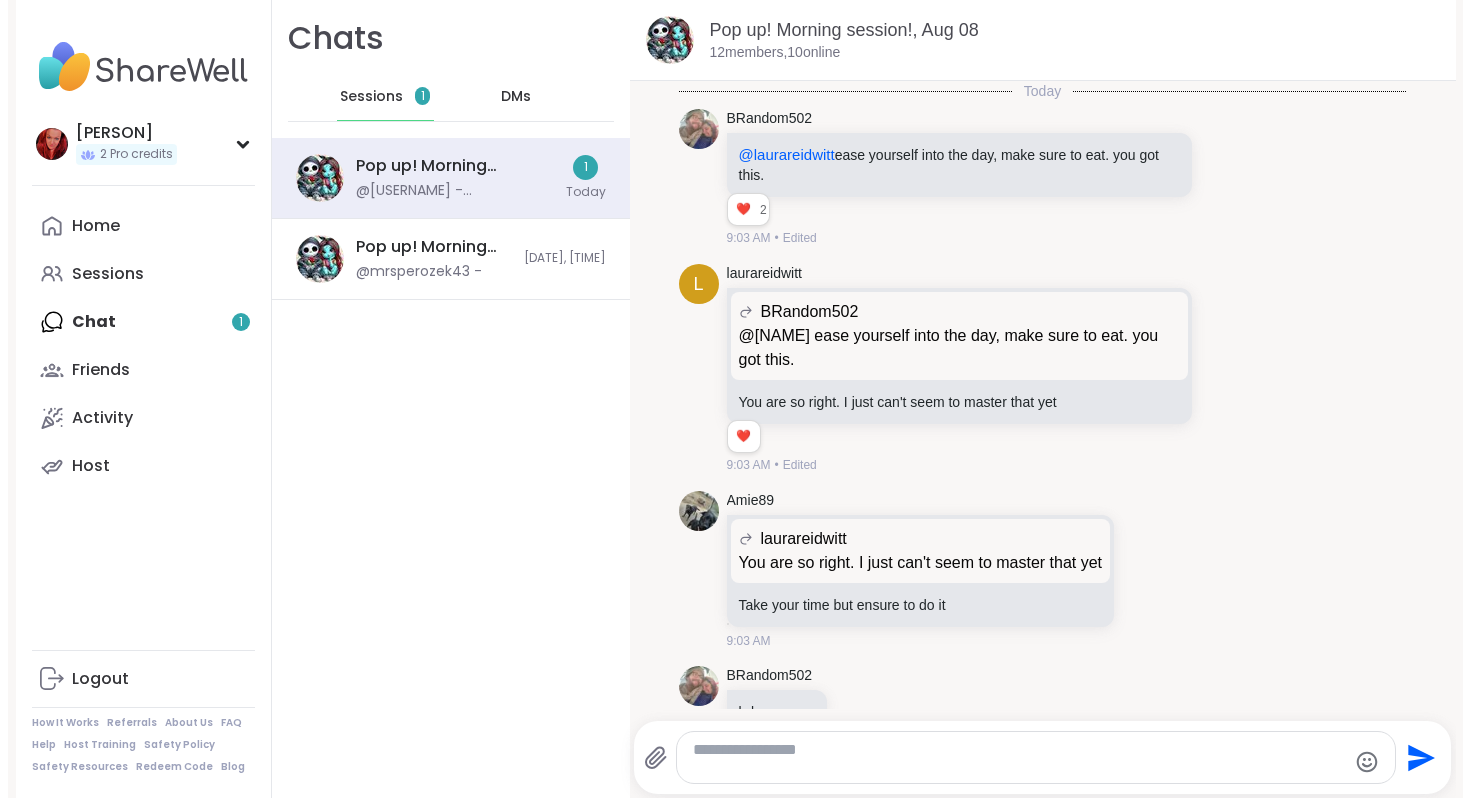 scroll, scrollTop: 0, scrollLeft: 0, axis: both 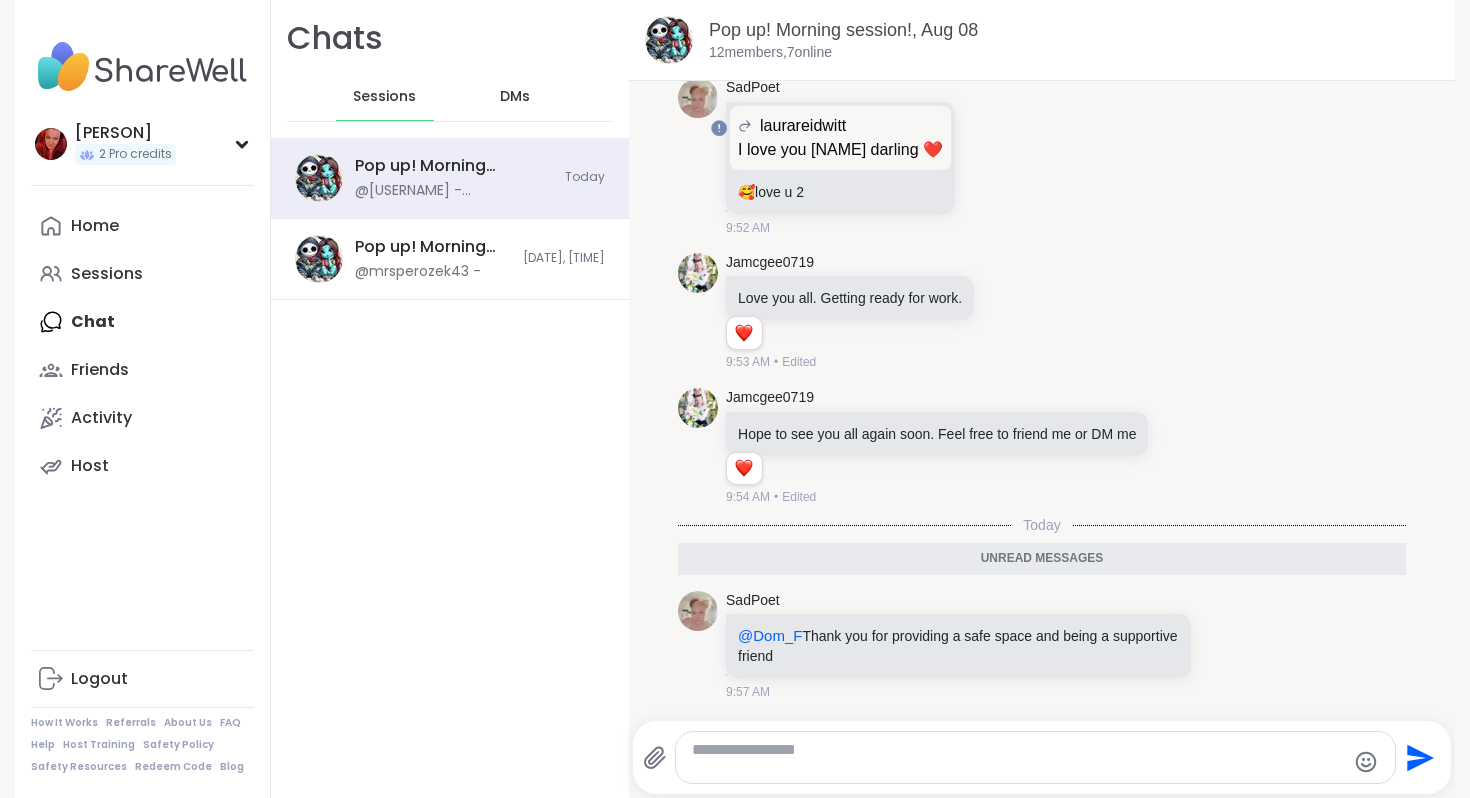 click at bounding box center (1018, 757) 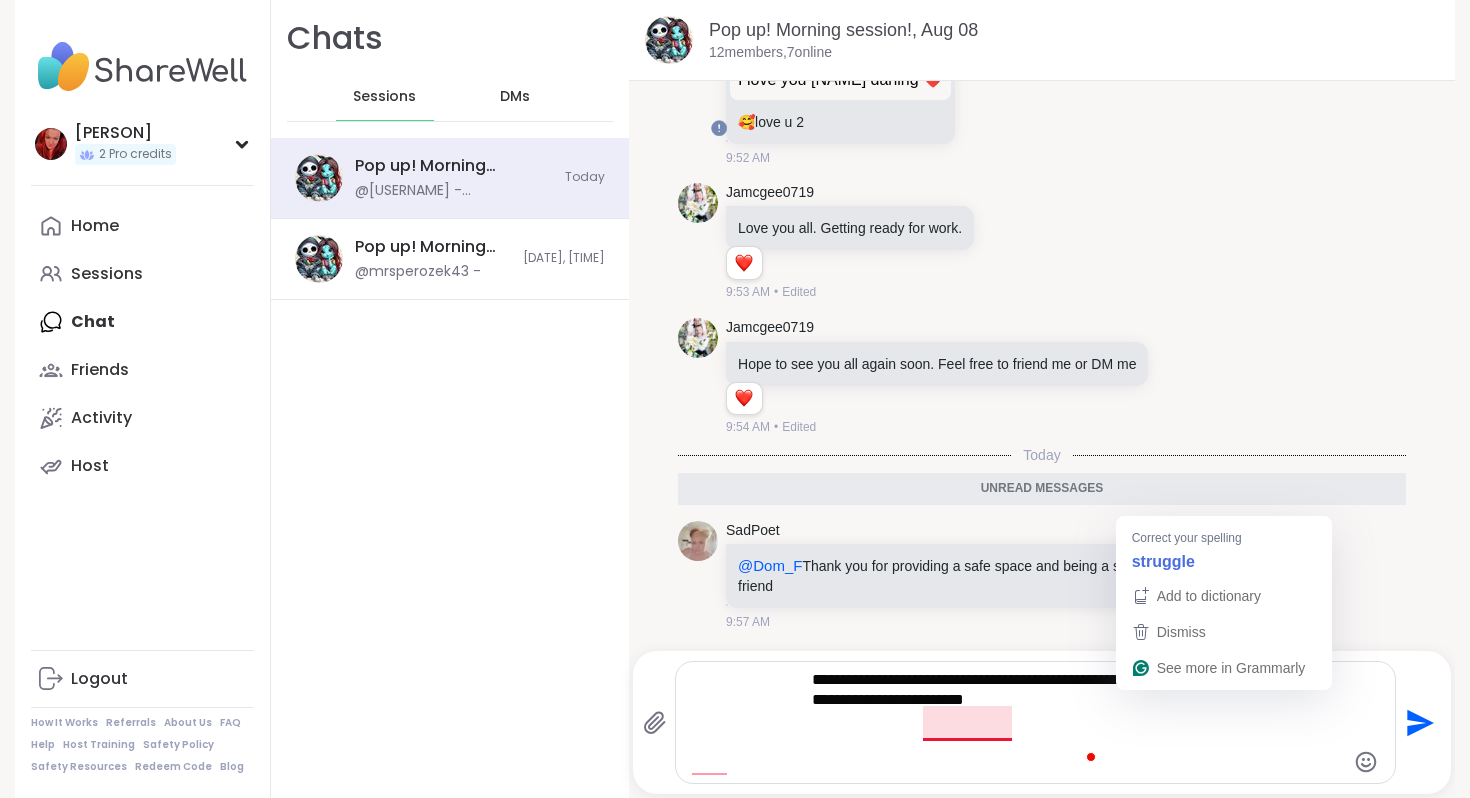 click on "**********" at bounding box center (1018, 722) 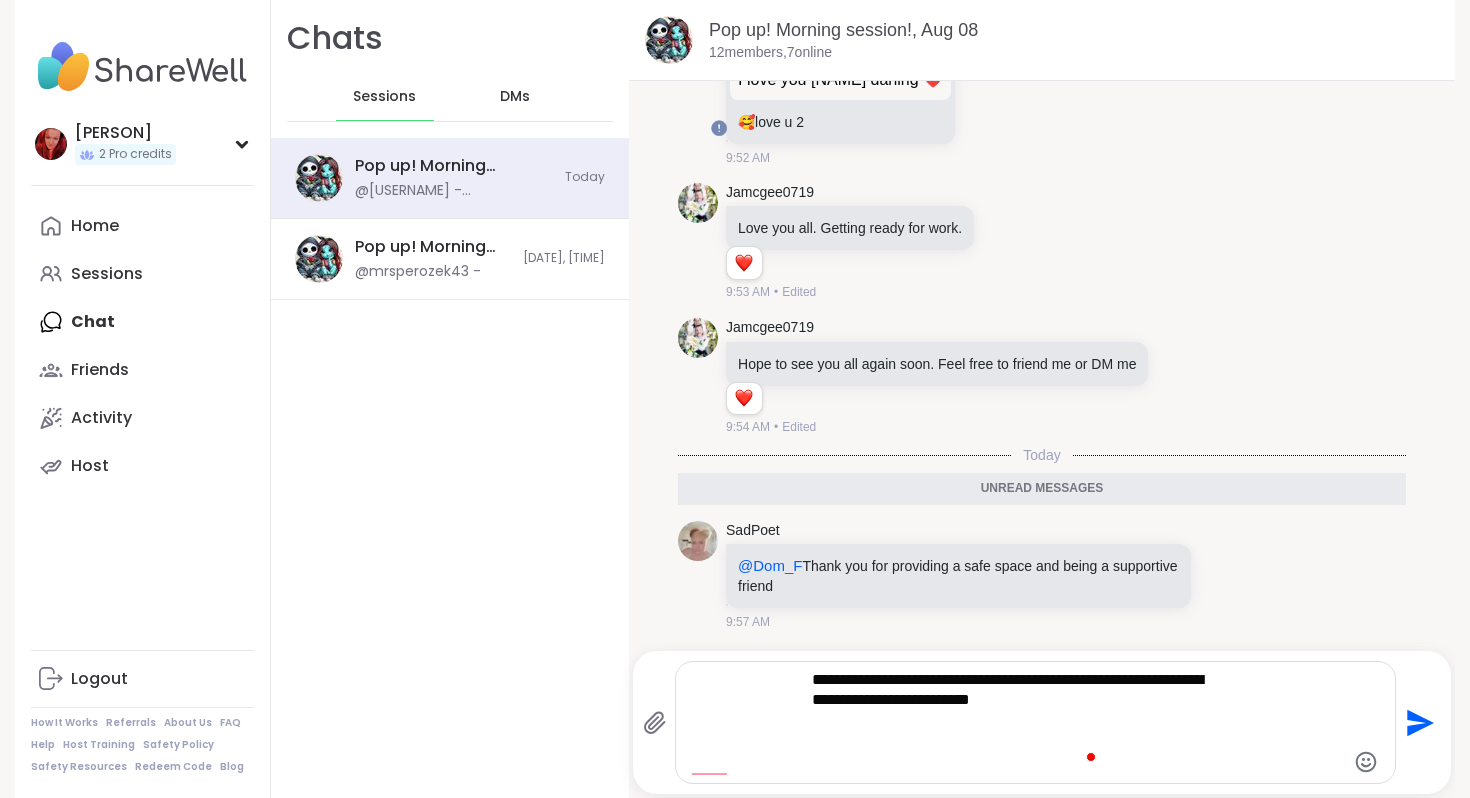 click on "**********" at bounding box center (1018, 722) 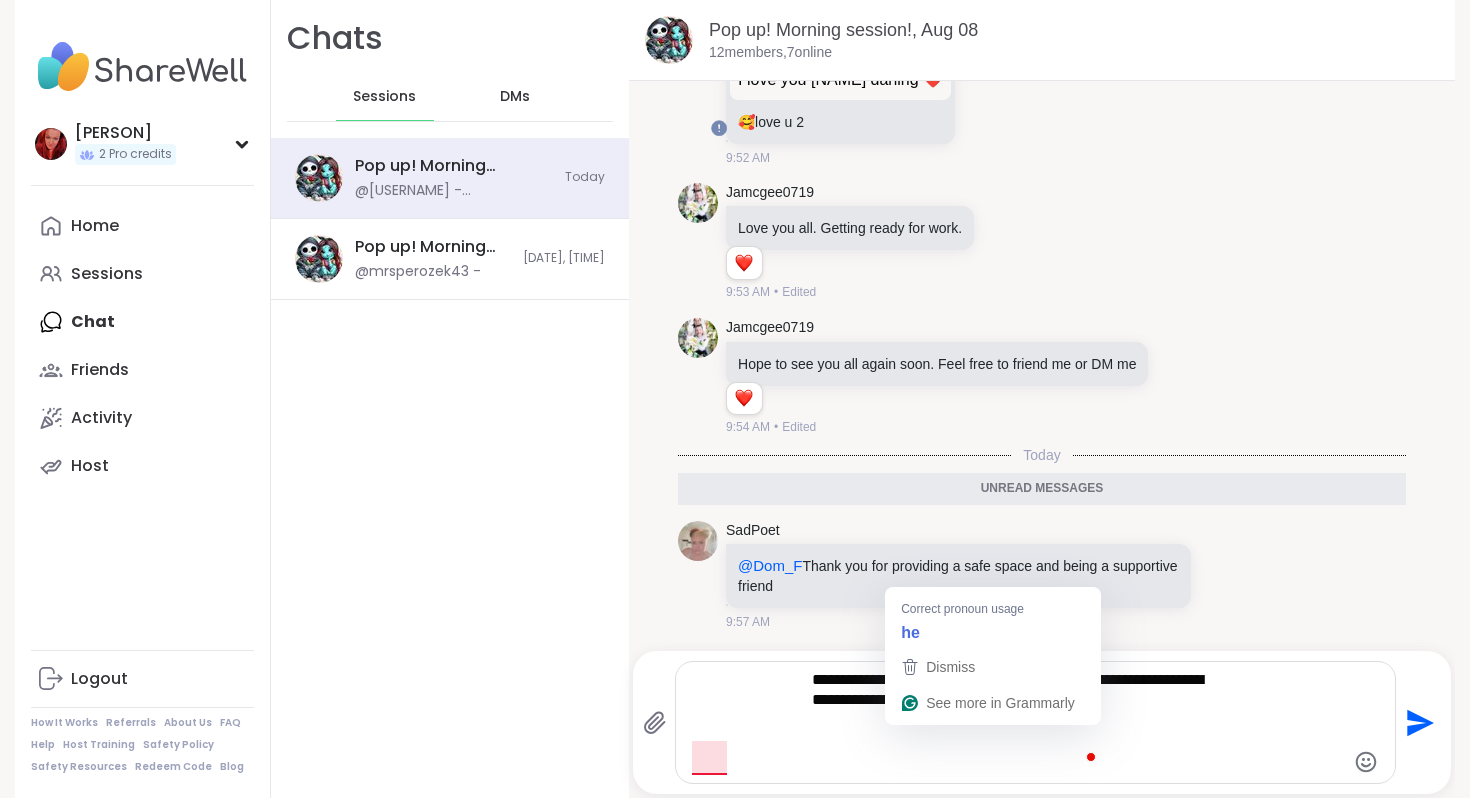 click on "**********" at bounding box center [1018, 722] 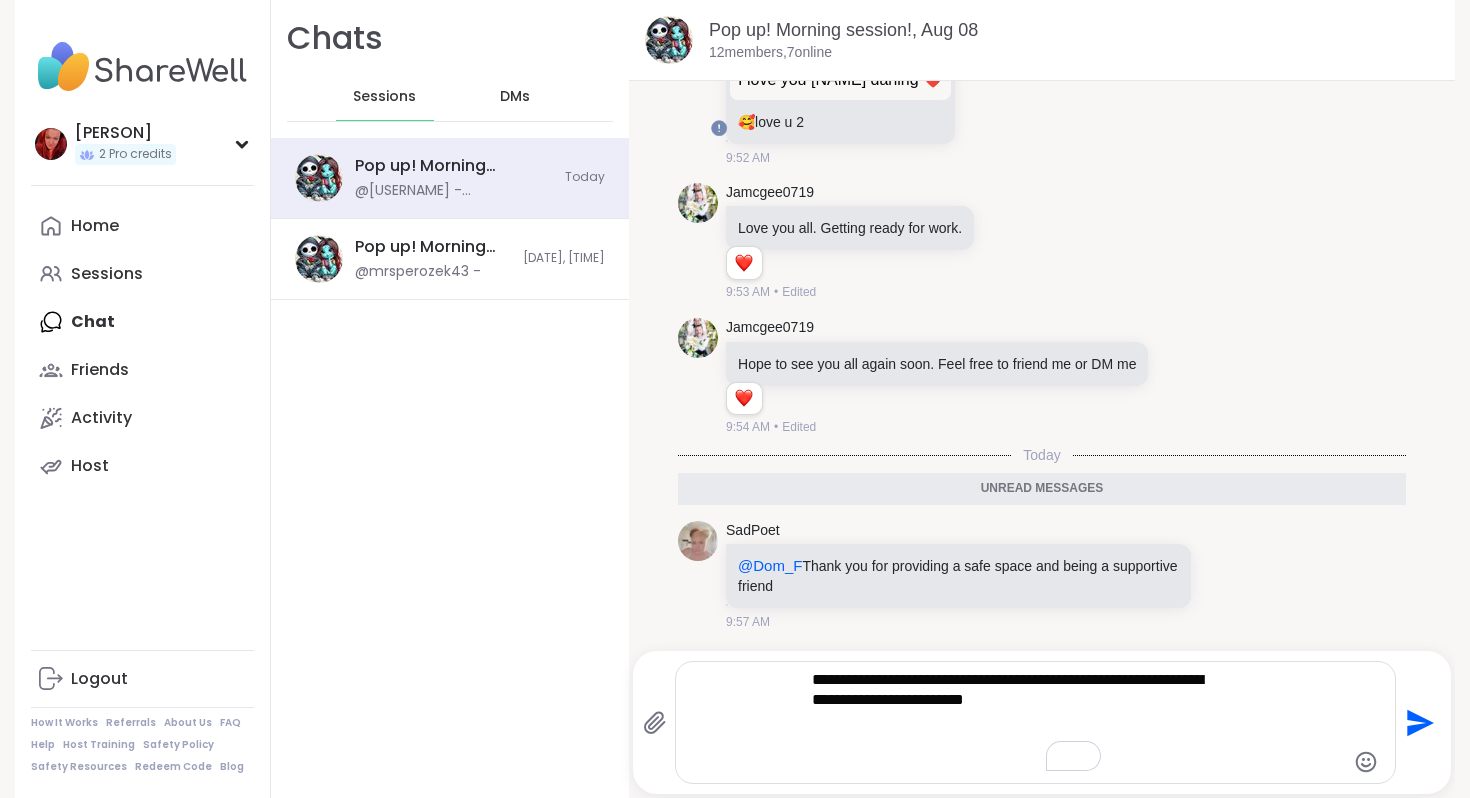 click on "**********" at bounding box center (1018, 722) 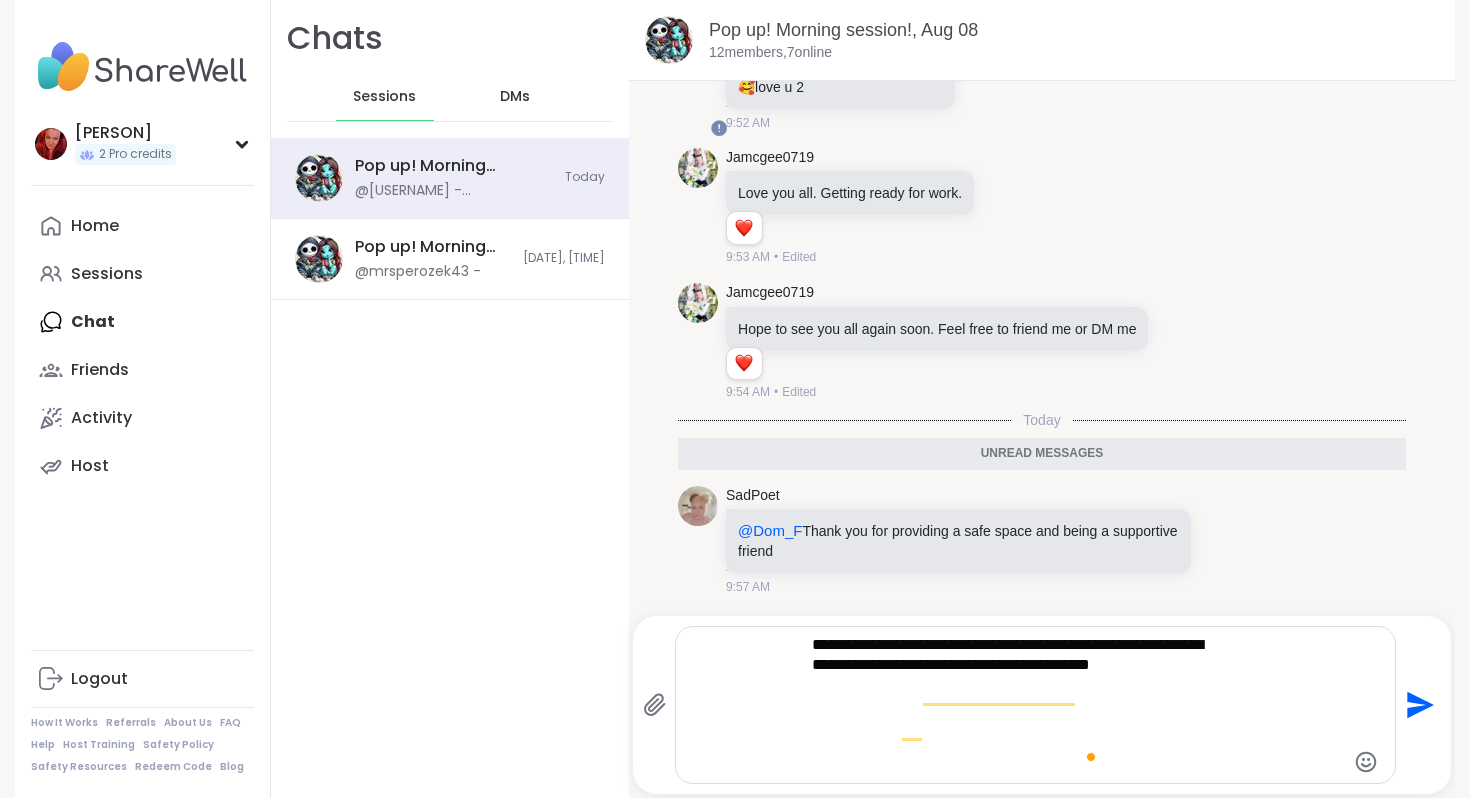 scroll, scrollTop: 20819, scrollLeft: 0, axis: vertical 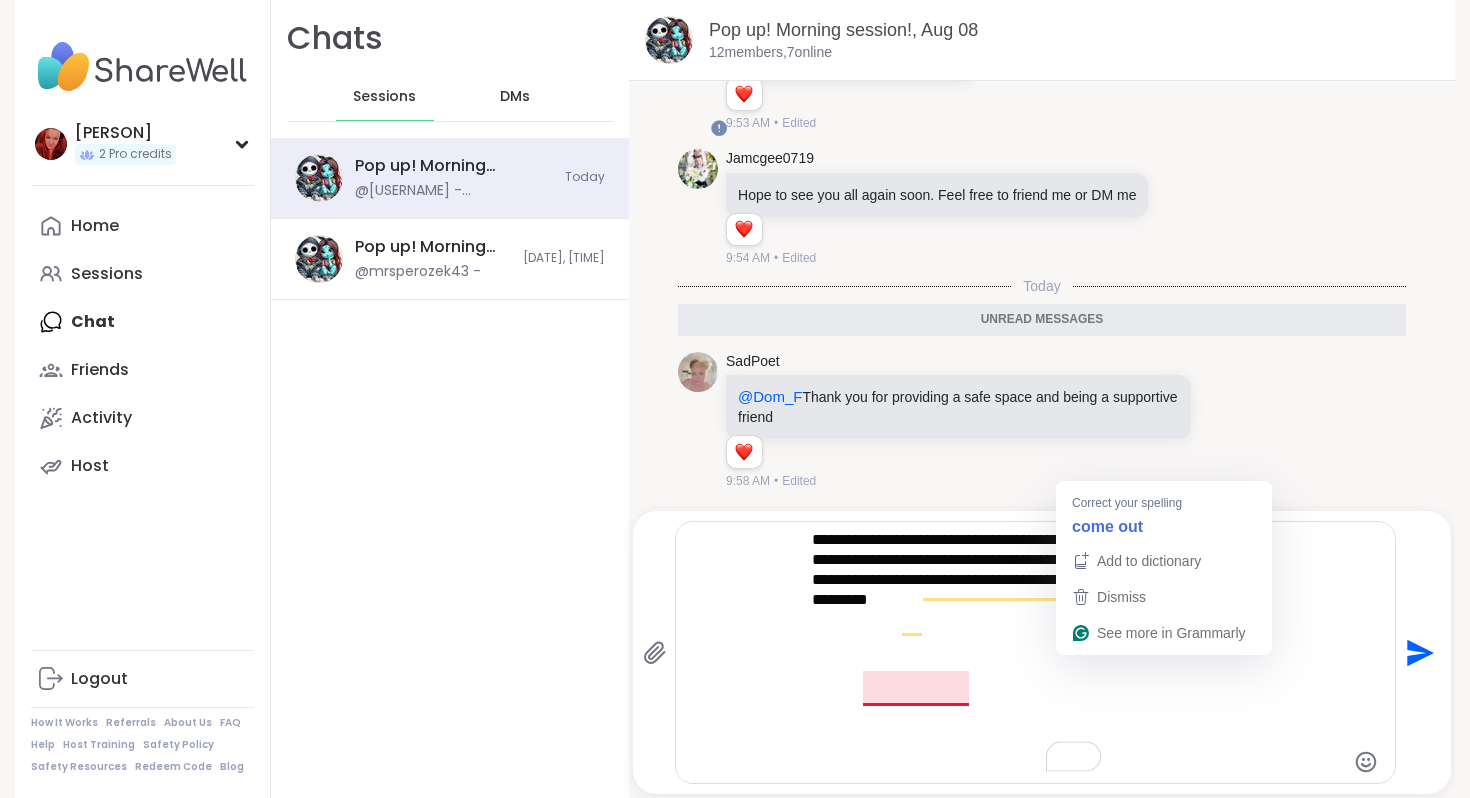 click on "**********" at bounding box center [1018, 652] 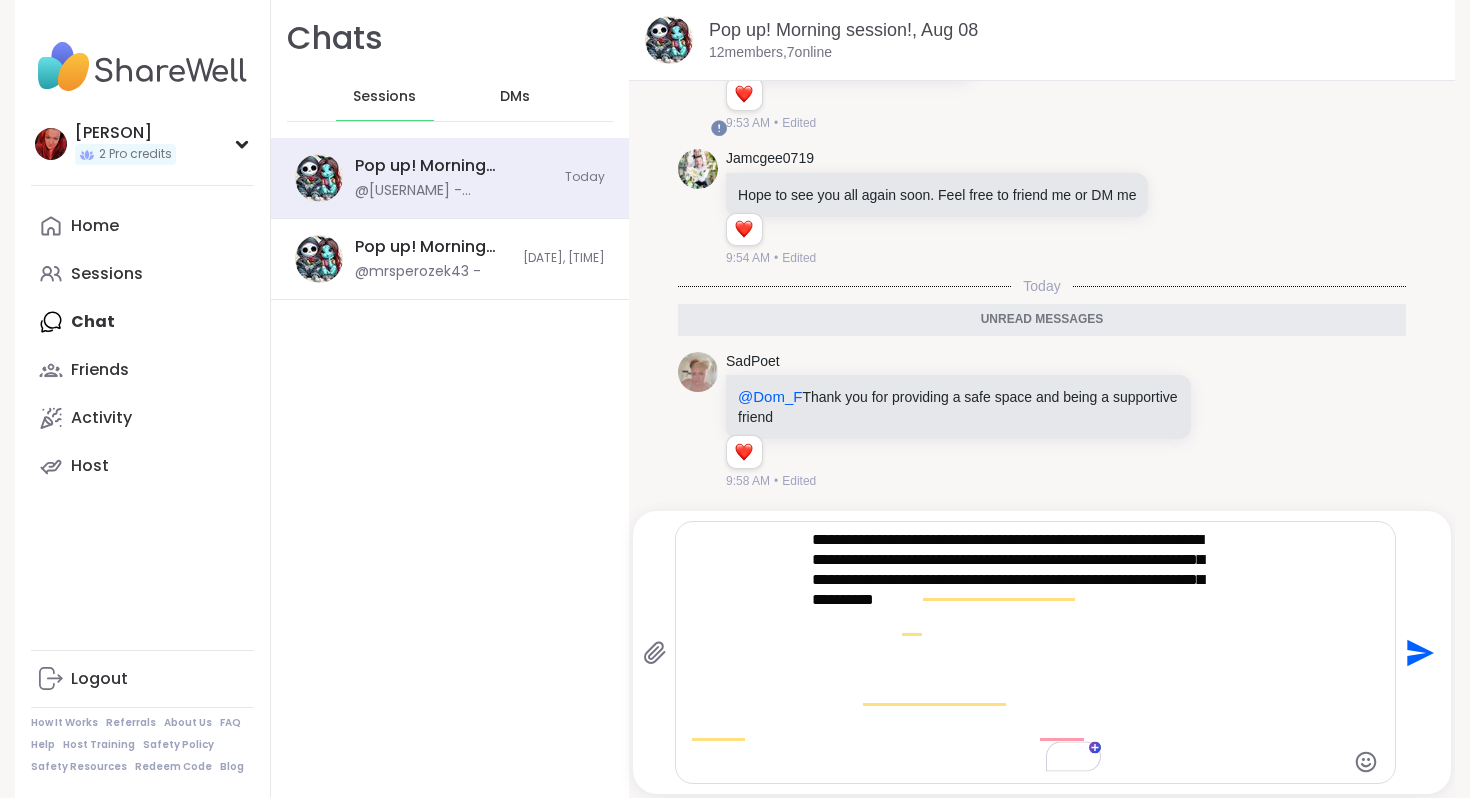 click on "**********" at bounding box center (1018, 652) 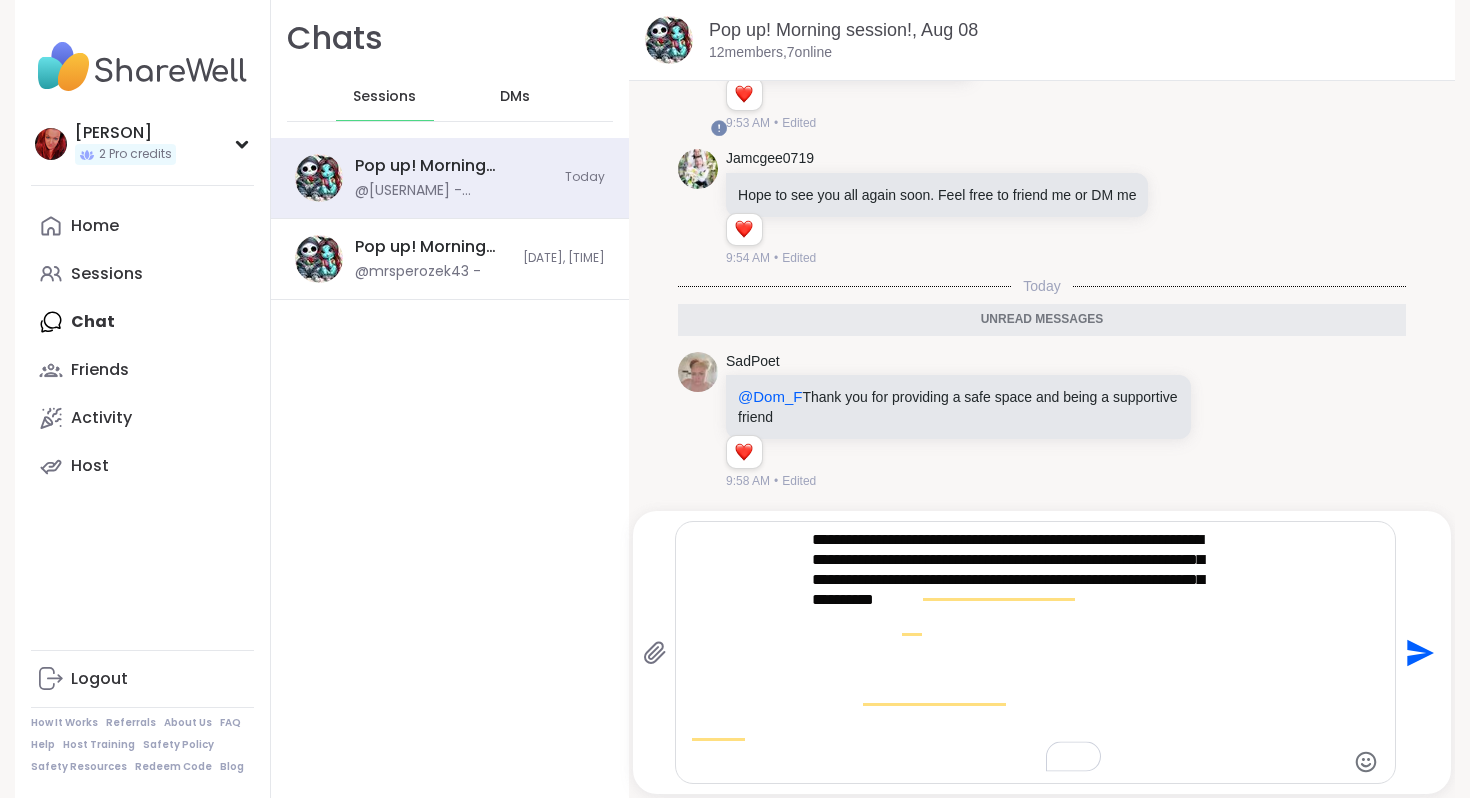 click on "**********" at bounding box center [1018, 652] 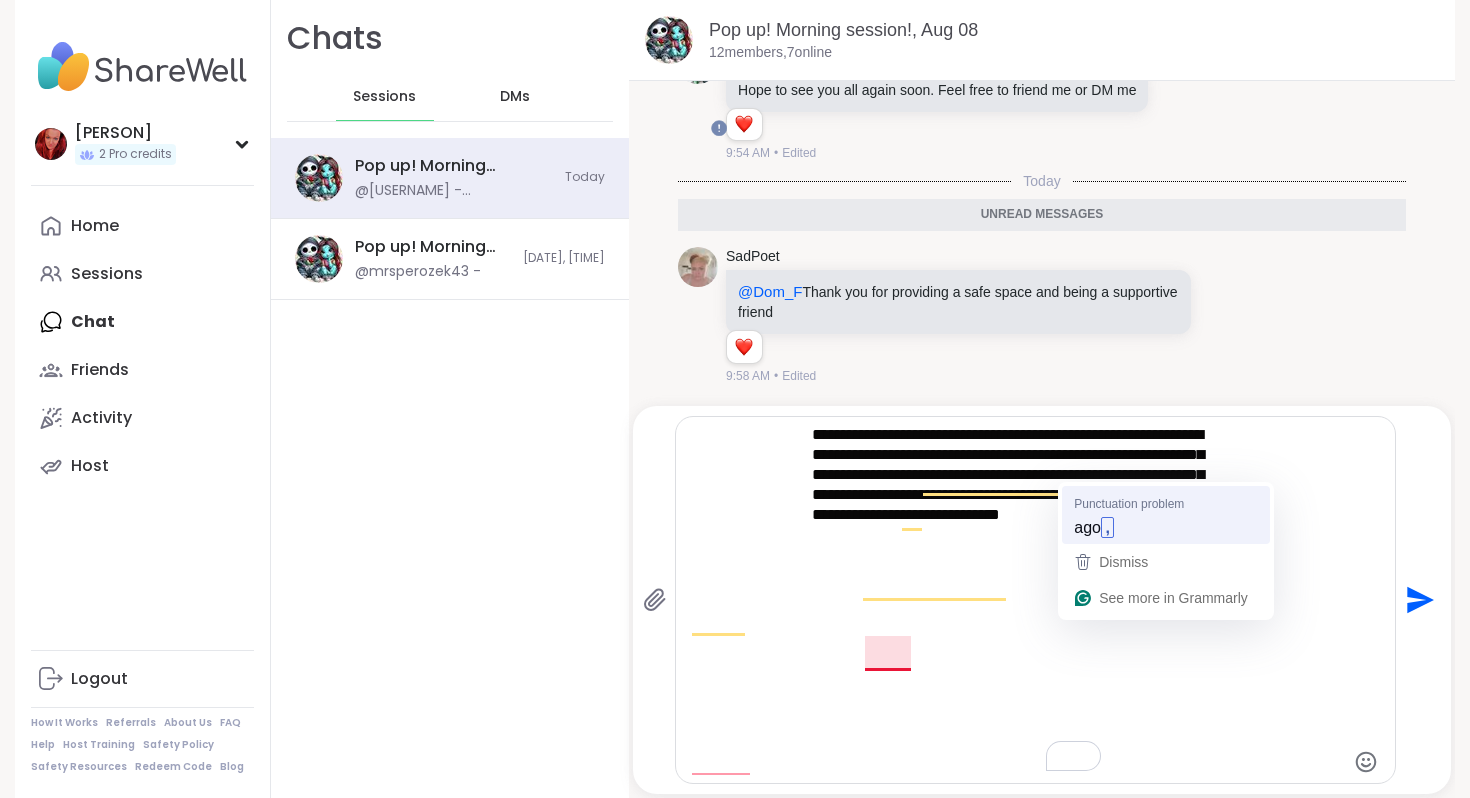 type on "**********" 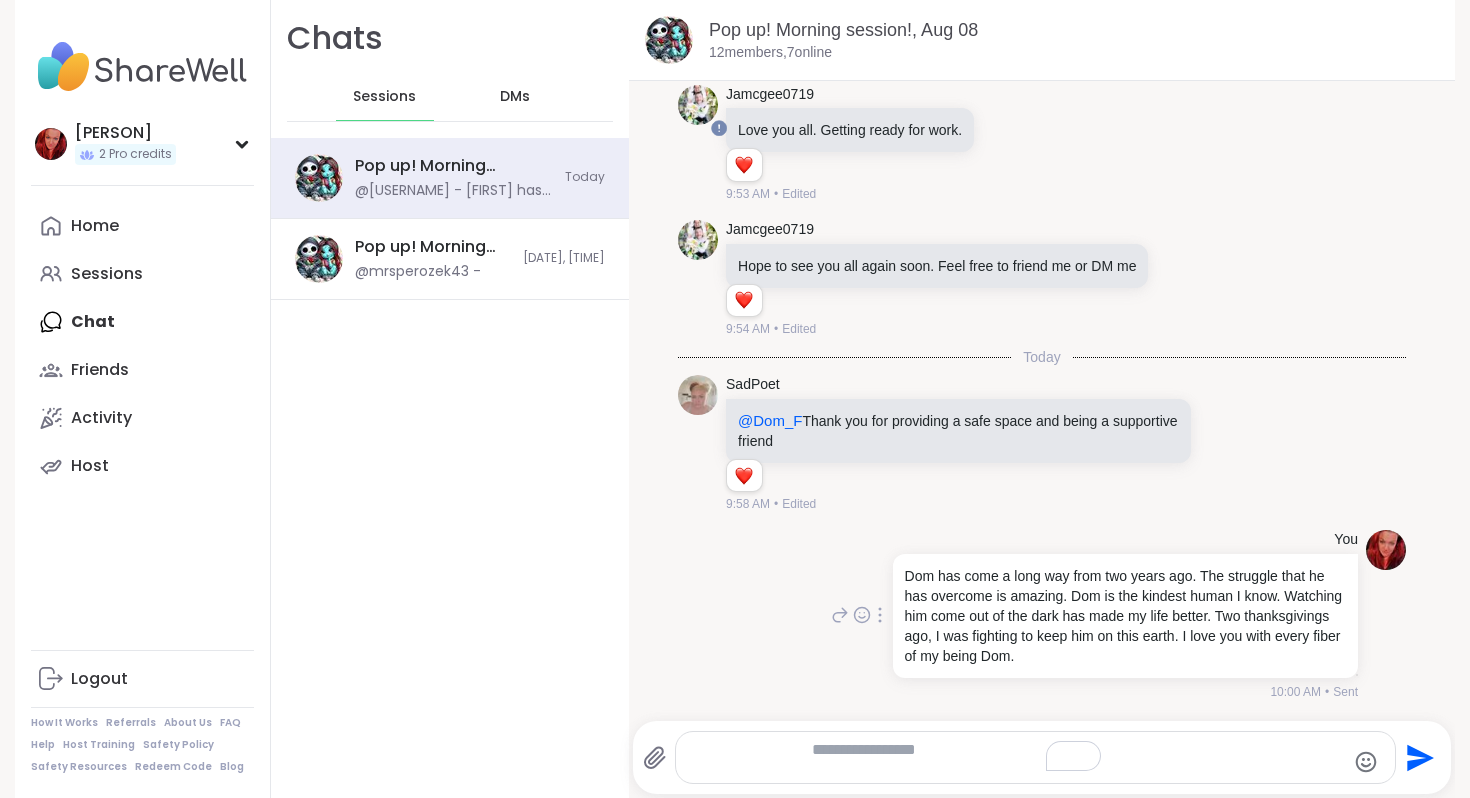scroll, scrollTop: 20621, scrollLeft: 0, axis: vertical 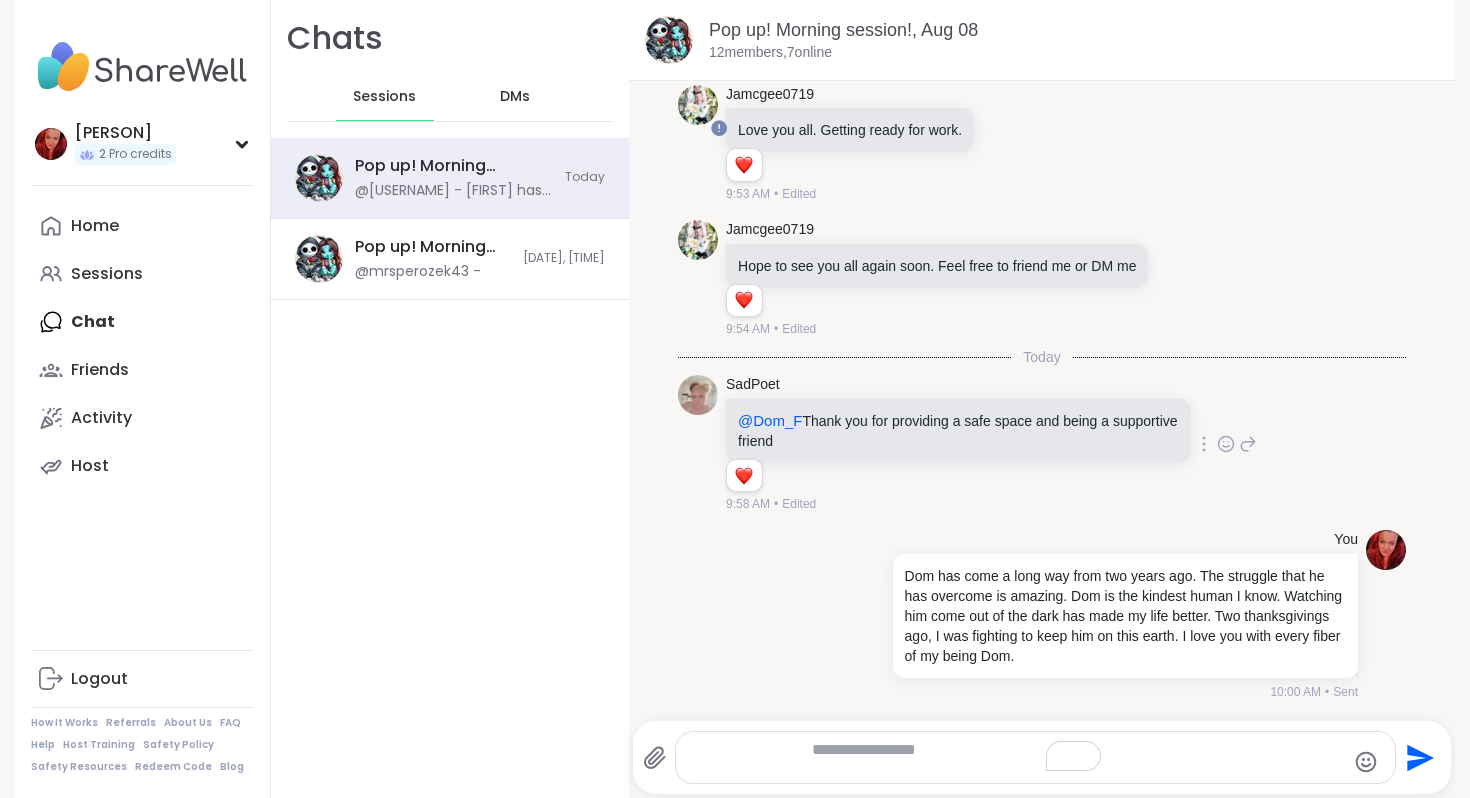 type 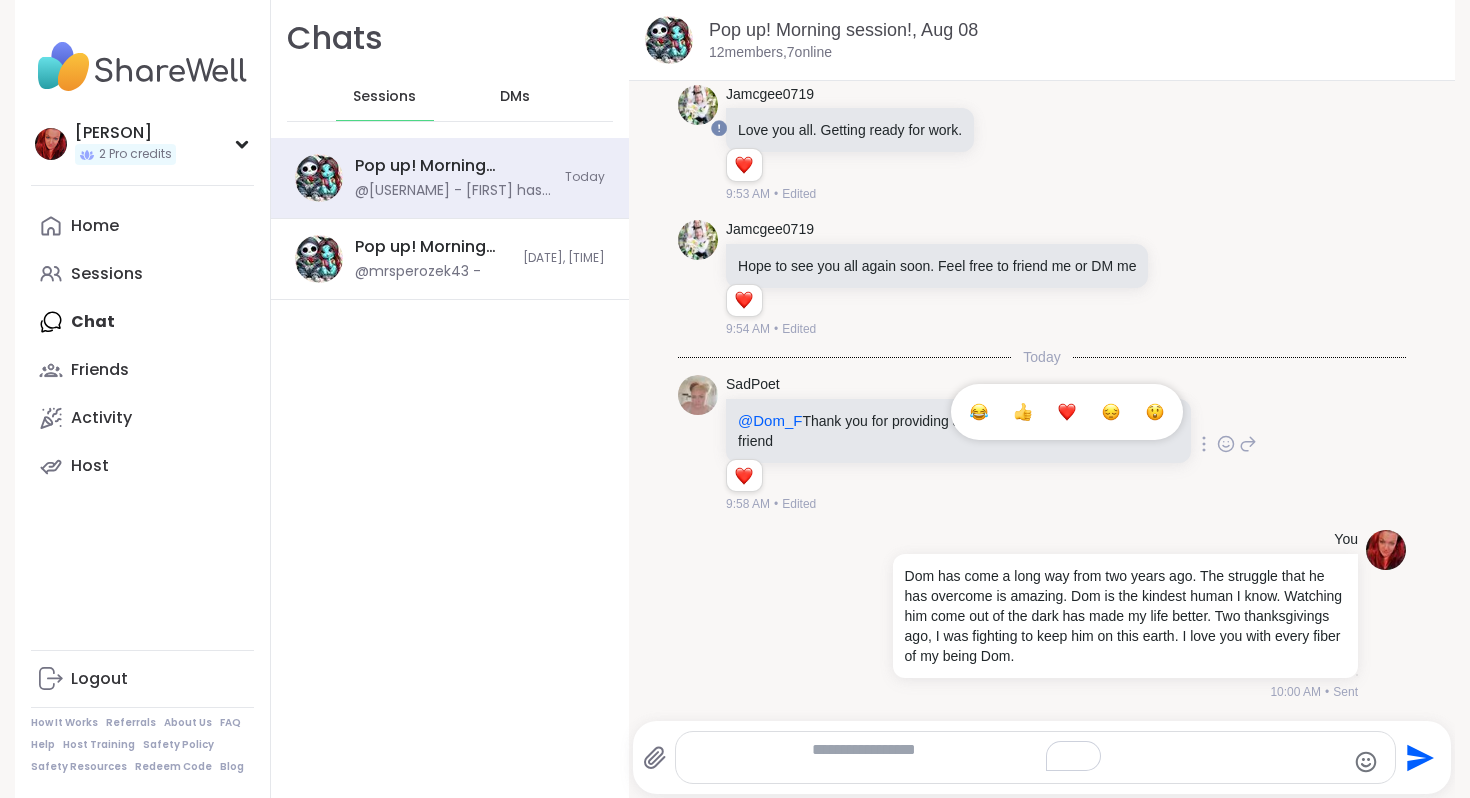 click at bounding box center [1067, 412] 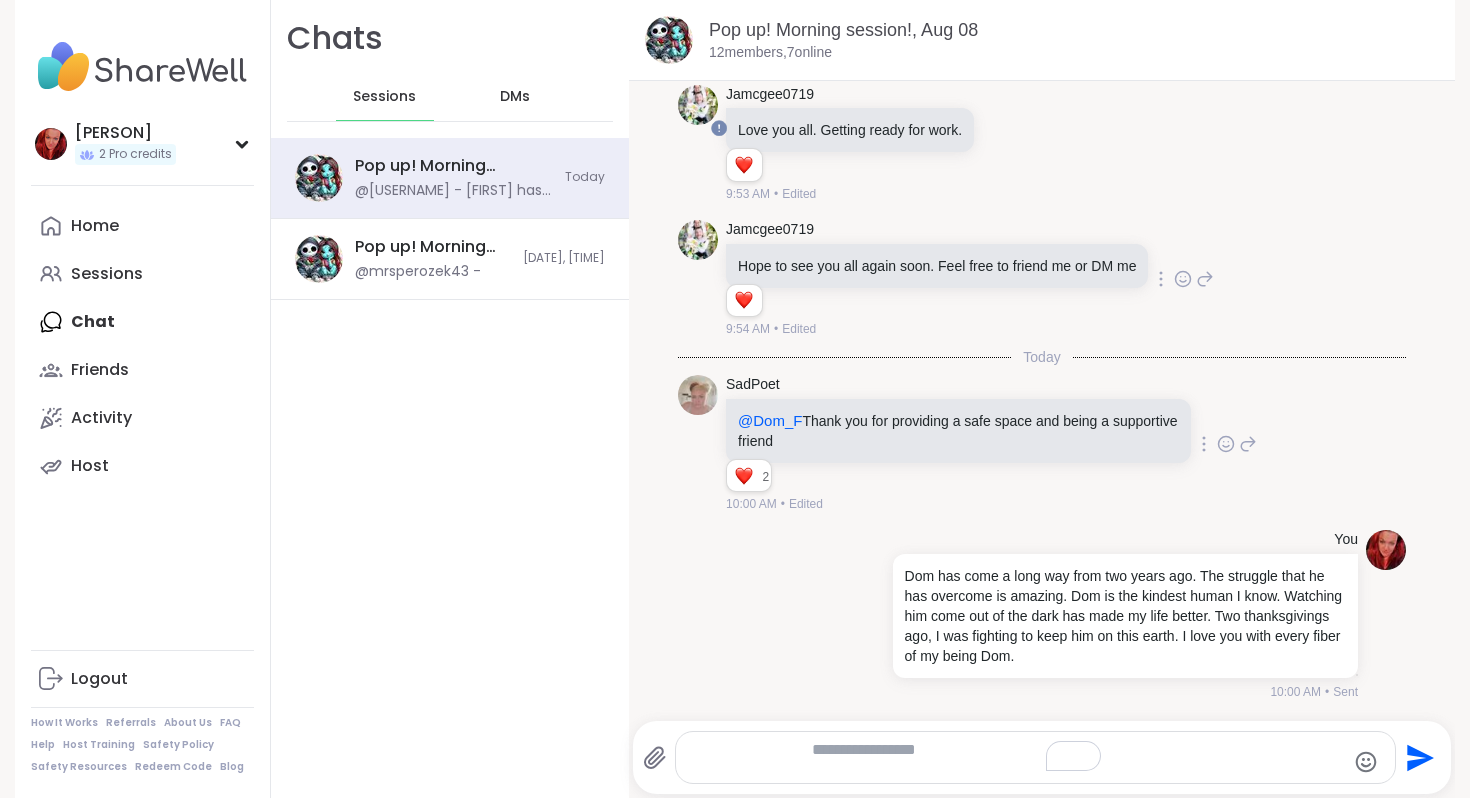scroll, scrollTop: 20207, scrollLeft: 0, axis: vertical 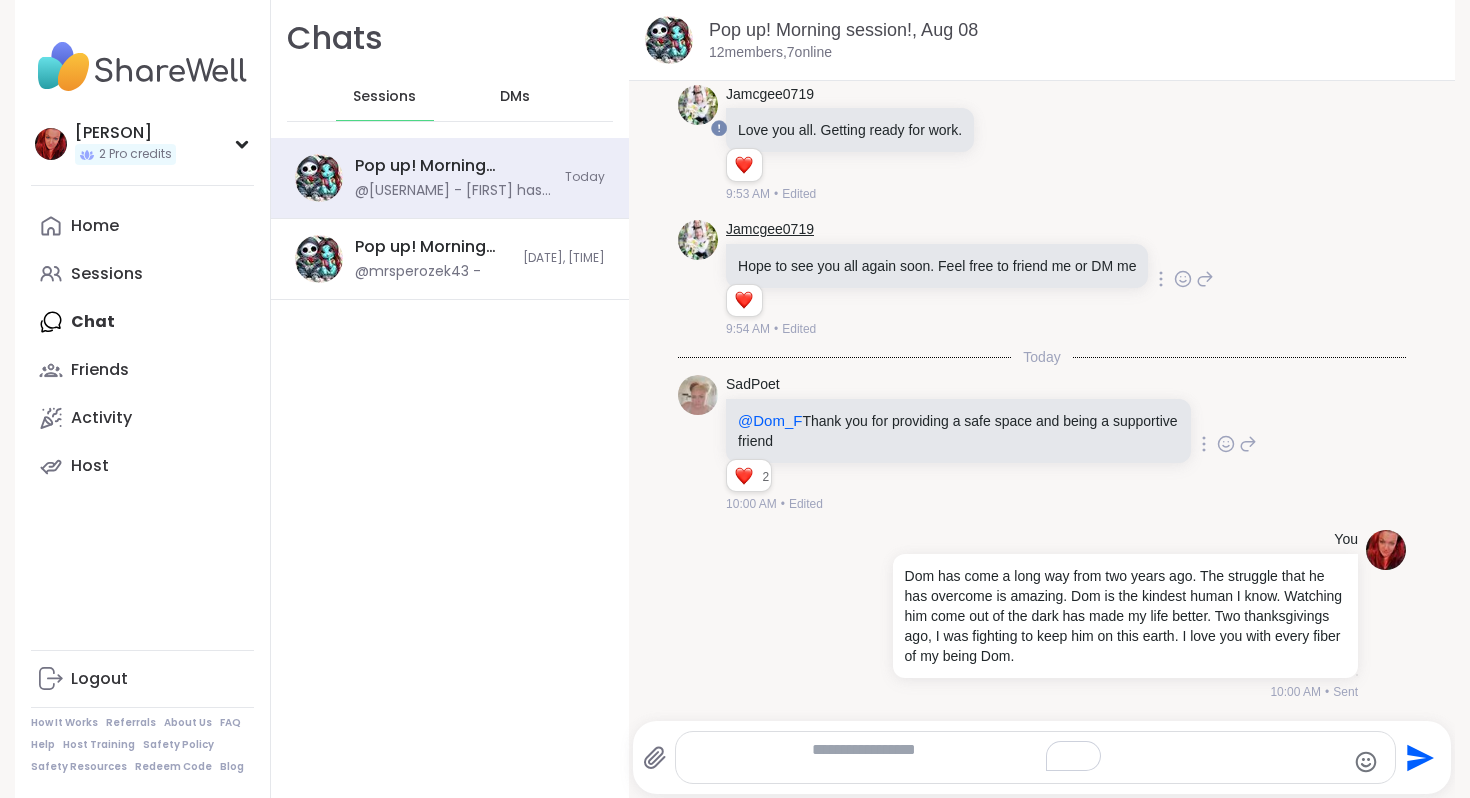 click on "Jamcgee0719" at bounding box center [770, 230] 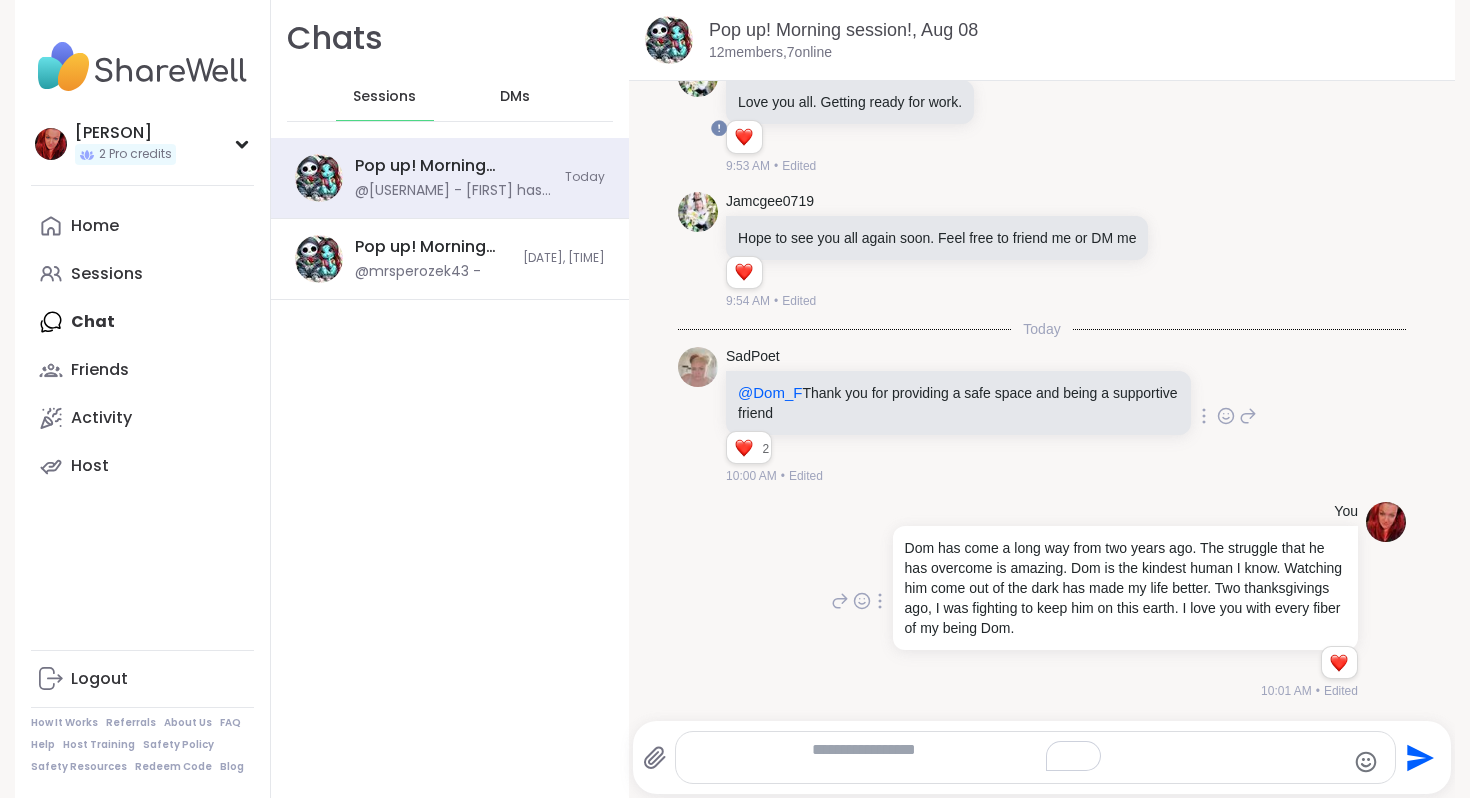 scroll, scrollTop: 21286, scrollLeft: 0, axis: vertical 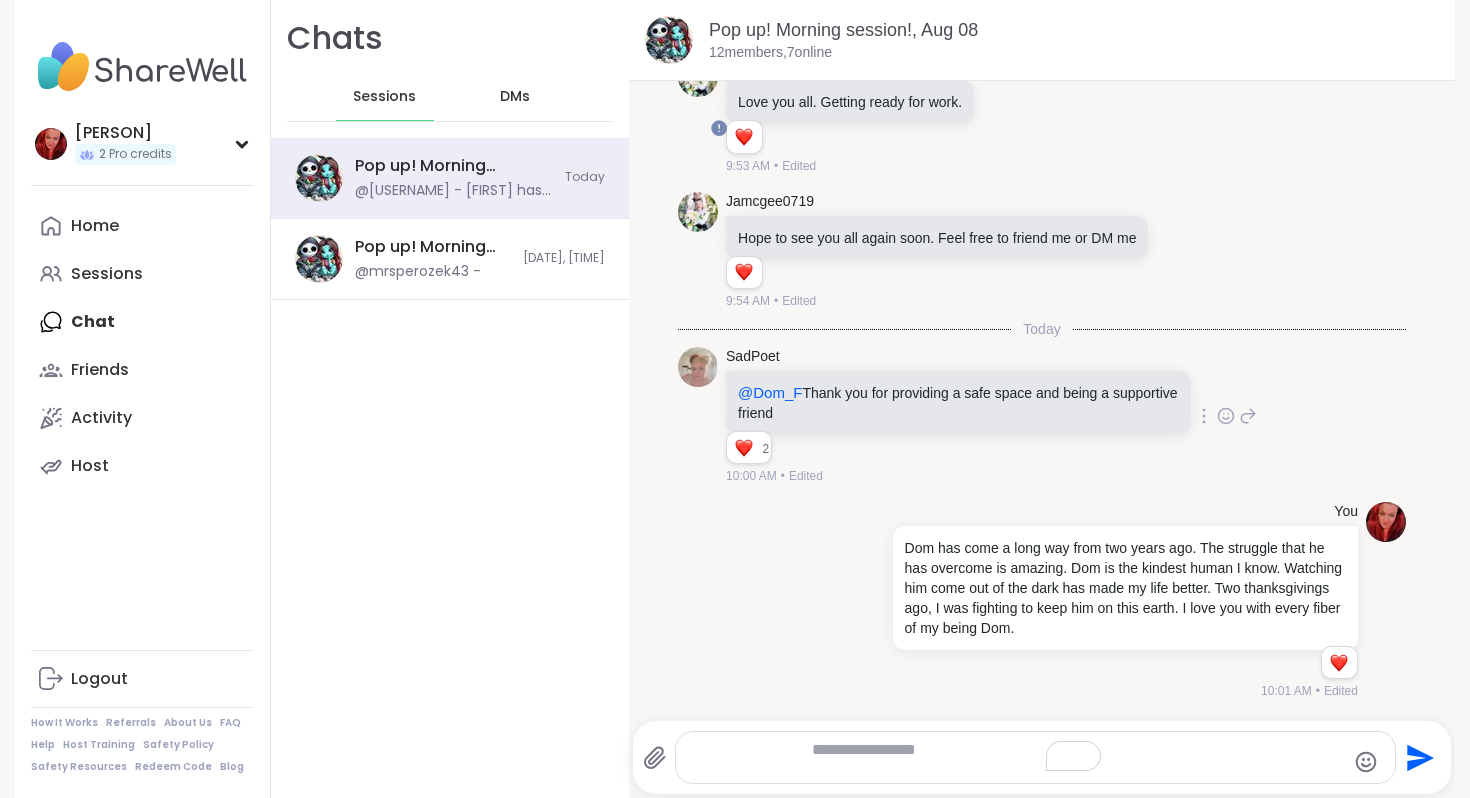 click on "DMs" at bounding box center (515, 97) 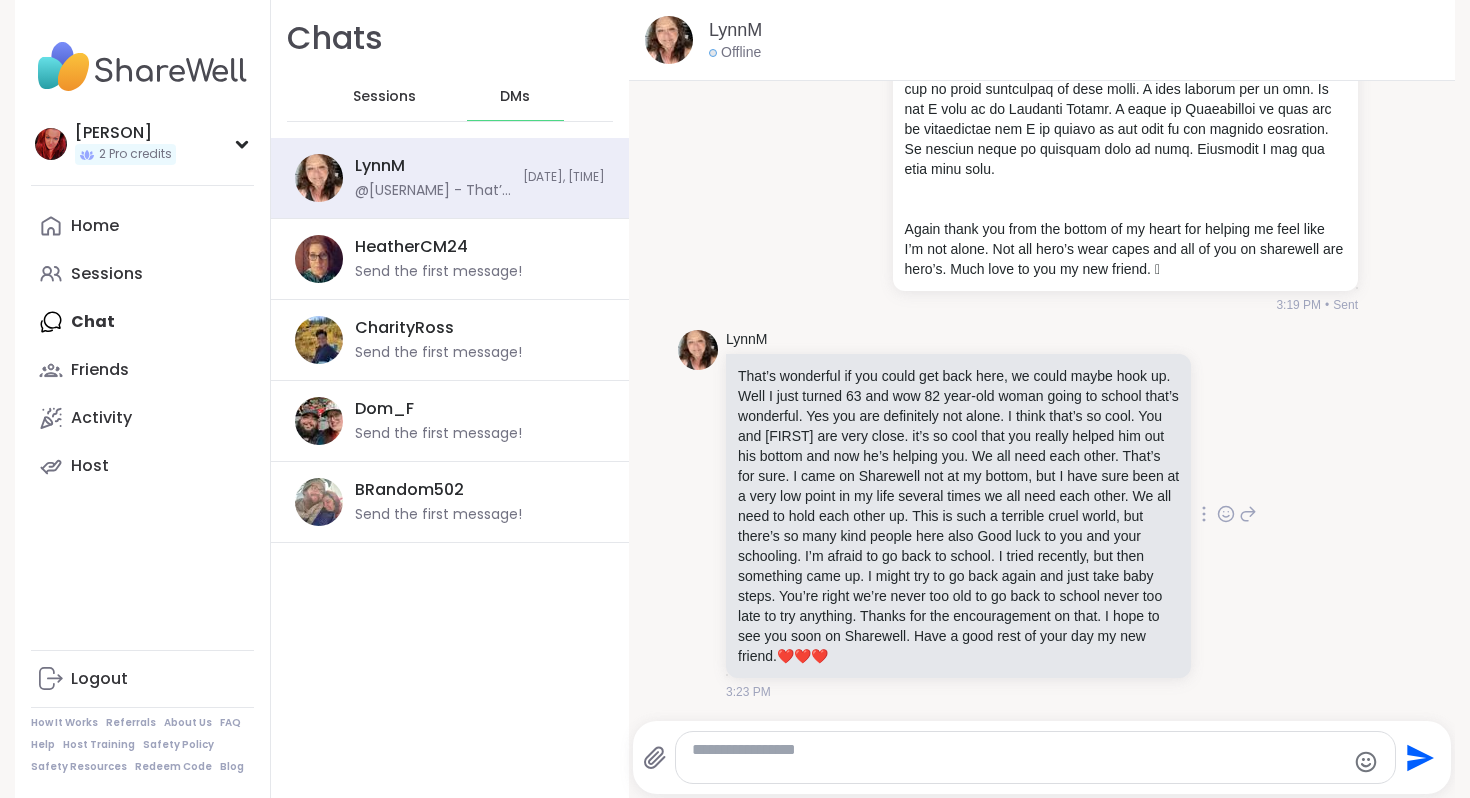 scroll, scrollTop: 4106, scrollLeft: 0, axis: vertical 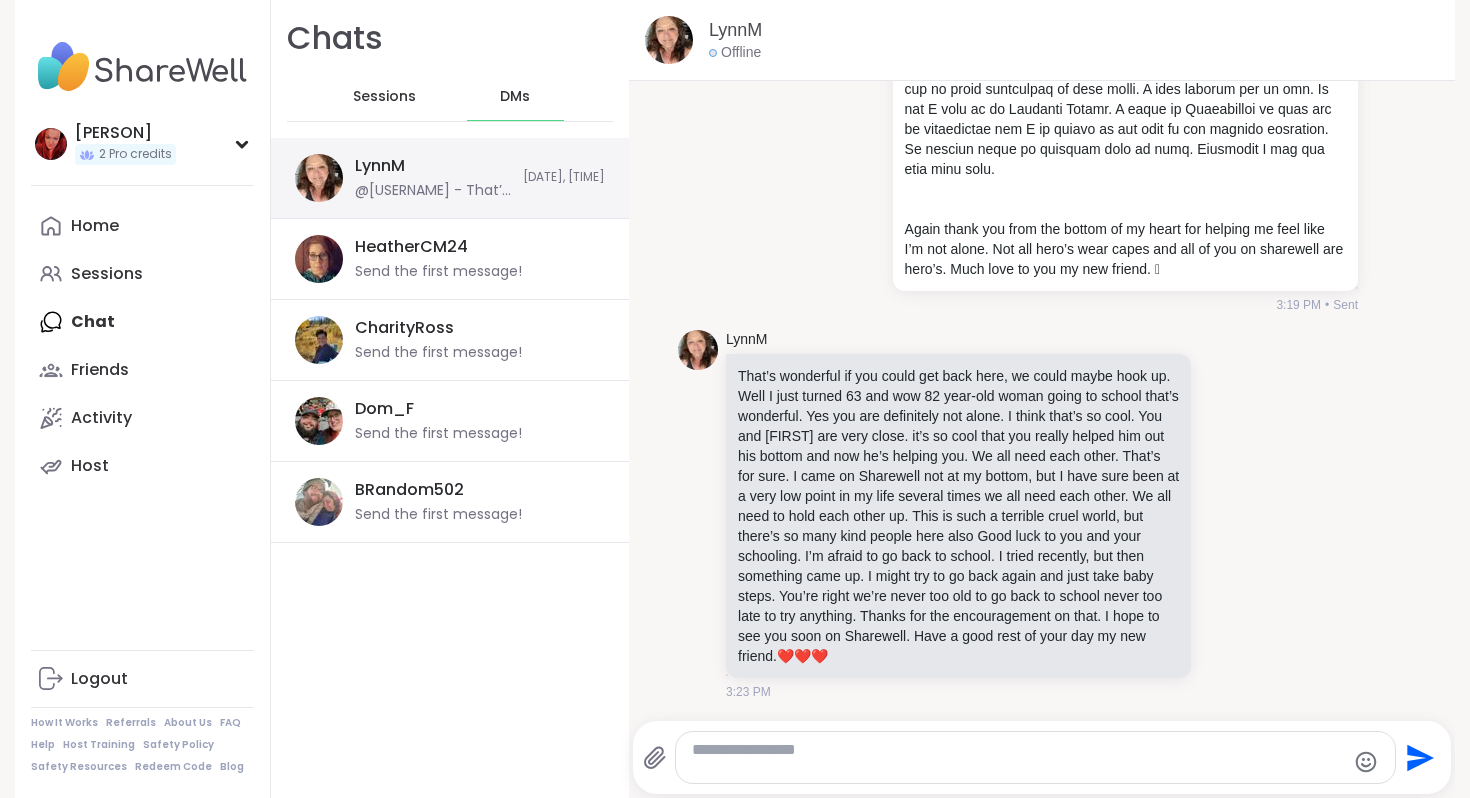 click on "[DATE], [TIME]" at bounding box center [564, 177] 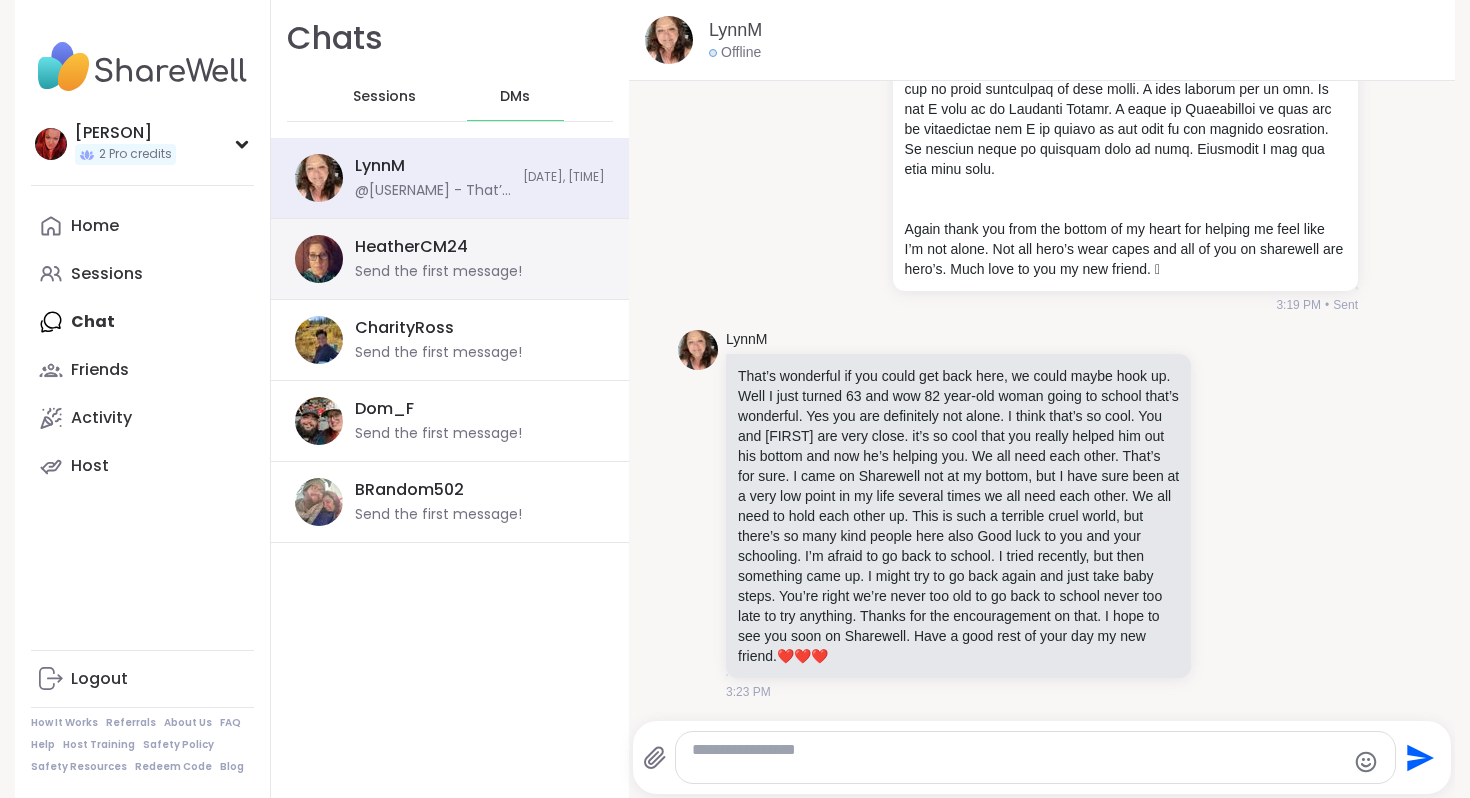 click on "HeatherCM24" at bounding box center (411, 247) 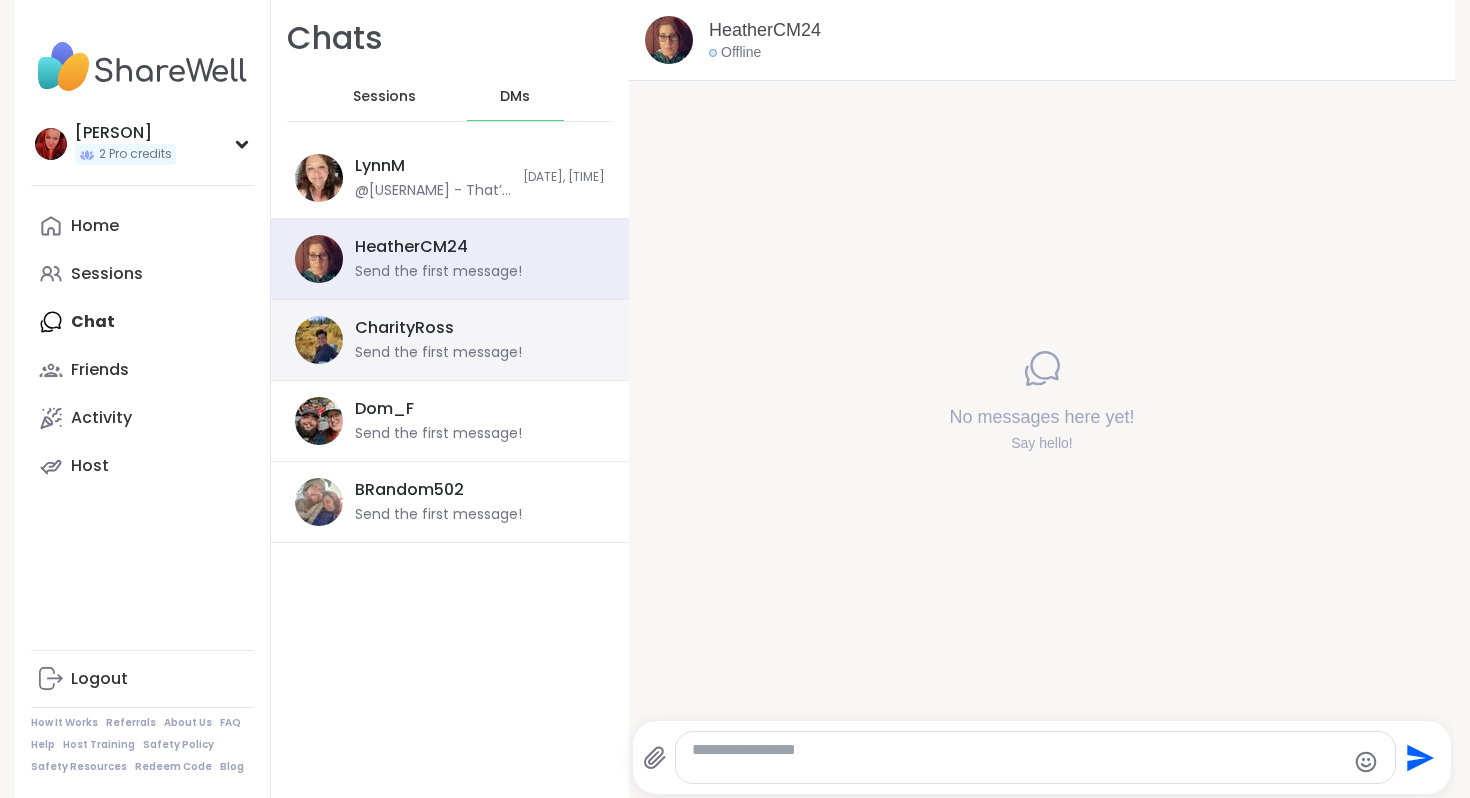 click on "CharityRoss" at bounding box center [404, 328] 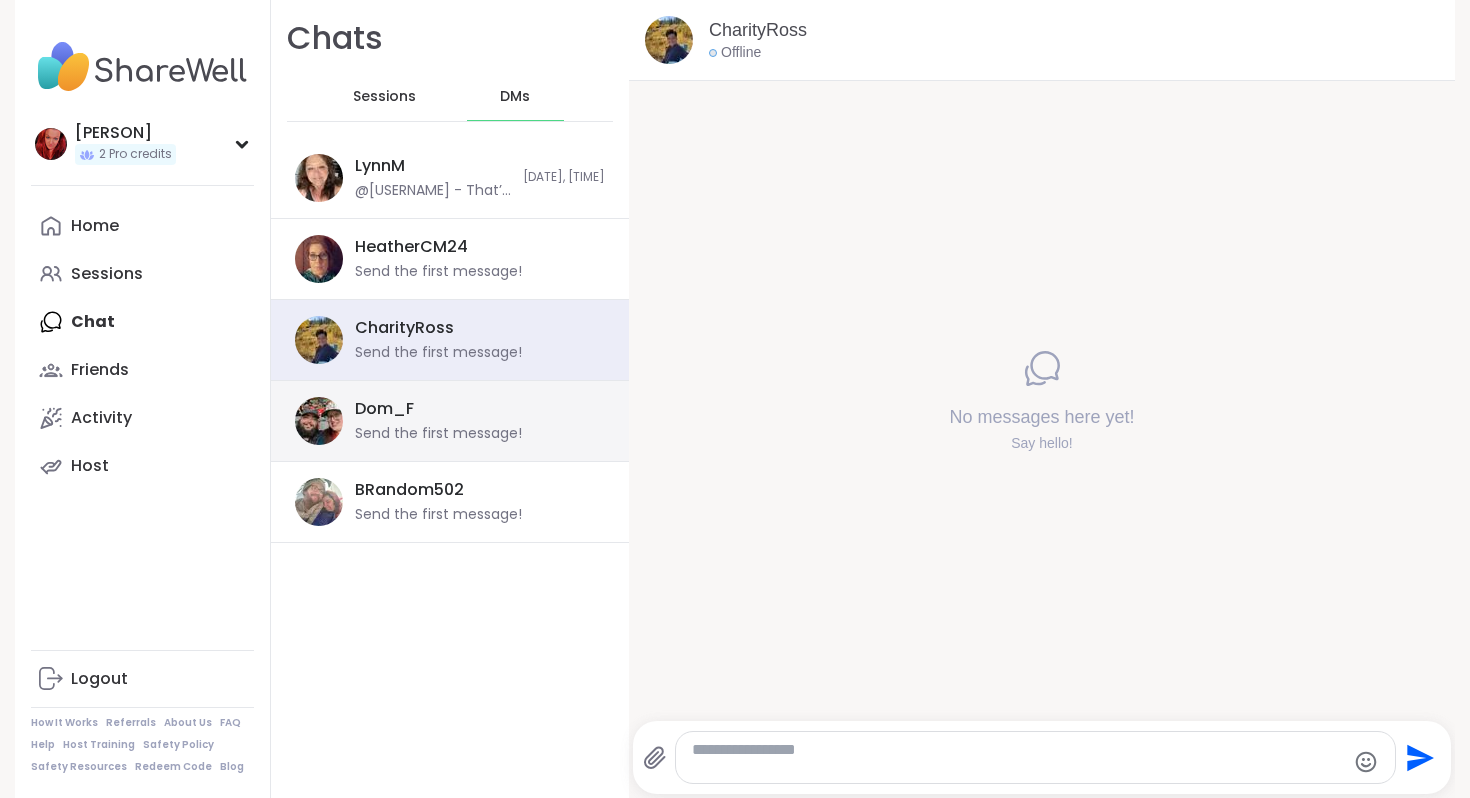 click on "Dom_F" at bounding box center (384, 409) 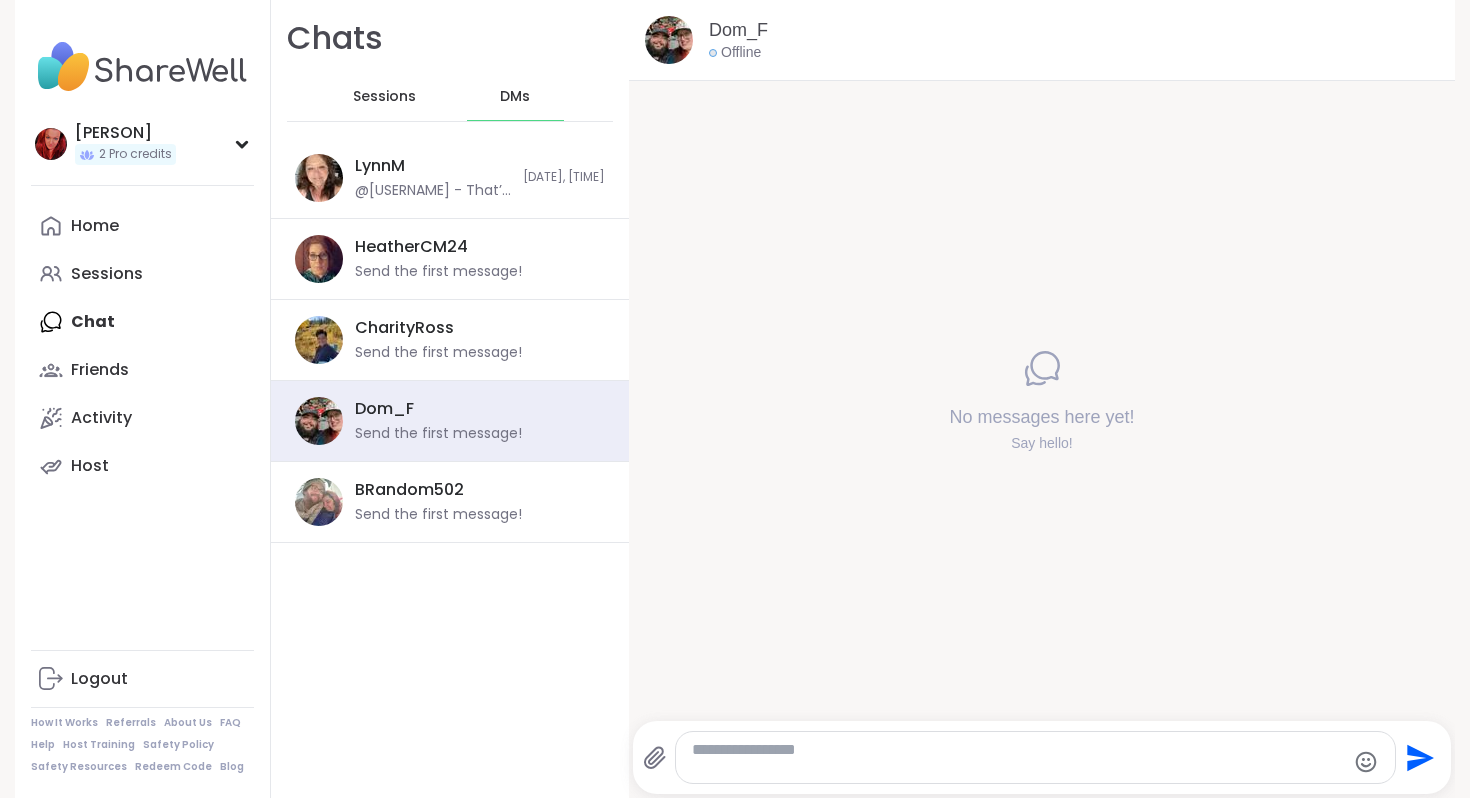click on "Sessions" at bounding box center (384, 97) 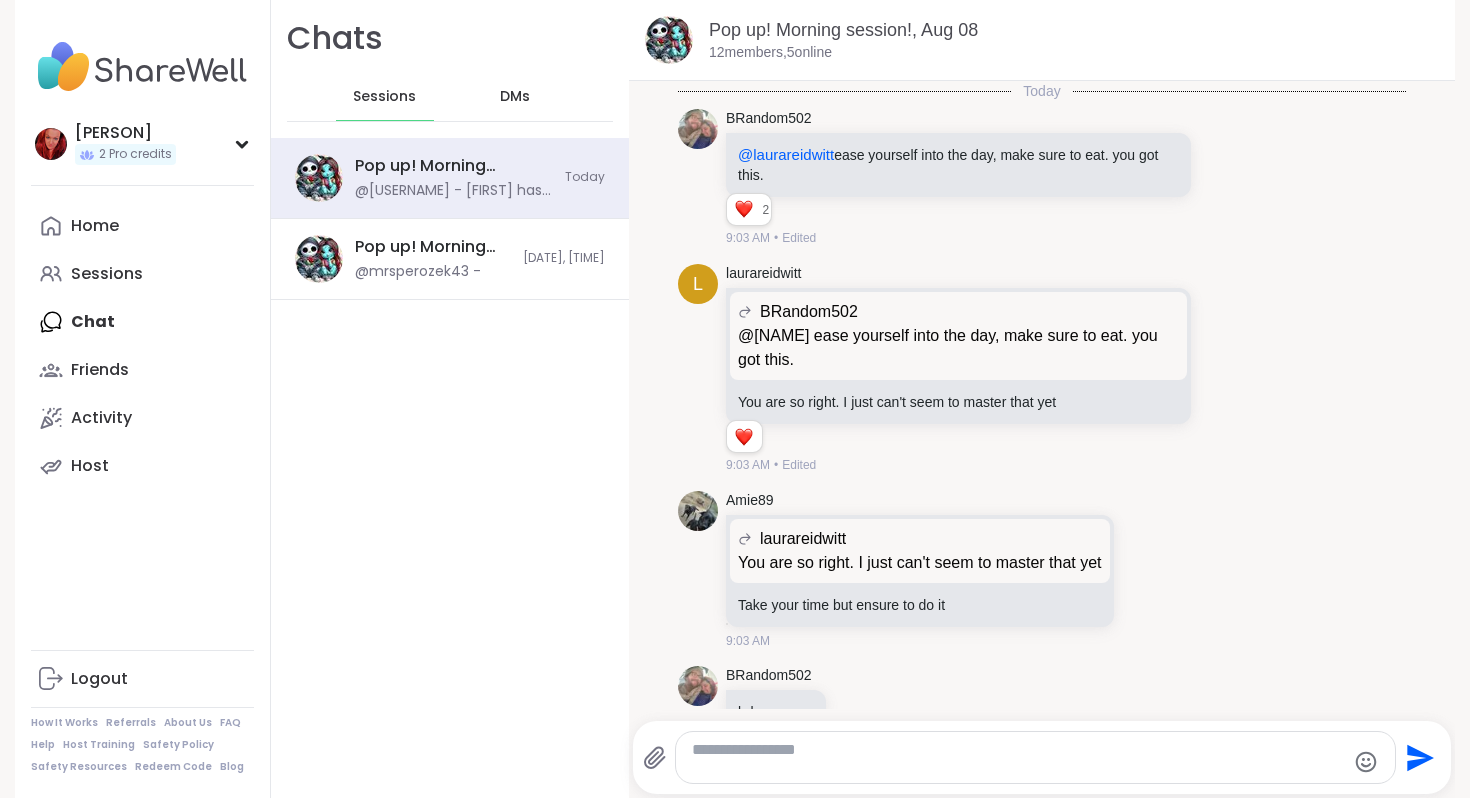 scroll, scrollTop: 0, scrollLeft: 0, axis: both 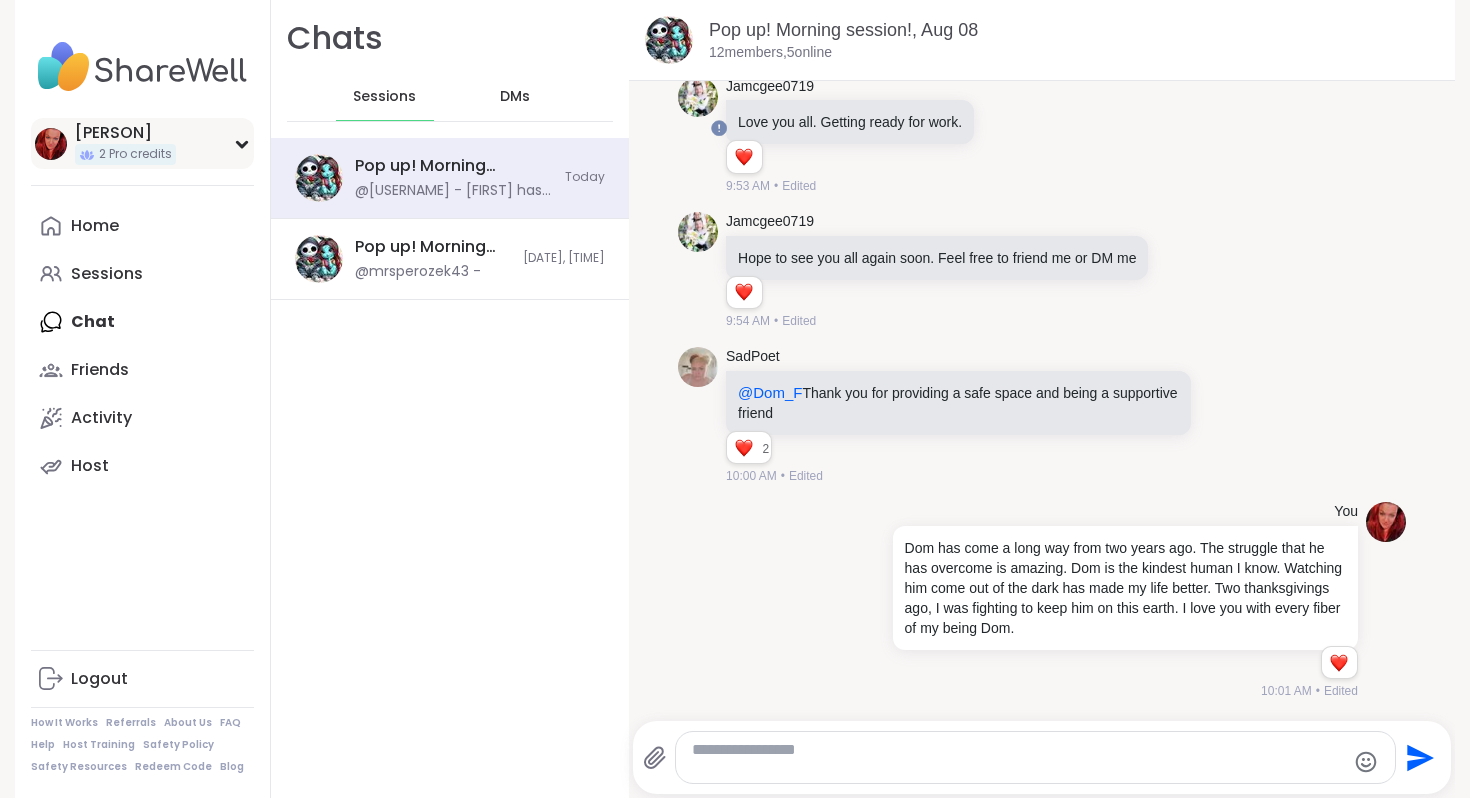 click on "[NAME]said 2 Pro credits" at bounding box center (142, 143) 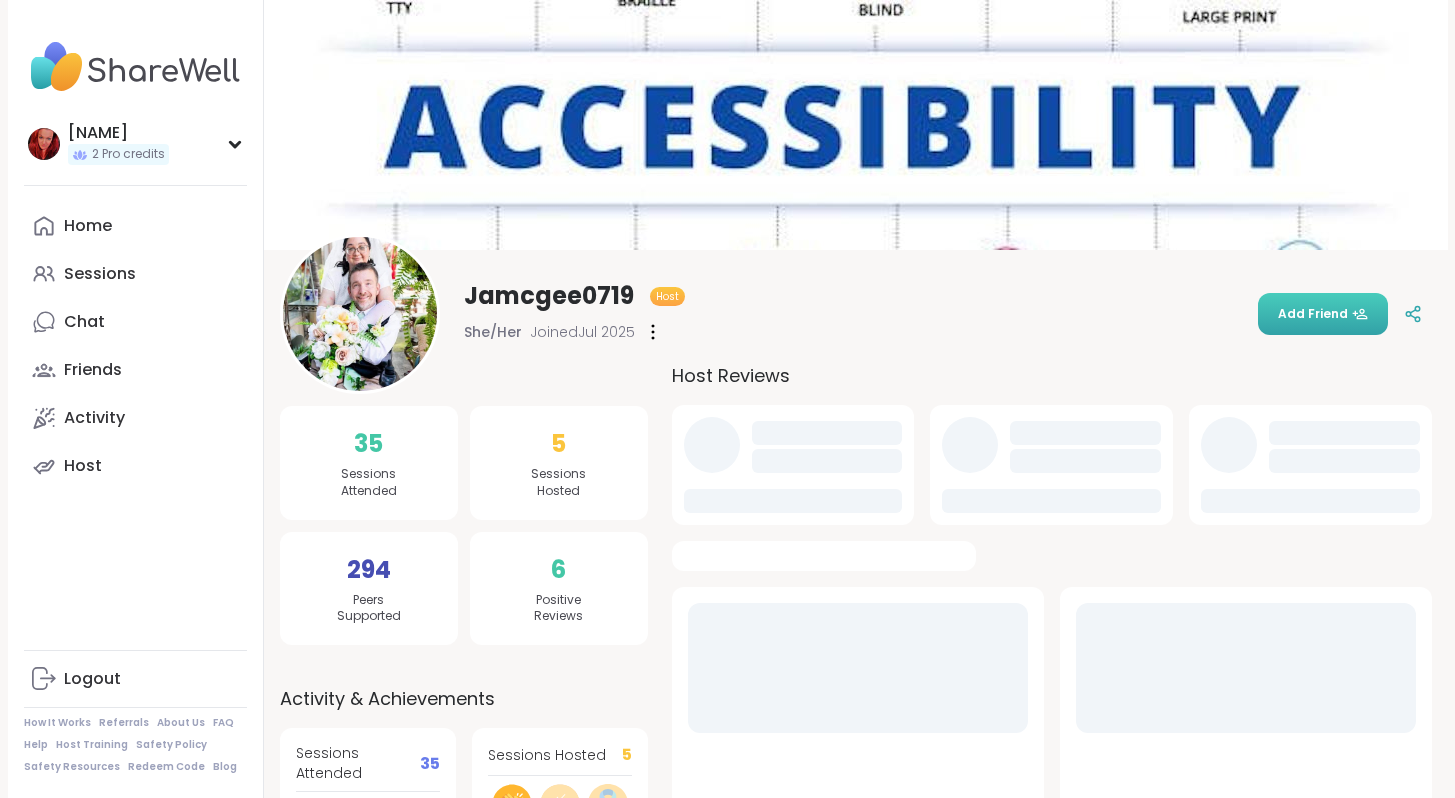 scroll, scrollTop: 0, scrollLeft: 0, axis: both 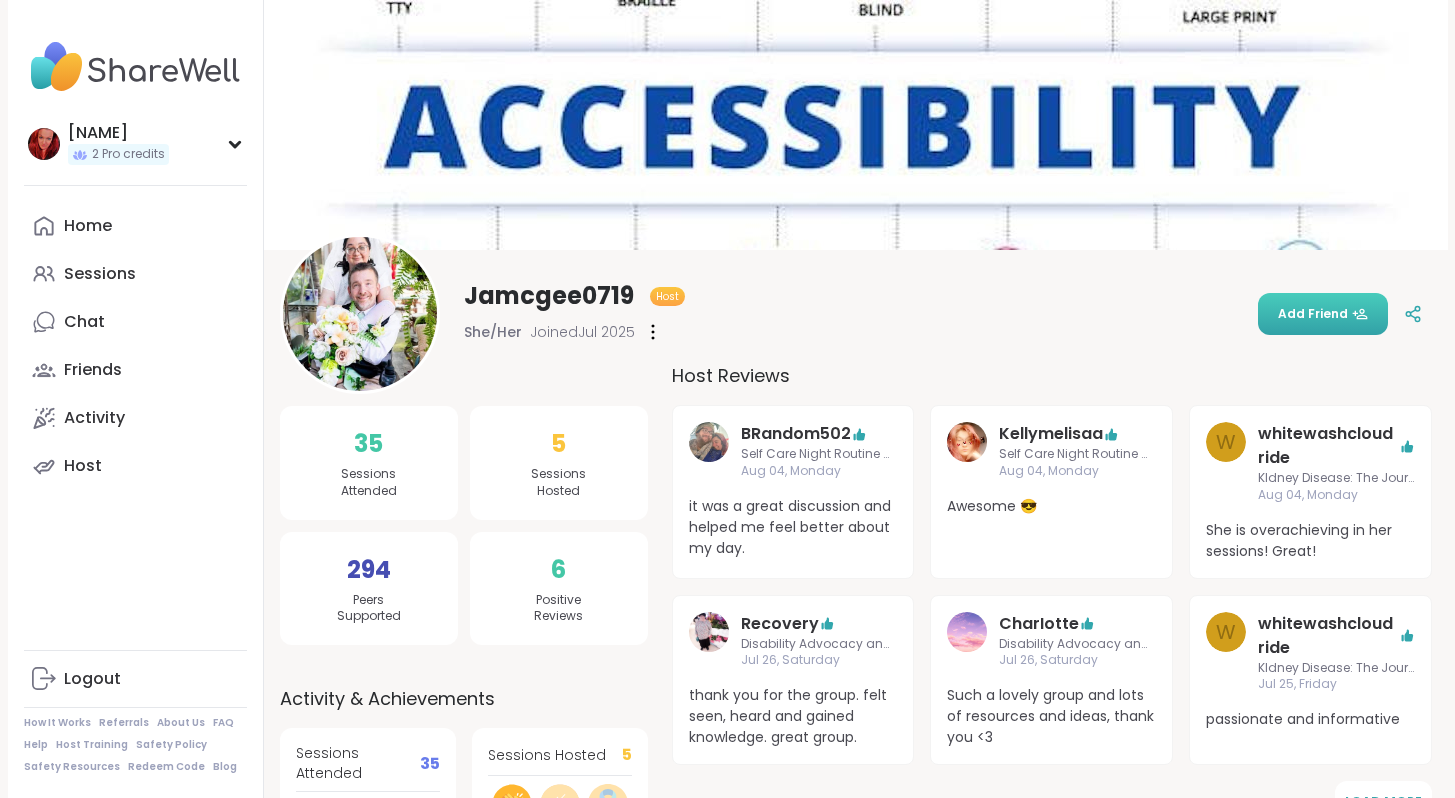 click on "Add Friend" at bounding box center (1323, 314) 